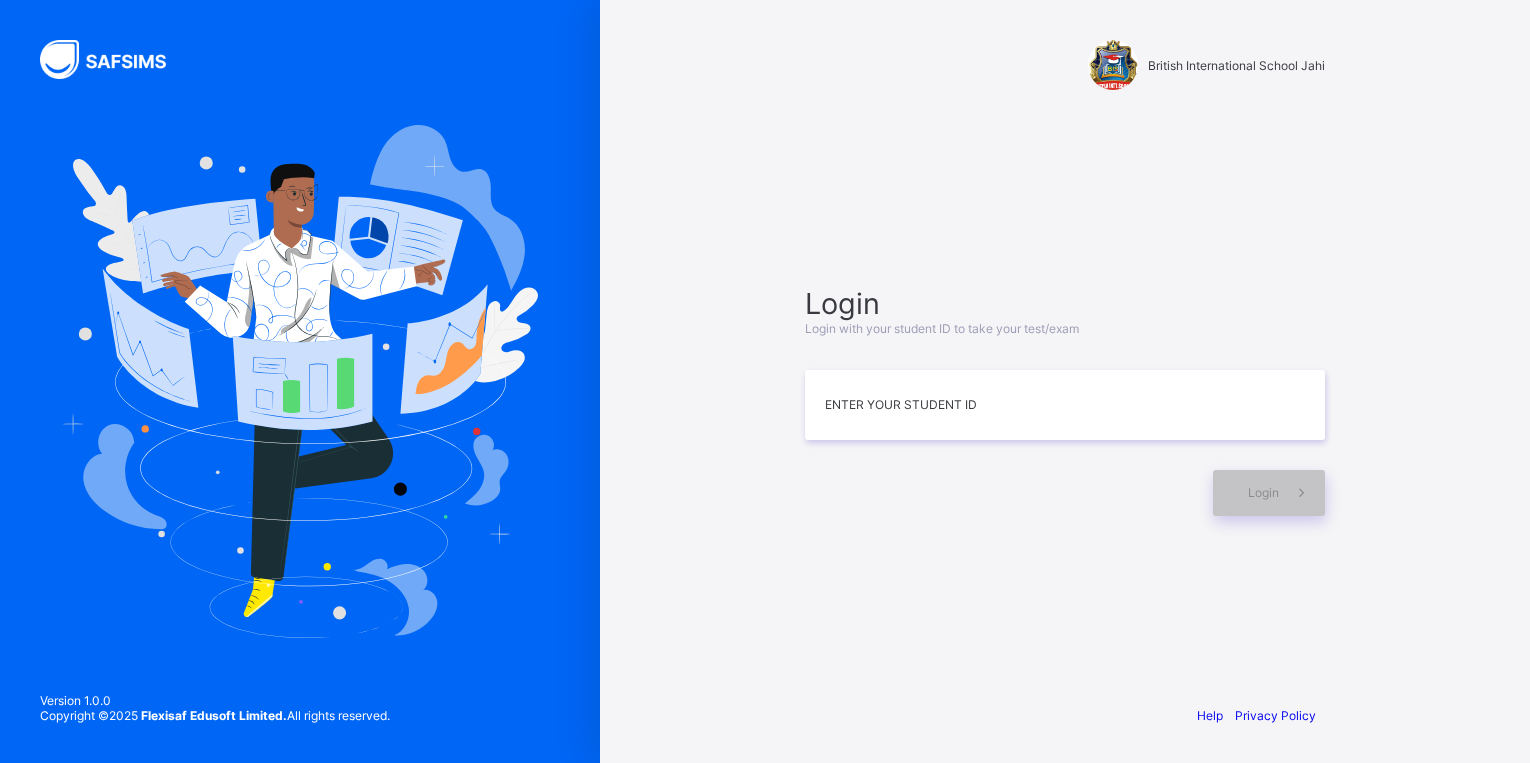 scroll, scrollTop: 0, scrollLeft: 0, axis: both 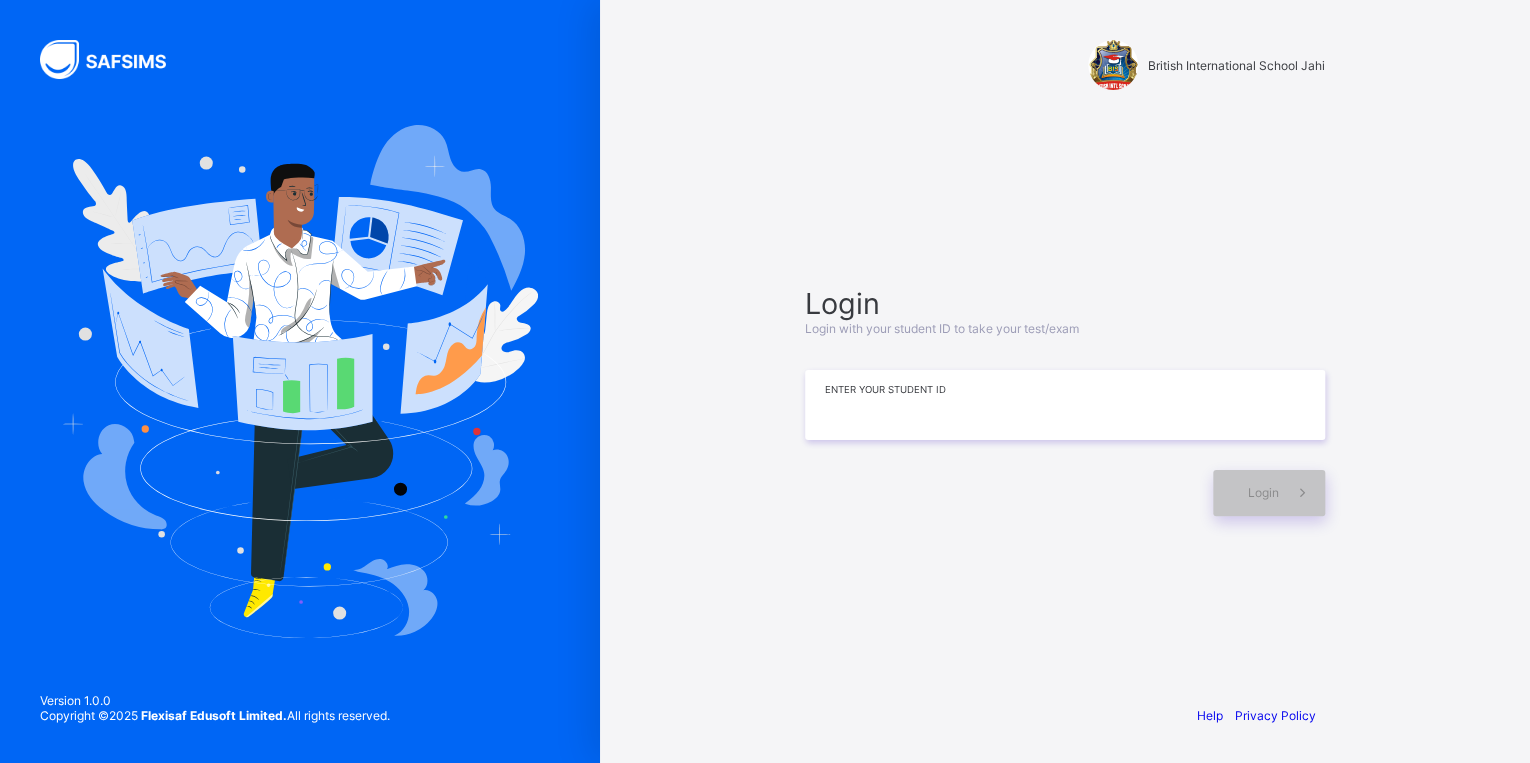 drag, startPoint x: 887, startPoint y: 422, endPoint x: 888, endPoint y: 446, distance: 24.020824 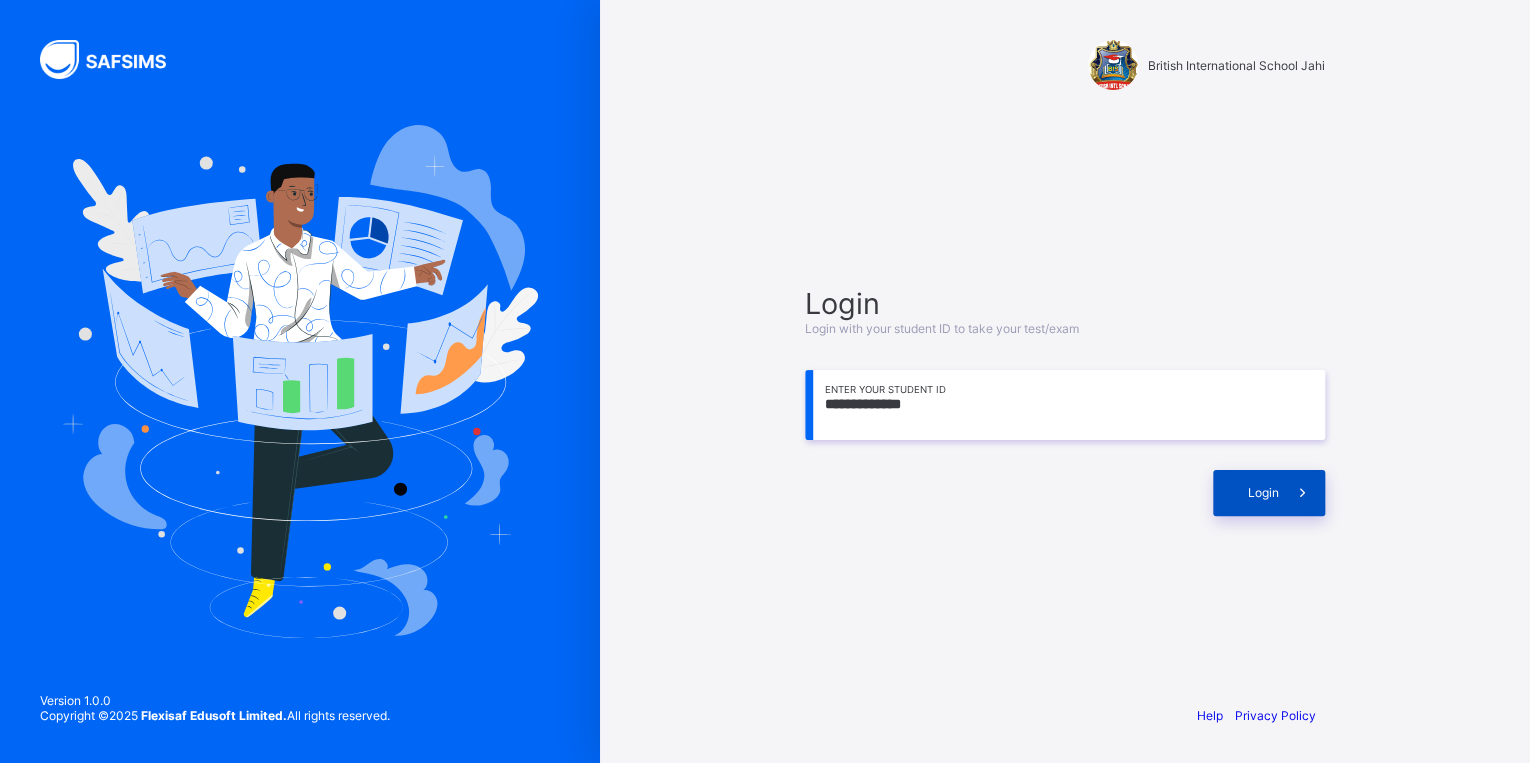 type on "**********" 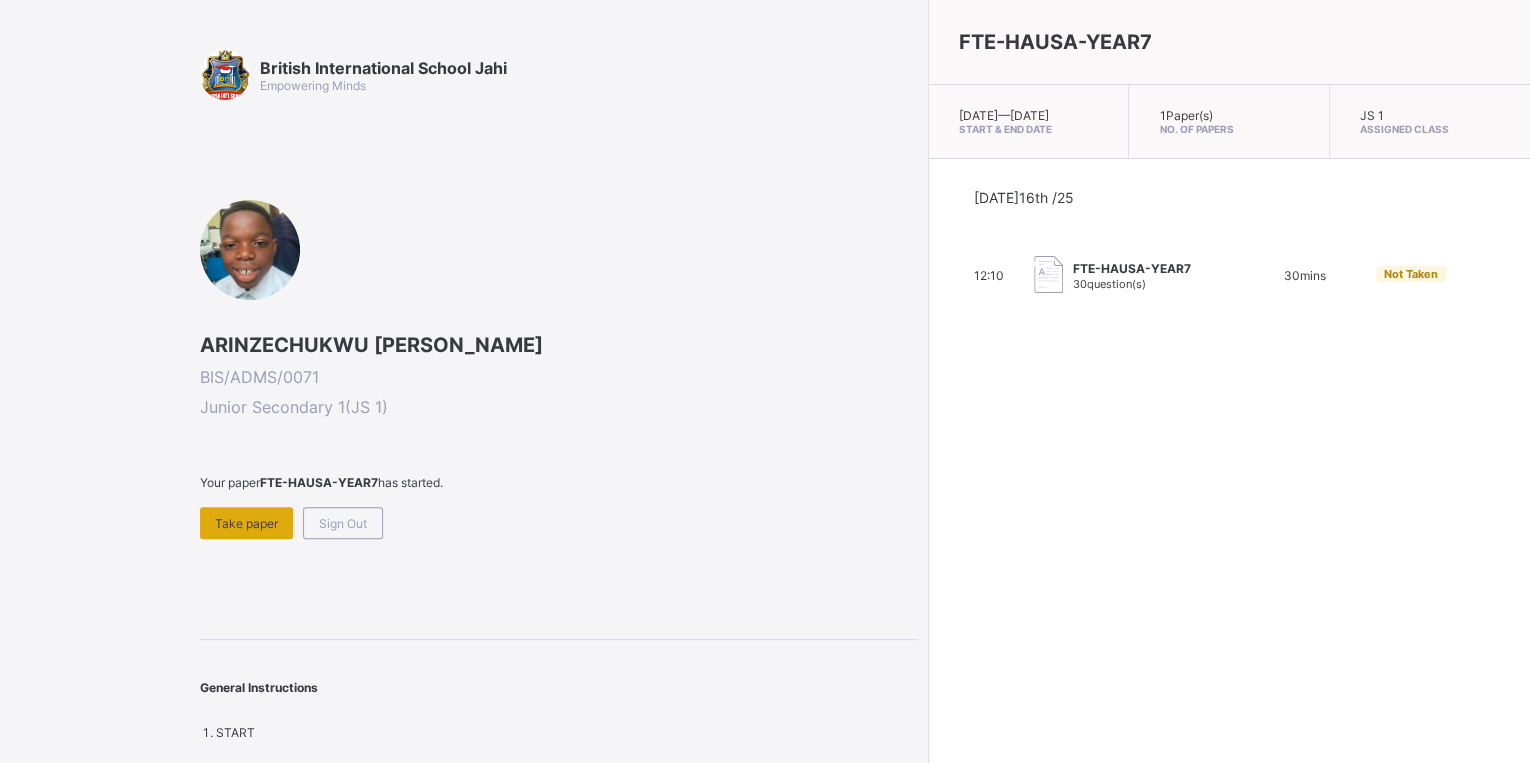 click on "Take paper" at bounding box center (246, 523) 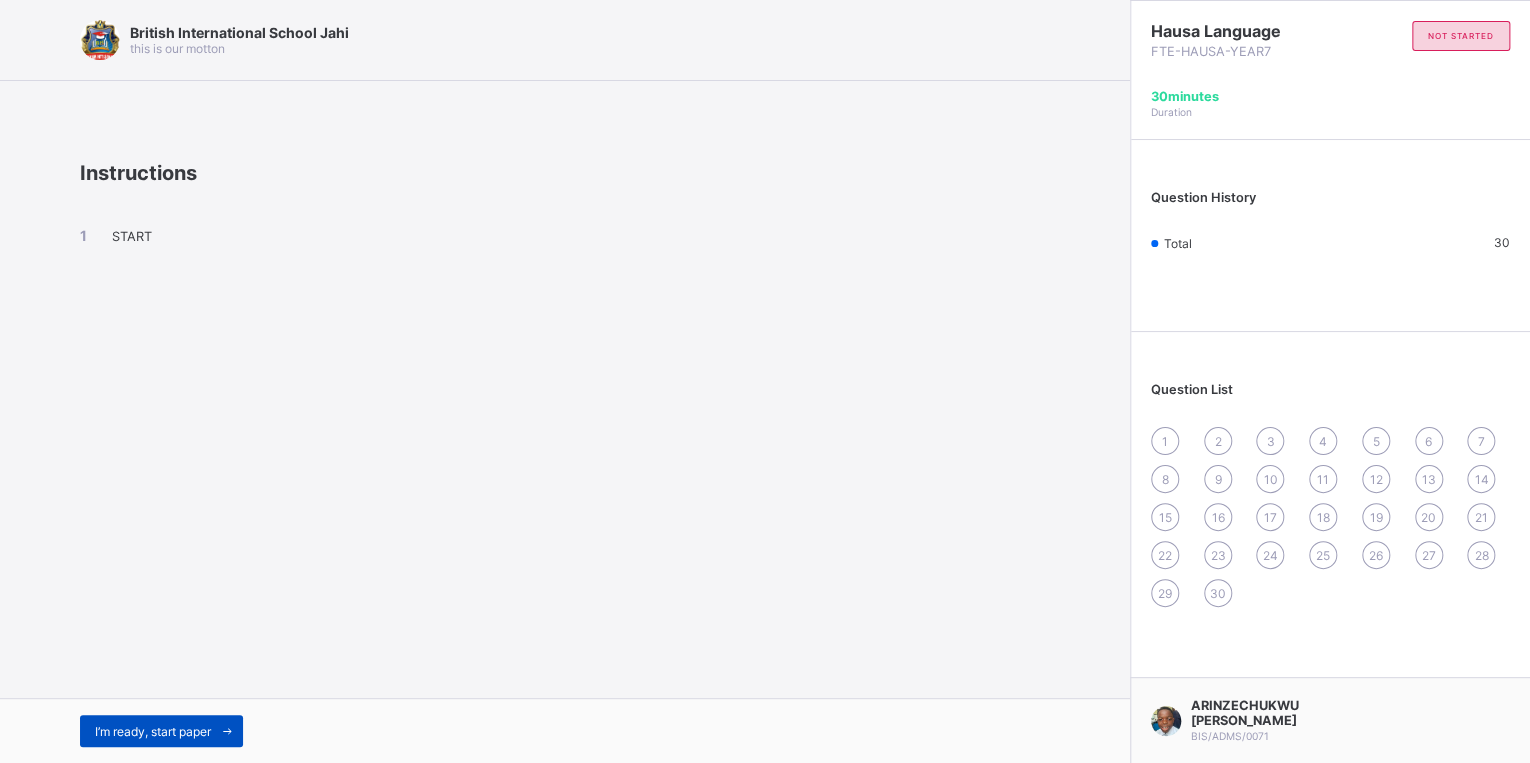 click at bounding box center [227, 731] 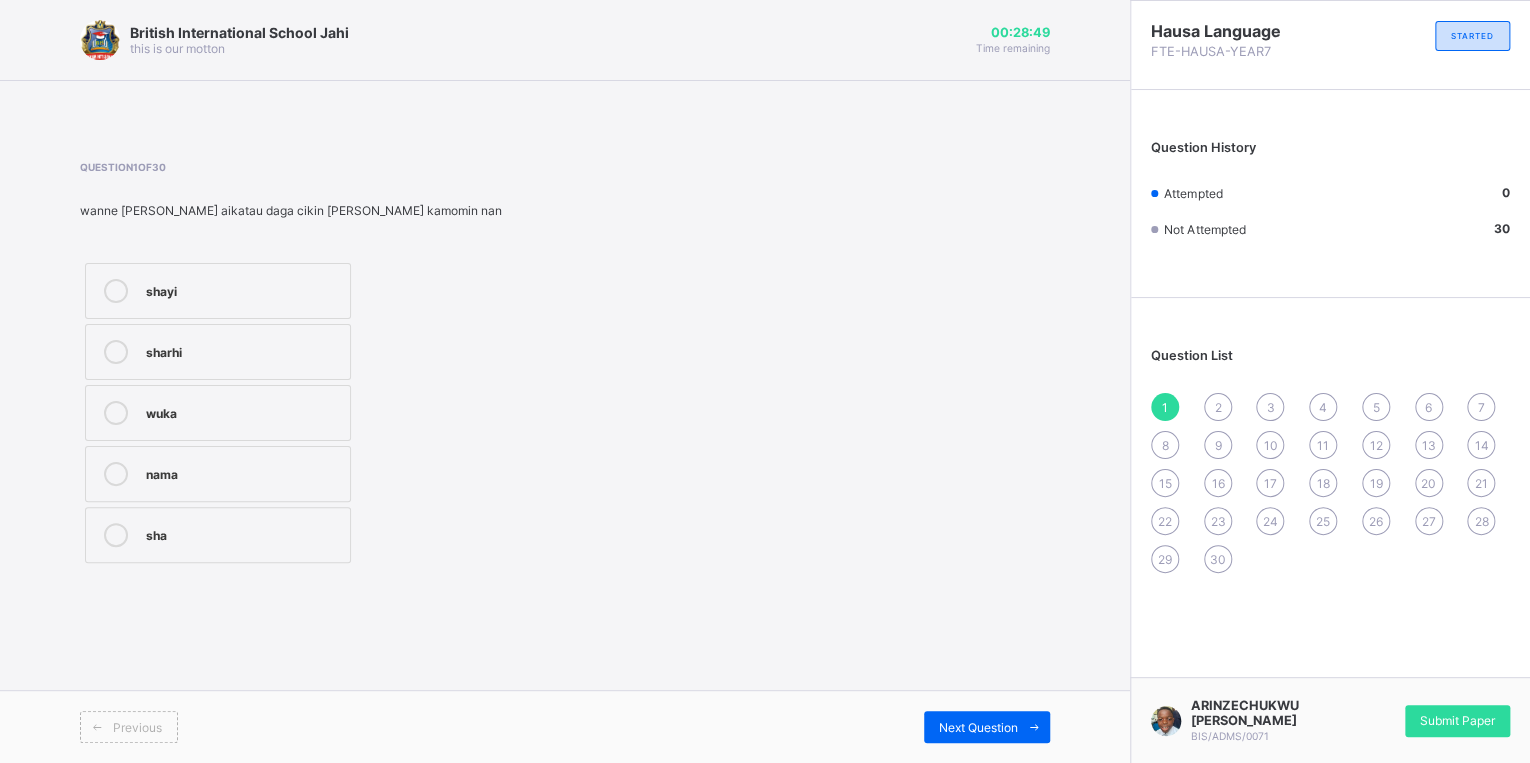 click on "wuka" at bounding box center (243, 411) 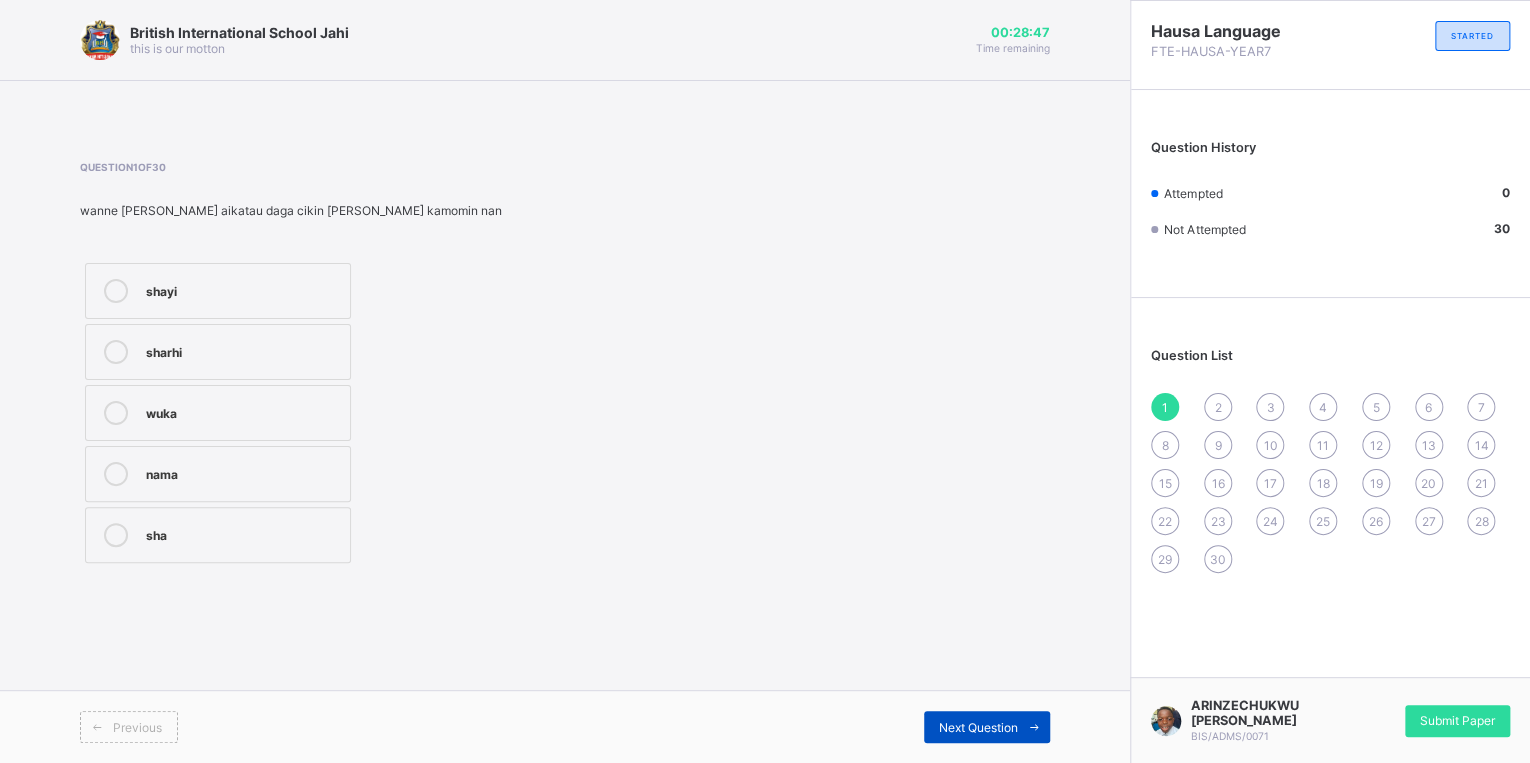 click at bounding box center [1034, 727] 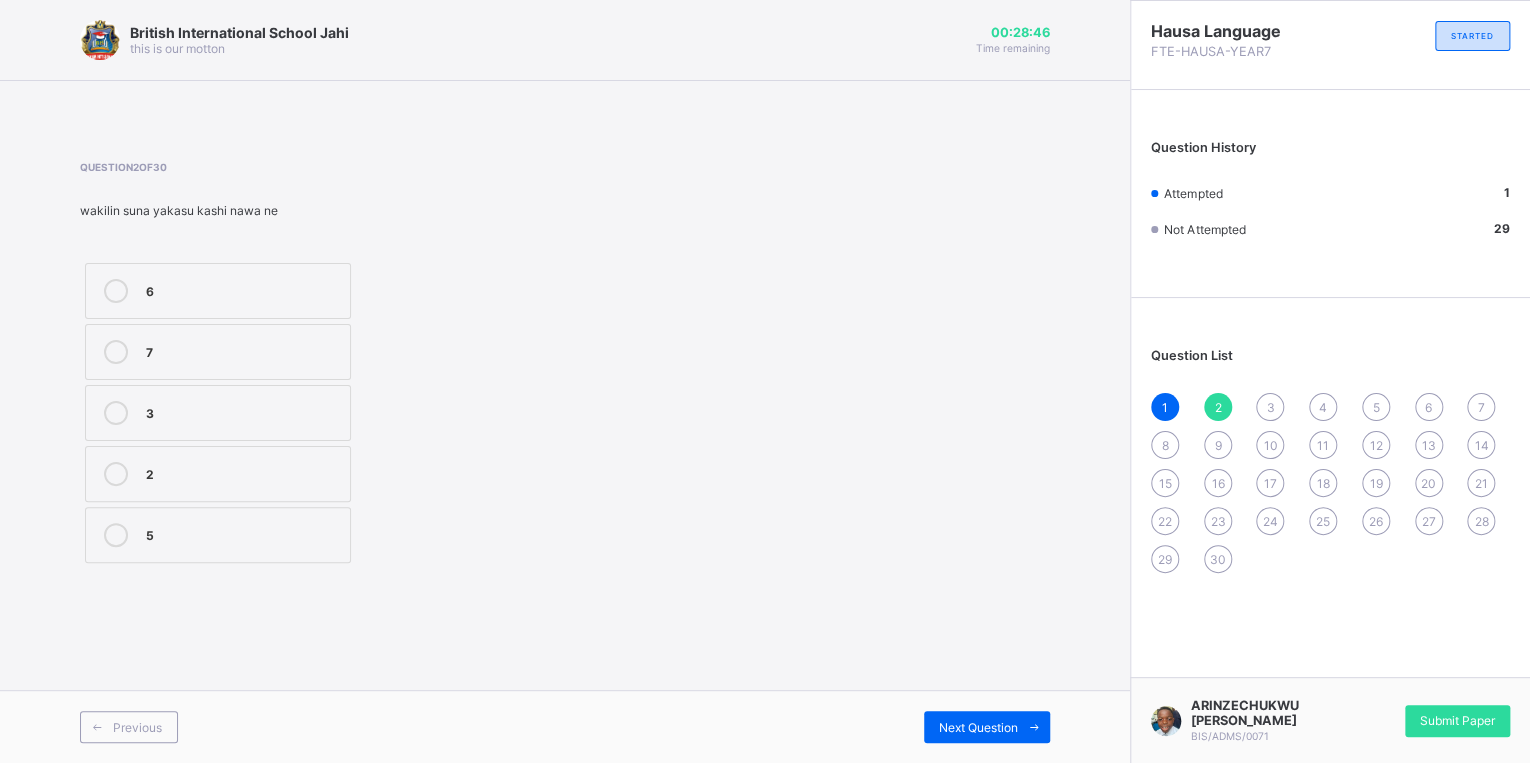 click on "3" at bounding box center (218, 413) 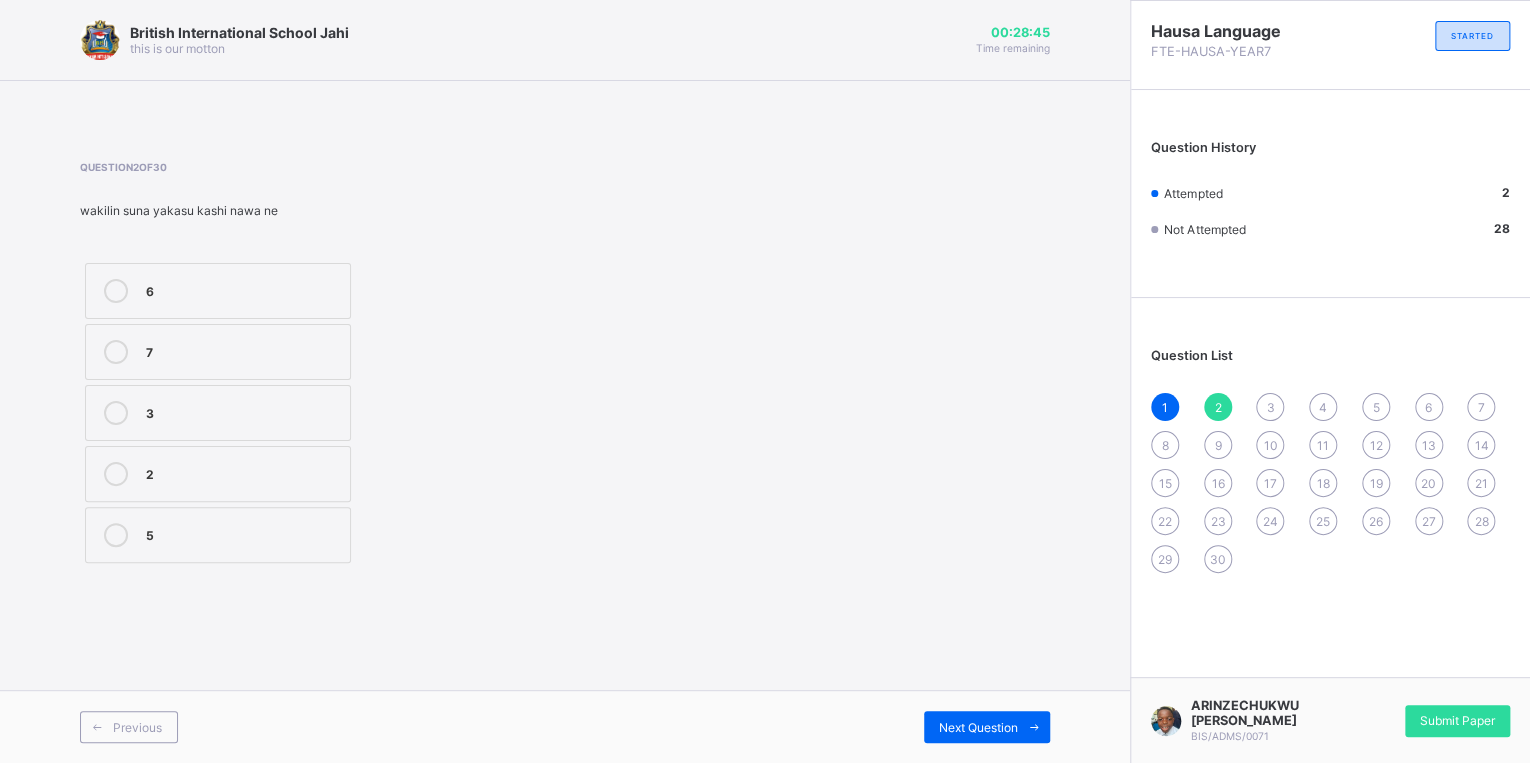 click on "Previous Next Question" at bounding box center [565, 726] 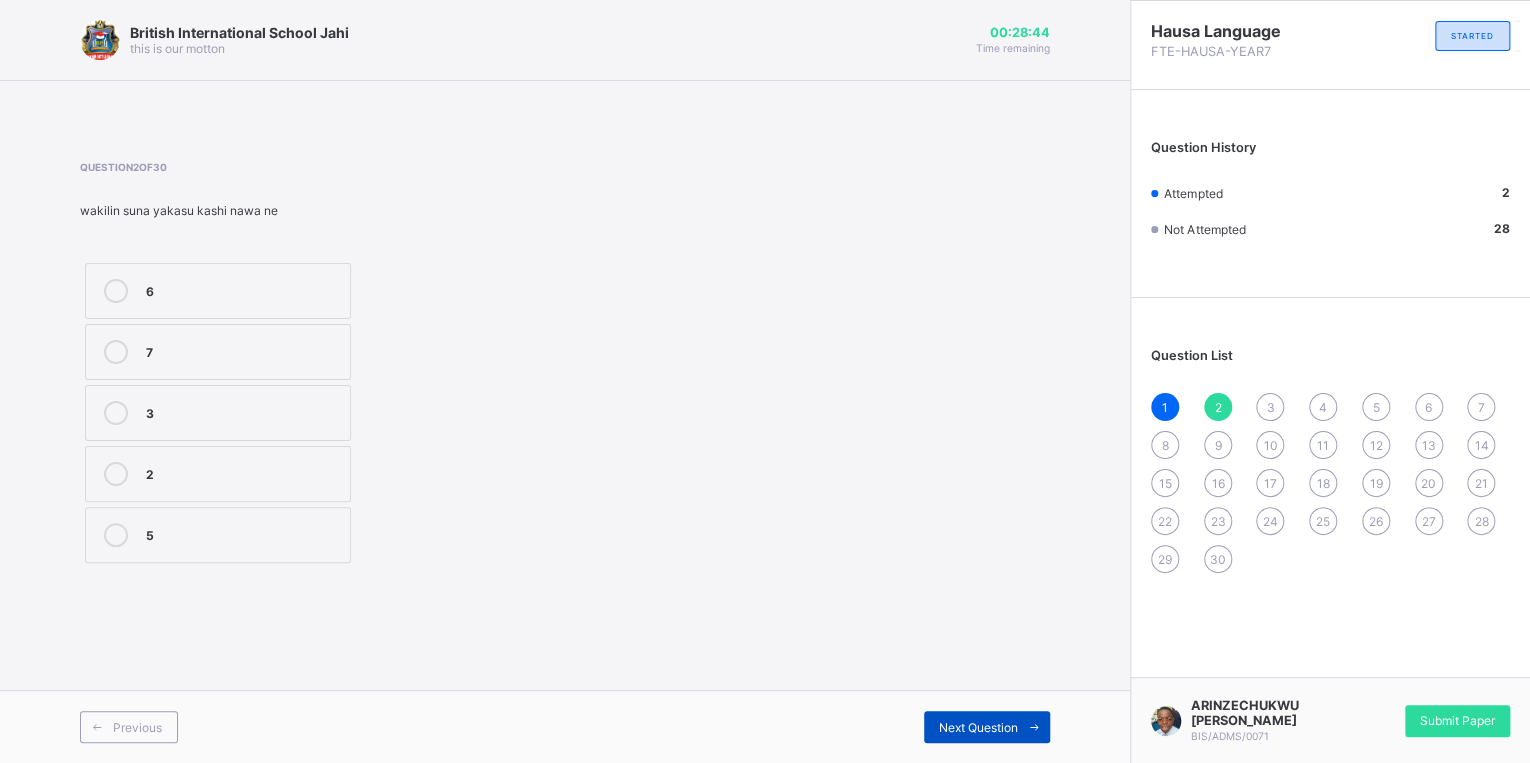 click at bounding box center [1034, 727] 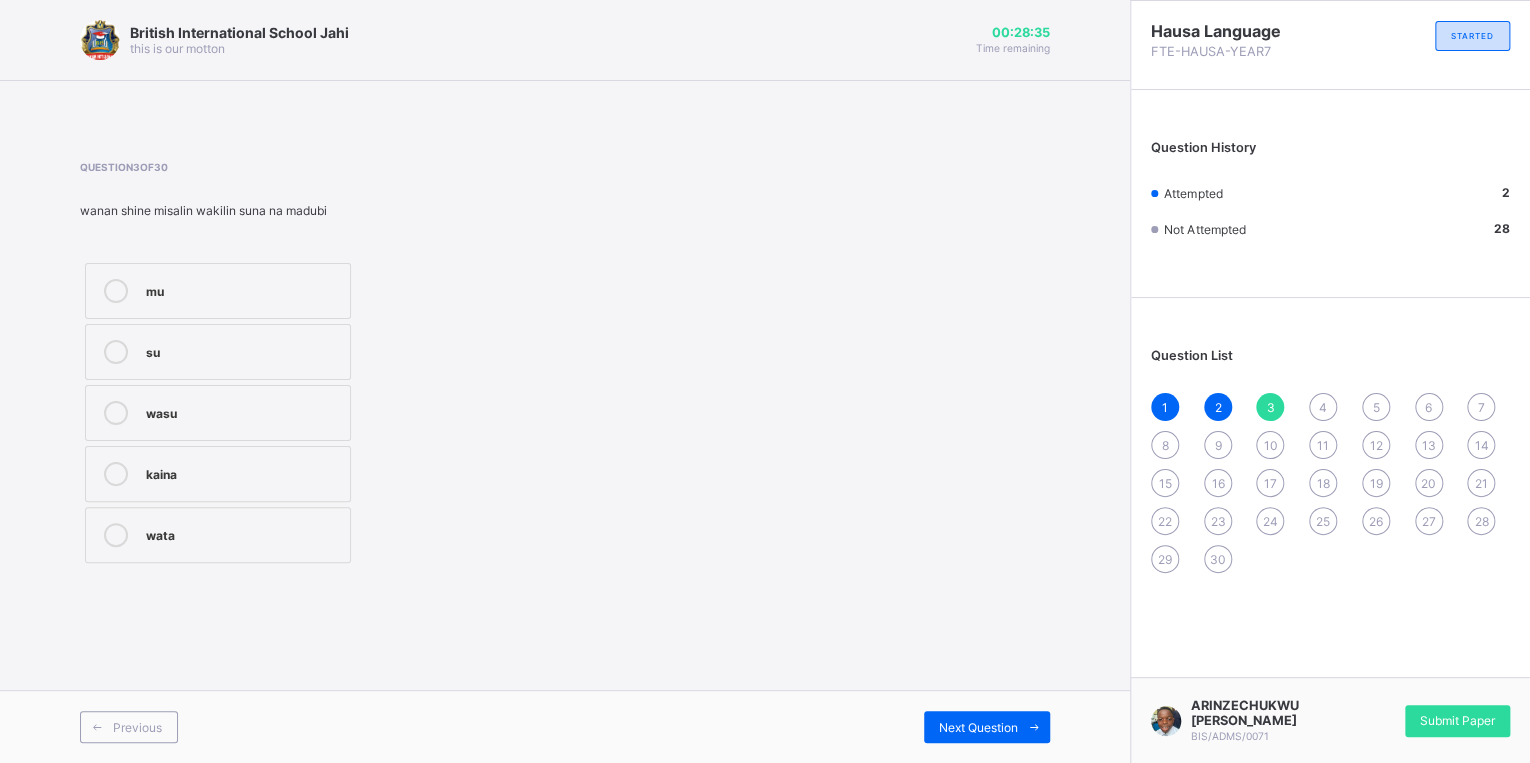 click on "mu" at bounding box center [243, 289] 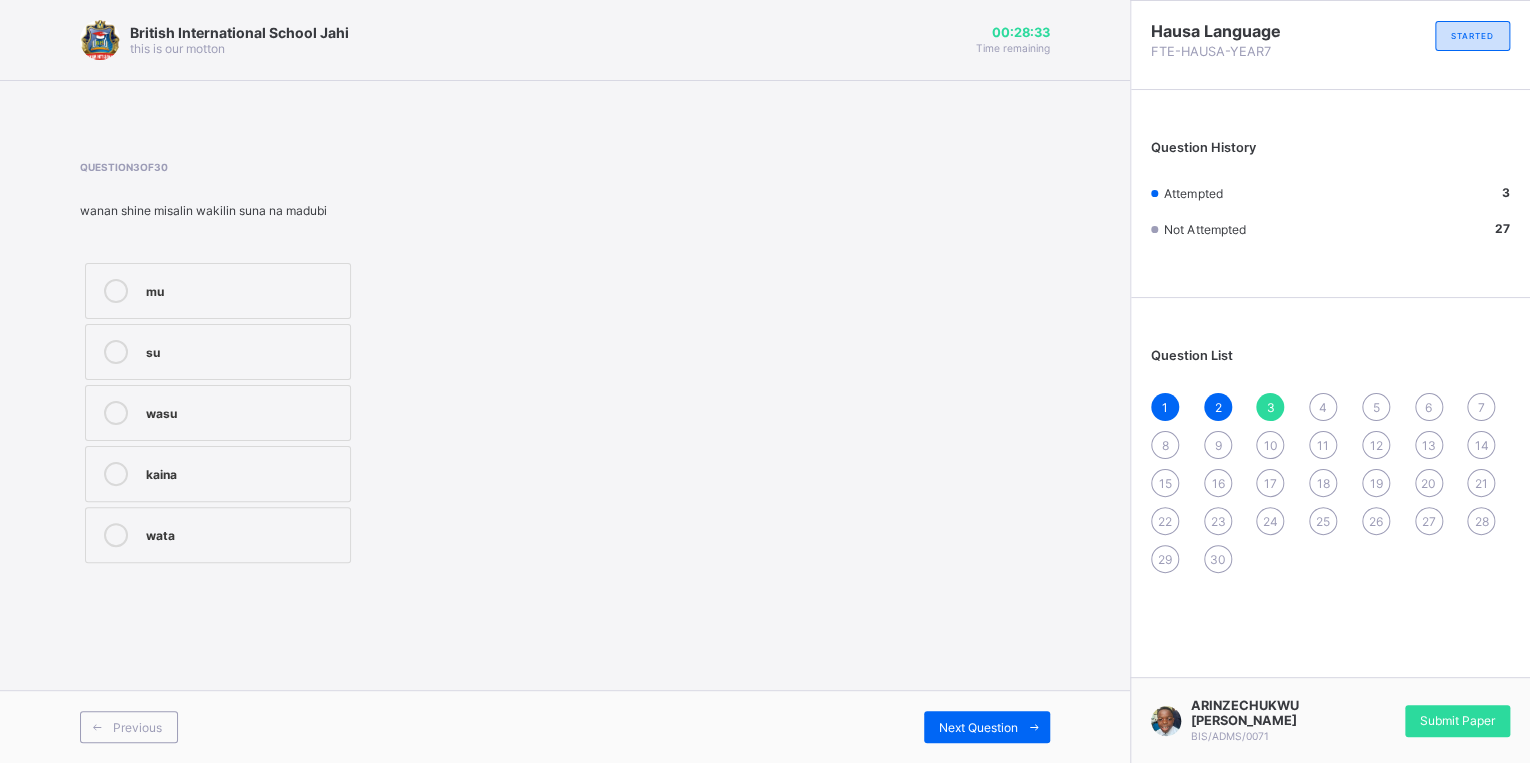 drag, startPoint x: 203, startPoint y: 360, endPoint x: 1010, endPoint y: 489, distance: 817.24536 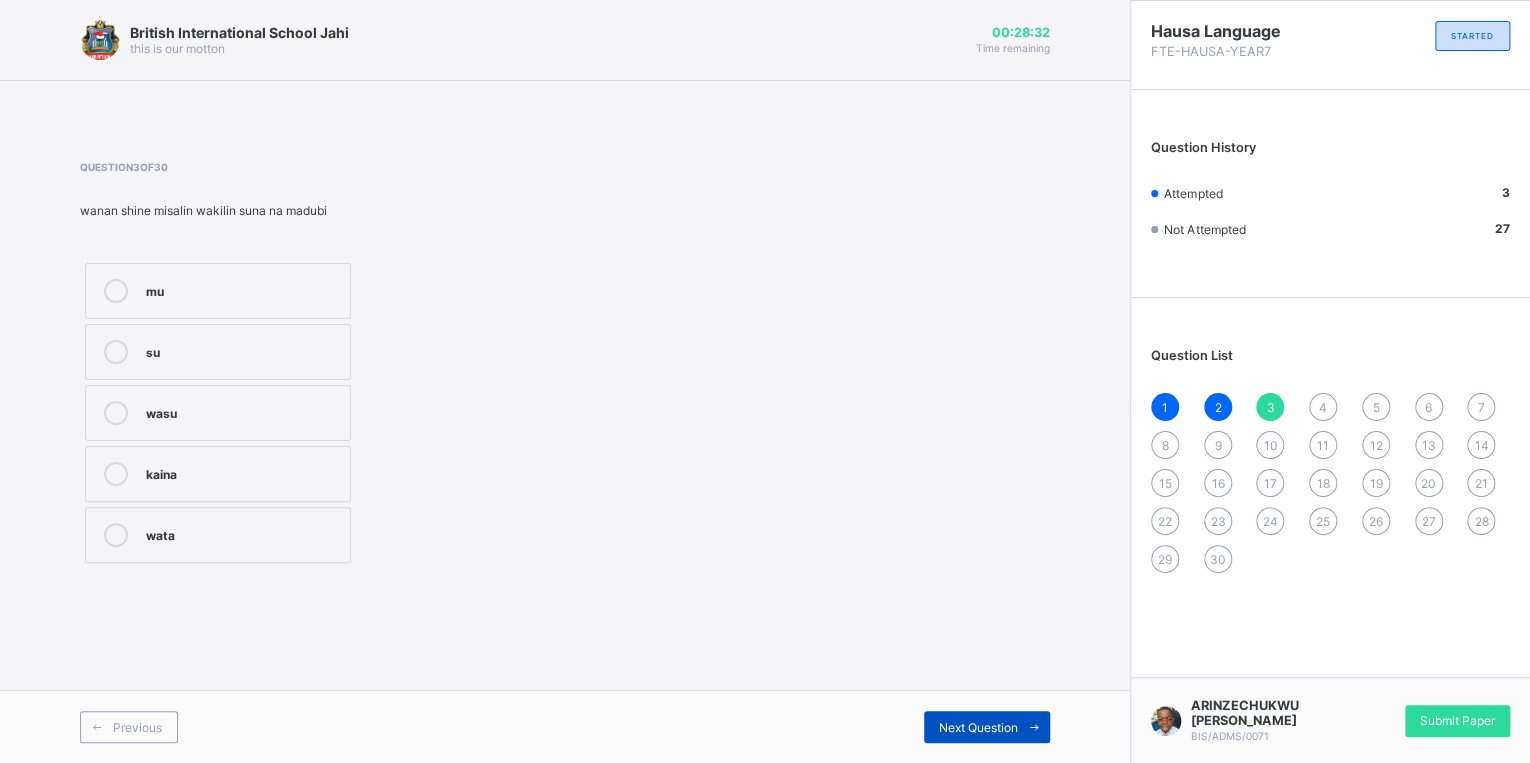 click at bounding box center [1034, 727] 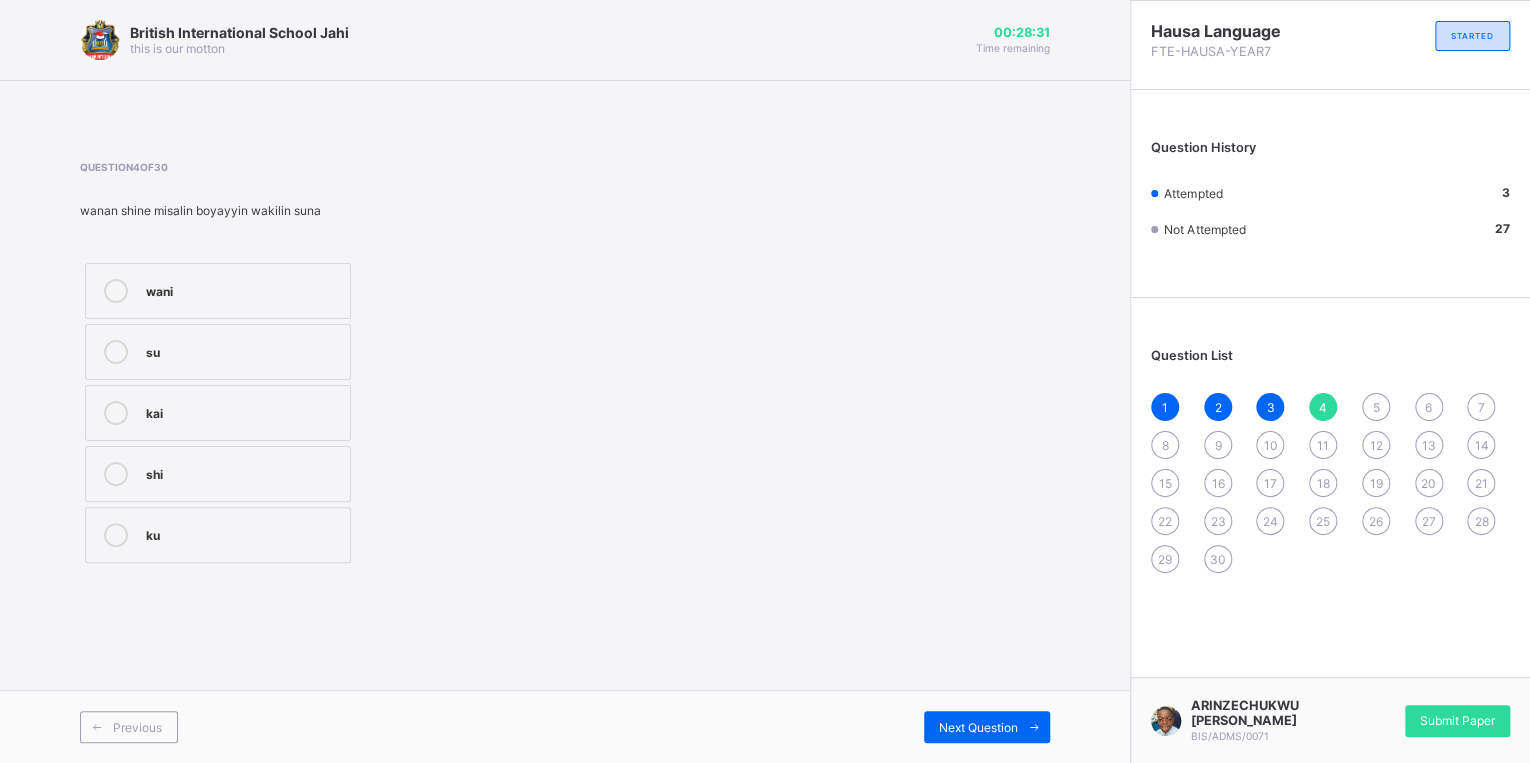 click on "wani  su  kai  shi  ku" at bounding box center [310, 413] 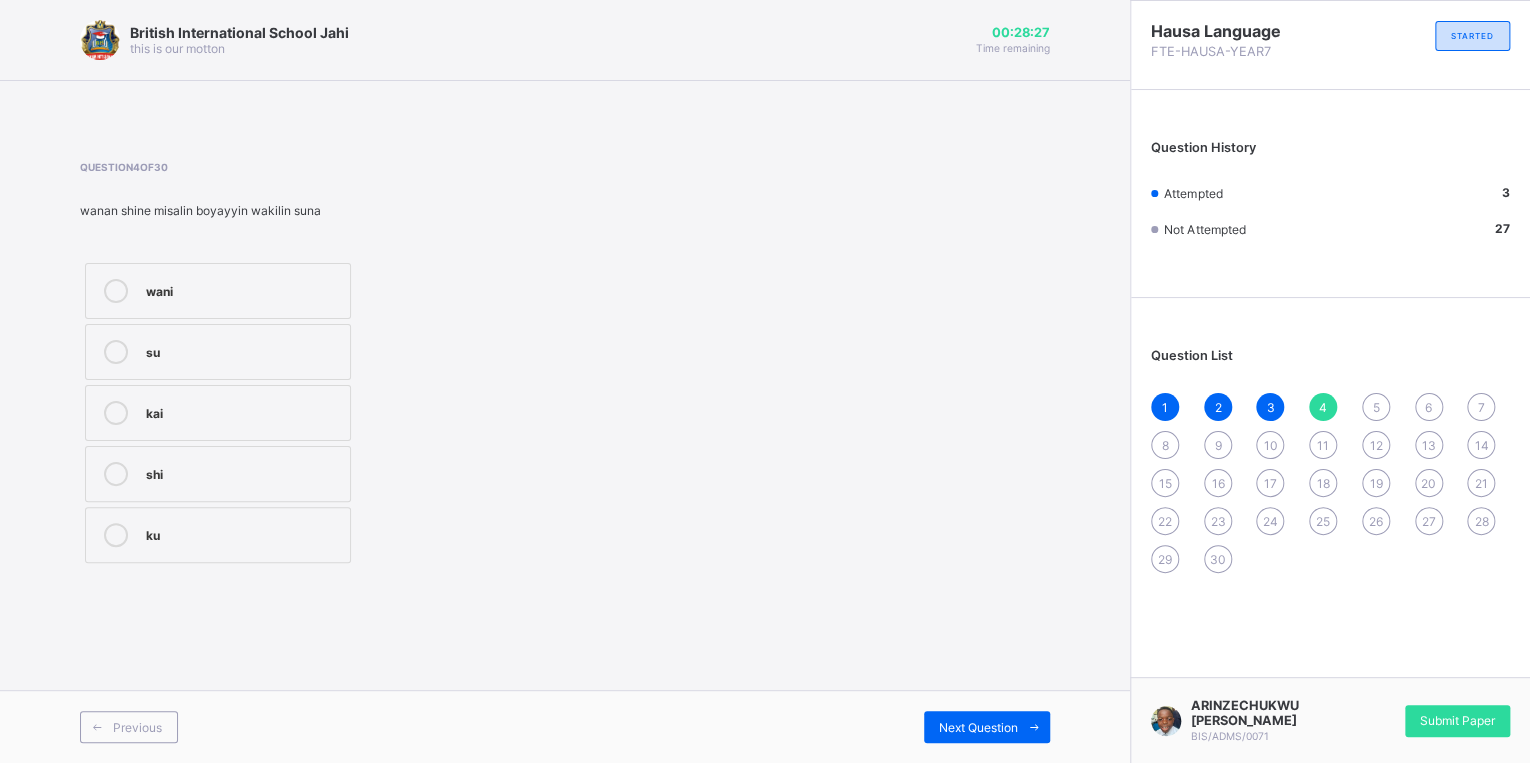click on "1" at bounding box center [1165, 407] 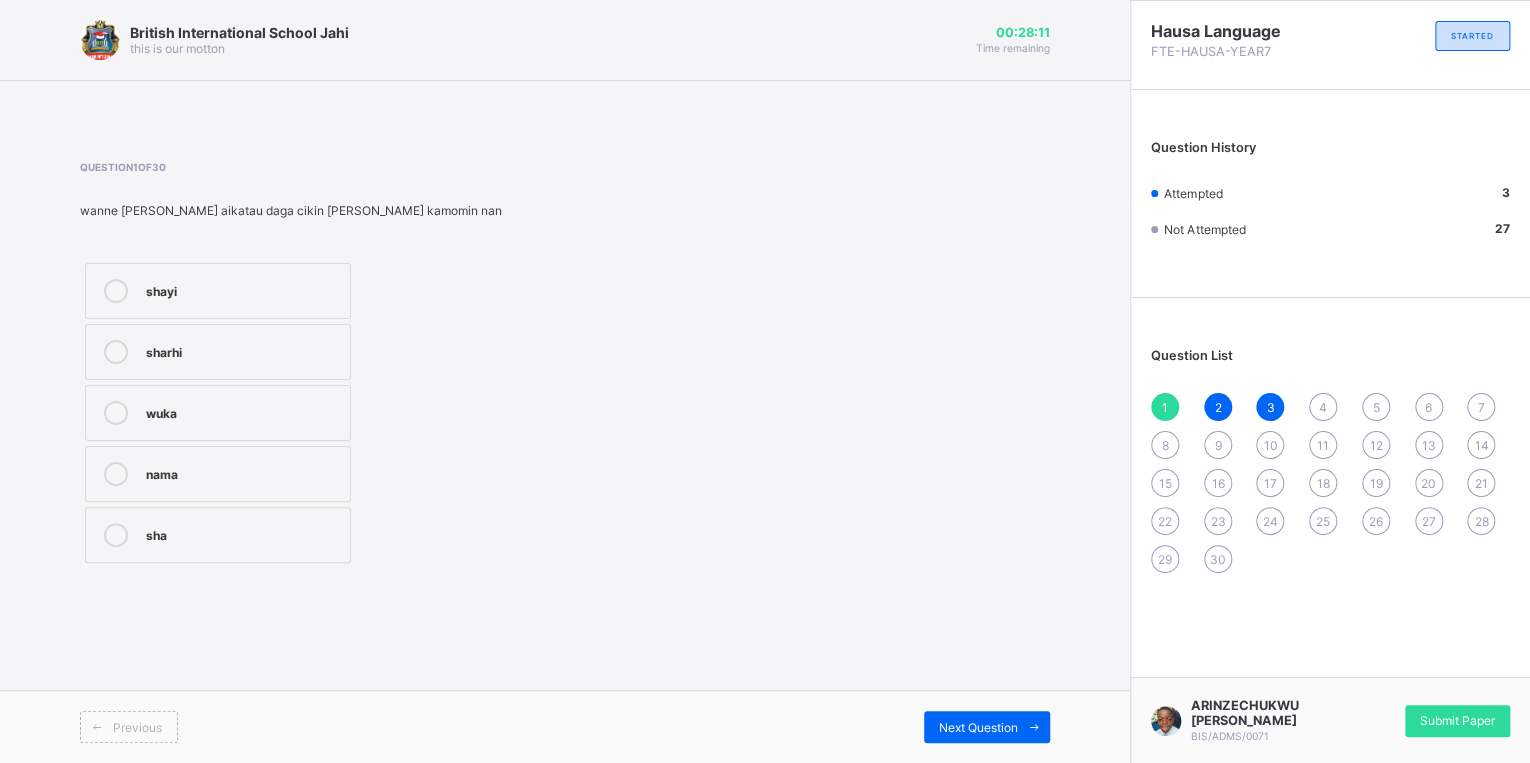 click on "2" at bounding box center (1217, 407) 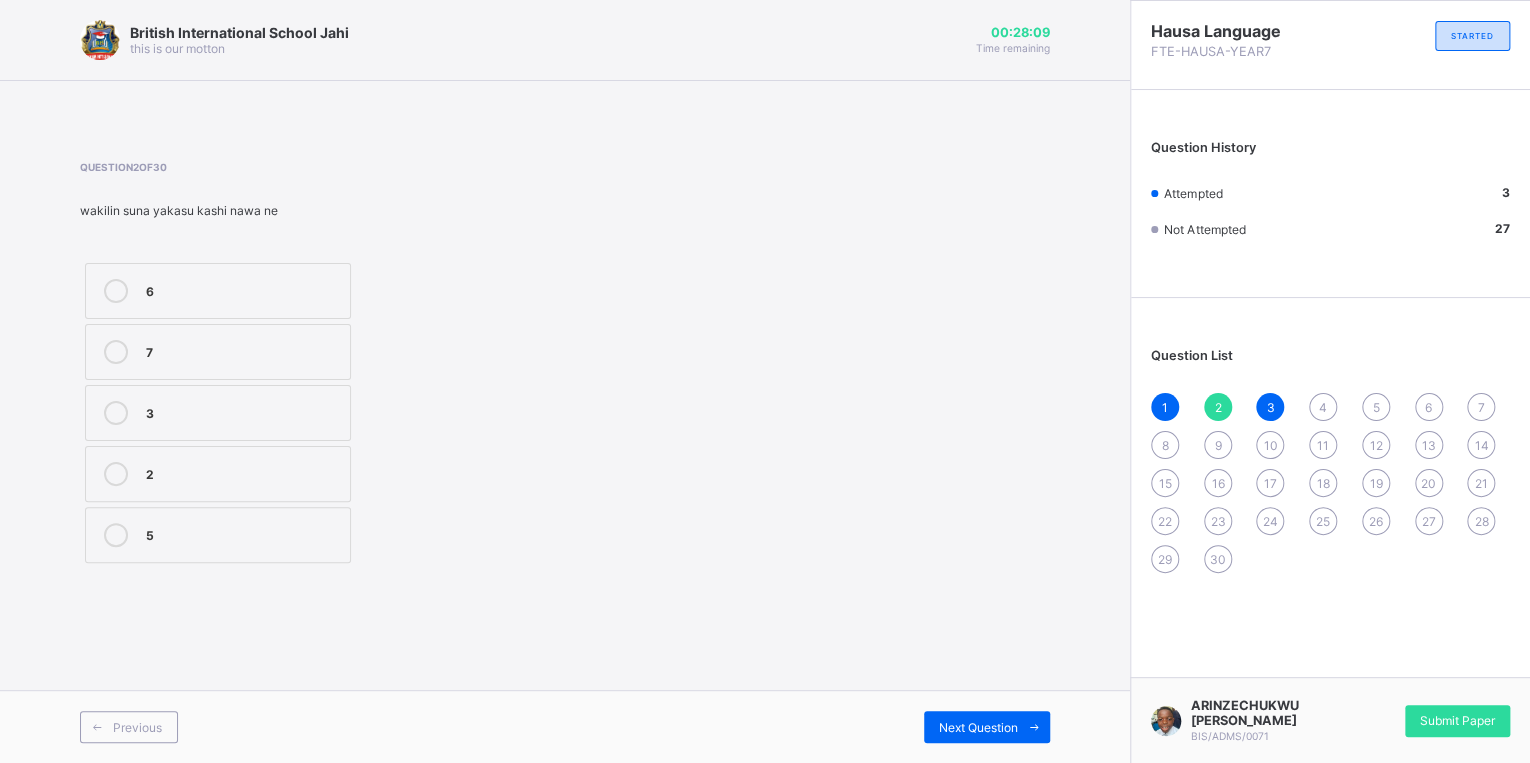 click on "7" at bounding box center (218, 352) 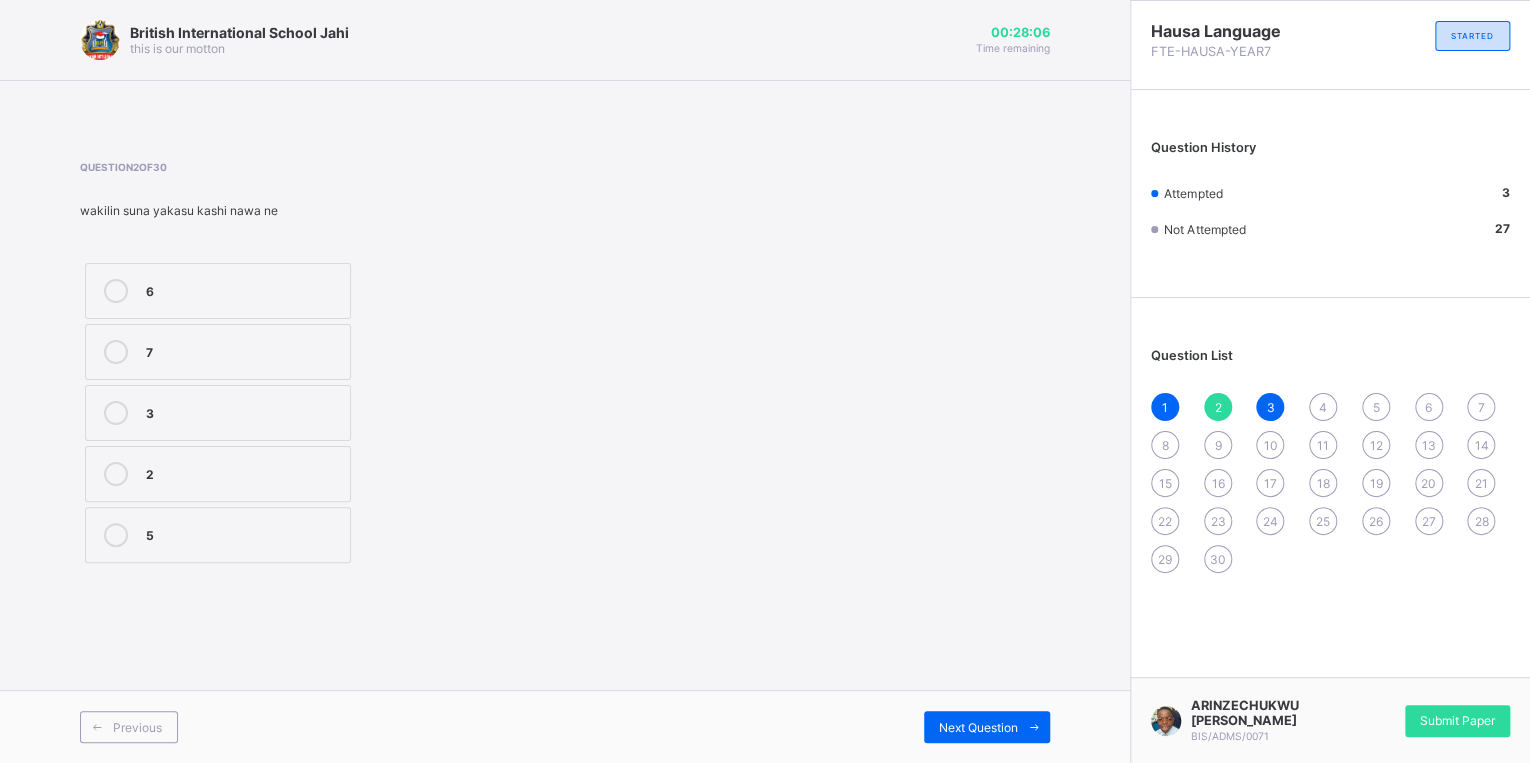 click on "3" at bounding box center (1270, 407) 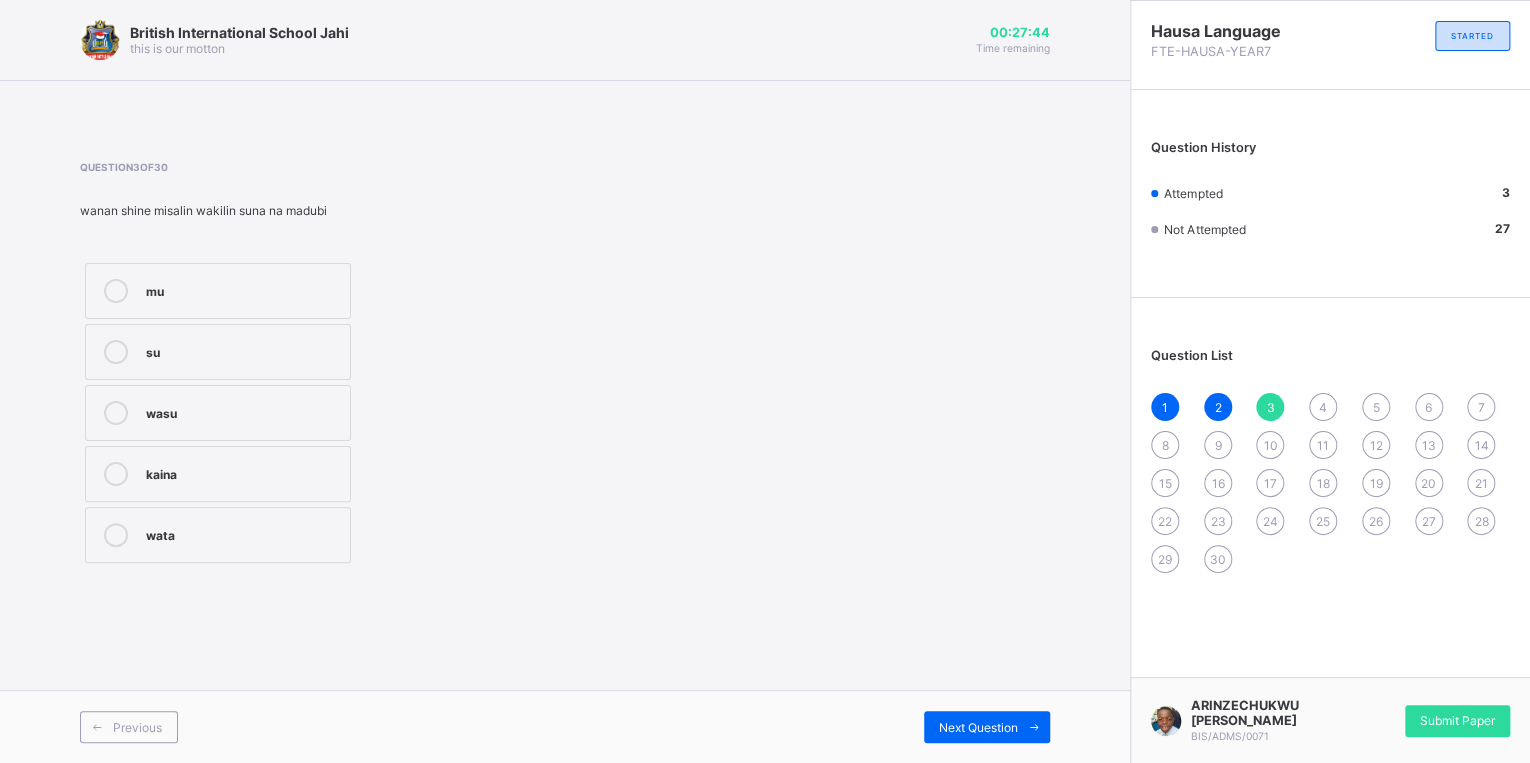 drag, startPoint x: 250, startPoint y: 404, endPoint x: 853, endPoint y: 588, distance: 630.44824 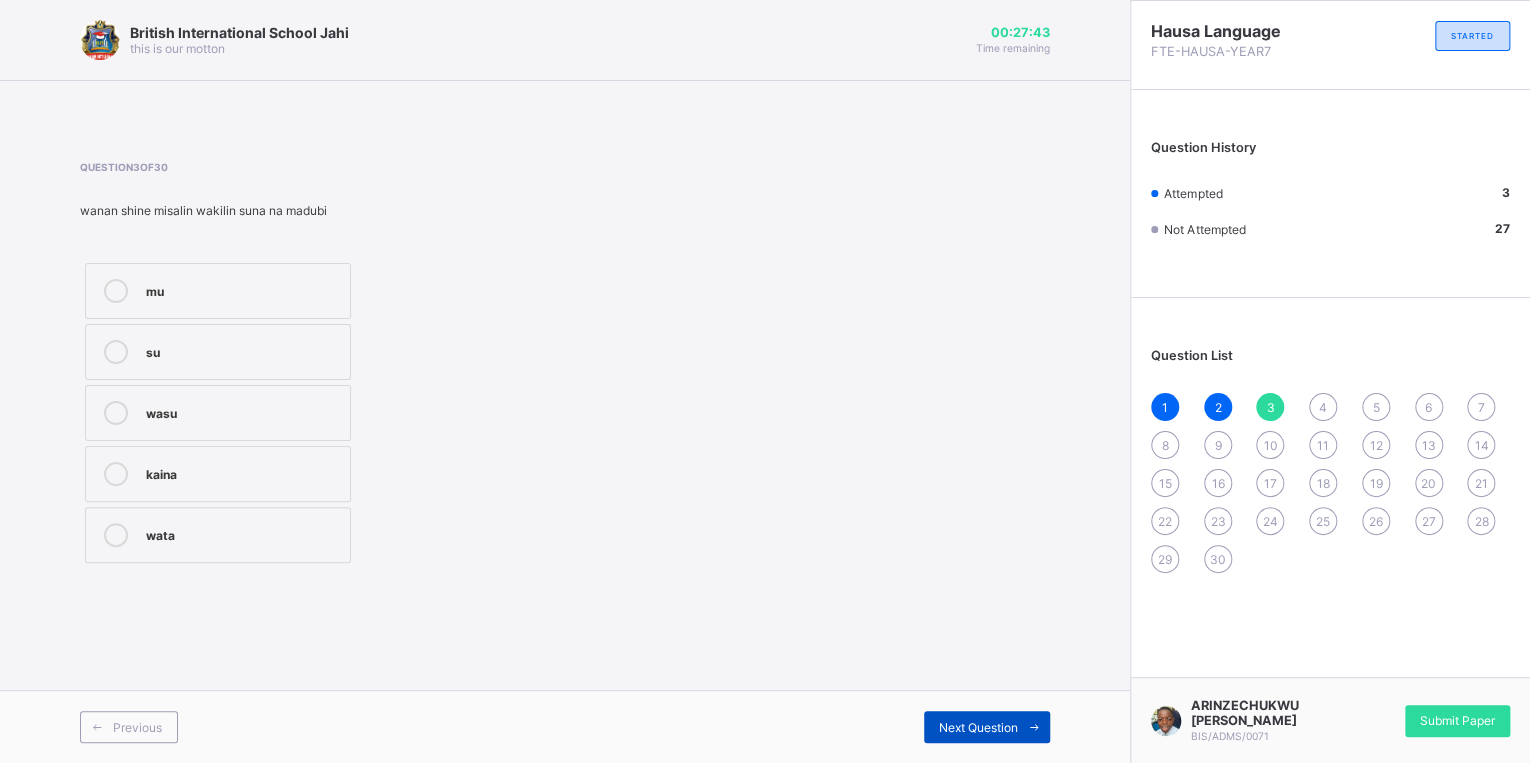 click at bounding box center (1034, 727) 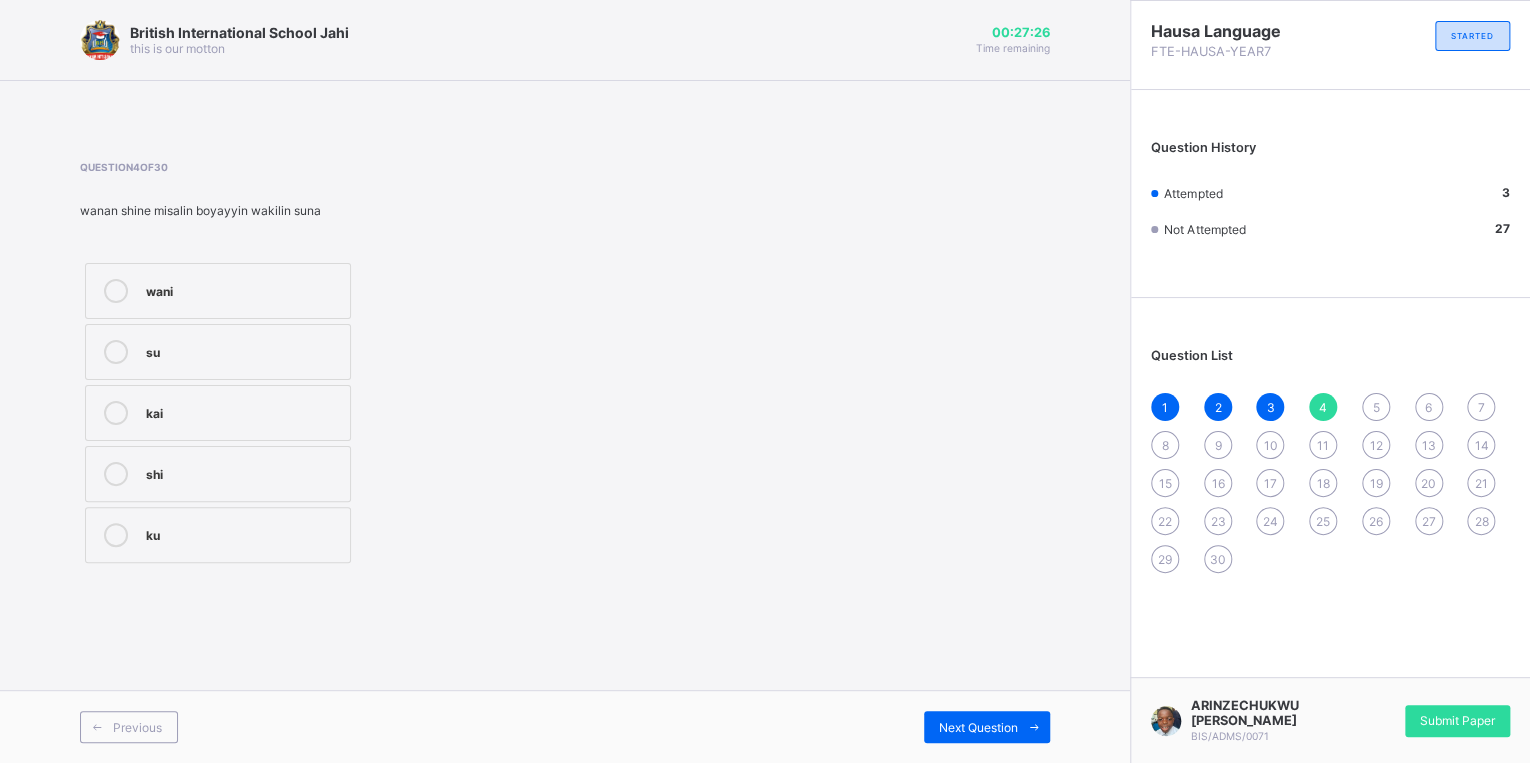 click on "wani" at bounding box center [243, 291] 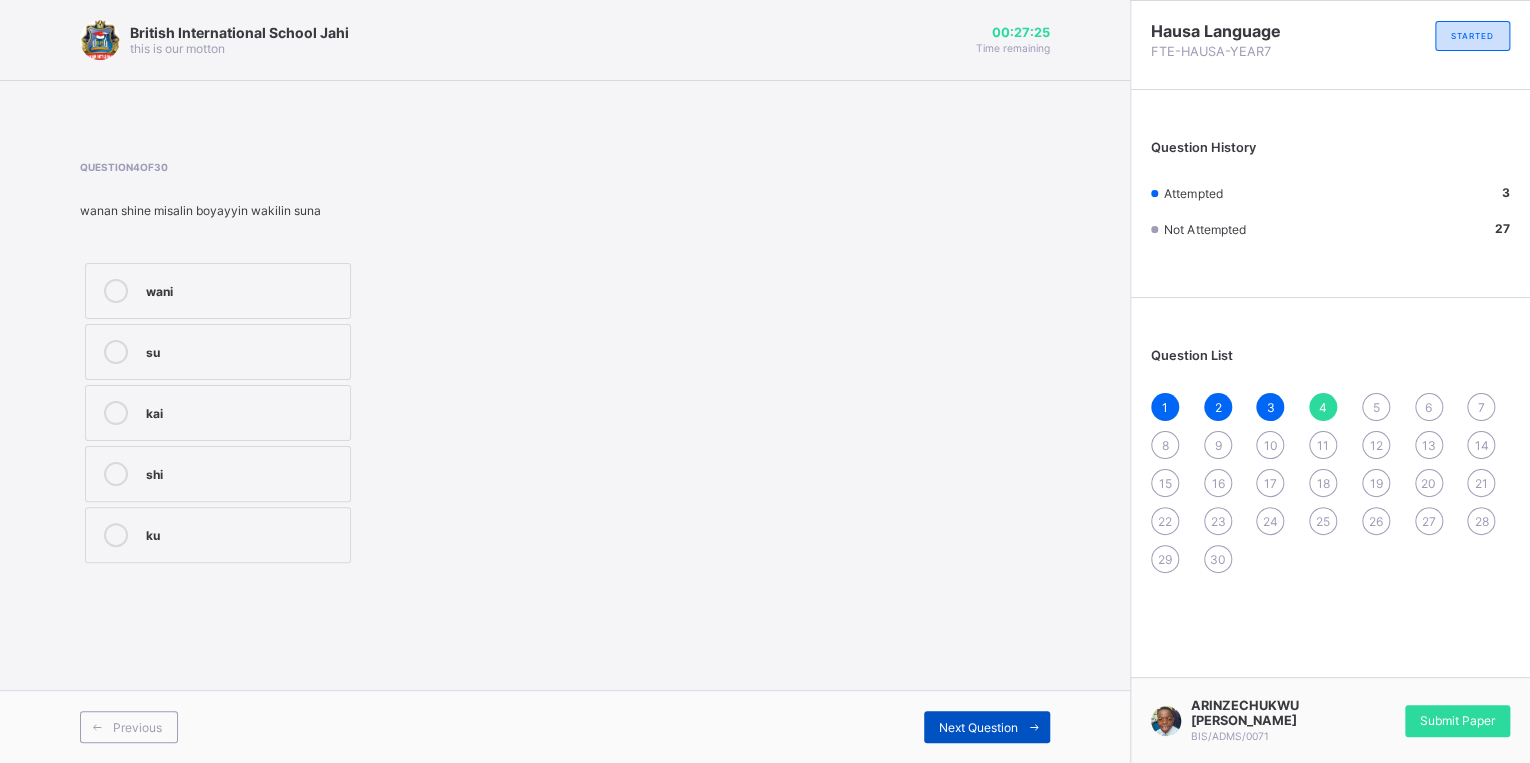 click on "Next Question" at bounding box center [978, 727] 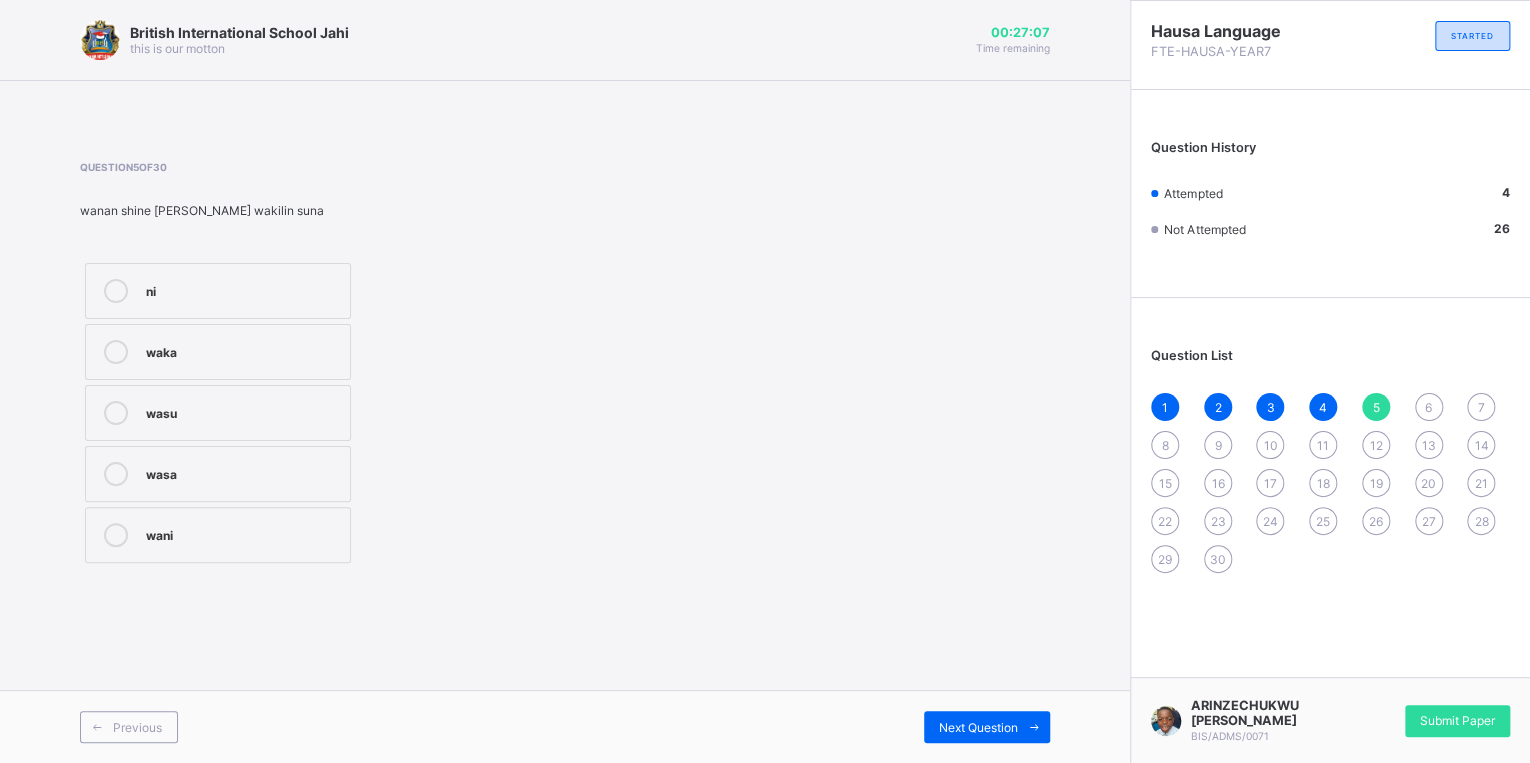 click on "wasu" at bounding box center [243, 411] 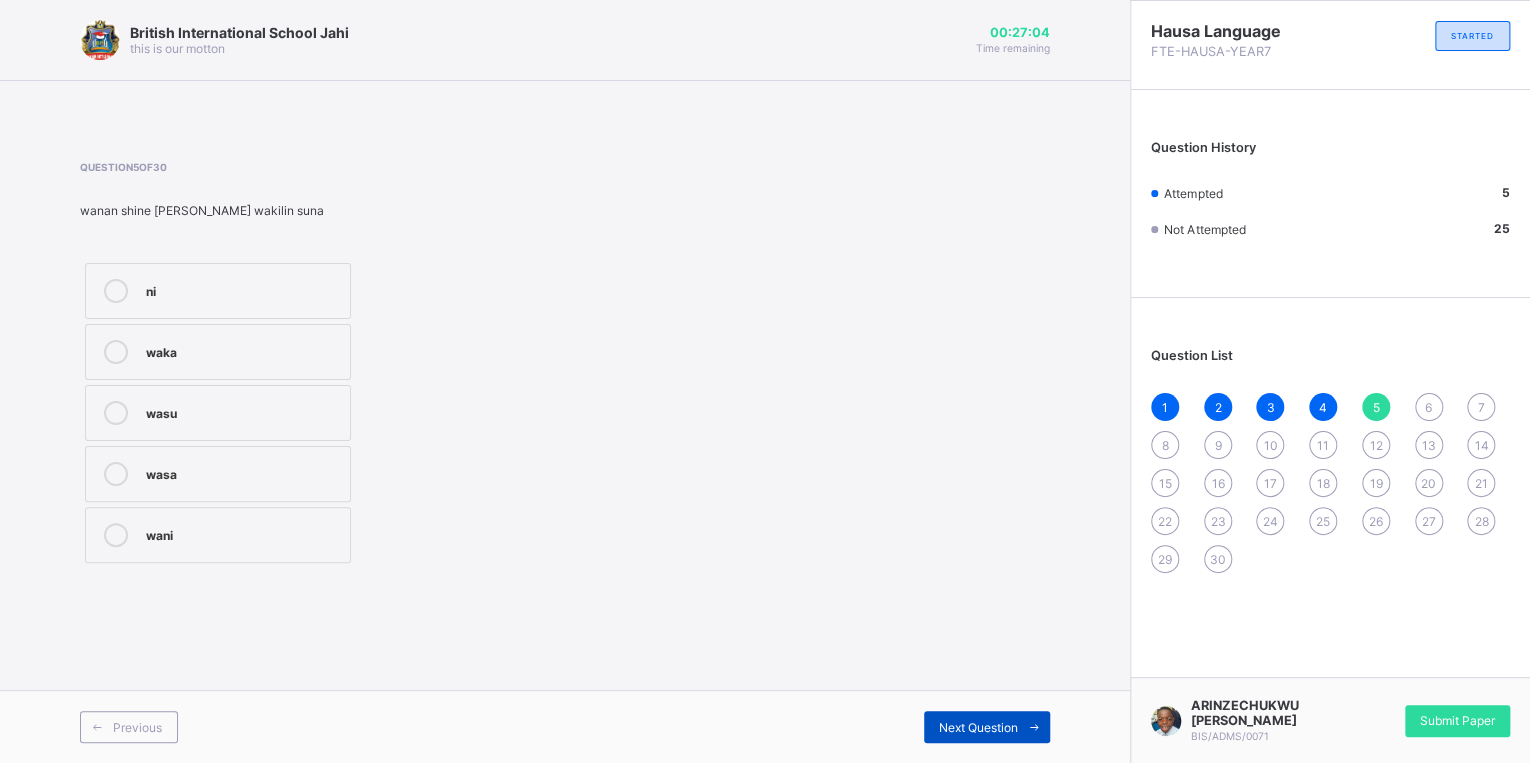 click at bounding box center (1034, 727) 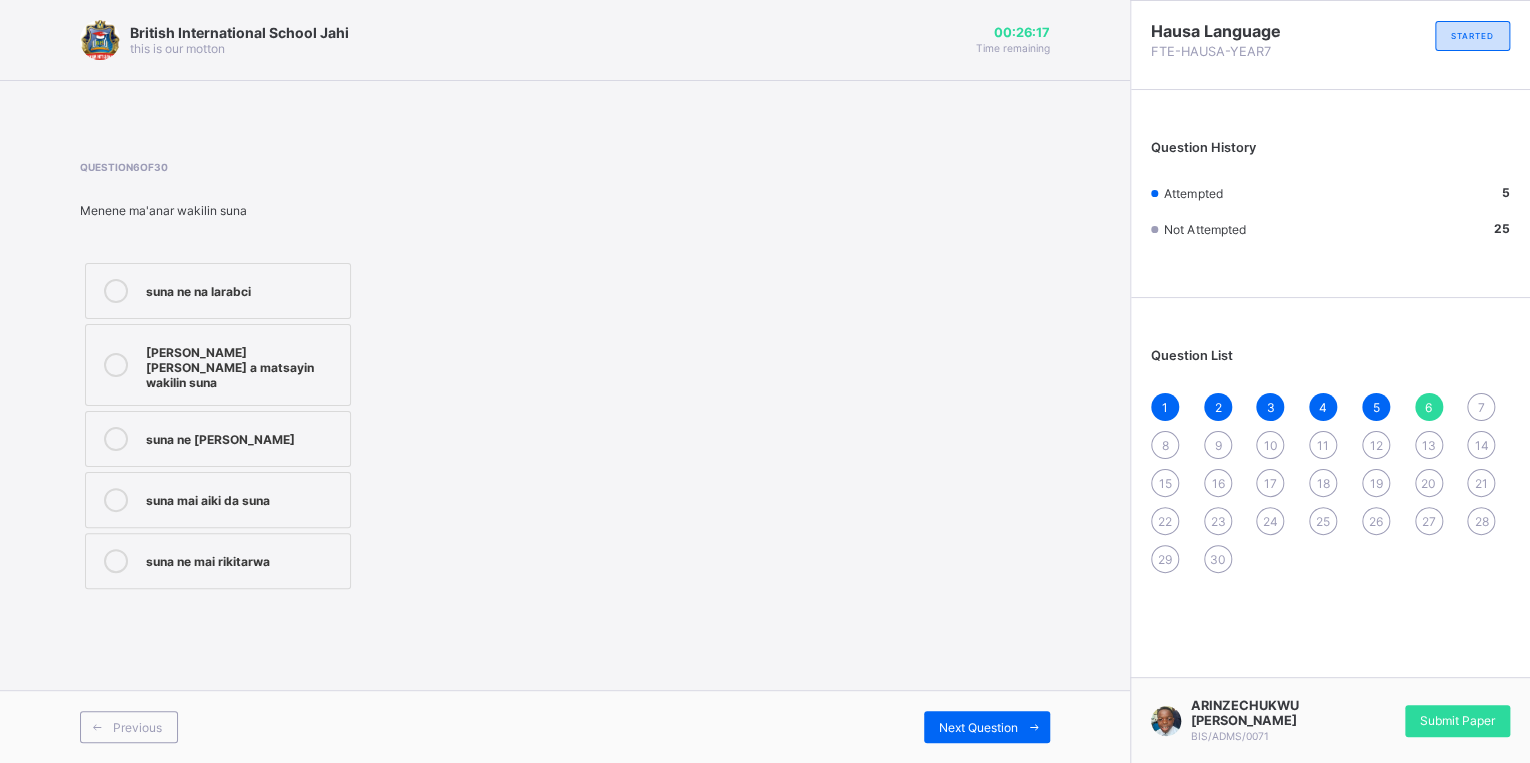 click on "[PERSON_NAME] [PERSON_NAME] a matsayin wakilin suna" at bounding box center (243, 365) 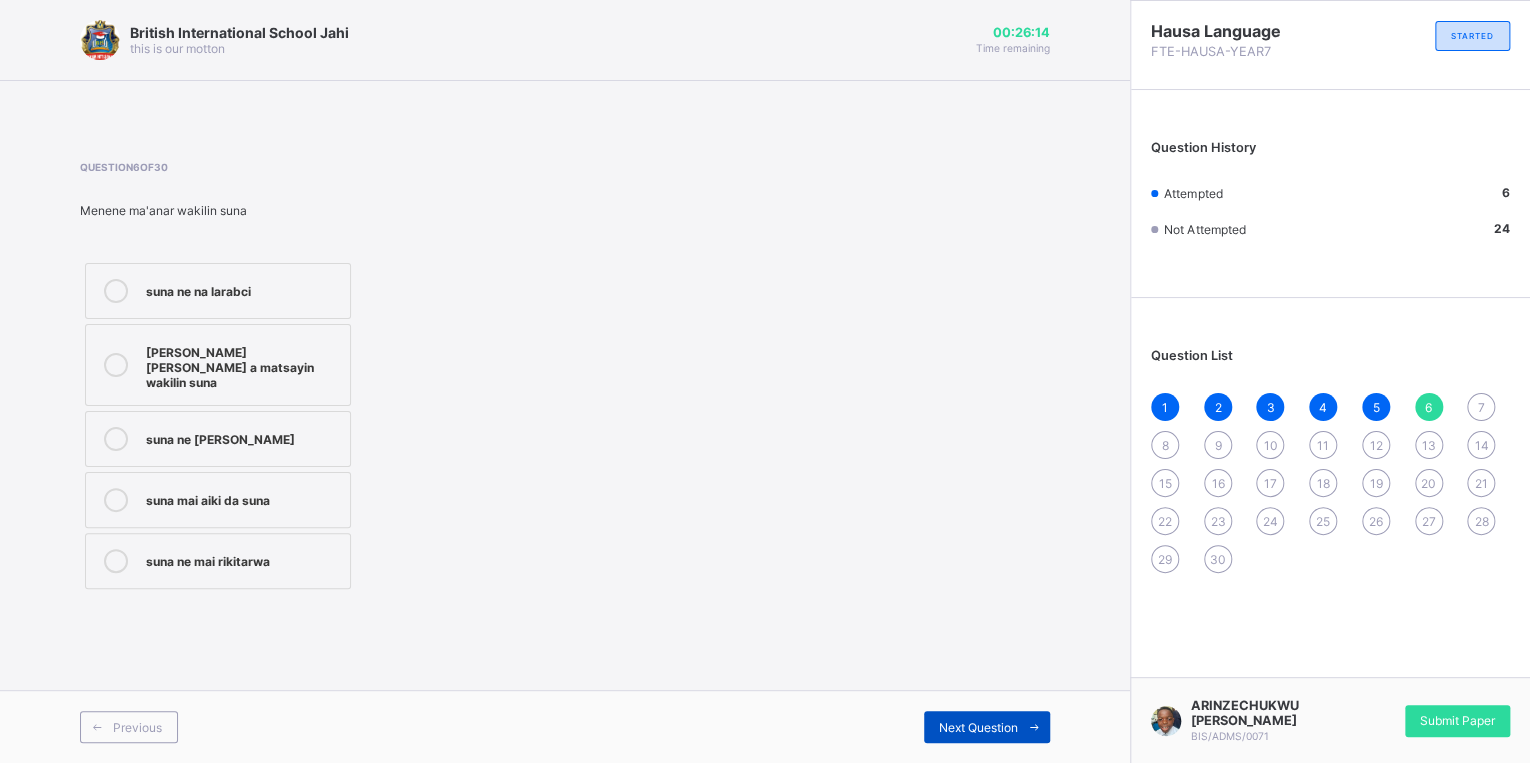 click at bounding box center (1034, 727) 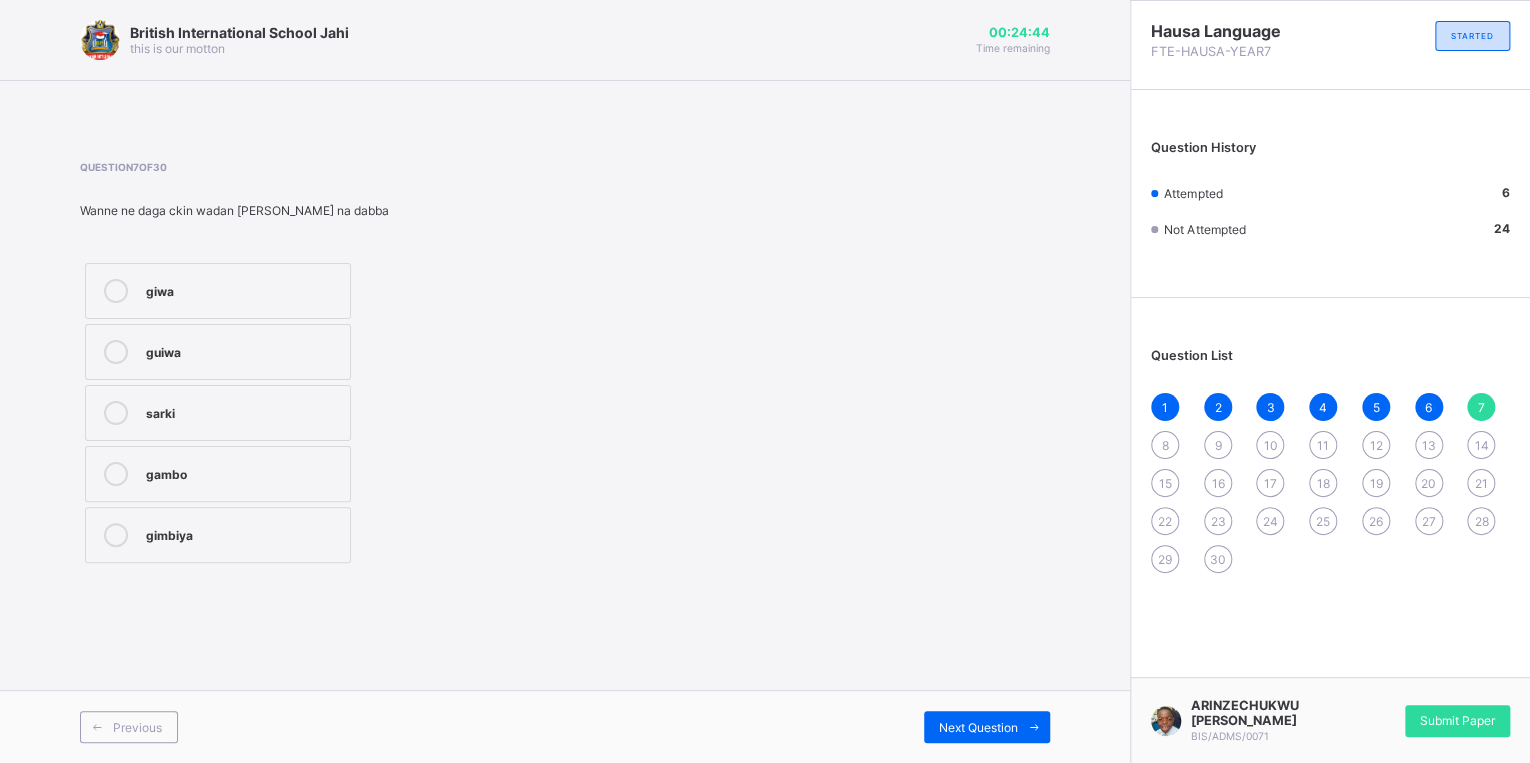 click on "sarki" at bounding box center (243, 411) 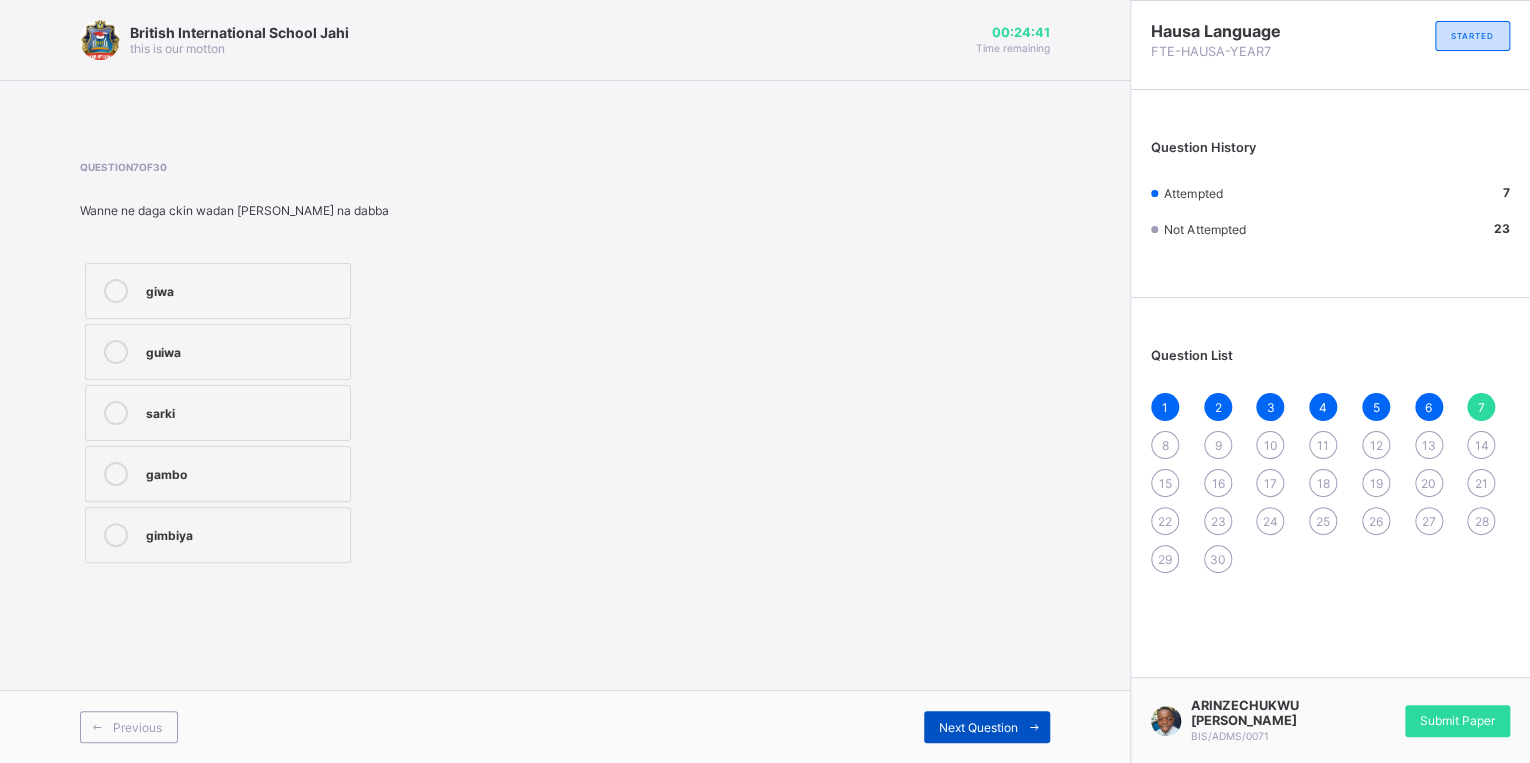 click at bounding box center [1034, 727] 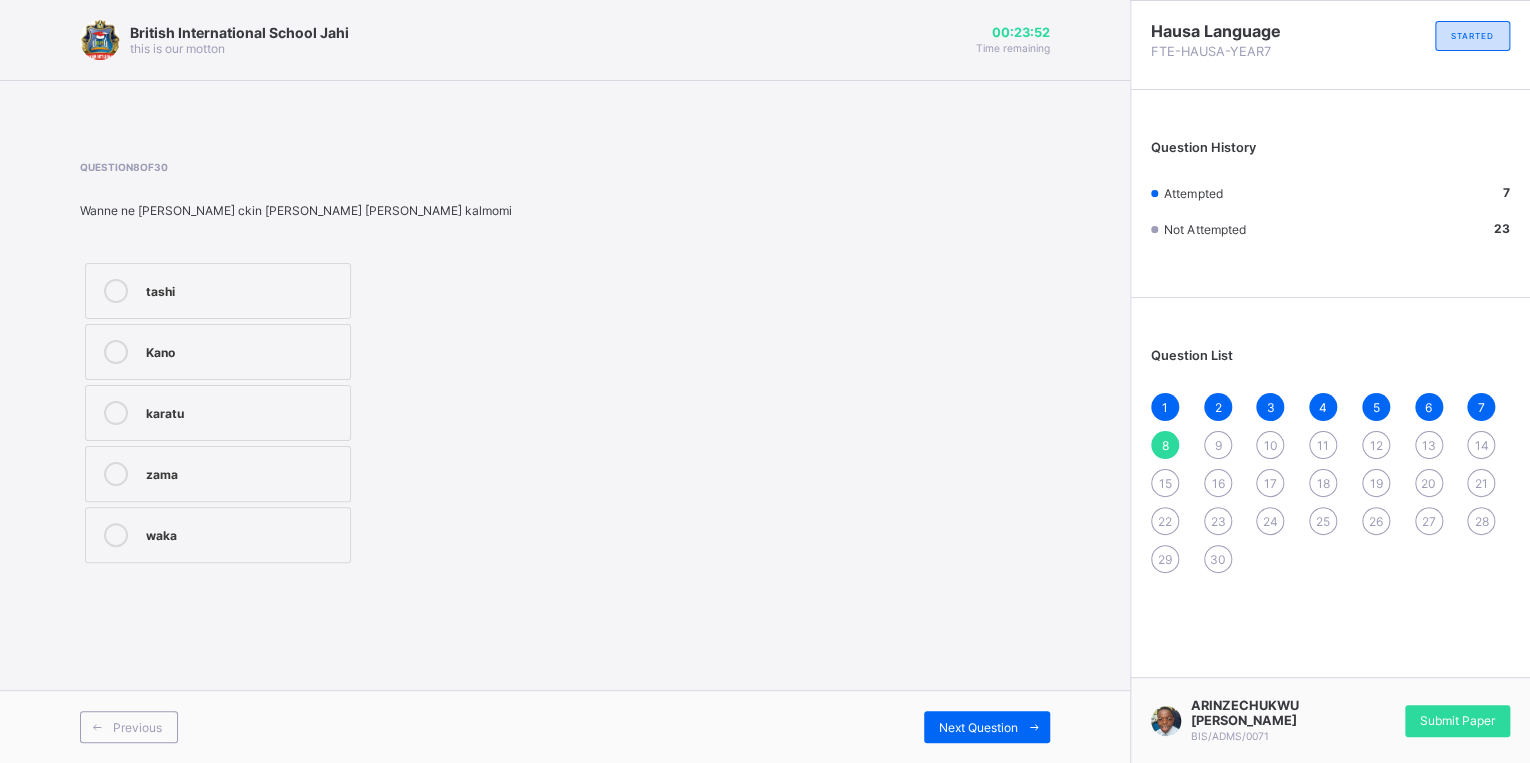 click on "tashi" at bounding box center (243, 289) 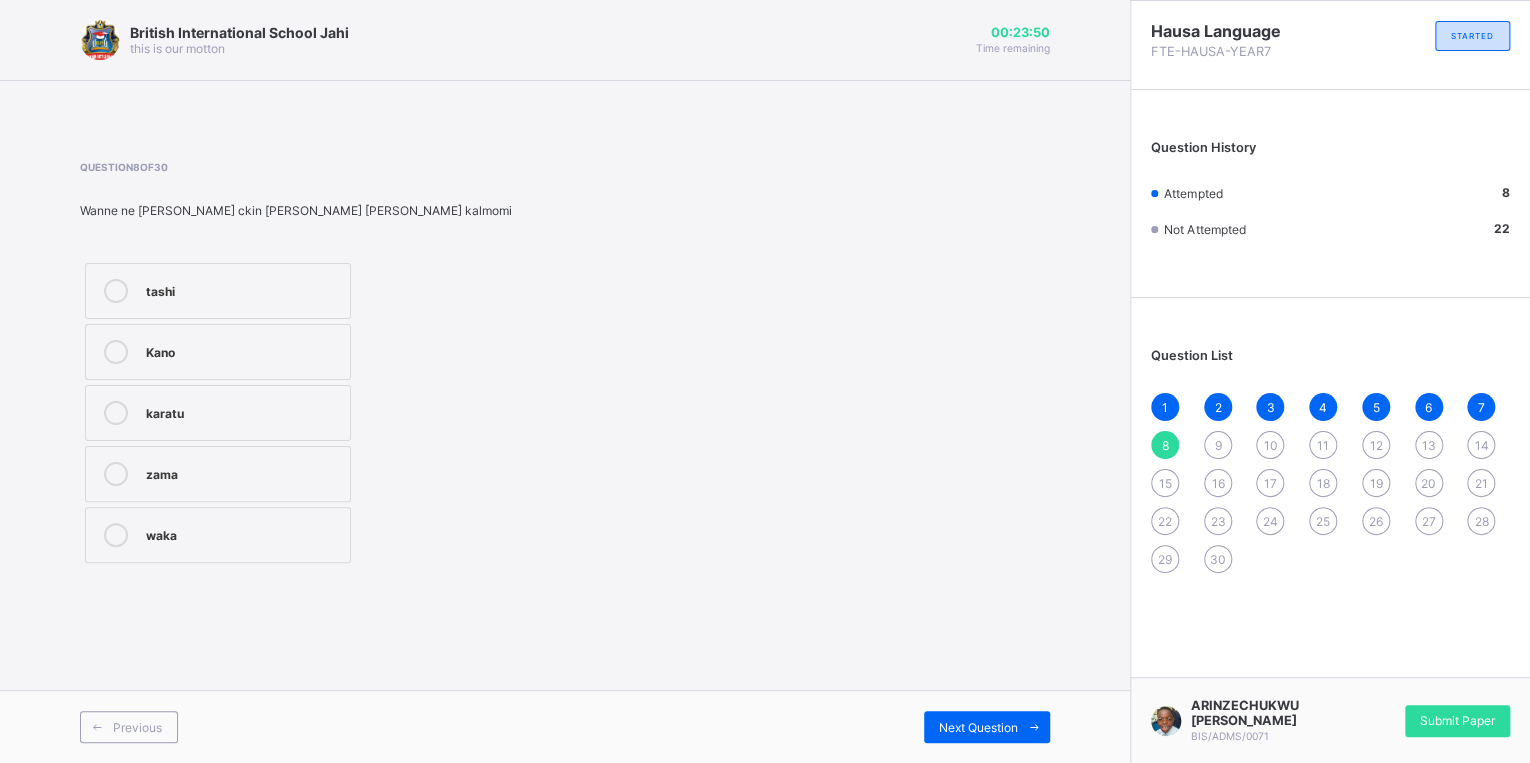 click on "Kano" at bounding box center [243, 352] 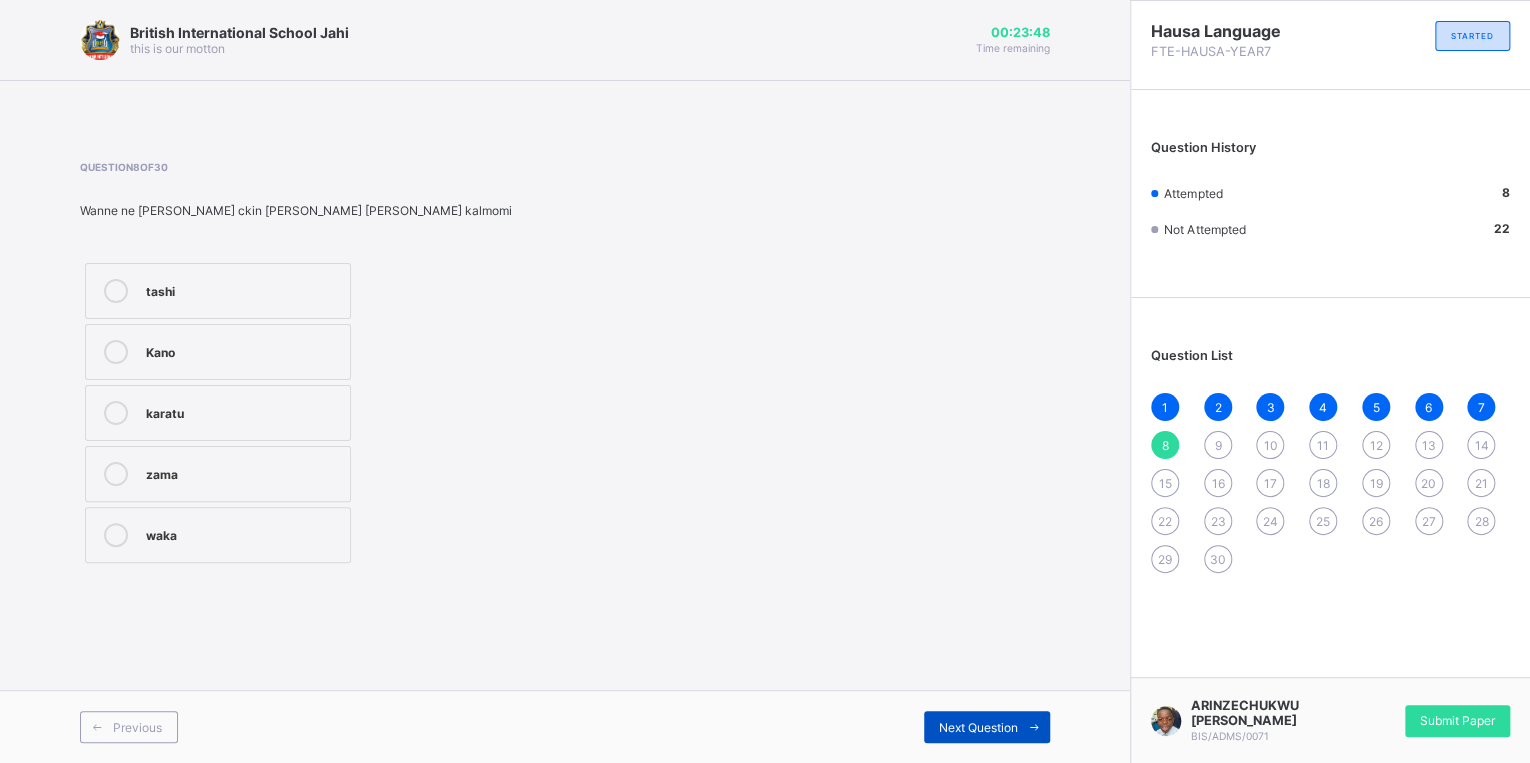 click at bounding box center [1034, 727] 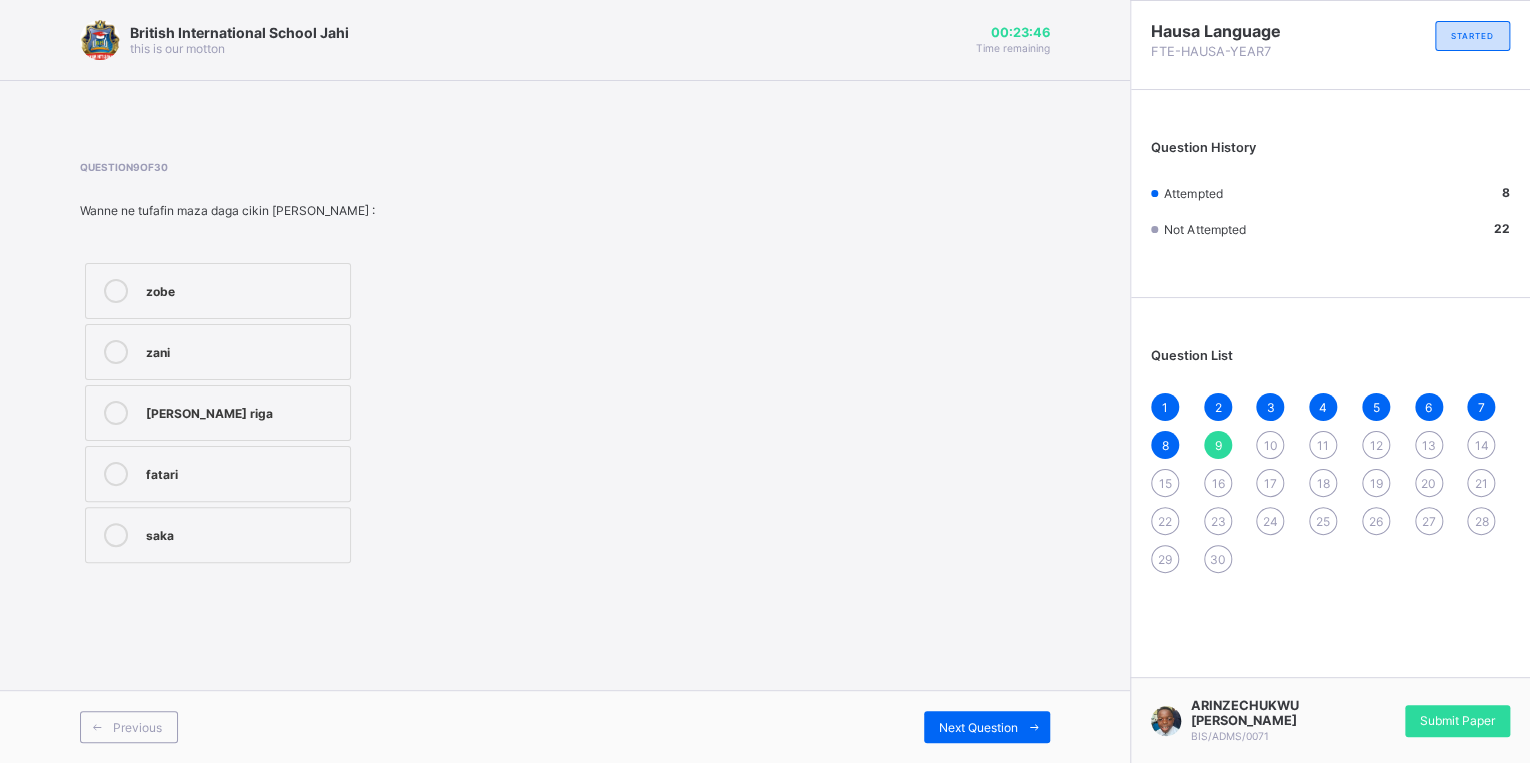 click on "[PERSON_NAME] riga" at bounding box center (243, 411) 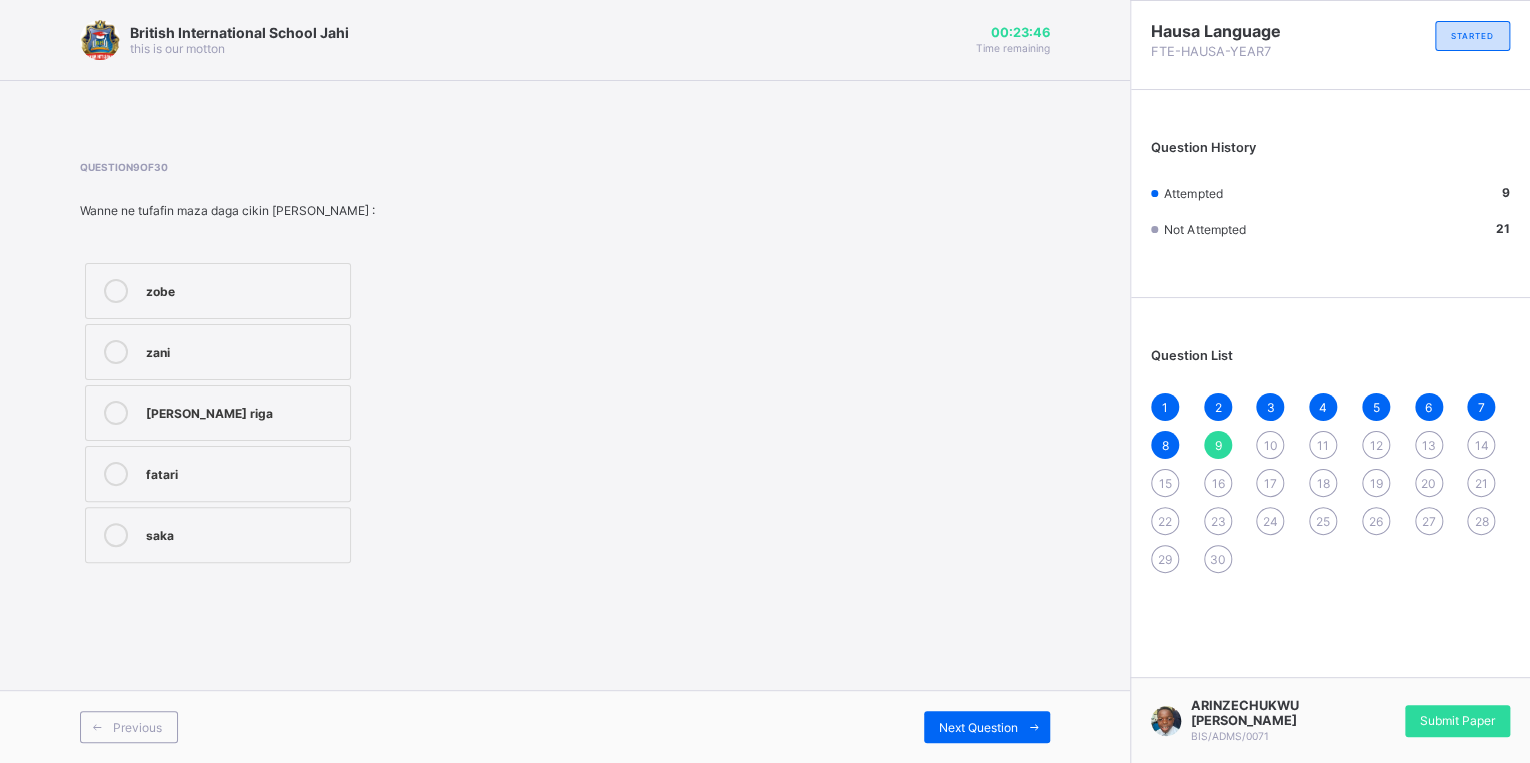click on "zani" at bounding box center (243, 350) 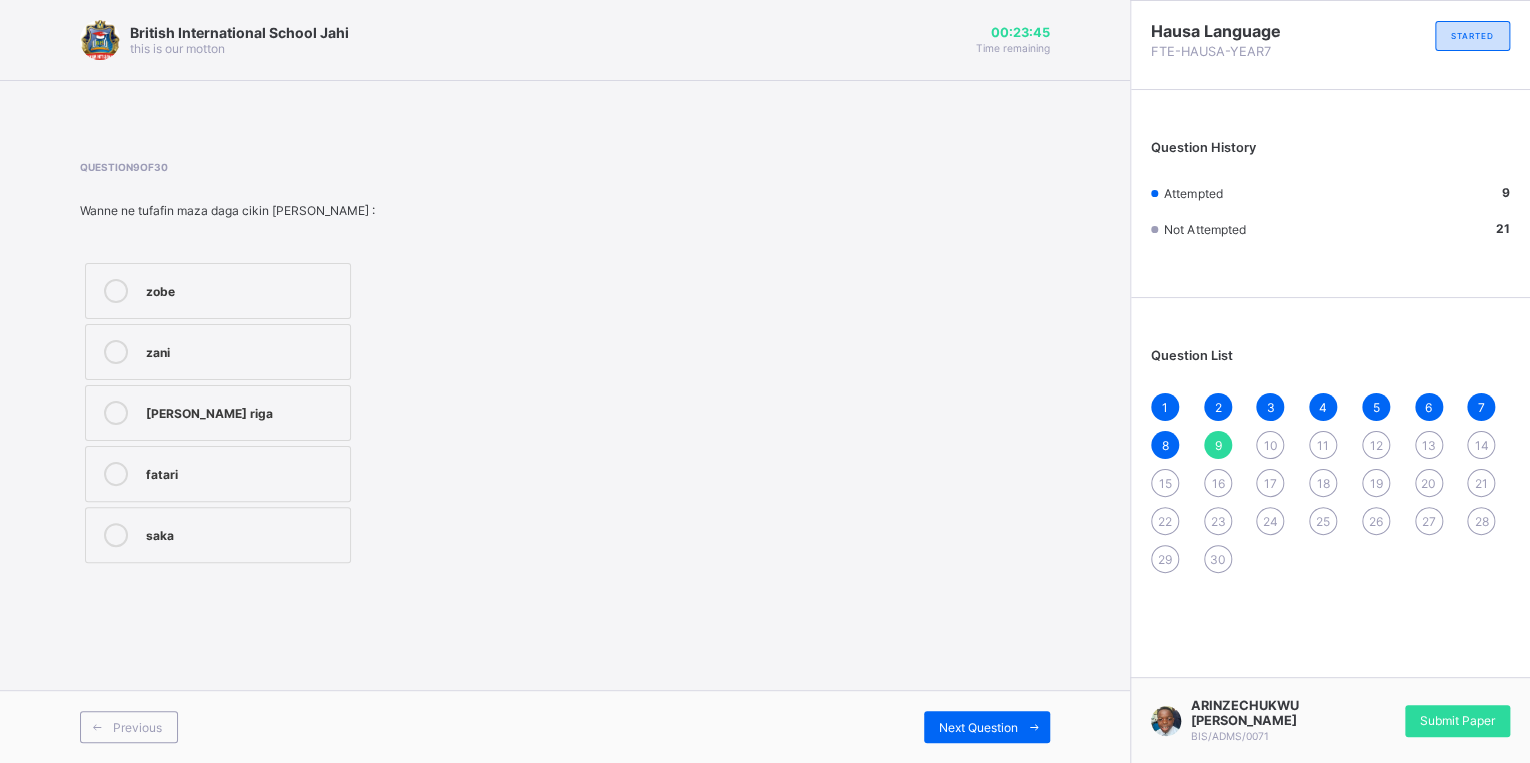 click on "[PERSON_NAME] riga" at bounding box center [218, 413] 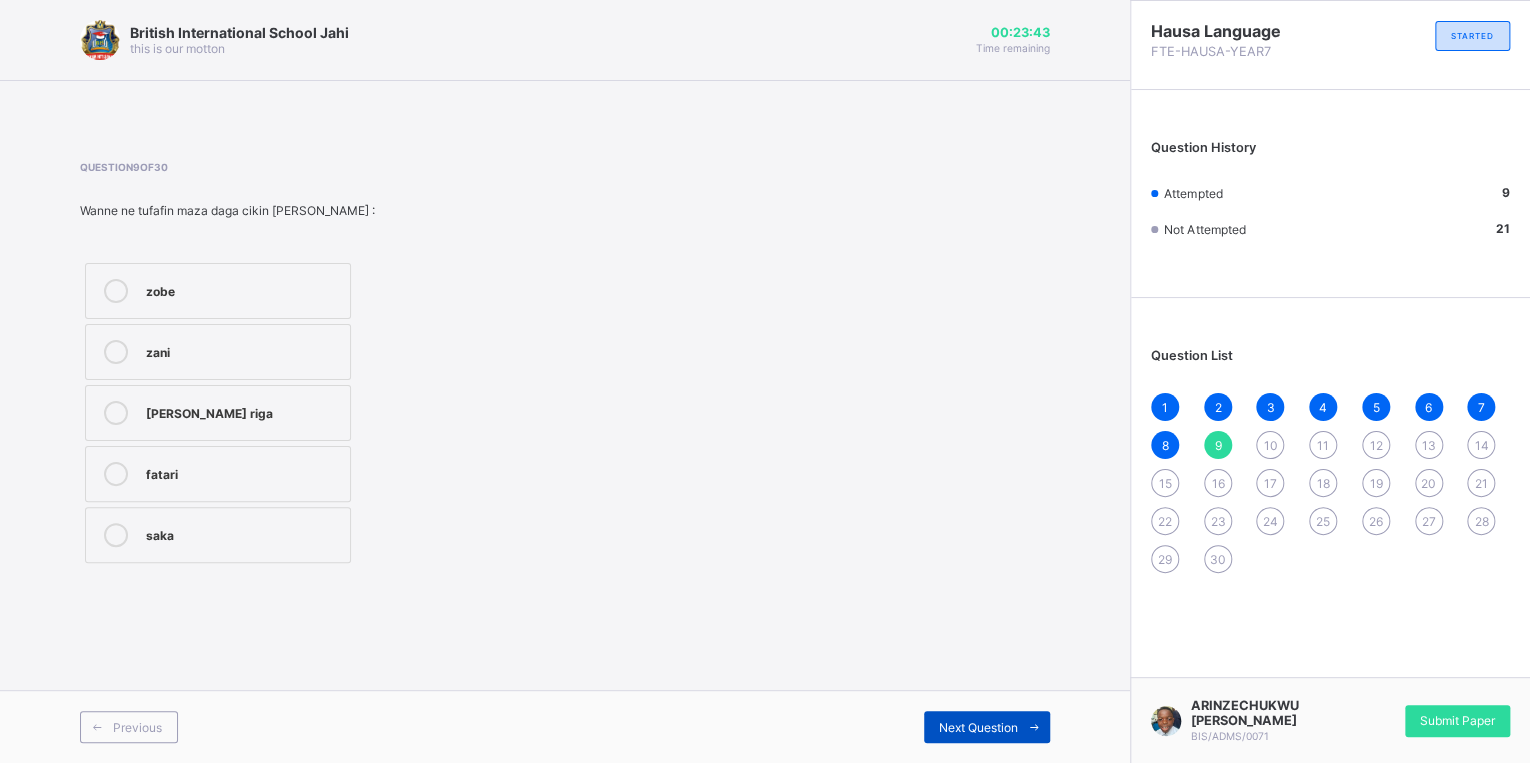 click at bounding box center (1034, 727) 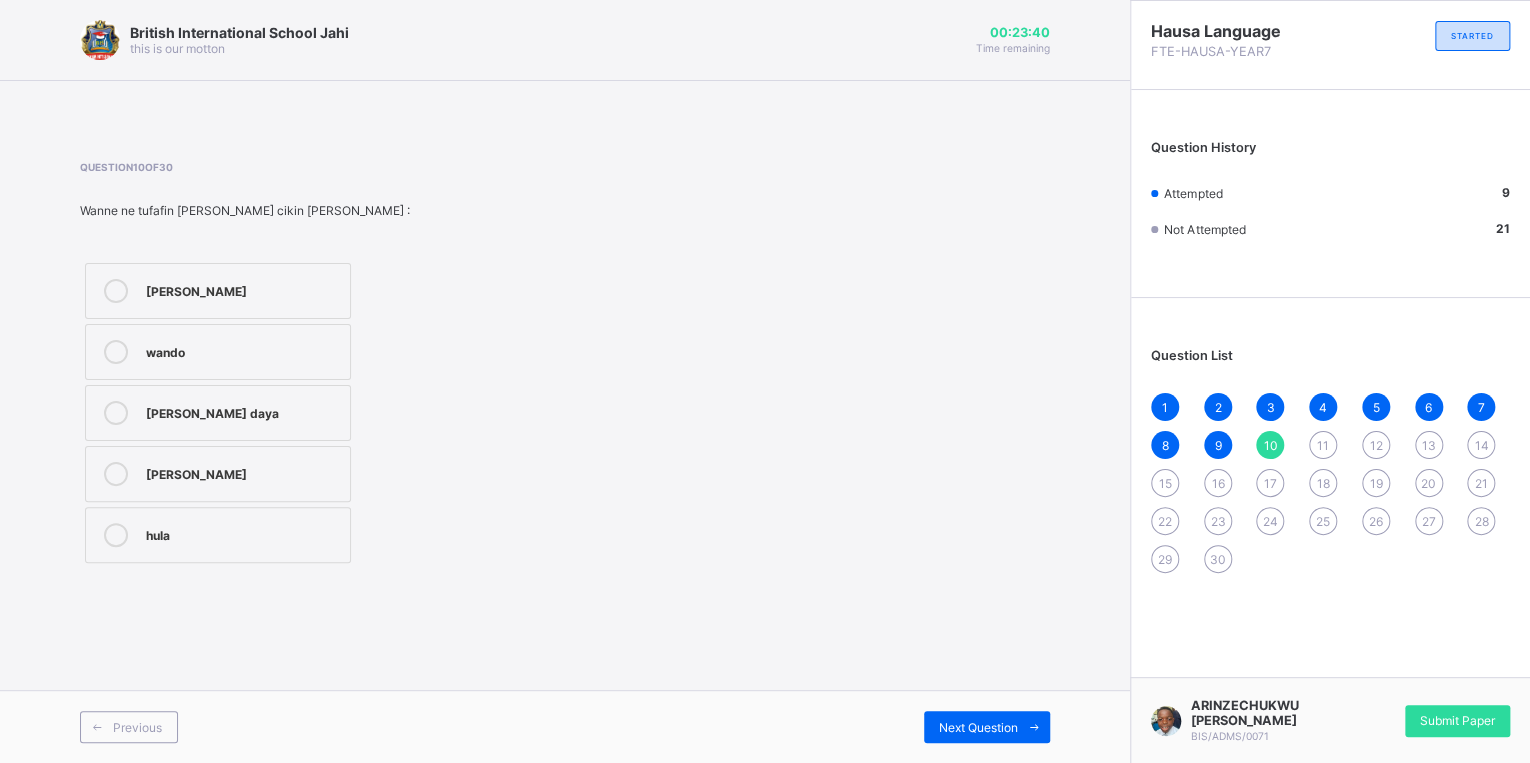 click on "[PERSON_NAME] daya" at bounding box center [218, 413] 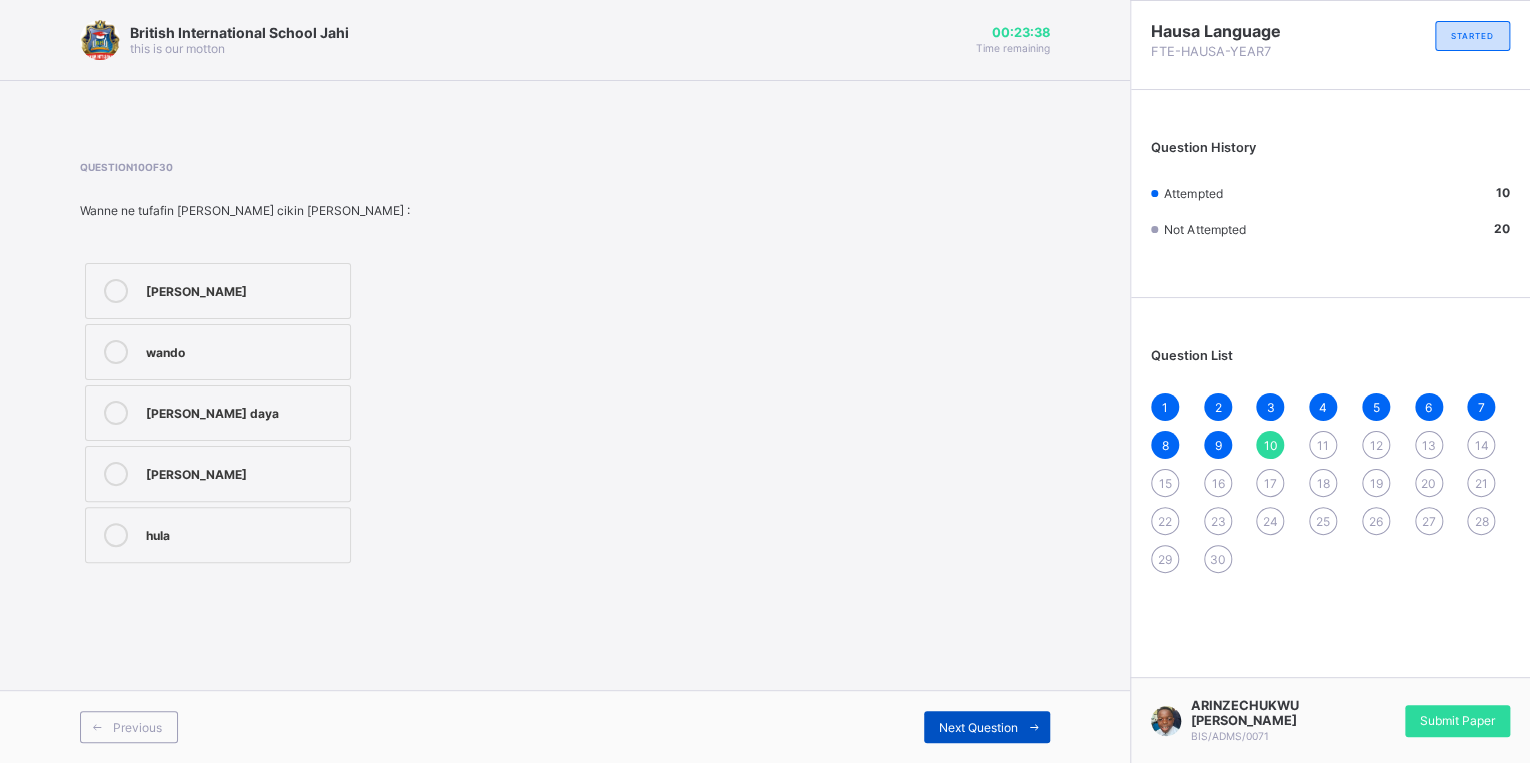 click on "Next Question" at bounding box center (978, 727) 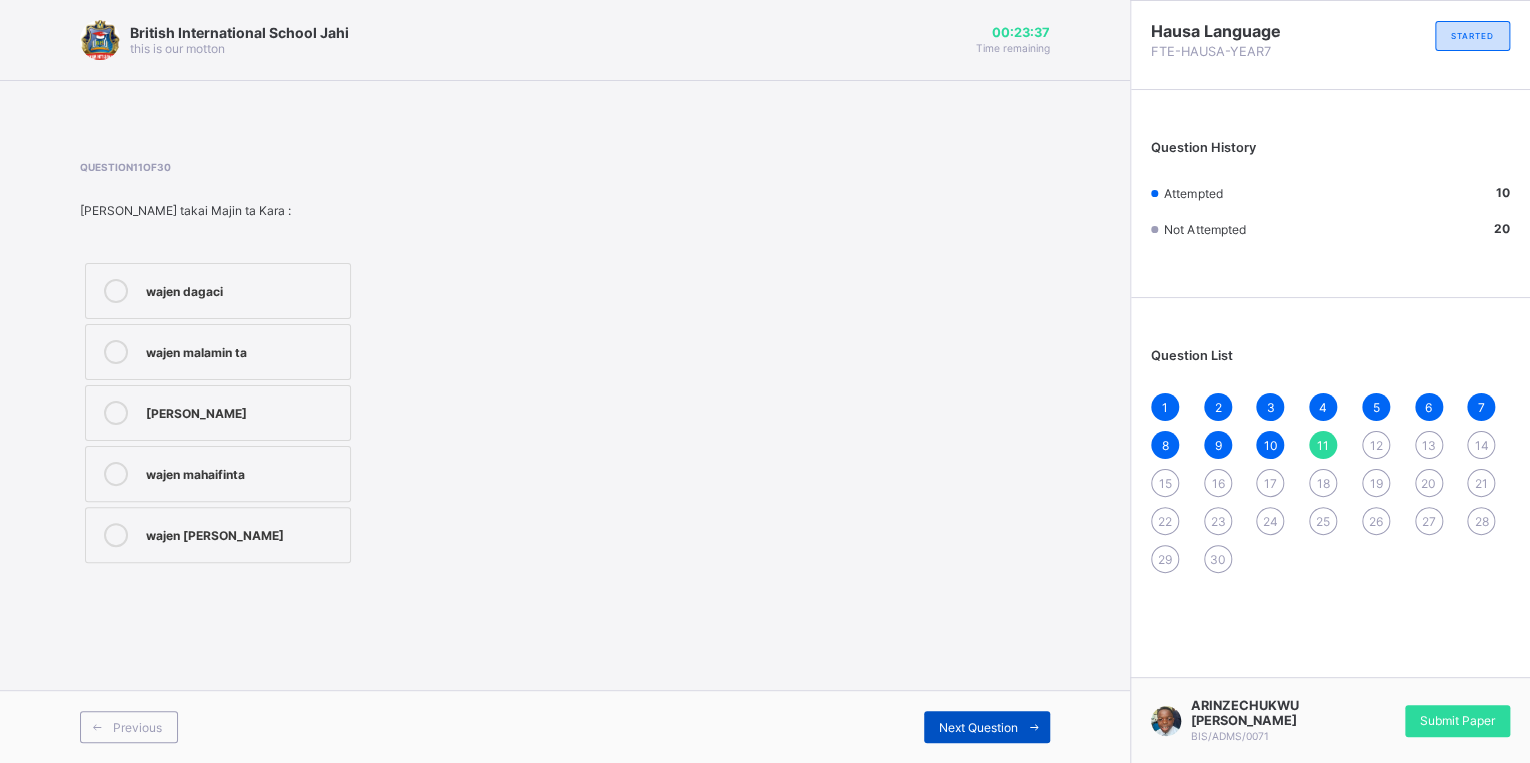 click on "Next Question" at bounding box center [978, 727] 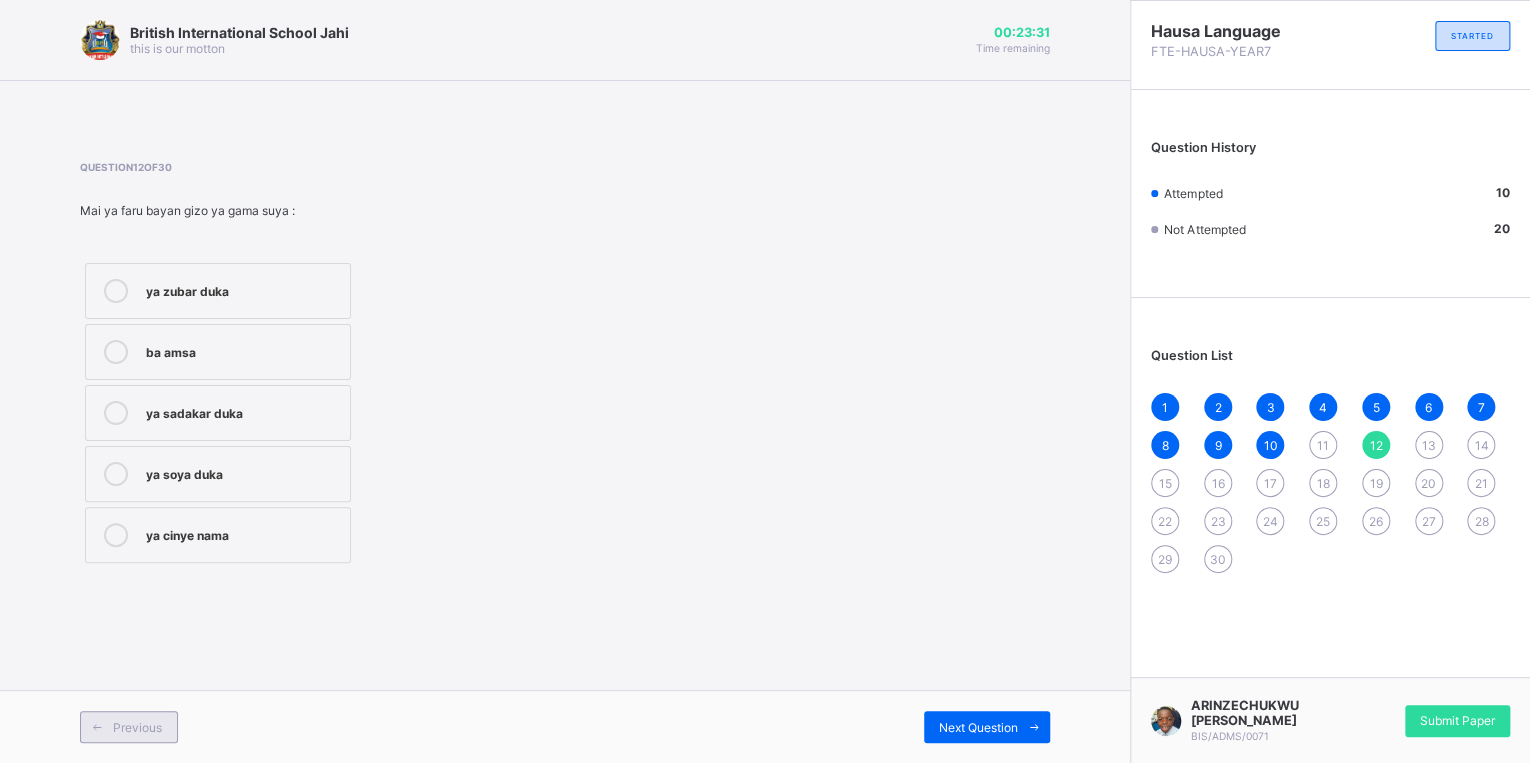 click on "Previous" at bounding box center (137, 727) 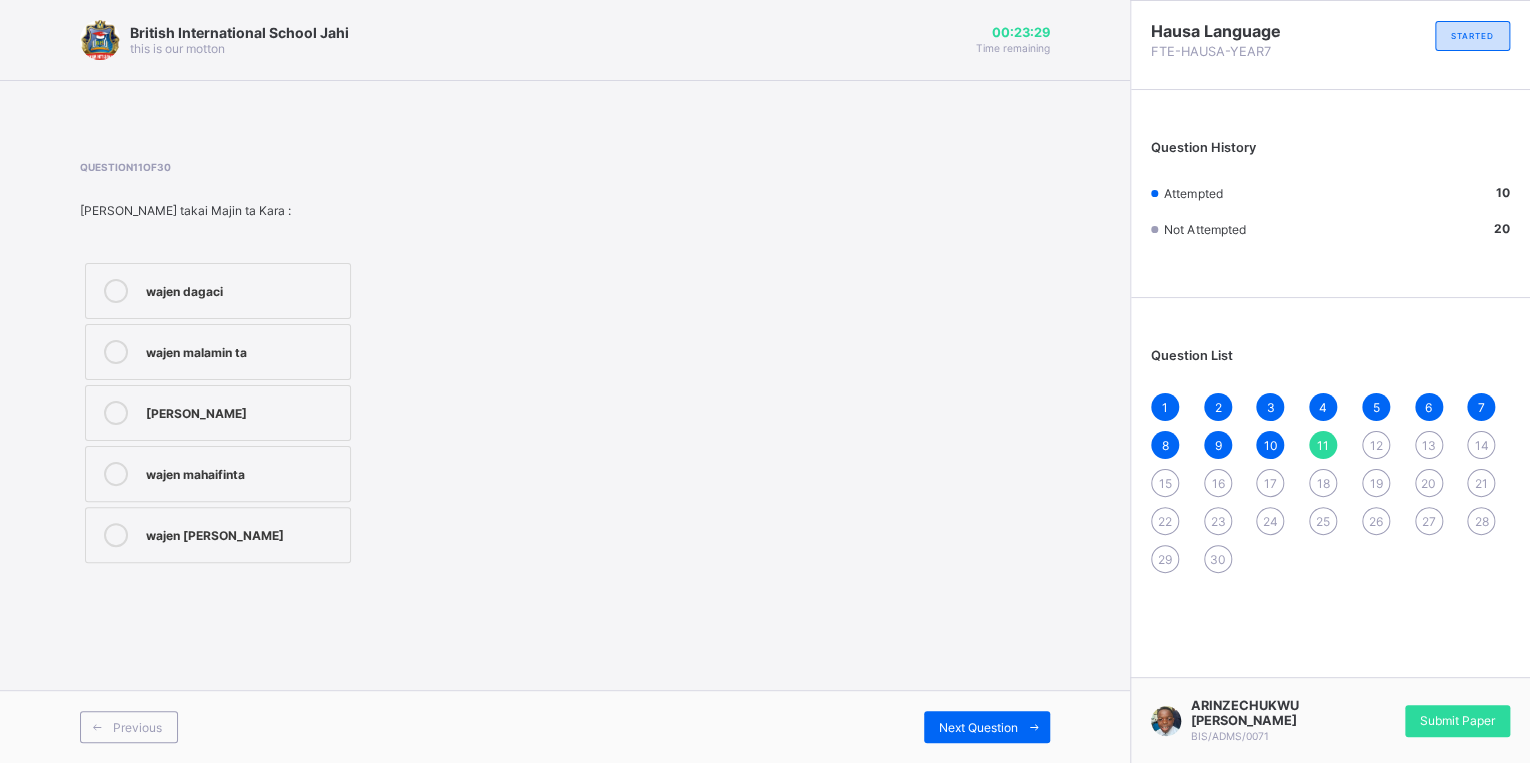 click on "[PERSON_NAME]" at bounding box center (243, 411) 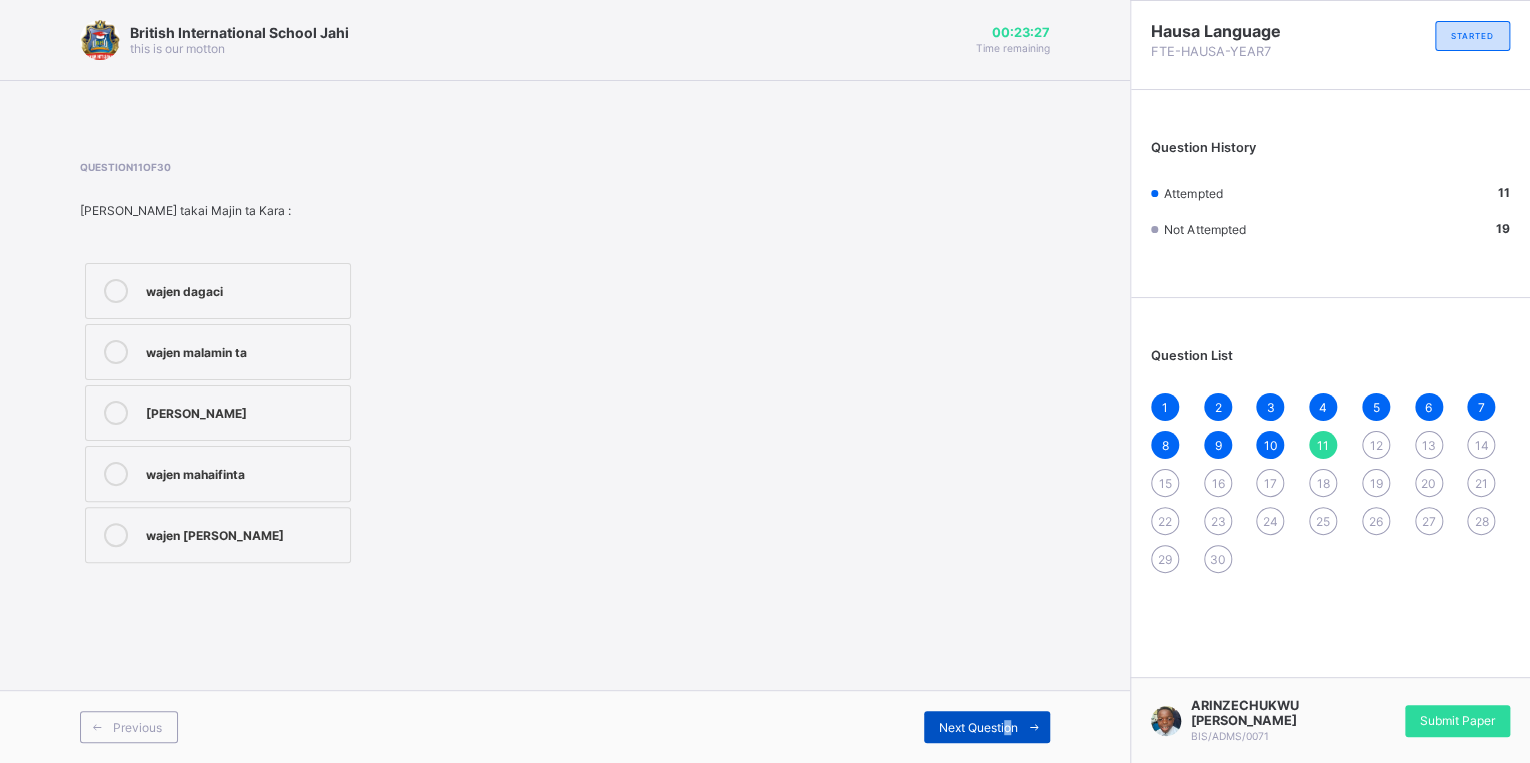 click on "Next Question" at bounding box center [987, 727] 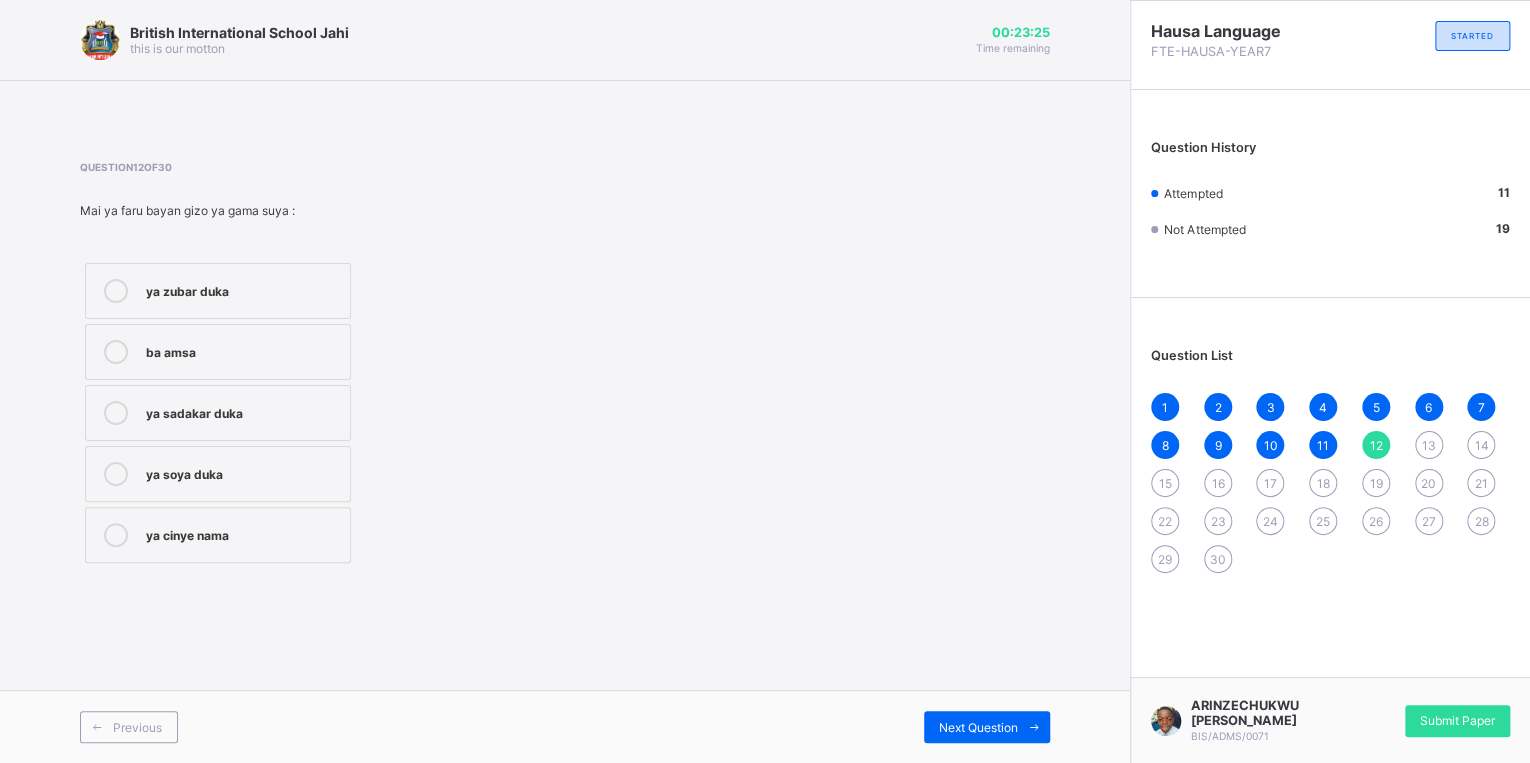 click on "ya sadakar duka" at bounding box center (218, 413) 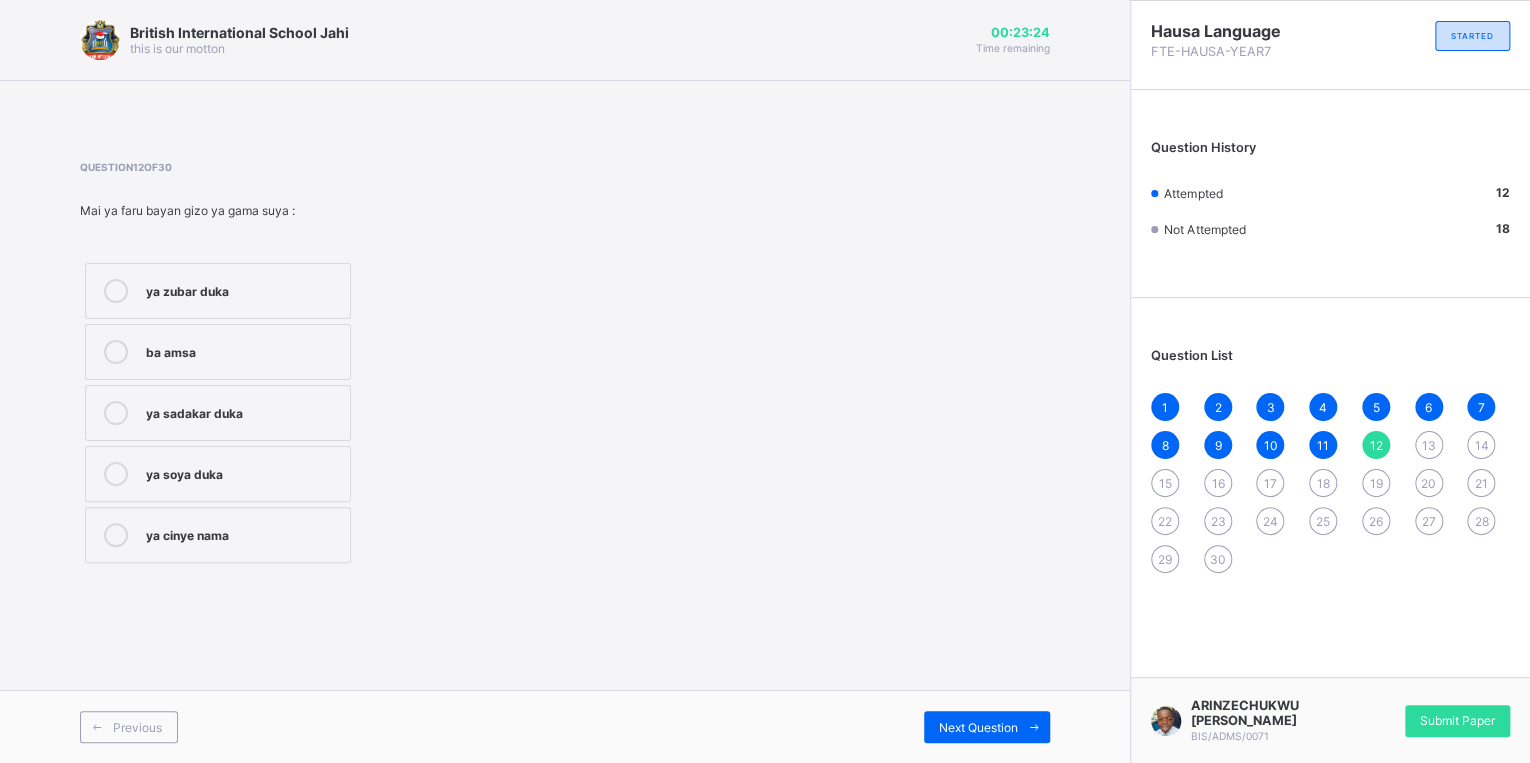click on "Previous Next Question" at bounding box center [565, 726] 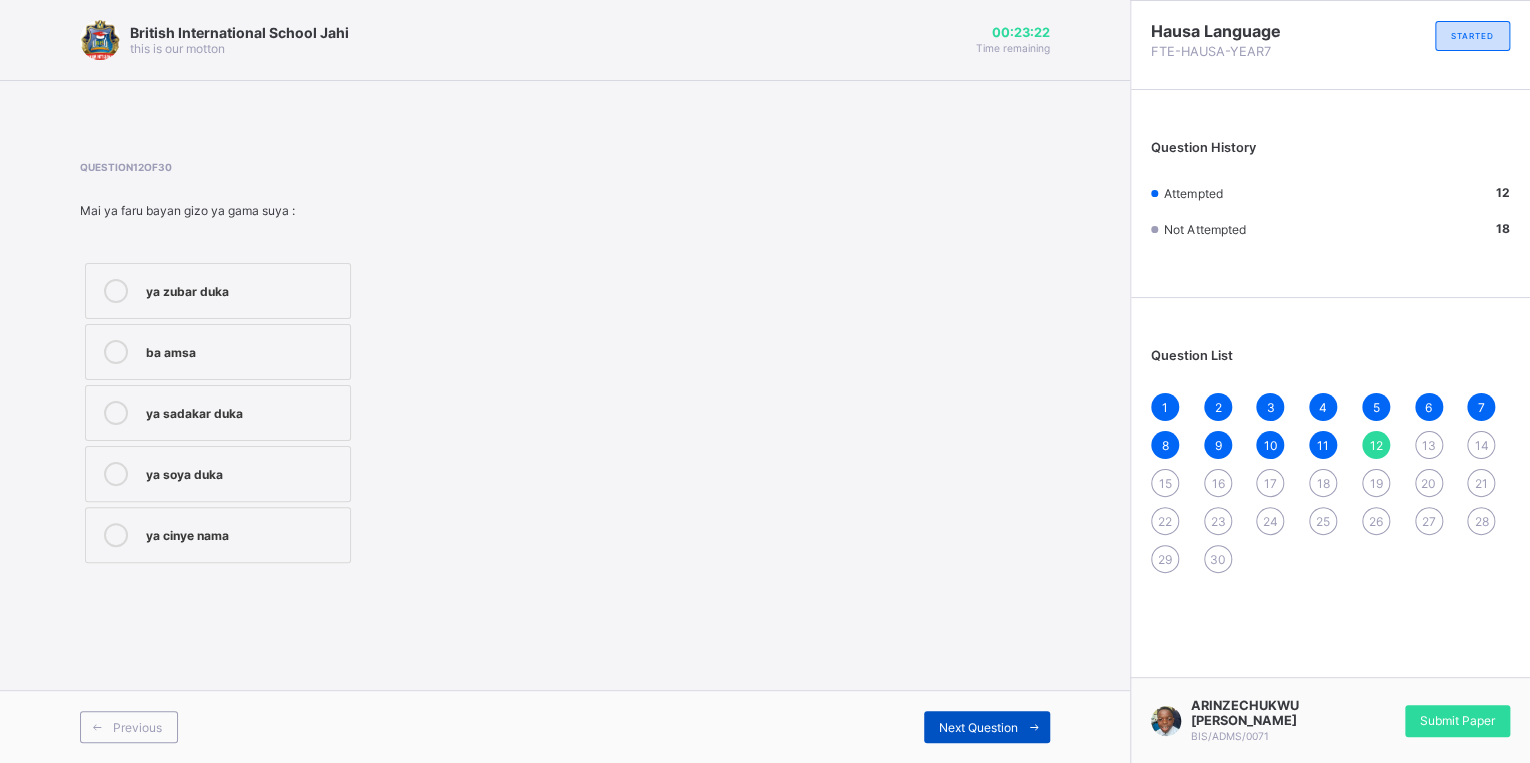 click on "Next Question" at bounding box center [978, 727] 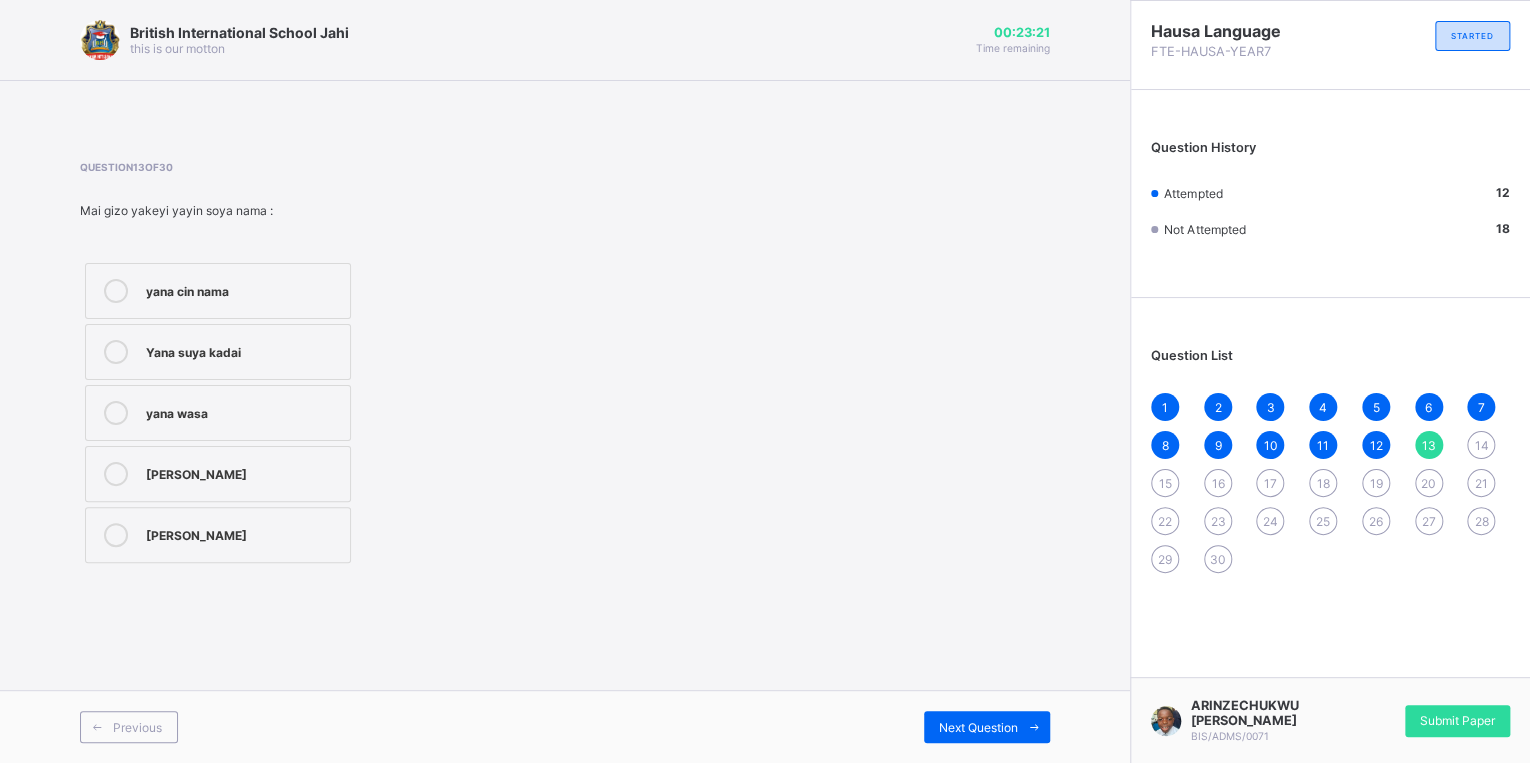click on "yana wasa" at bounding box center [243, 411] 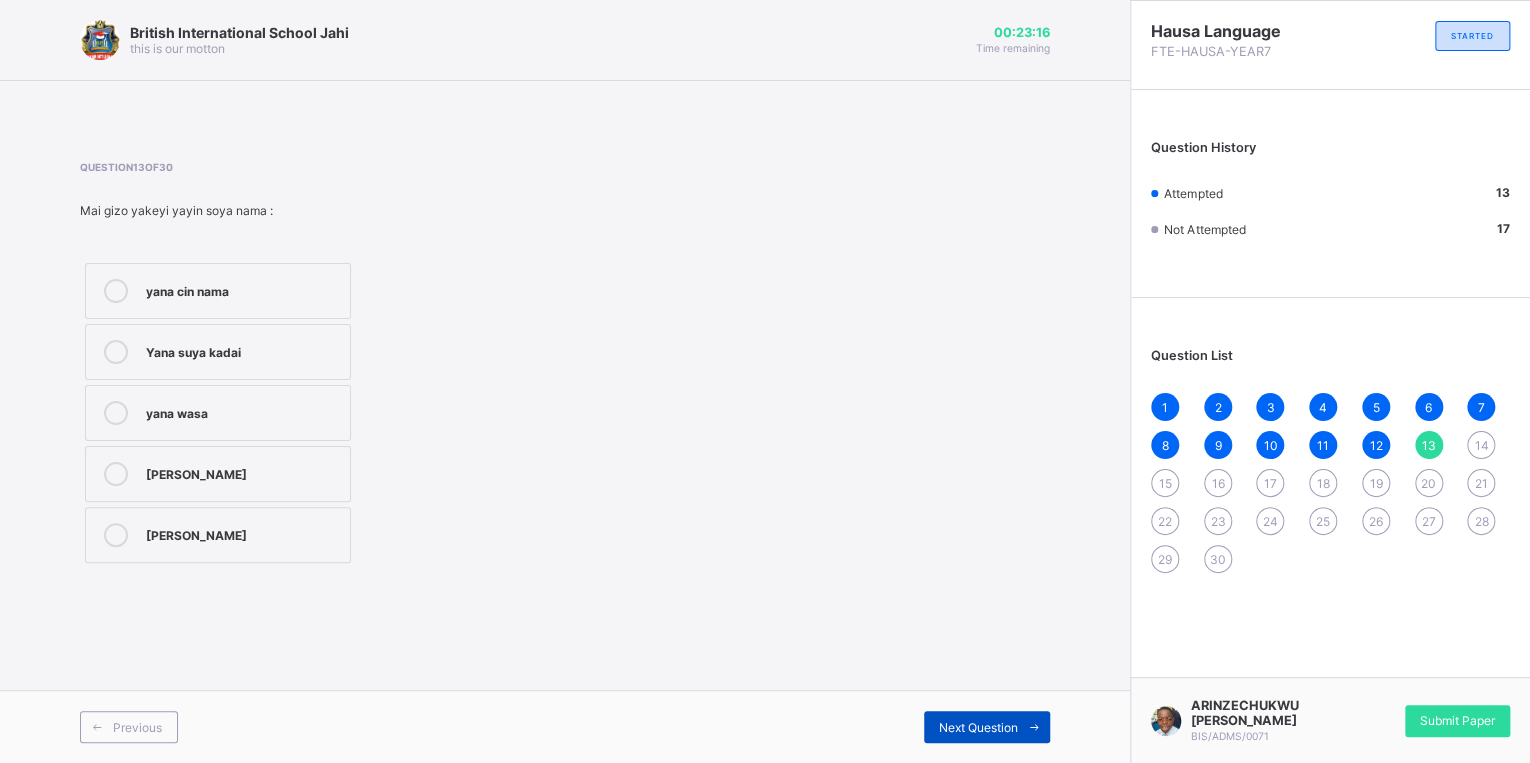 click at bounding box center [1034, 727] 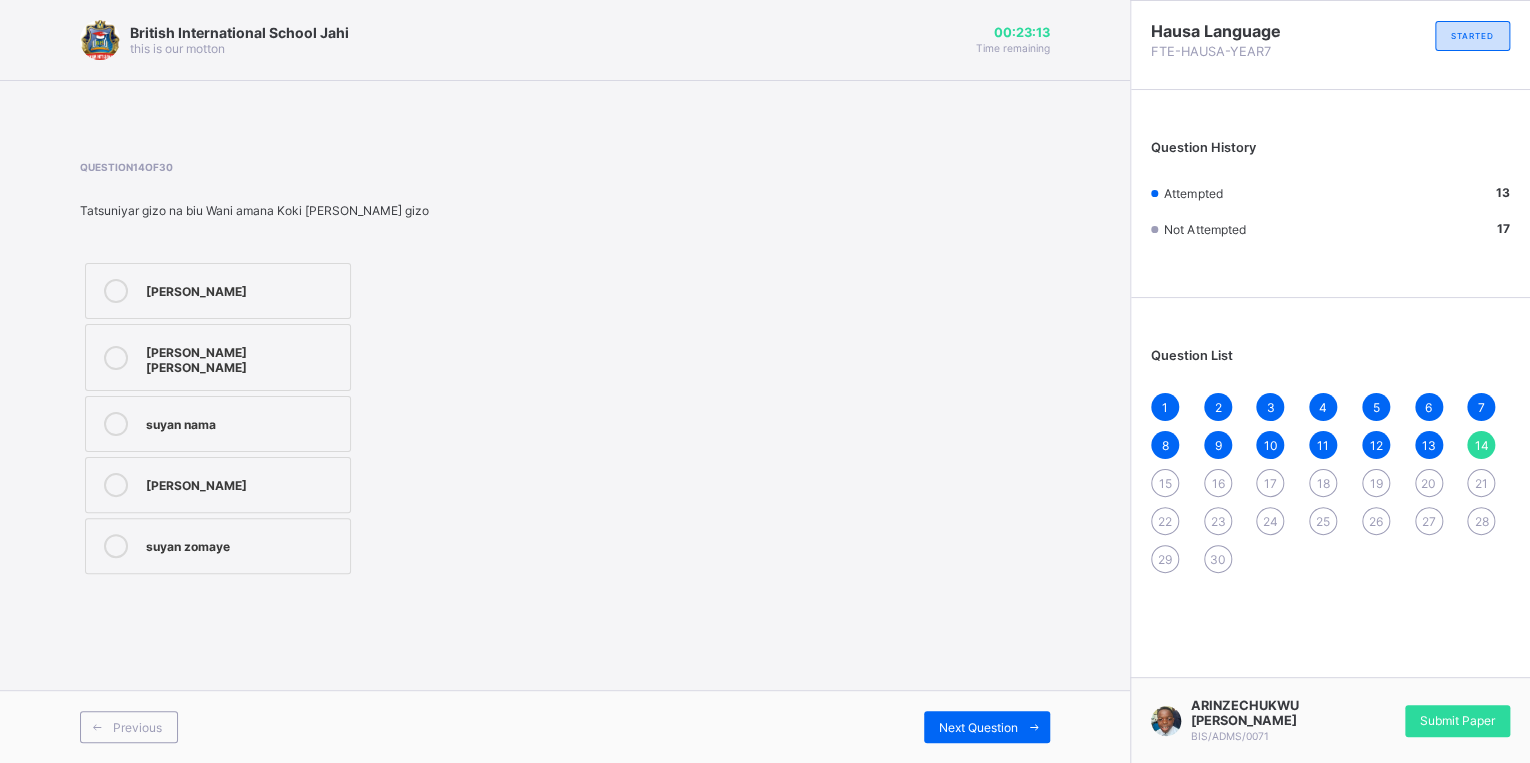 click on "suyan nama" at bounding box center [243, 422] 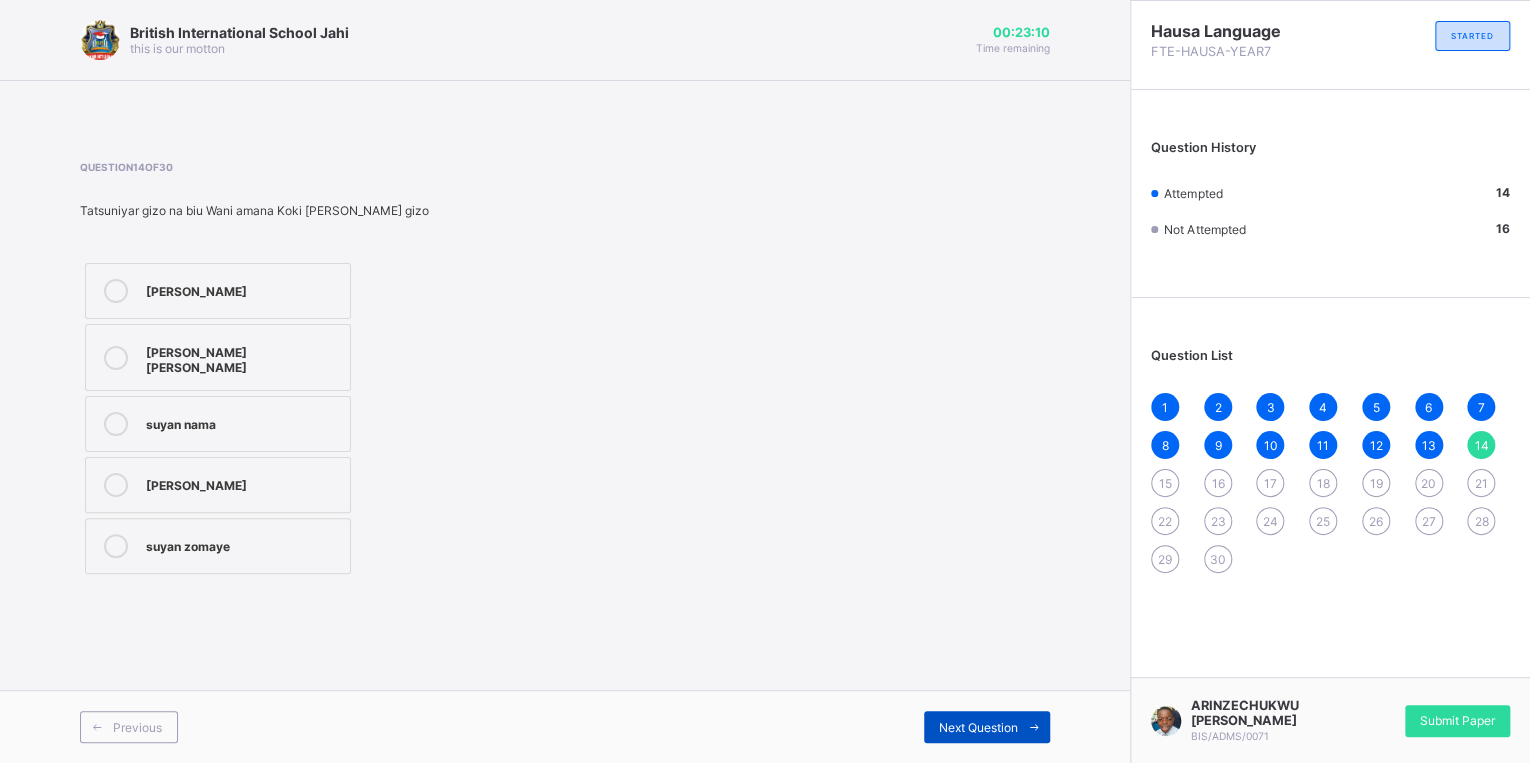 click at bounding box center (1034, 727) 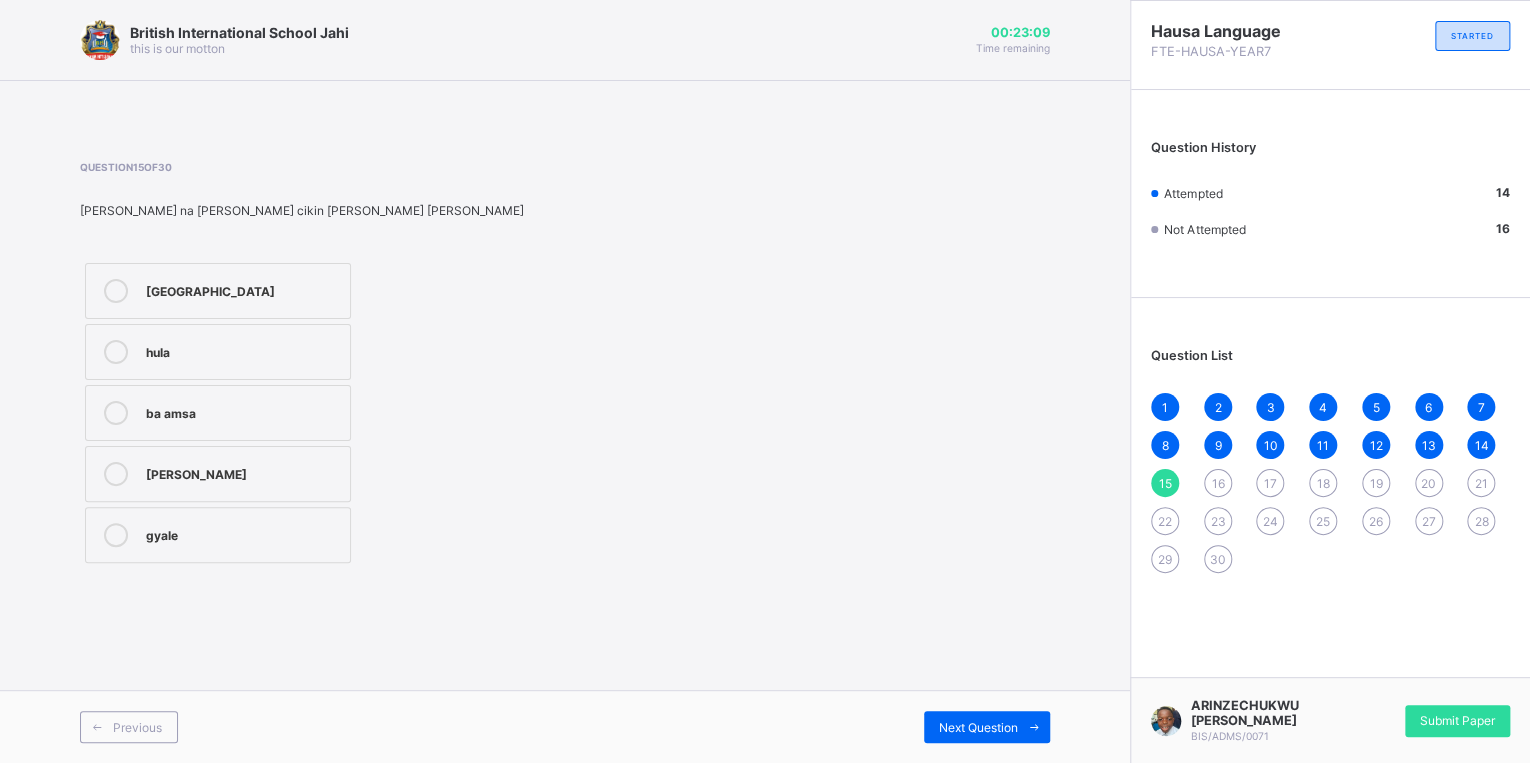 drag, startPoint x: 332, startPoint y: 418, endPoint x: 361, endPoint y: 452, distance: 44.687805 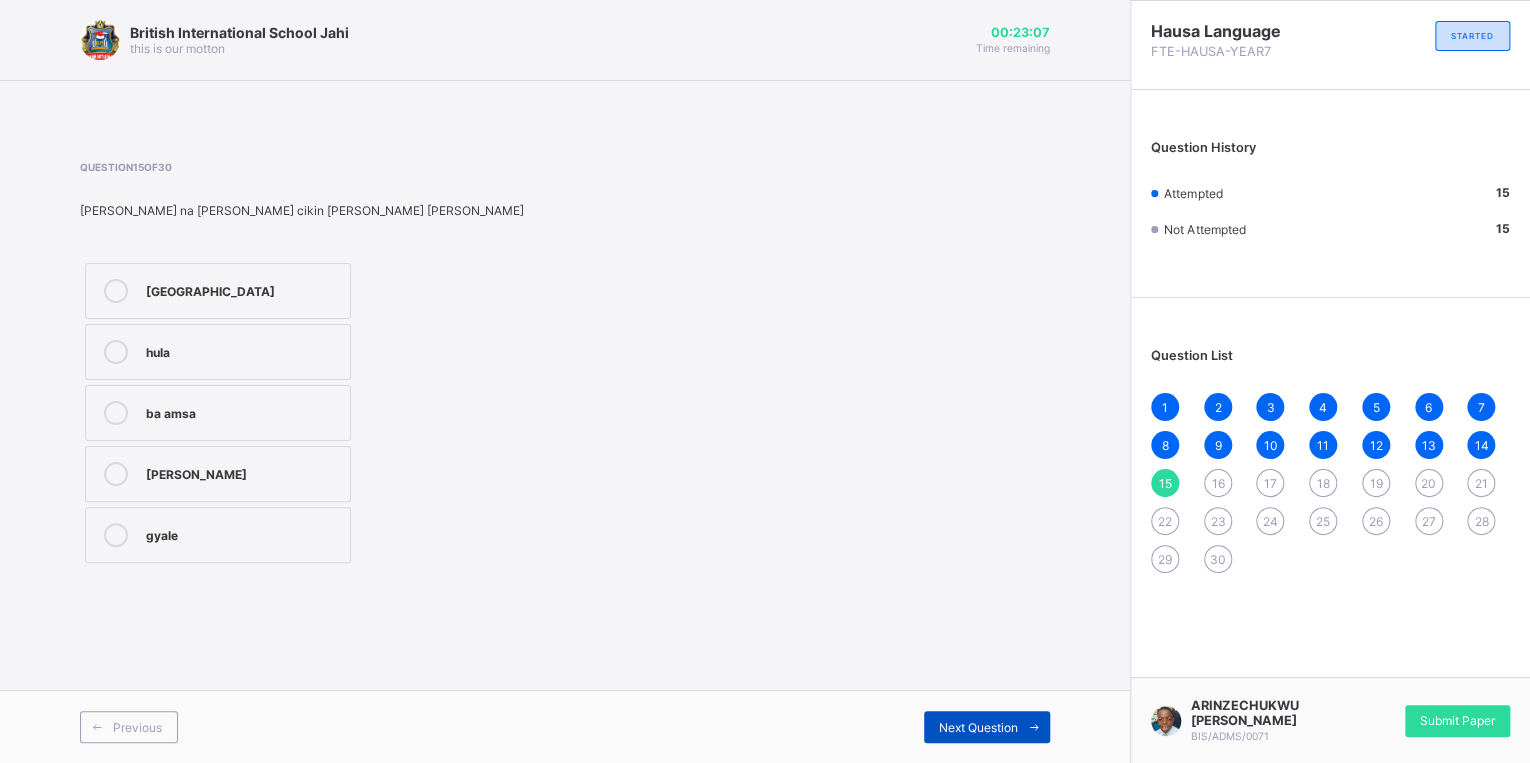 click on "Next Question" at bounding box center (987, 727) 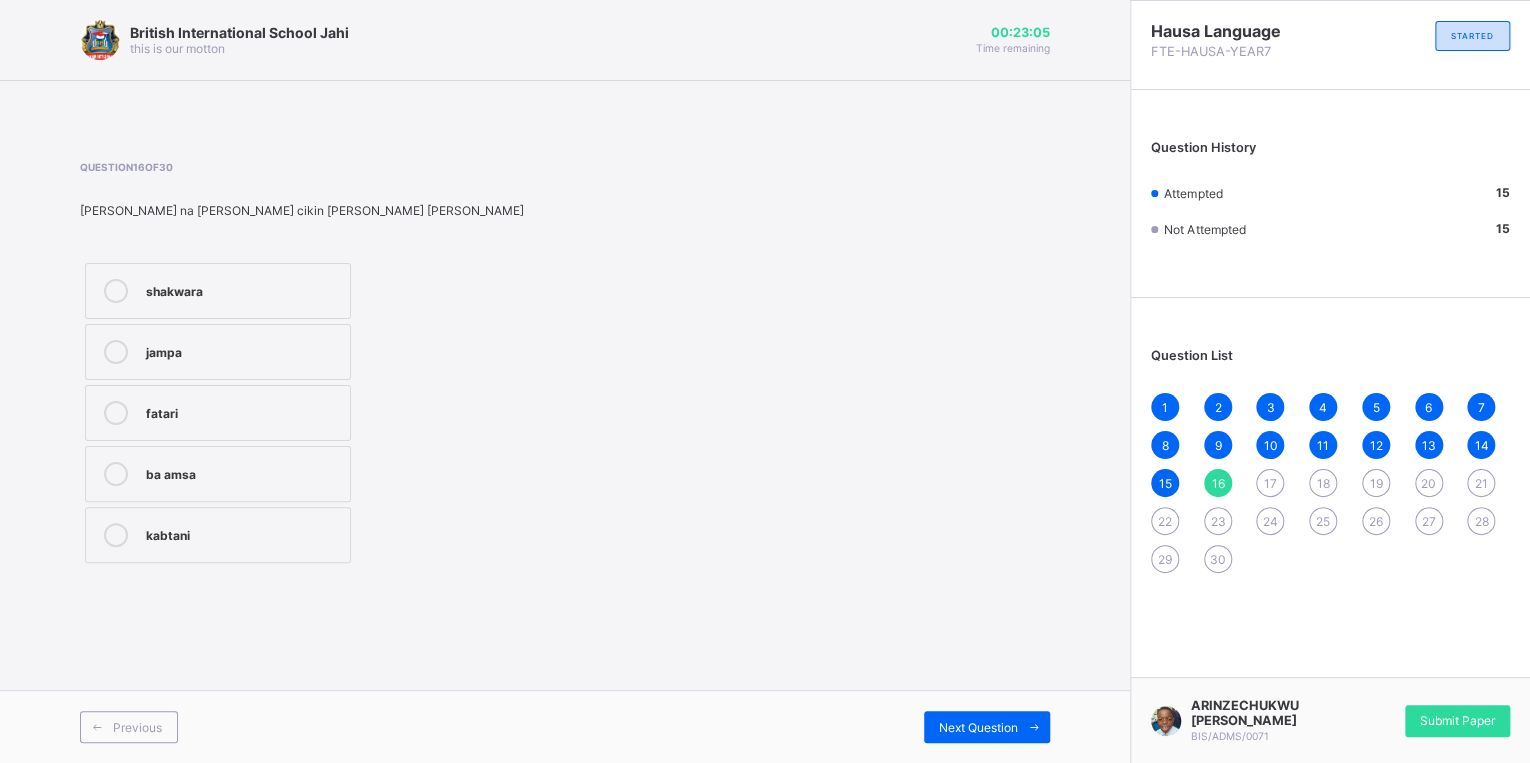 click at bounding box center [116, 413] 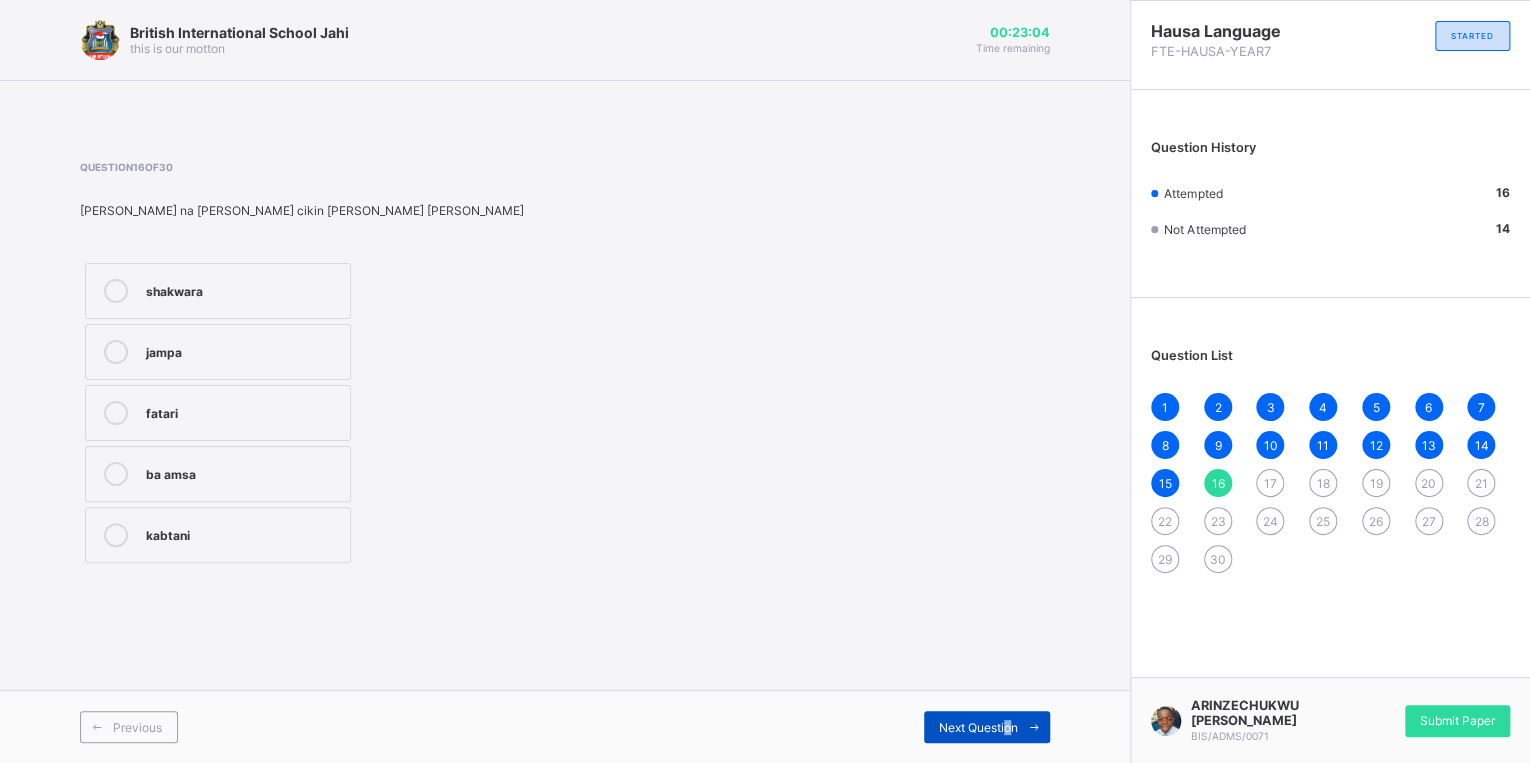 click on "Next Question" at bounding box center [978, 727] 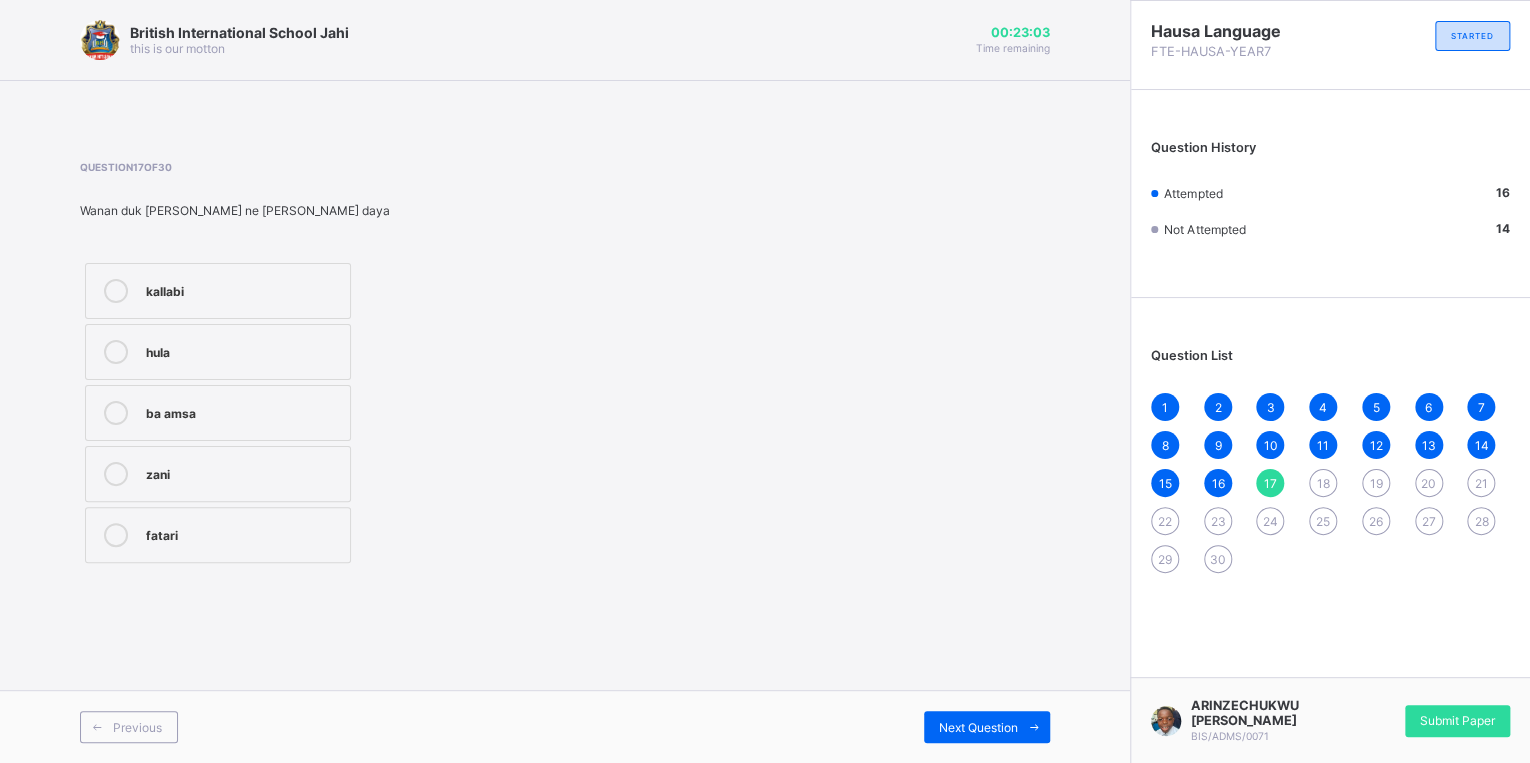 click on "ba amsa" at bounding box center (243, 413) 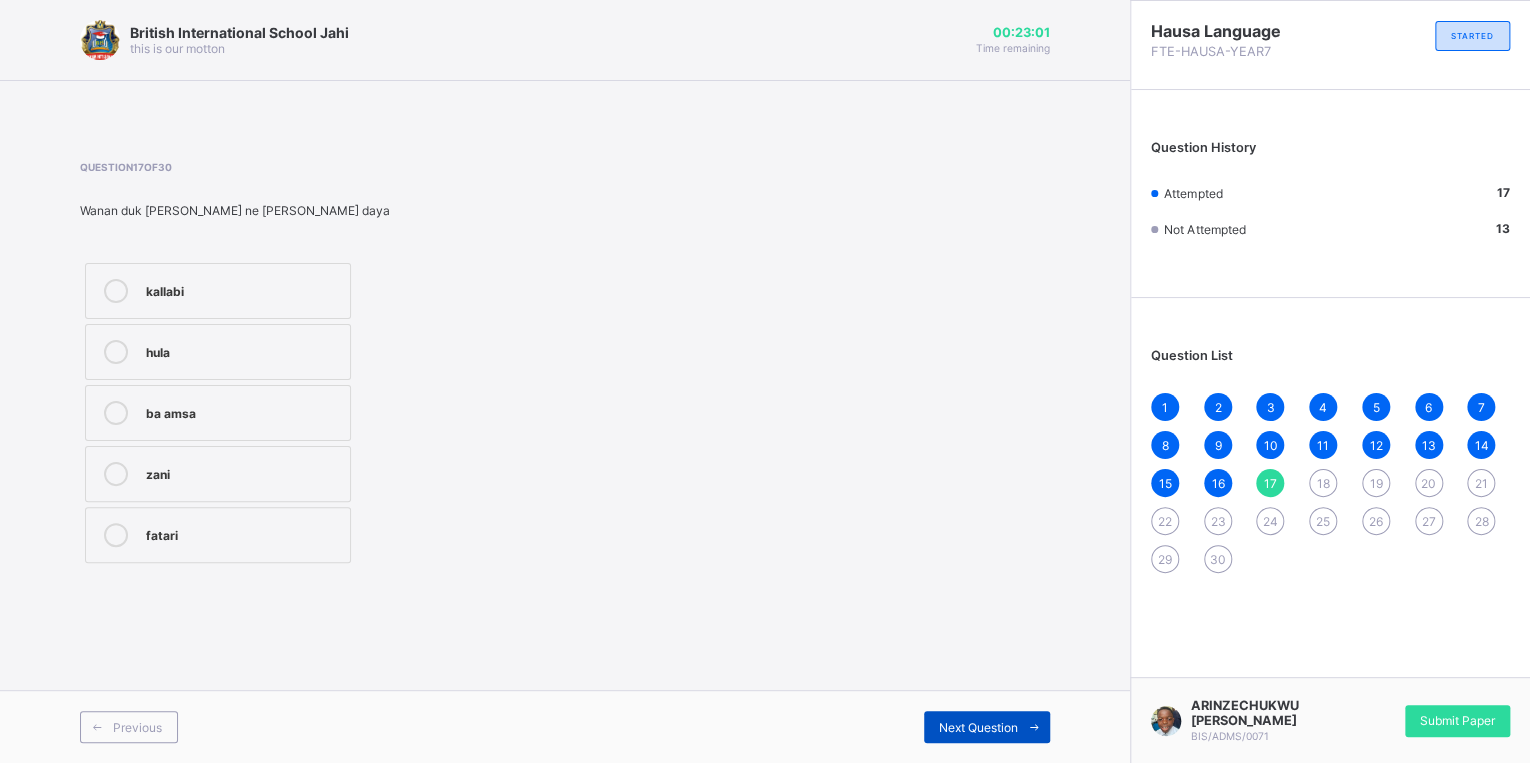 click at bounding box center (1034, 727) 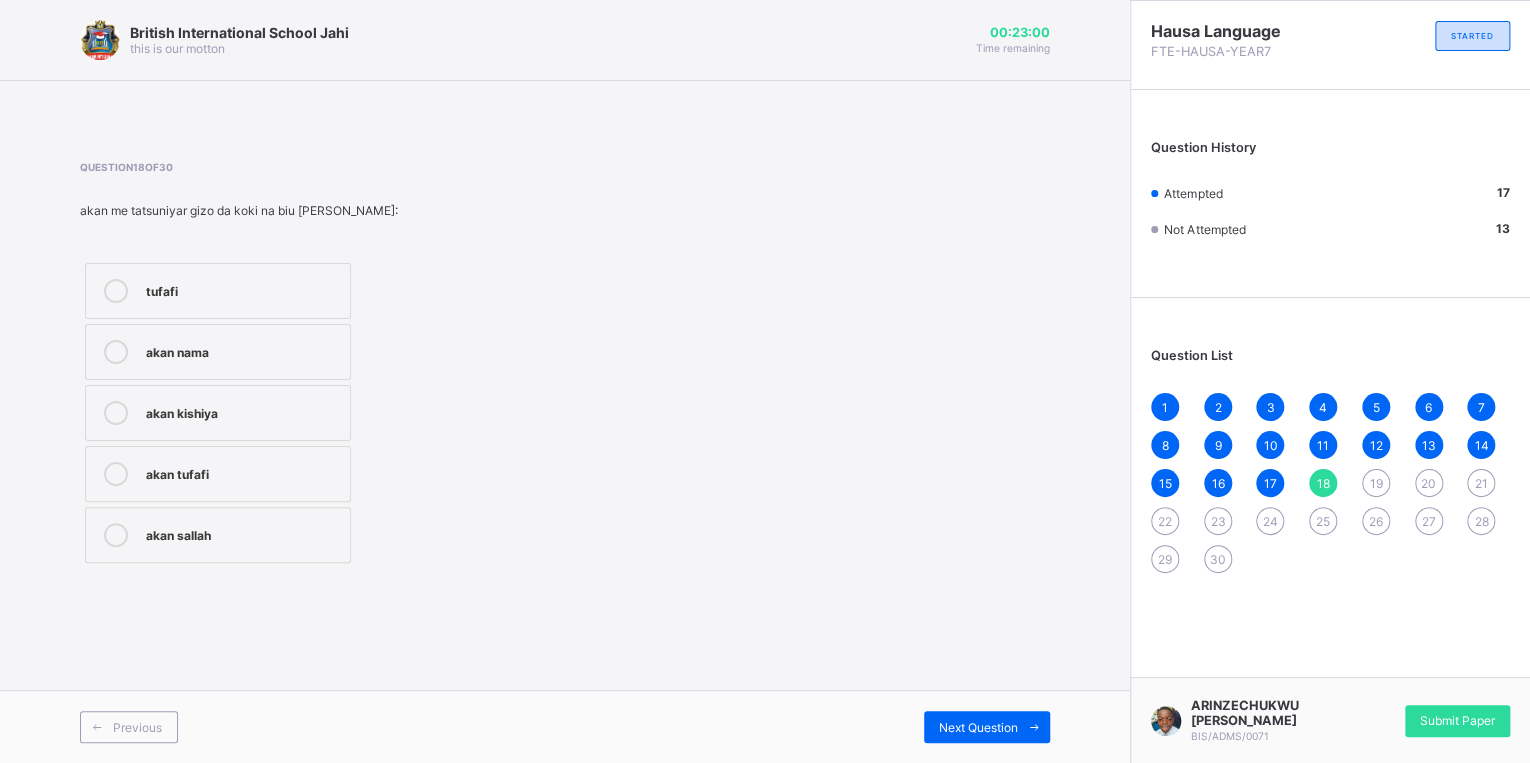 click on "akan kishiya" at bounding box center (218, 413) 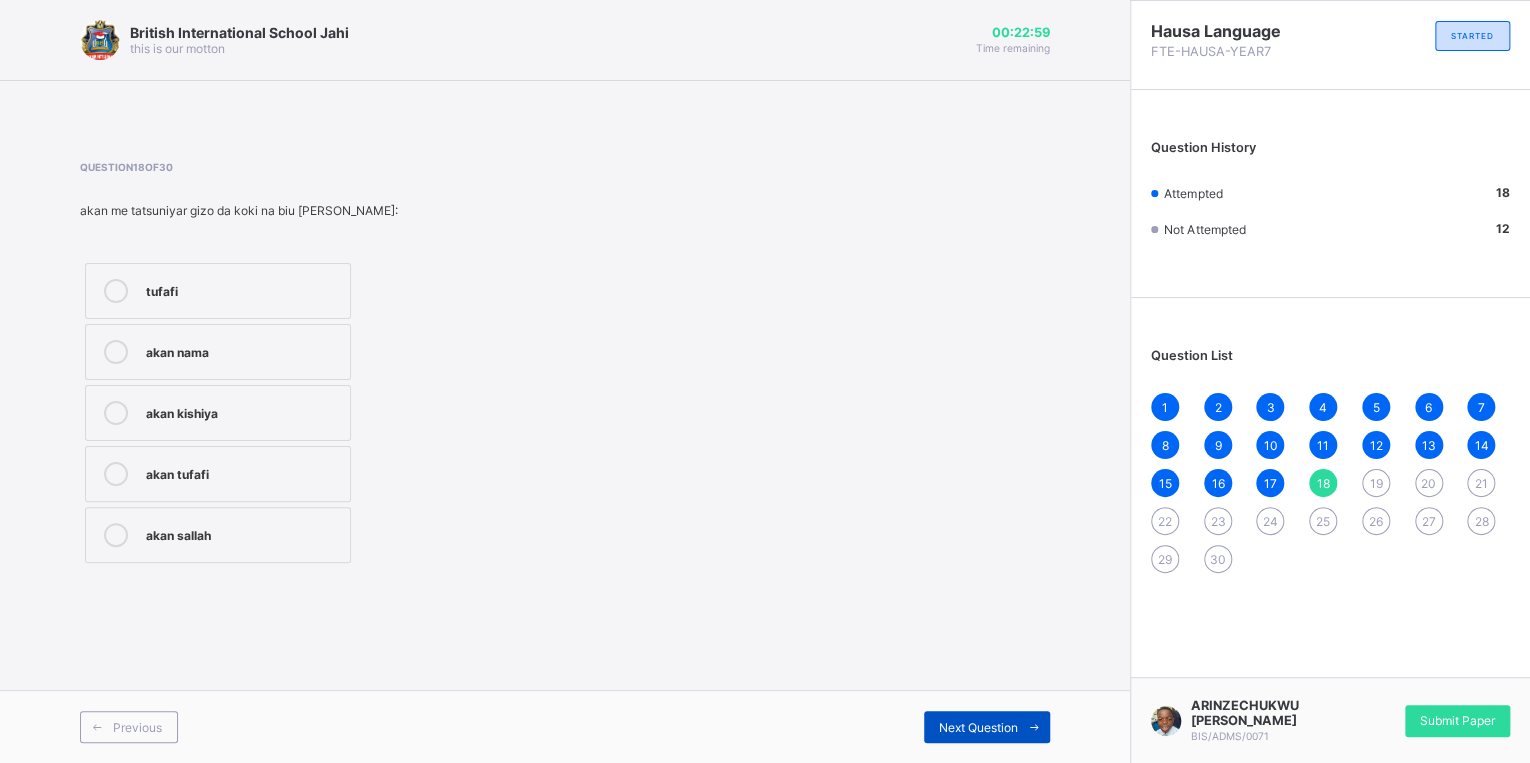 click at bounding box center (1034, 727) 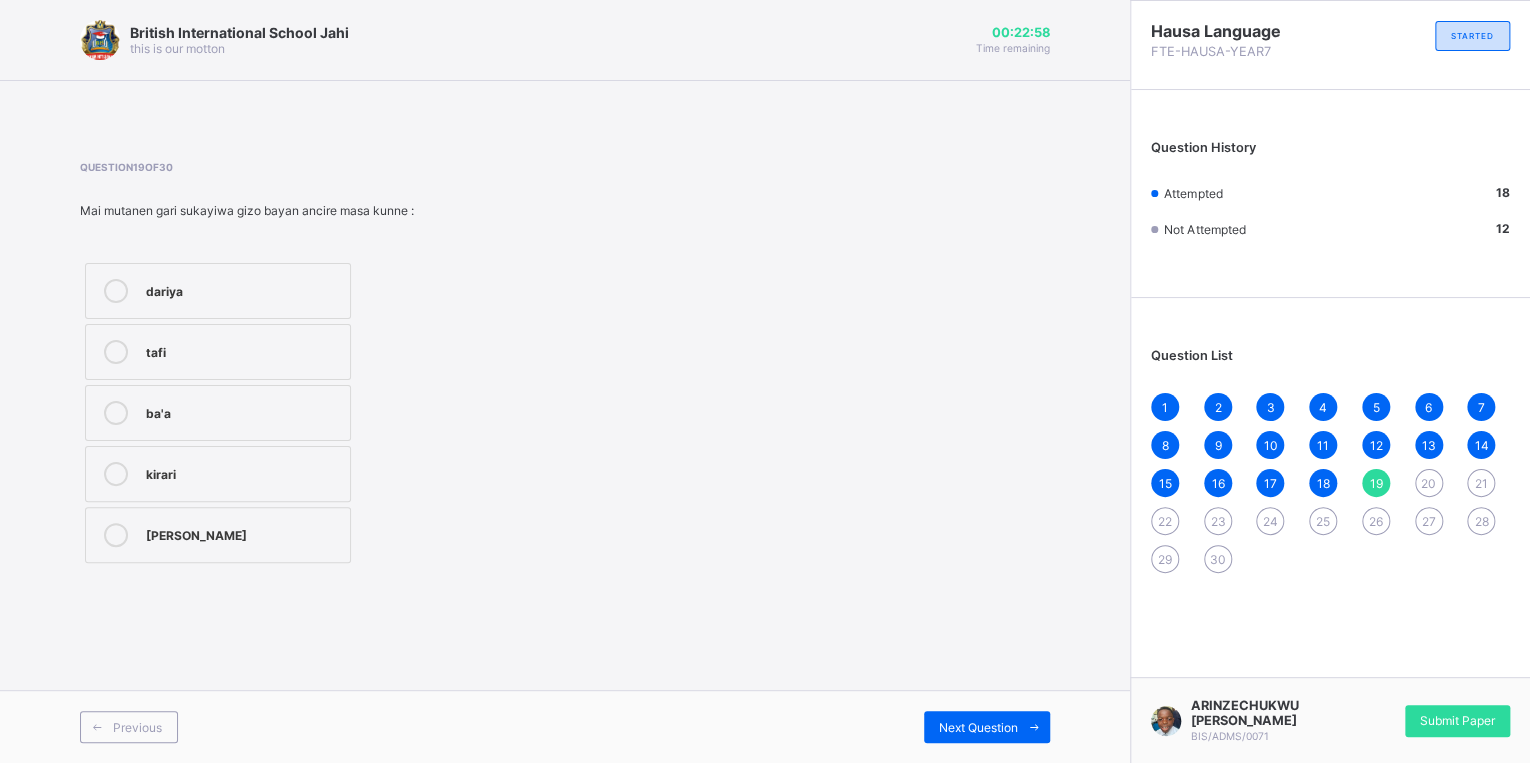 click on "ba'a" at bounding box center [243, 413] 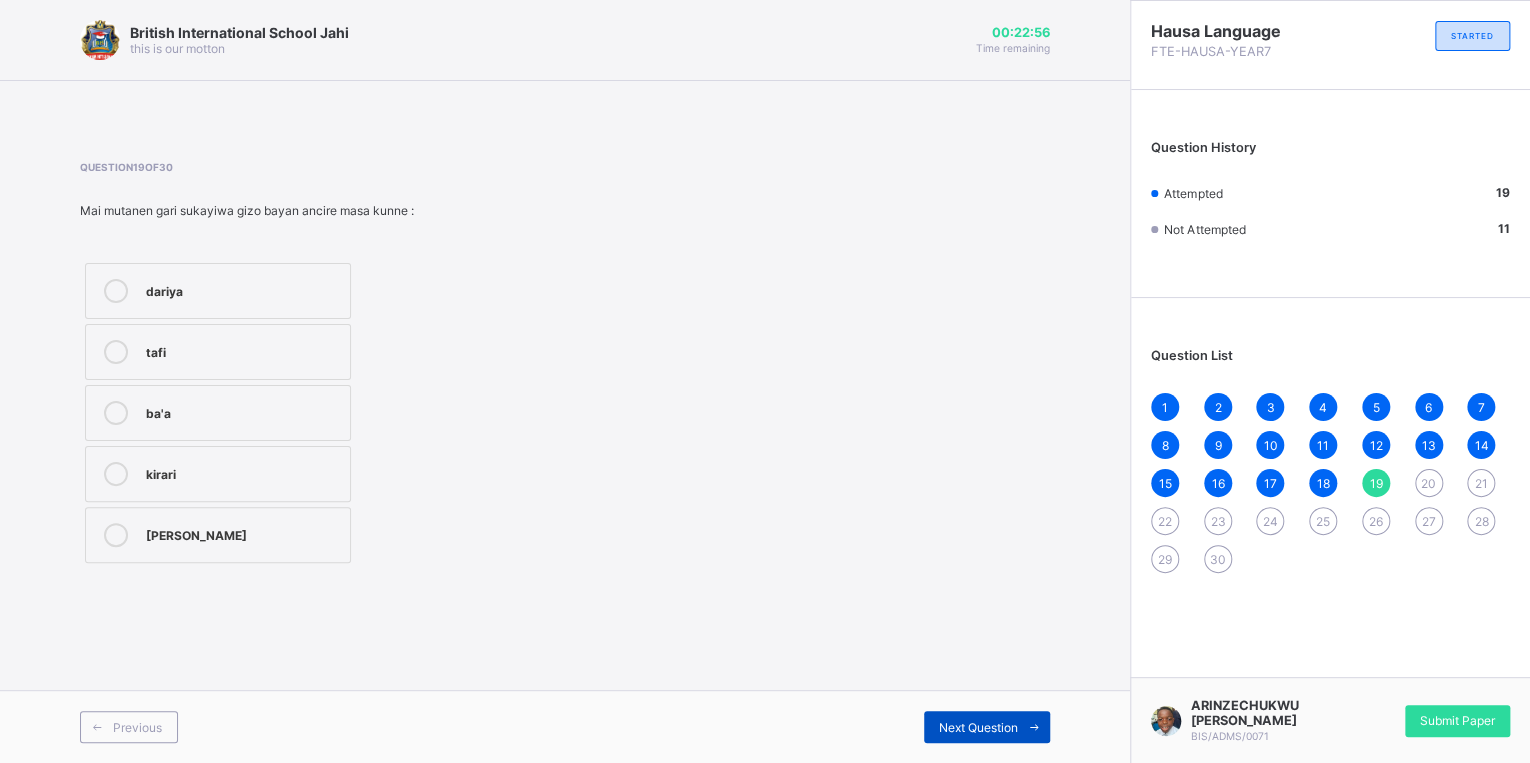 click at bounding box center (1034, 727) 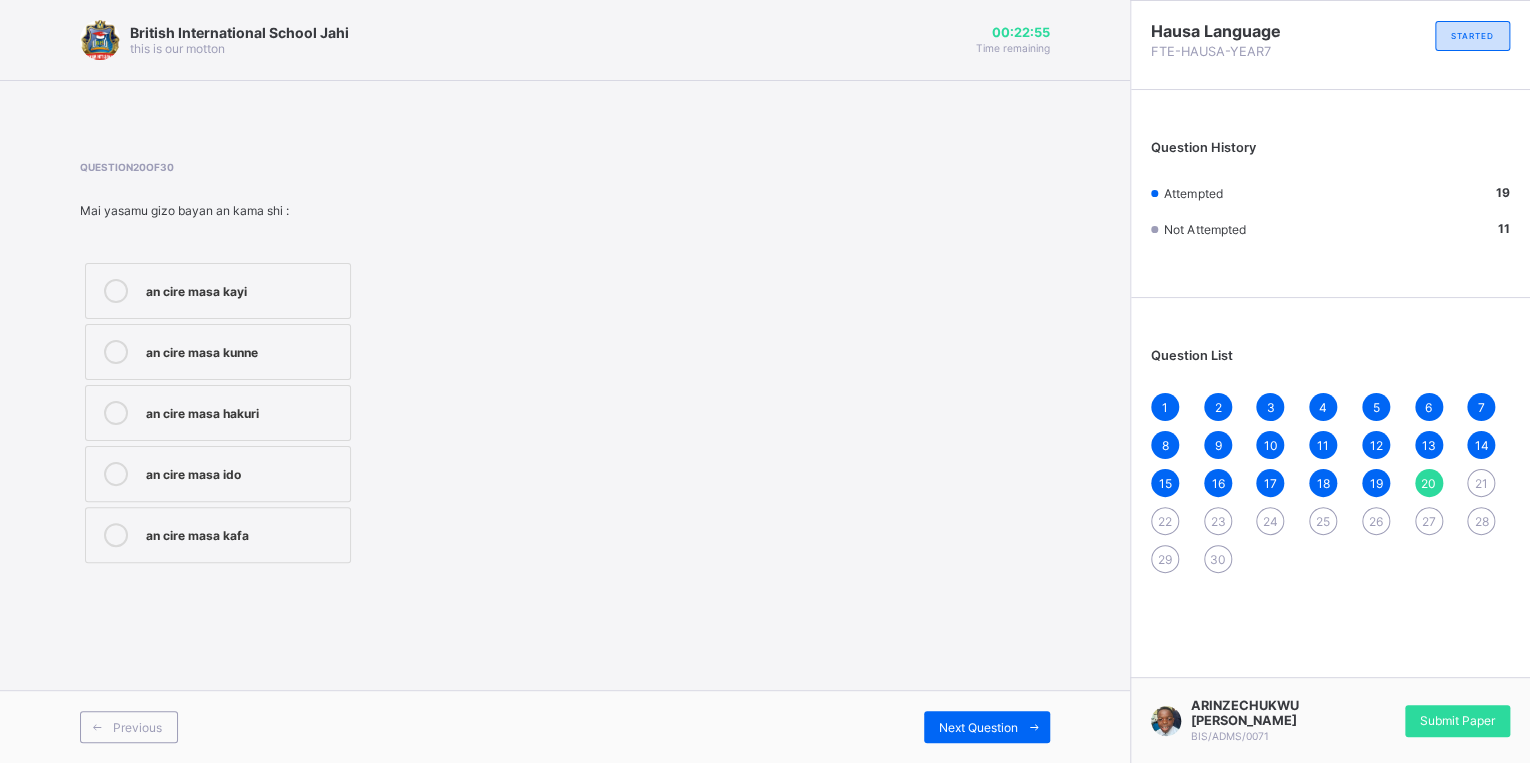 click on "an cire masa hakuri" at bounding box center (218, 413) 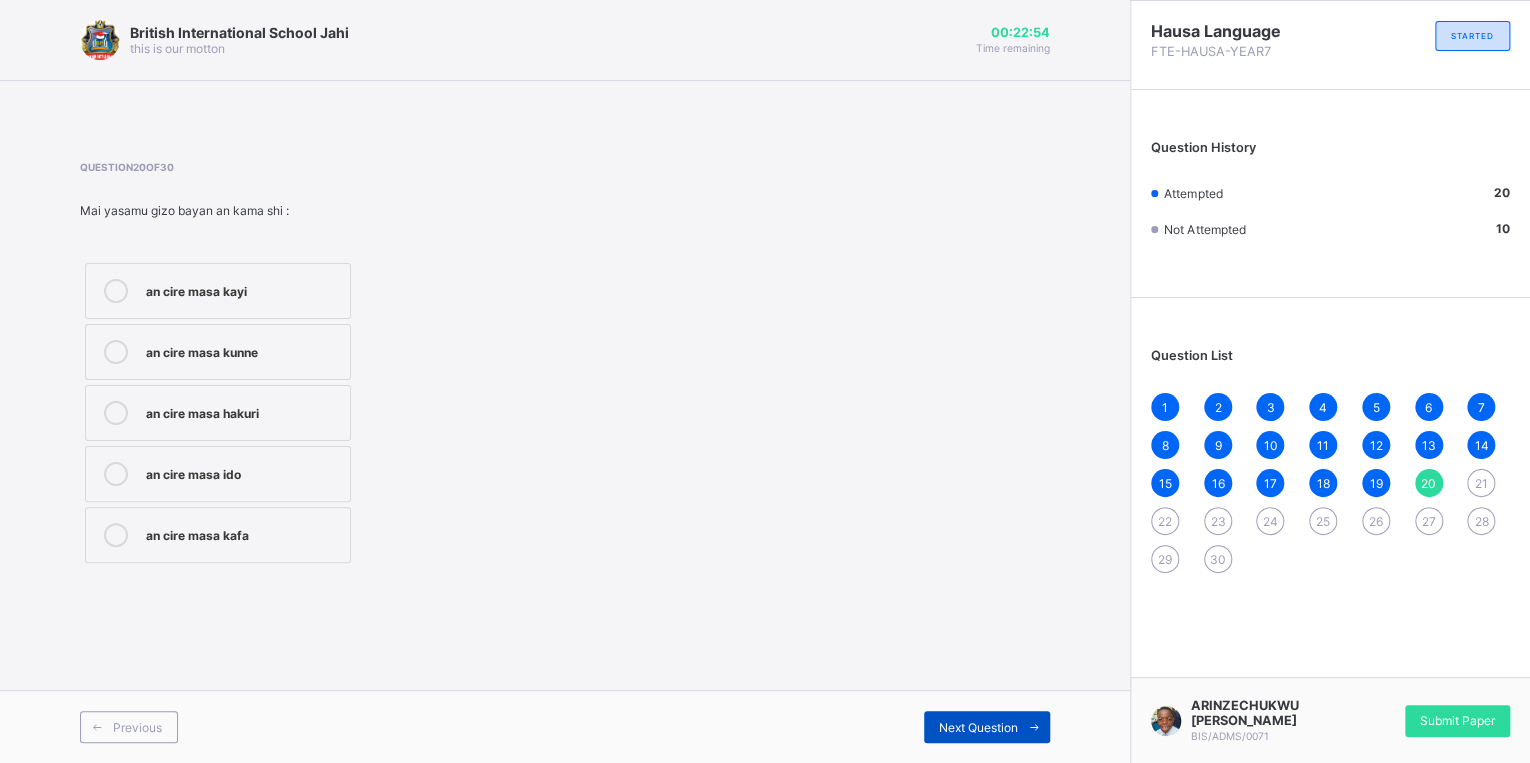 click at bounding box center [1034, 727] 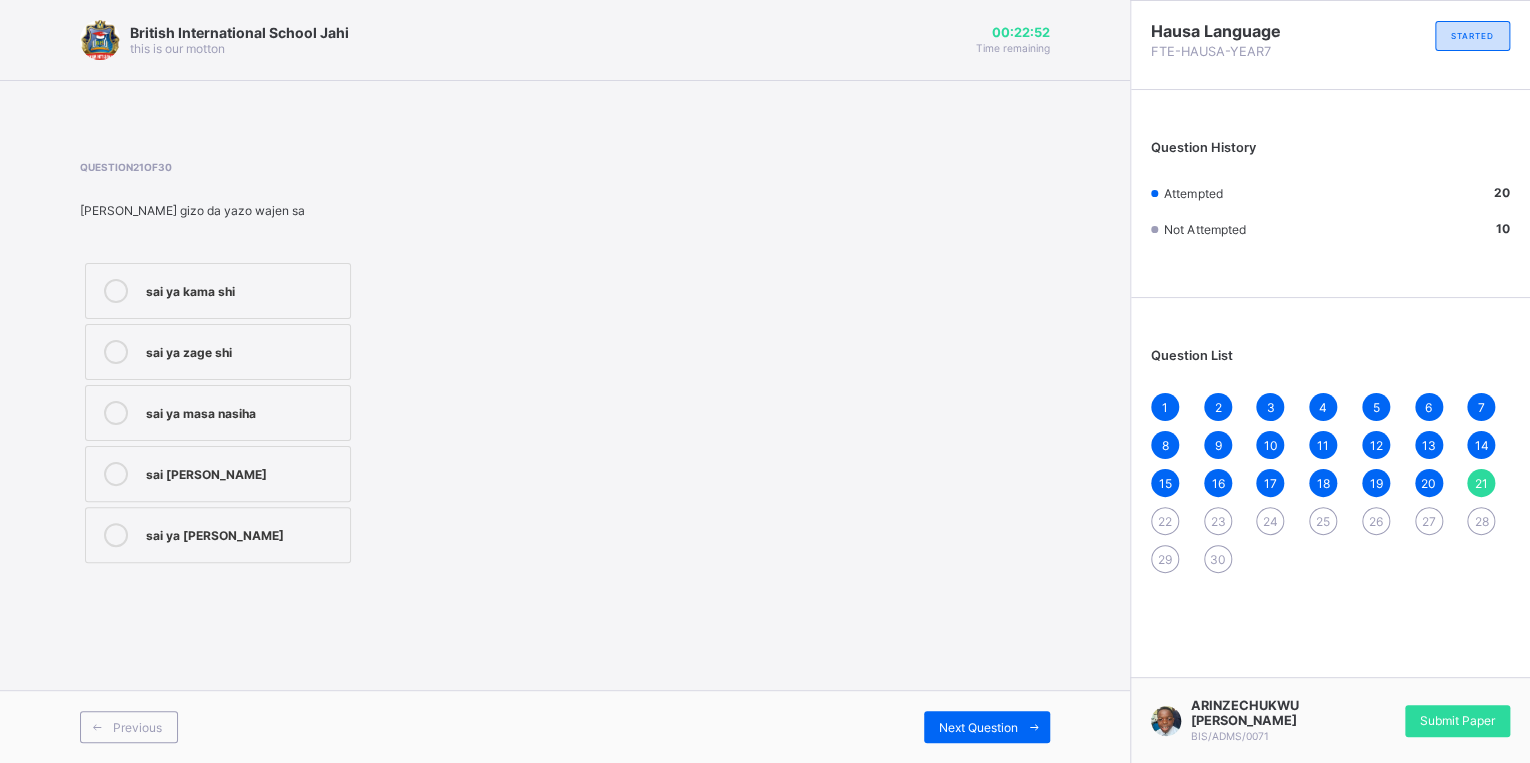 click on "sai ya masa nasiha" at bounding box center [218, 413] 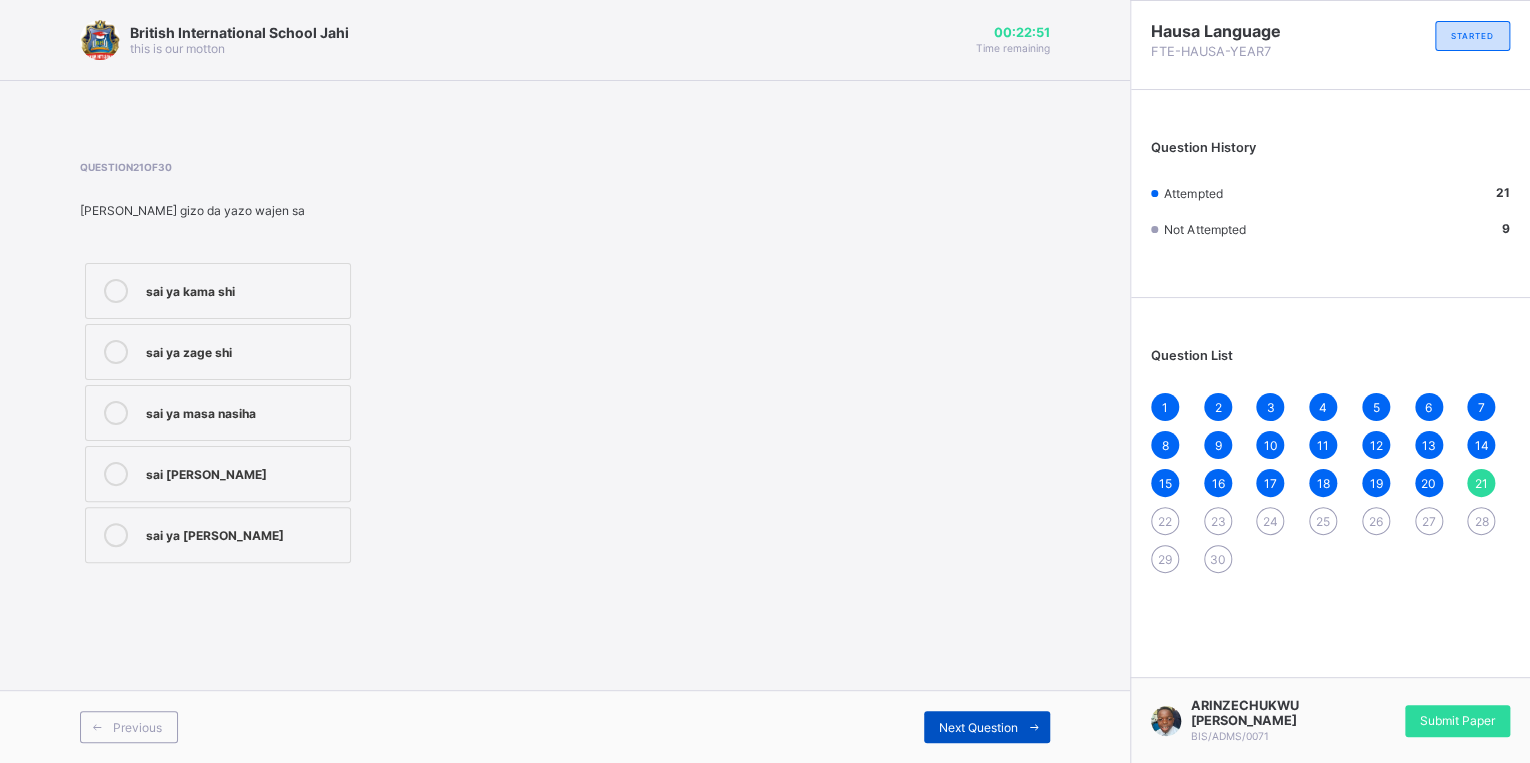 click at bounding box center [1034, 727] 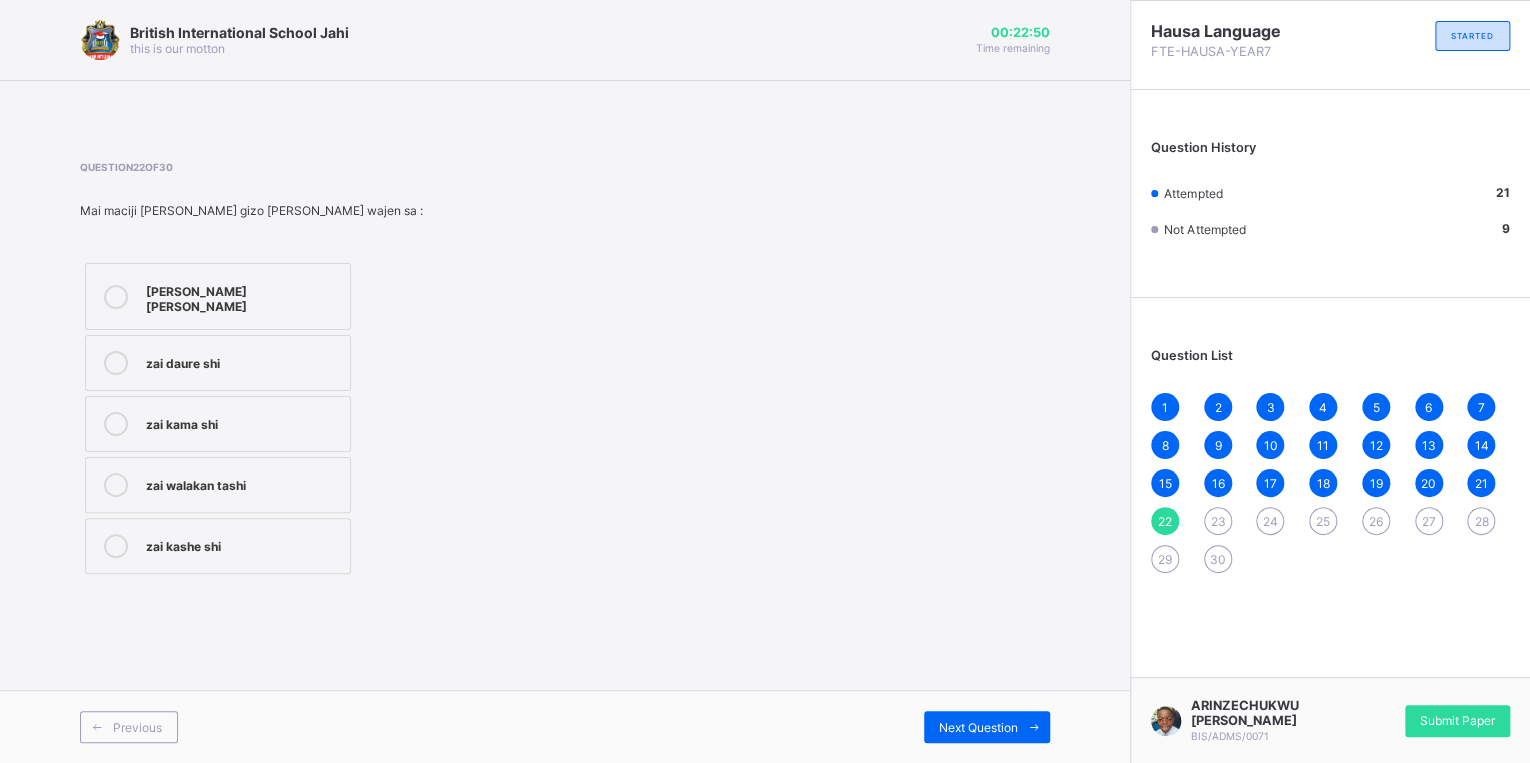click on "zai kama shi" at bounding box center (218, 424) 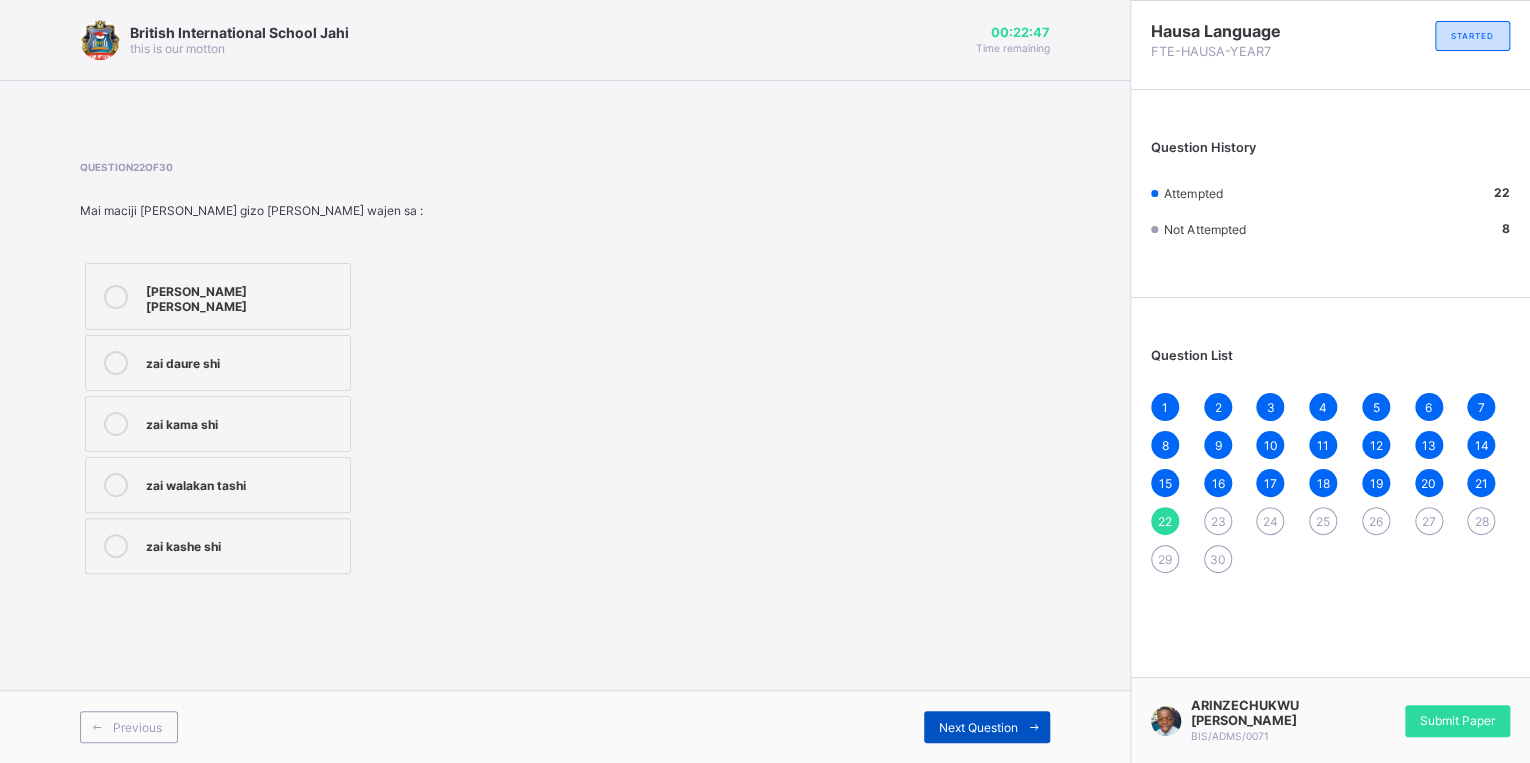 click on "Next Question" at bounding box center (978, 727) 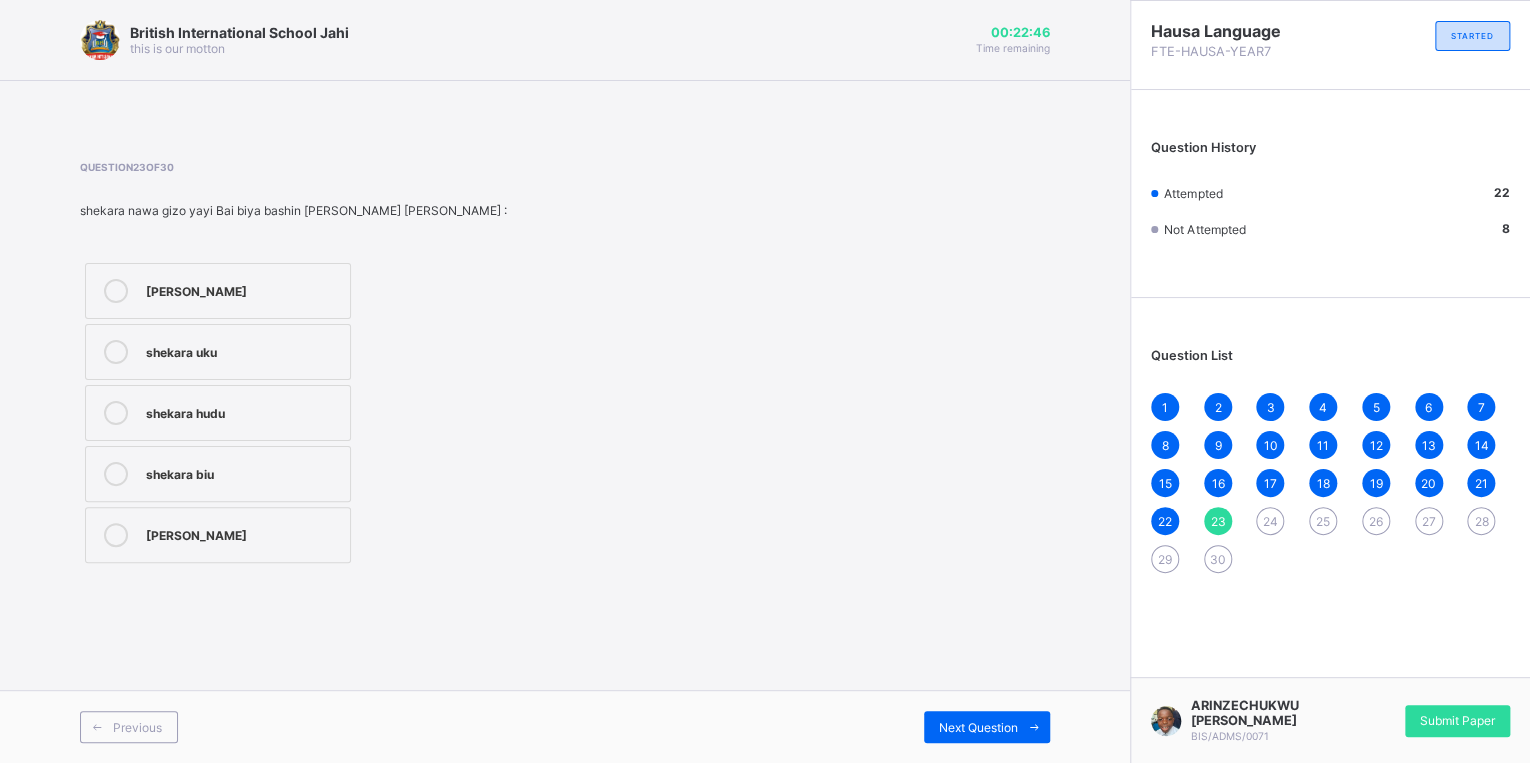 click on "shekara hudu" at bounding box center (243, 411) 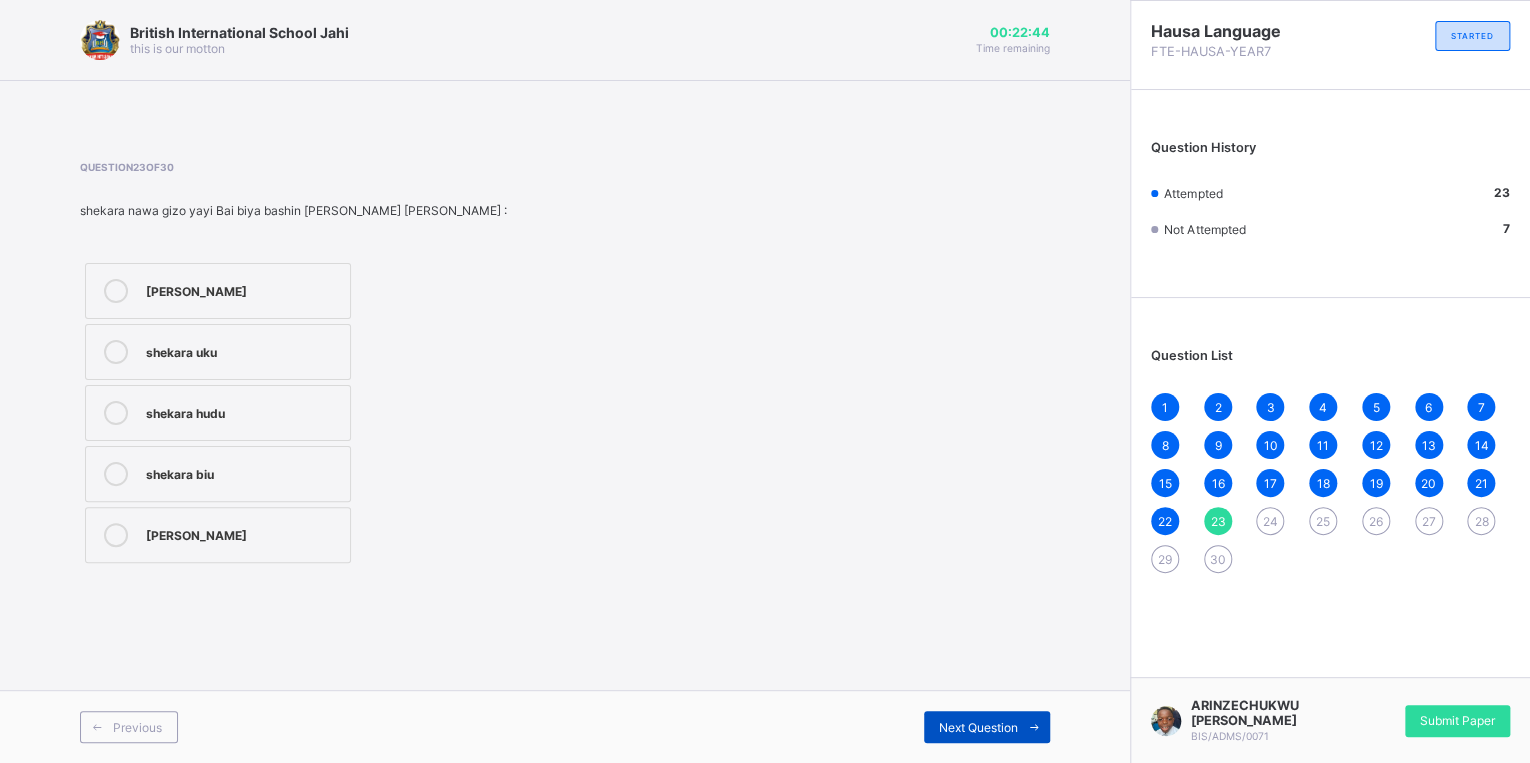 click on "Next Question" at bounding box center (987, 727) 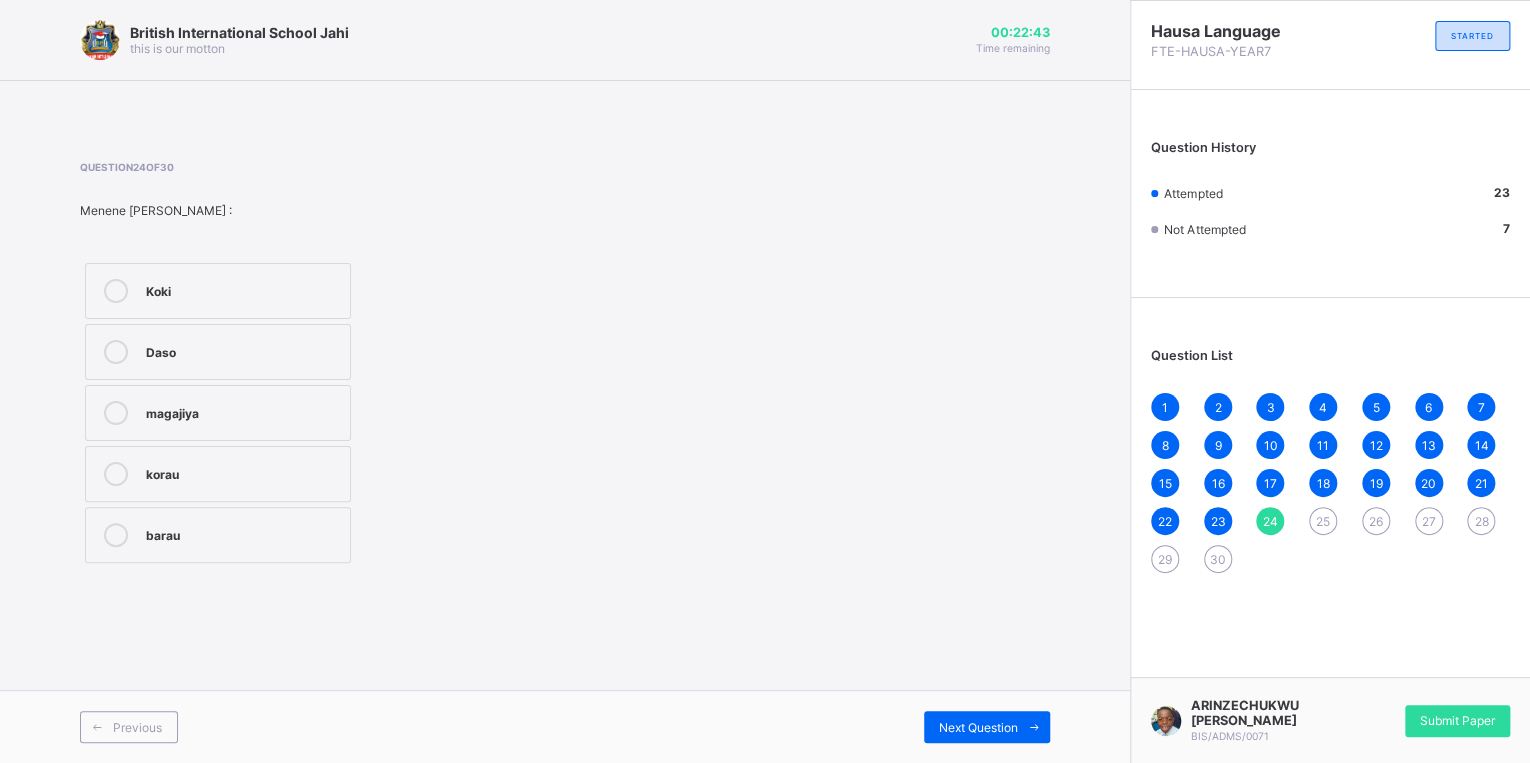 click on "magajiya" at bounding box center (243, 411) 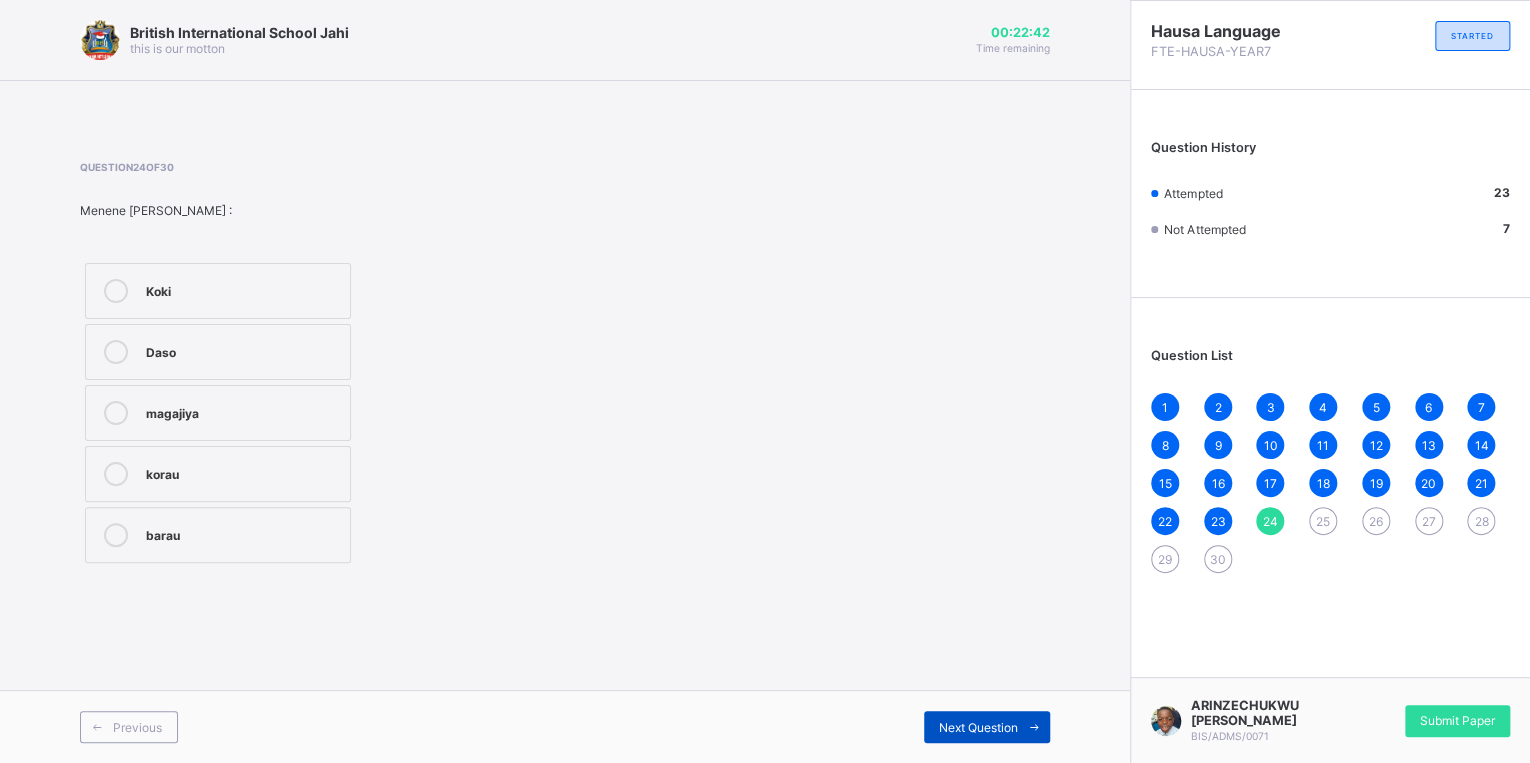 click at bounding box center [1034, 727] 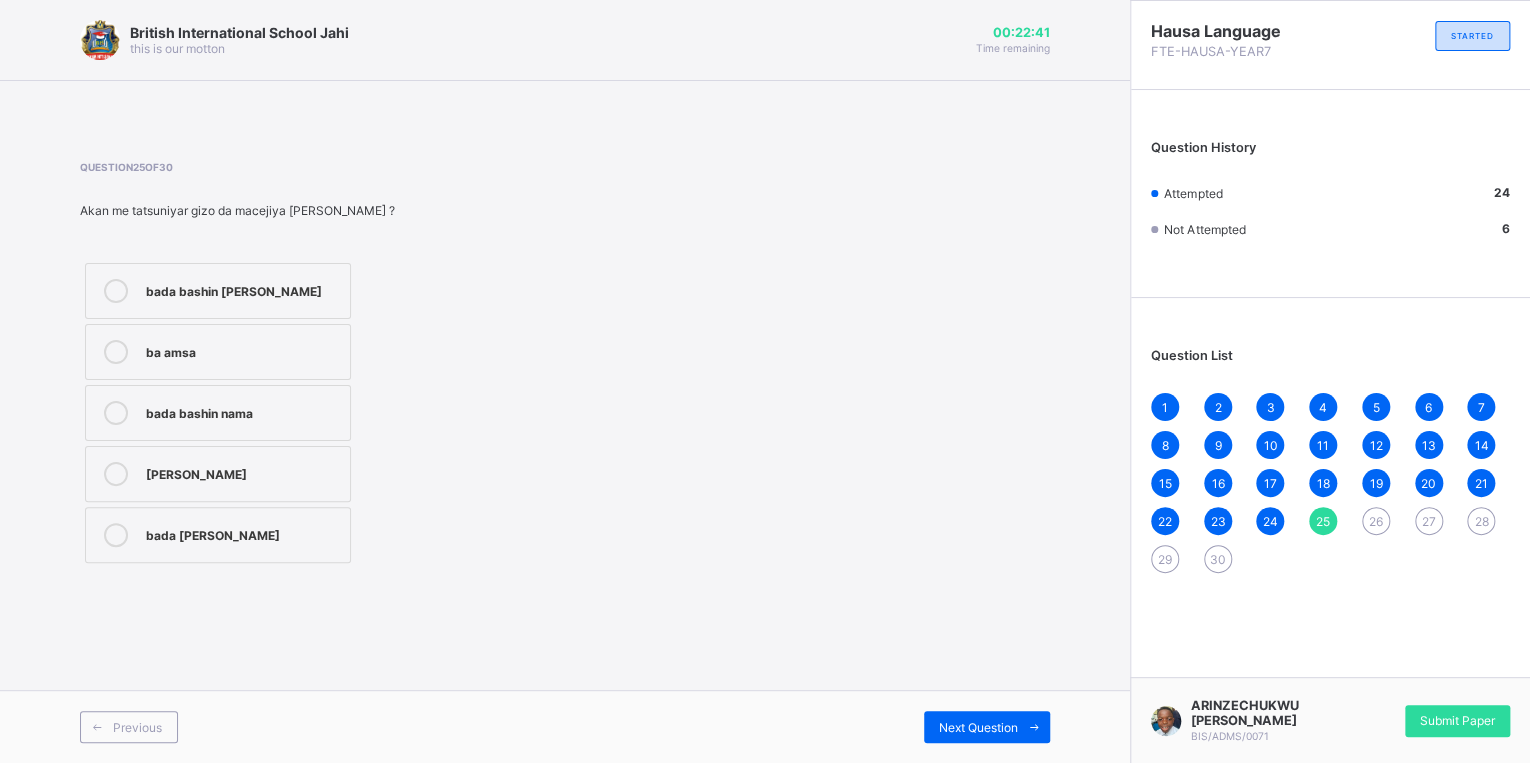 click on "bada bashin nama" at bounding box center [243, 411] 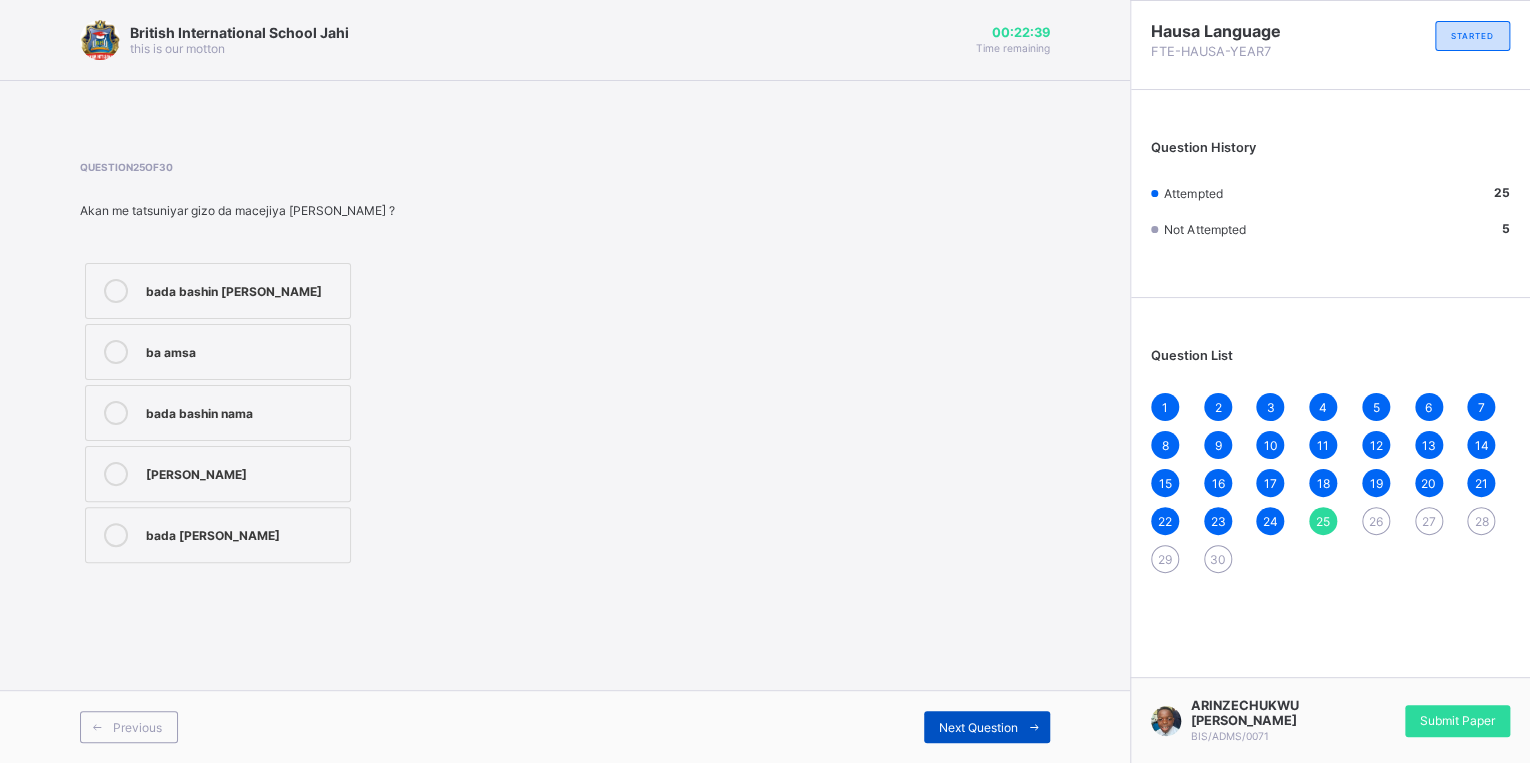 click at bounding box center [1034, 727] 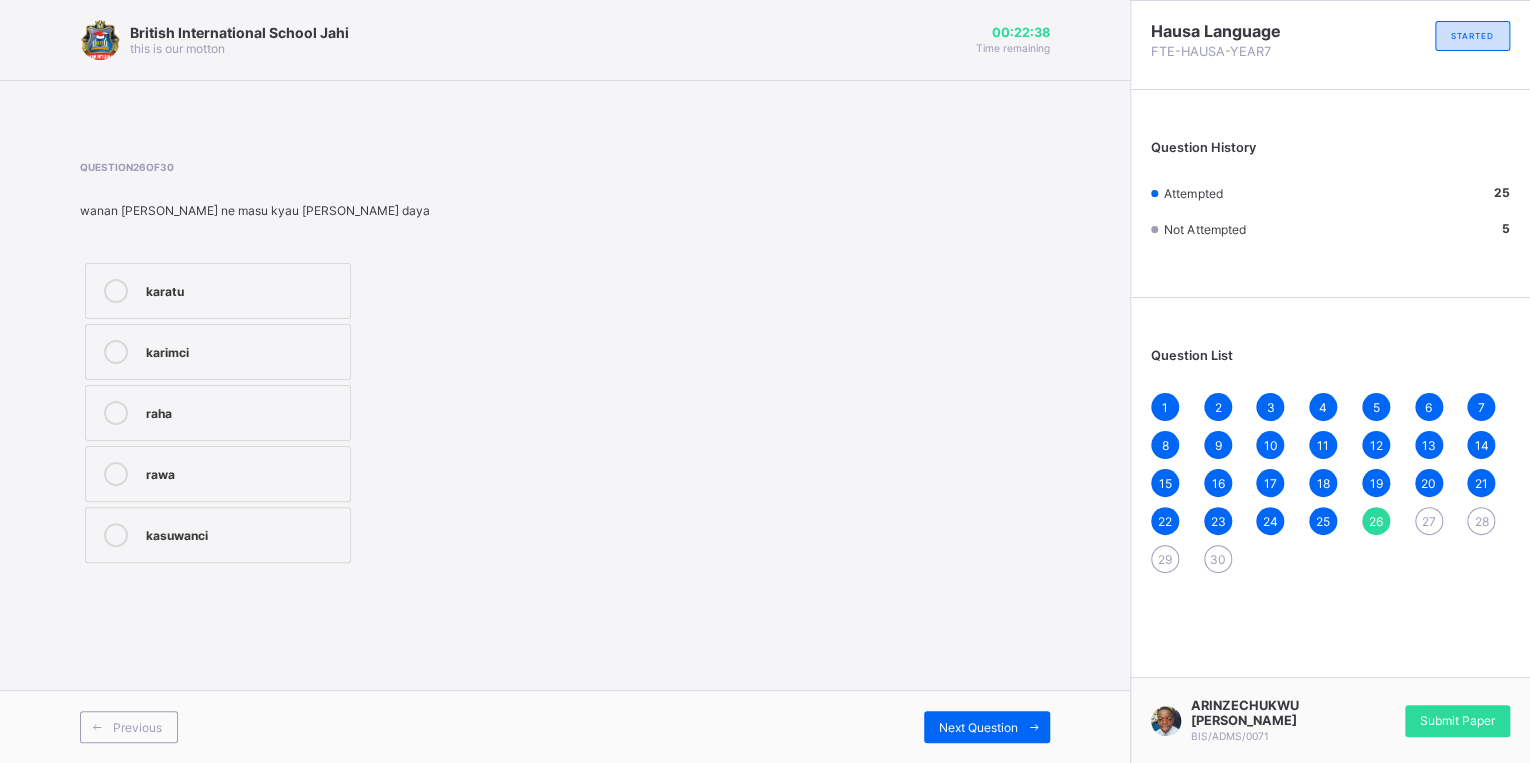 click on "raha" at bounding box center (243, 411) 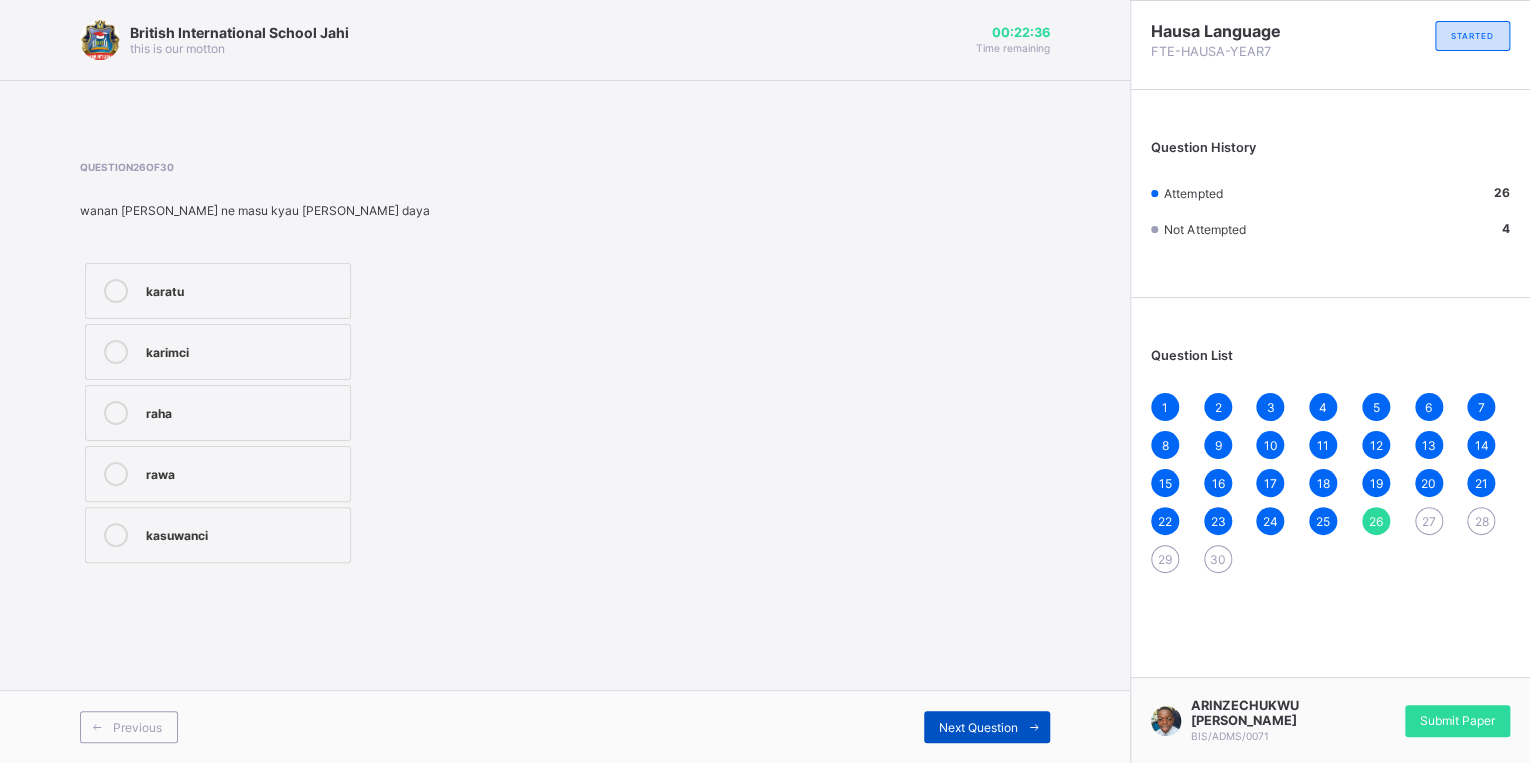 click at bounding box center (1034, 727) 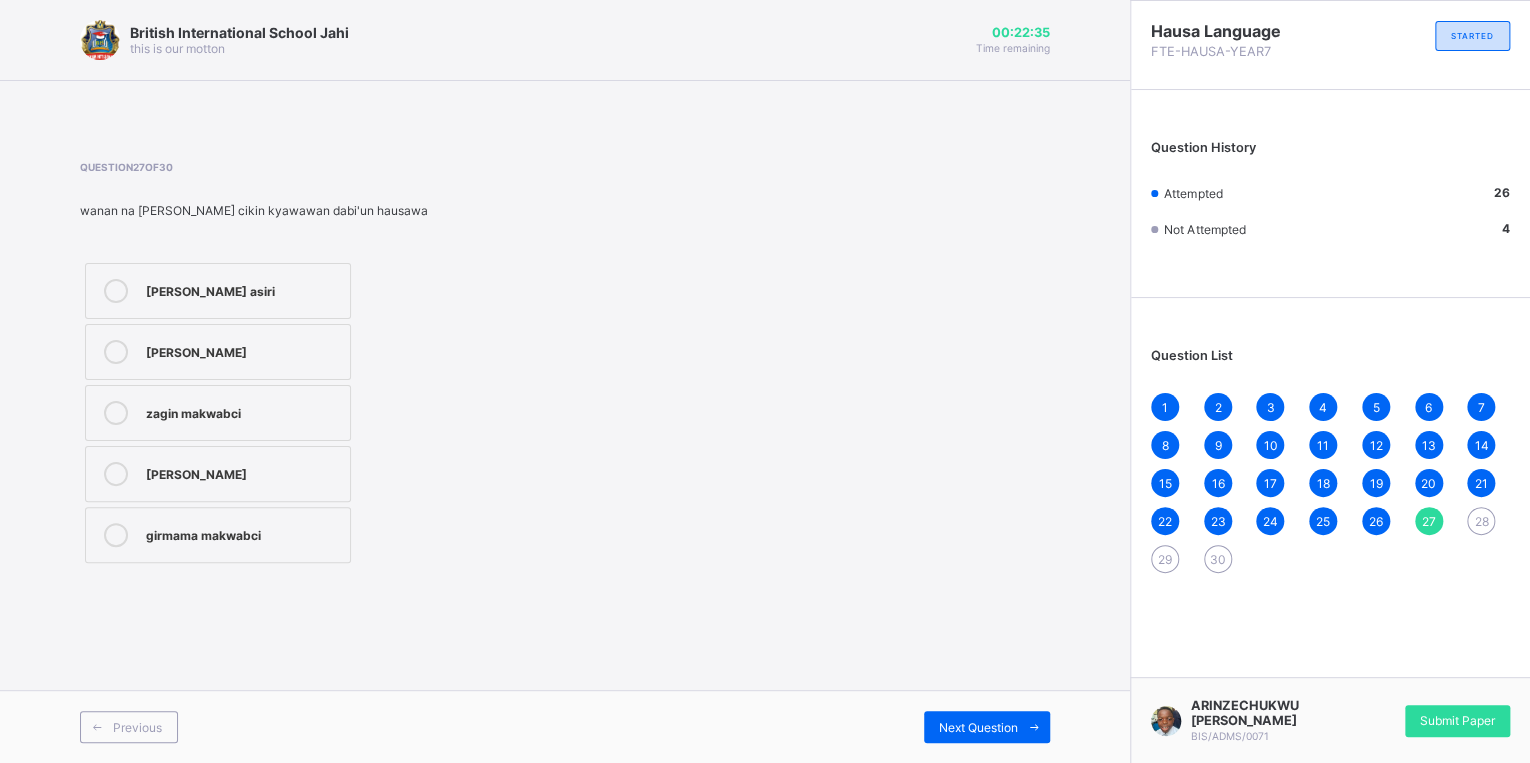 click on "zagin makwabci" at bounding box center (218, 413) 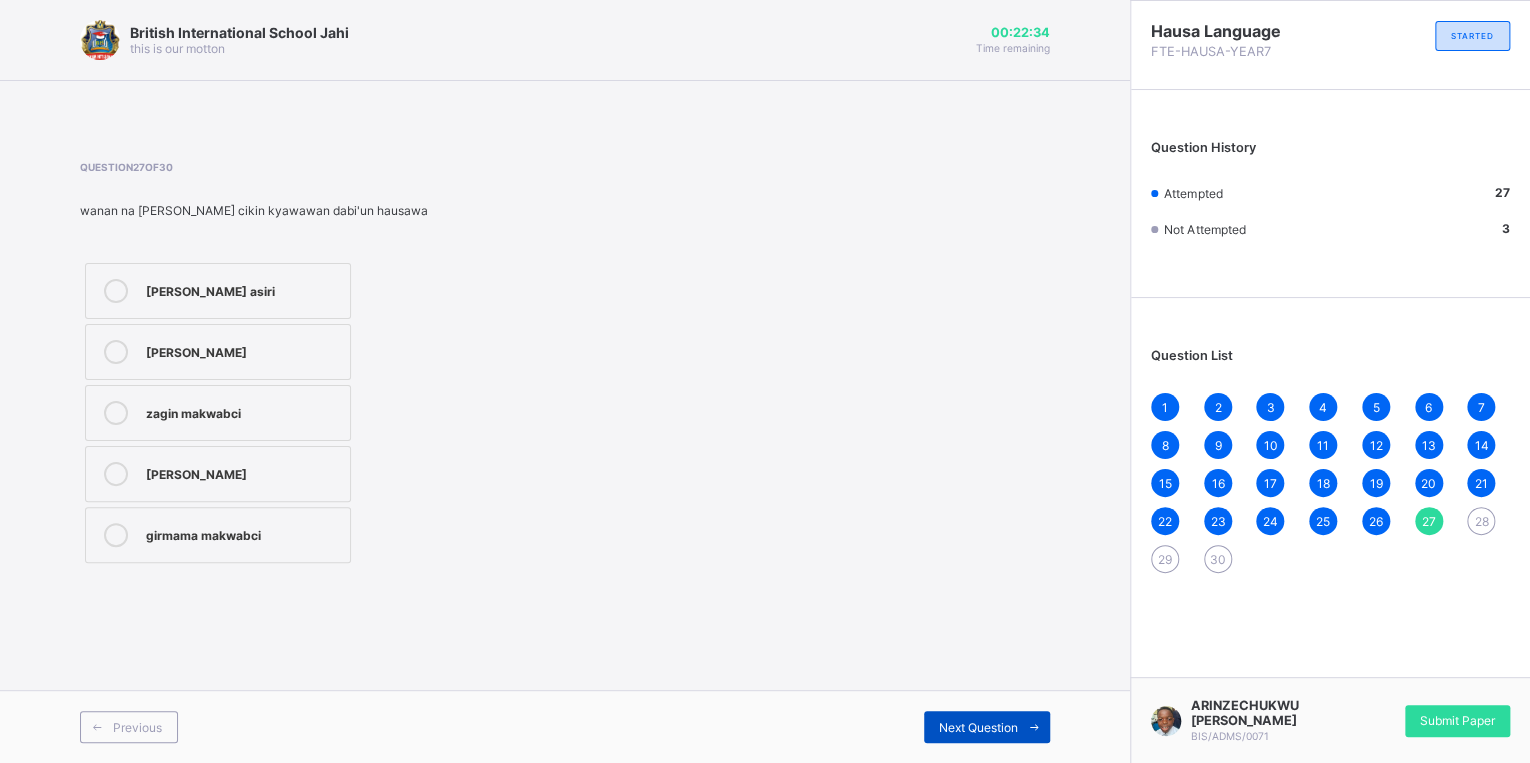 click at bounding box center (1034, 727) 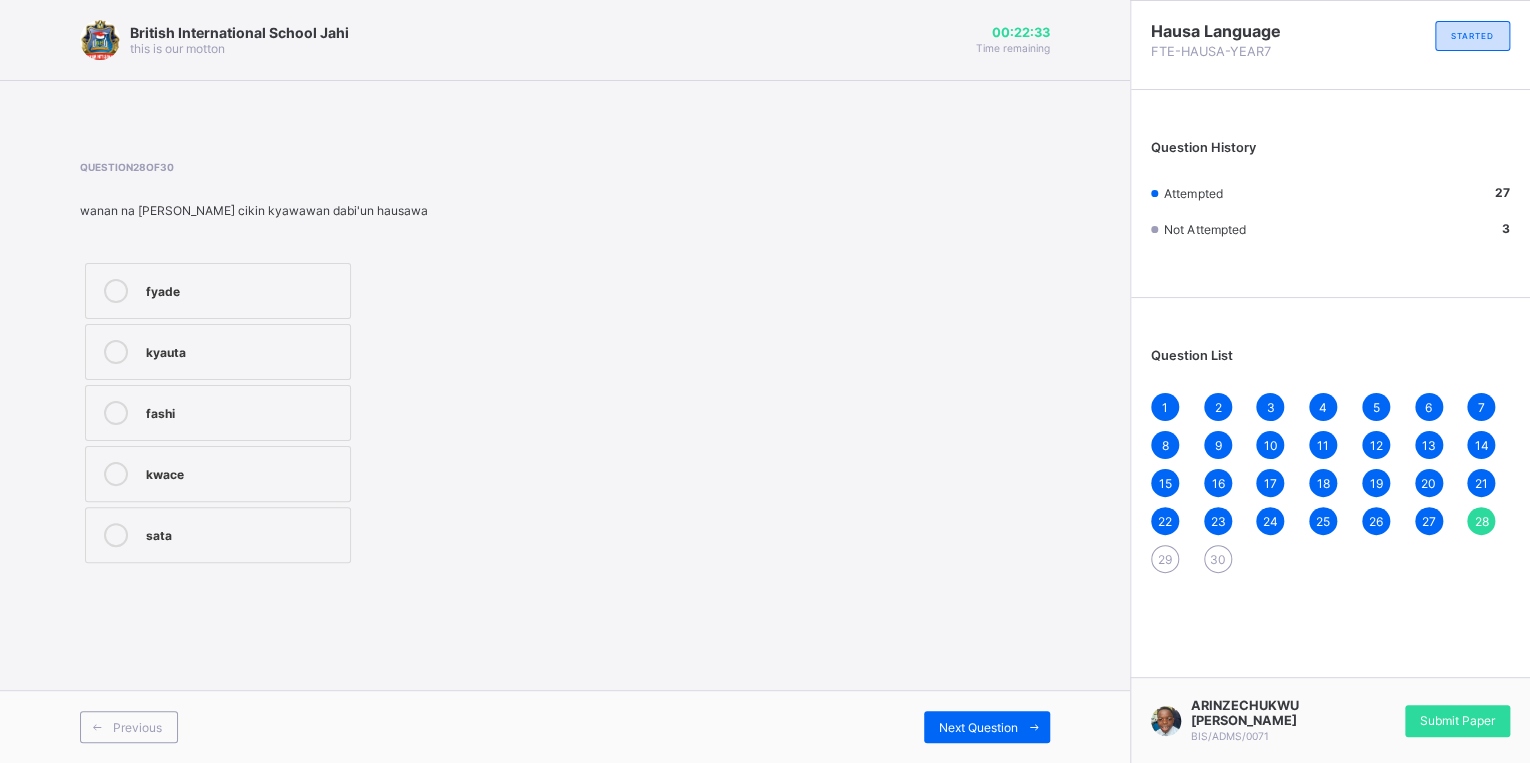 click on "fashi" at bounding box center (243, 411) 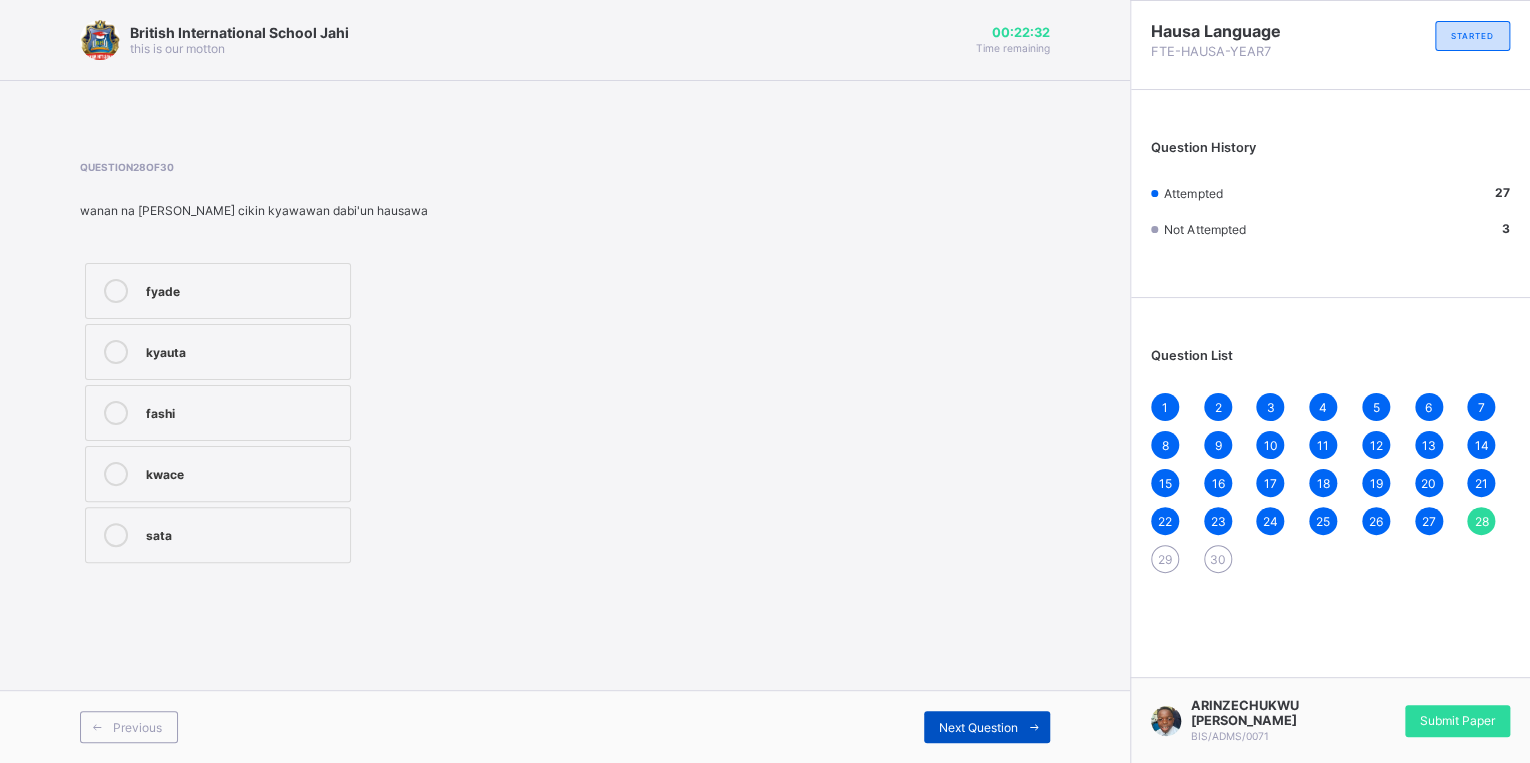 click on "Next Question" at bounding box center [978, 727] 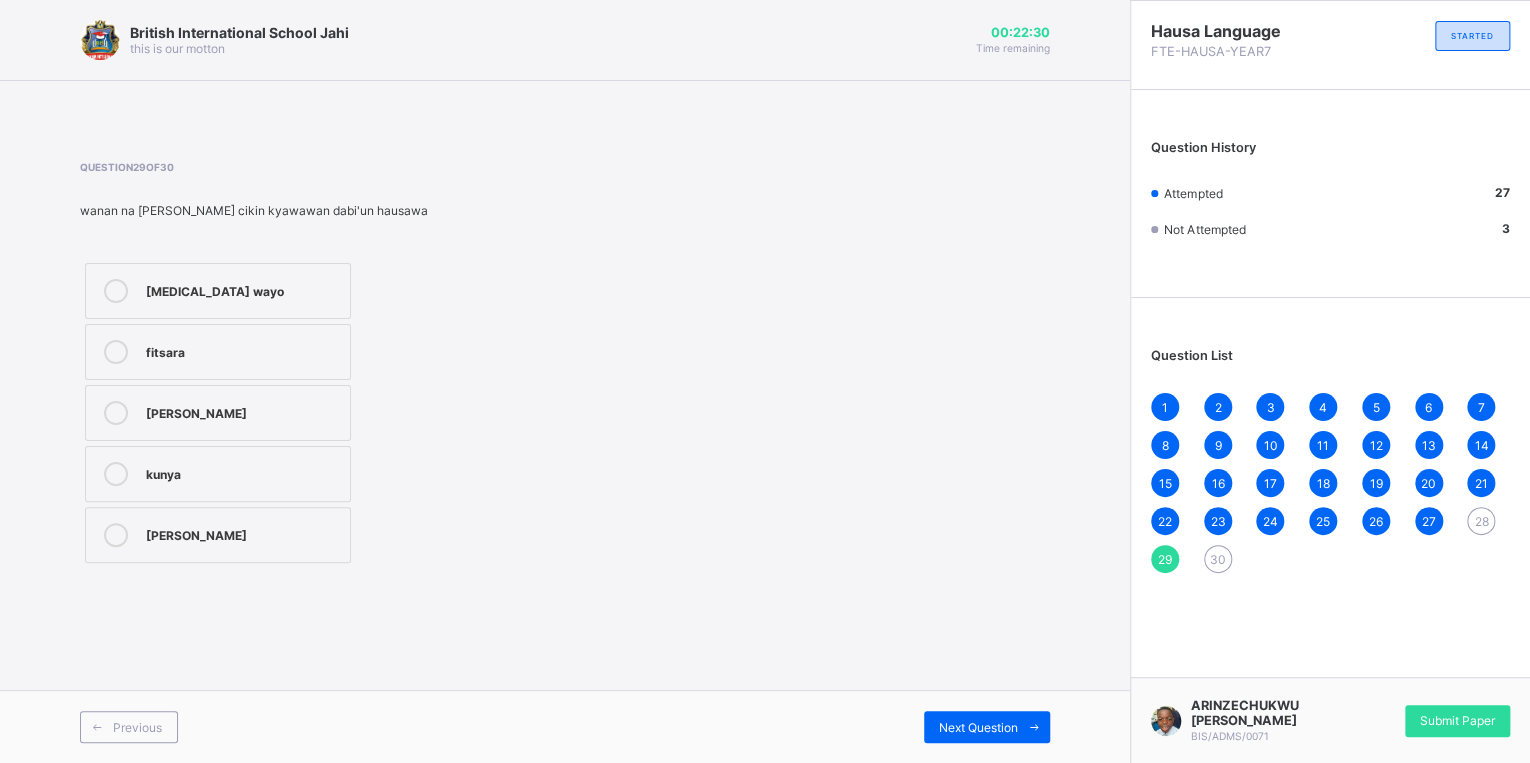 click on "[PERSON_NAME]" at bounding box center [218, 413] 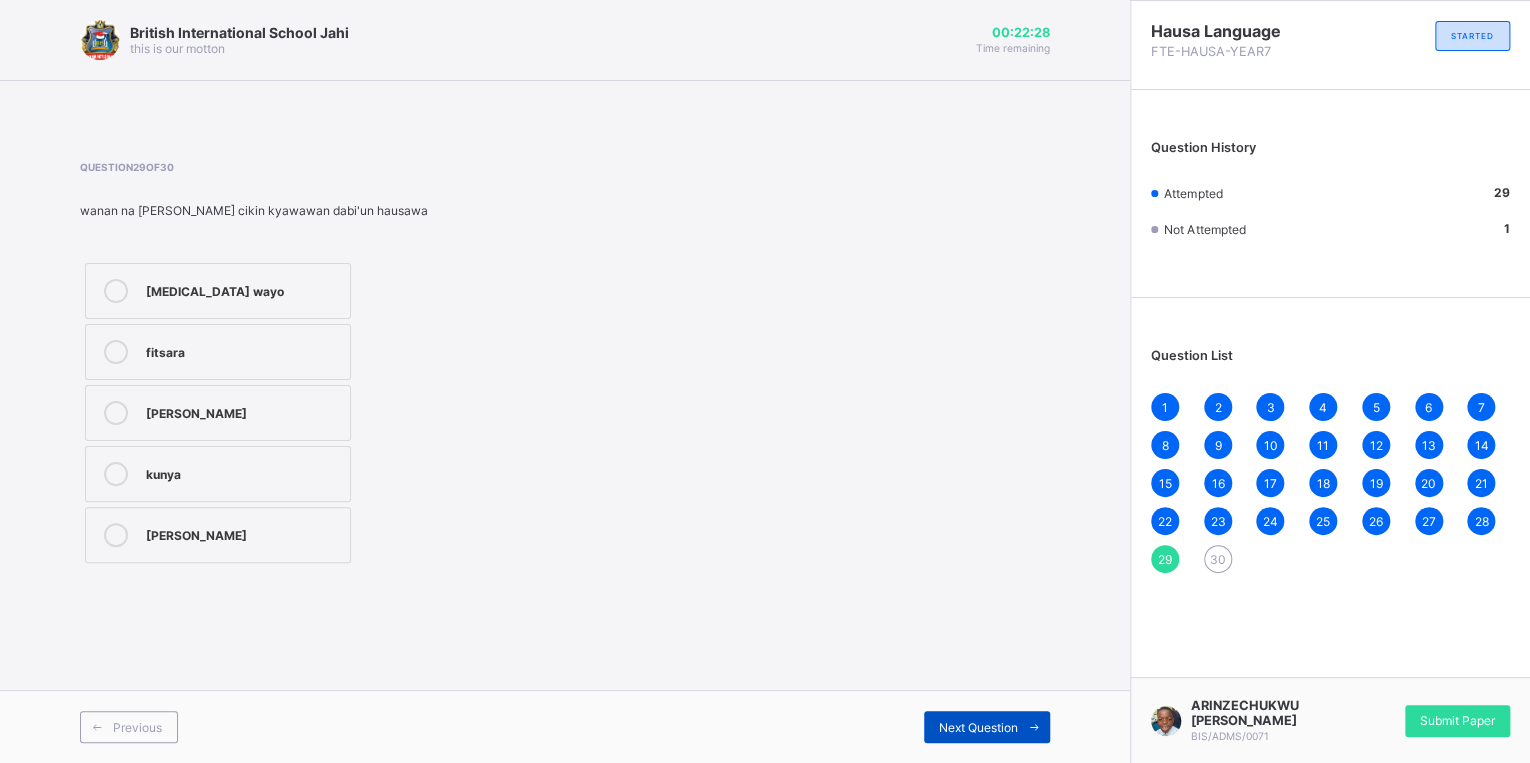 click on "Next Question" at bounding box center [978, 727] 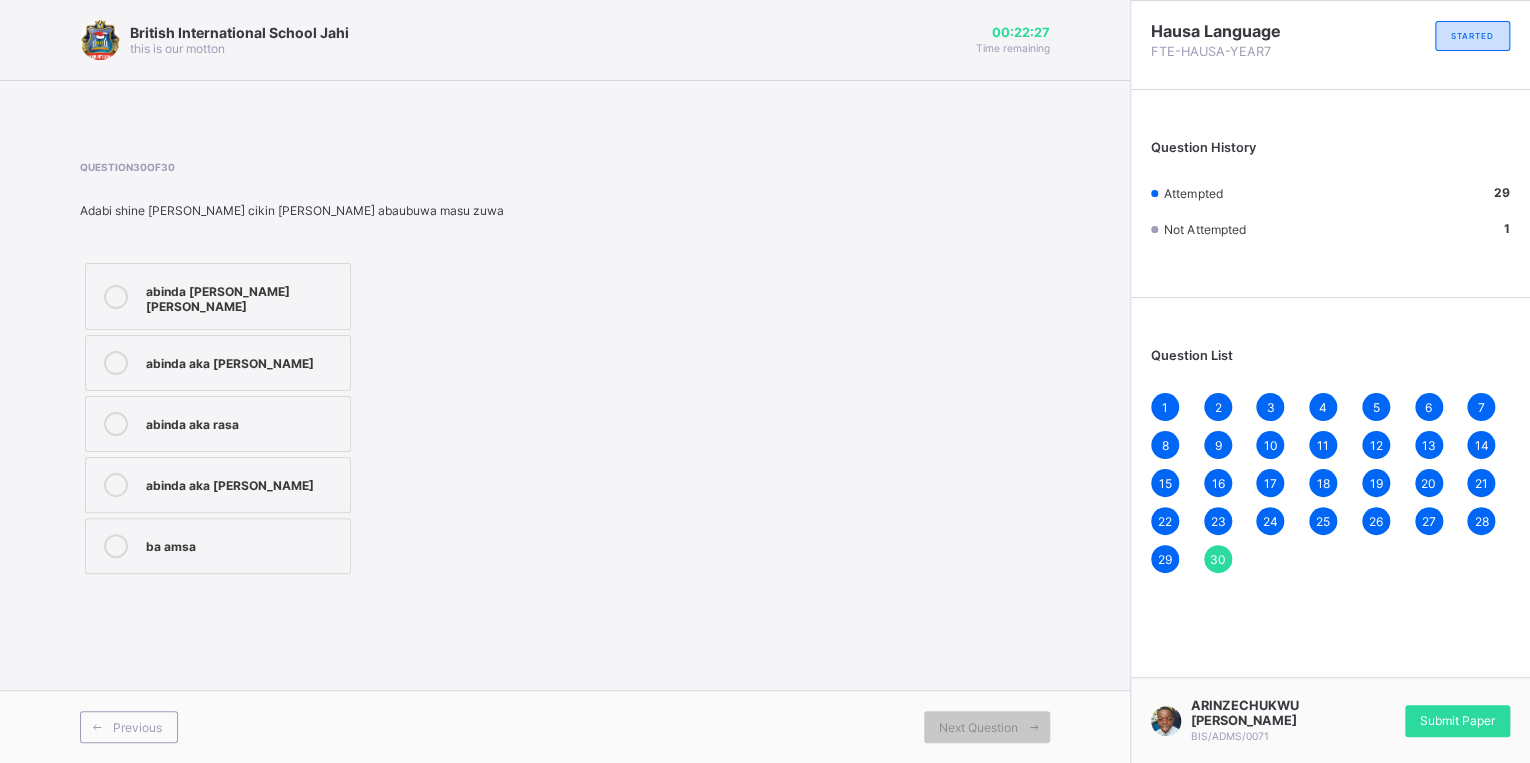 click on "abinda aka rasa" at bounding box center (243, 424) 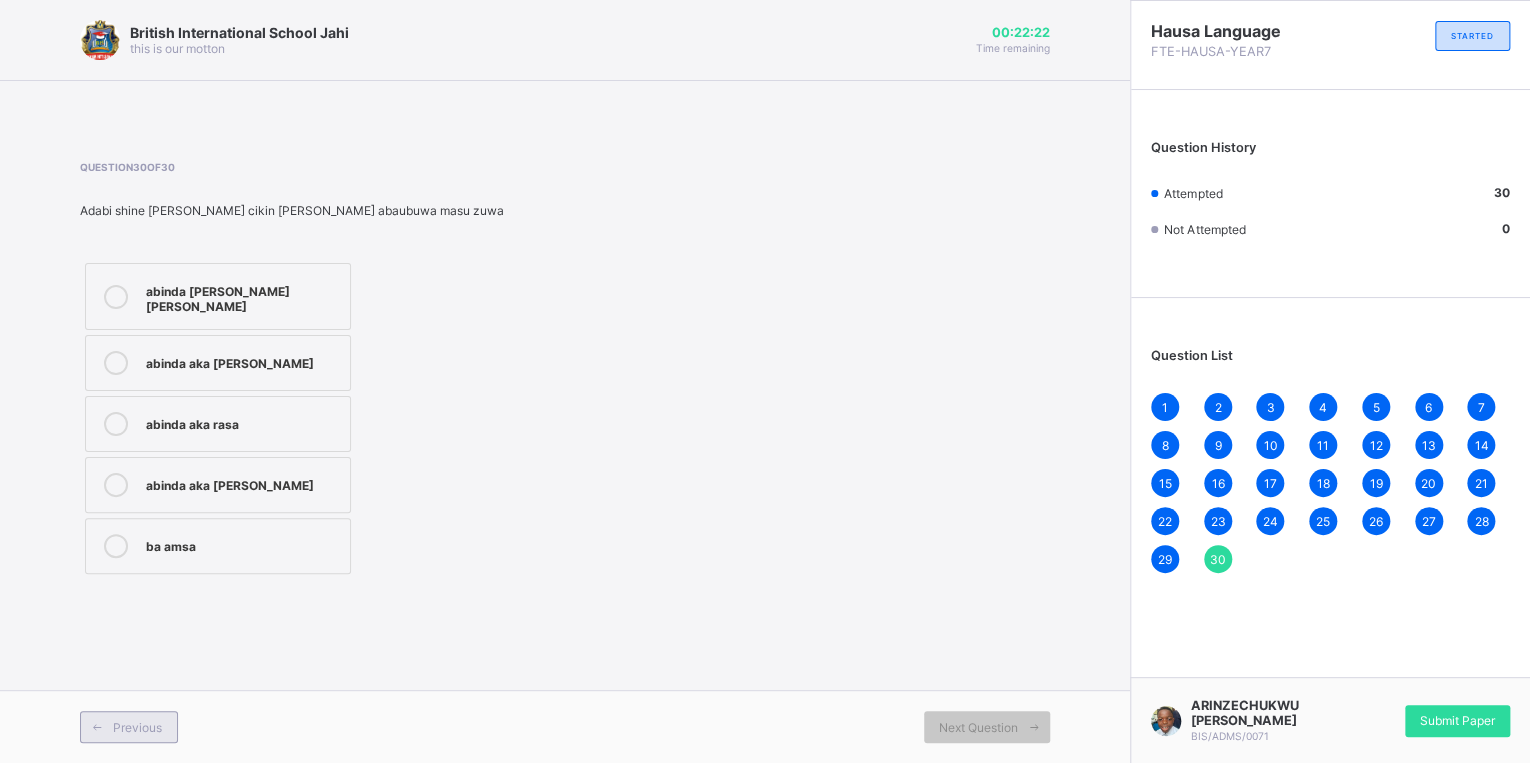 click at bounding box center [97, 727] 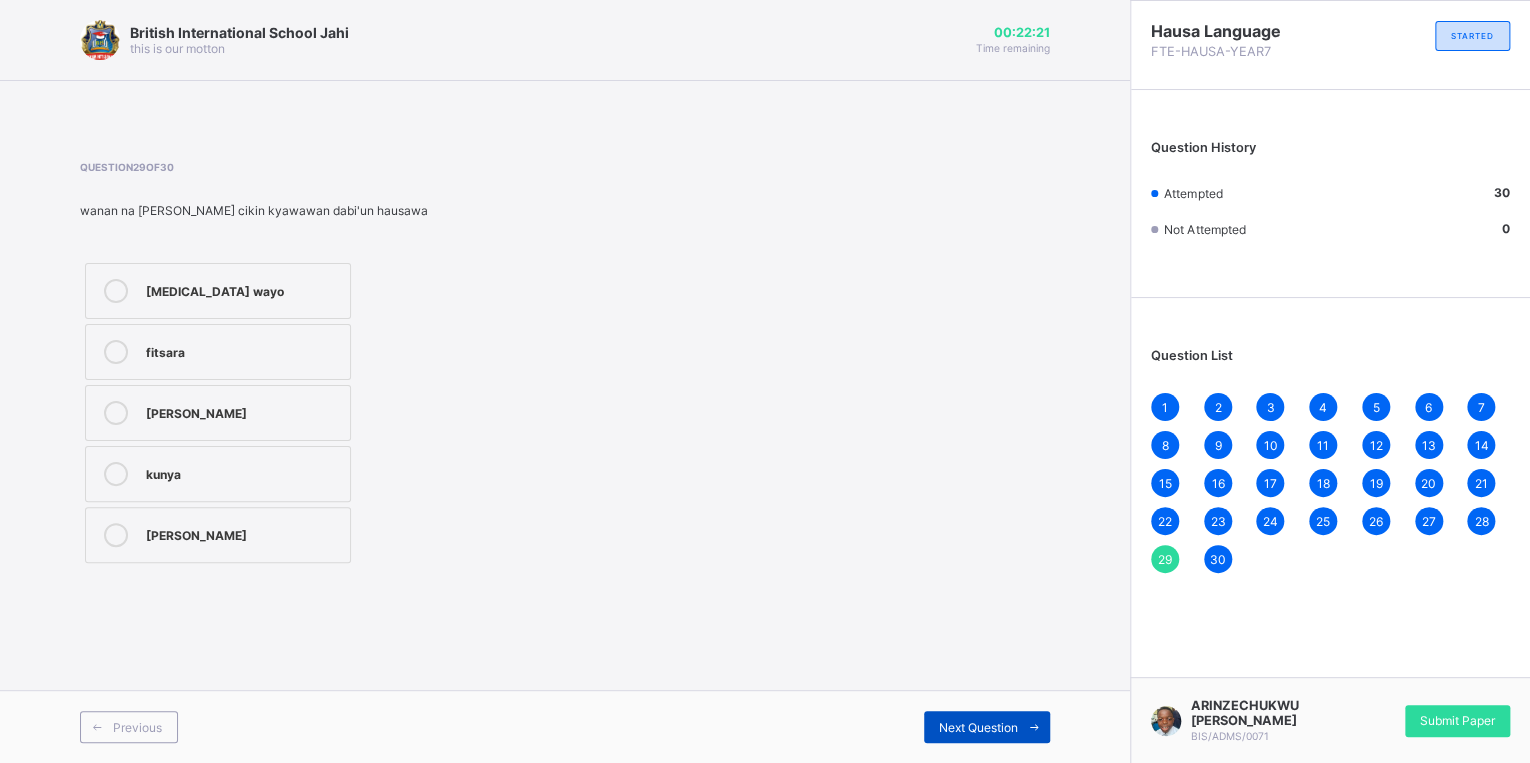 click on "Next Question" at bounding box center [978, 727] 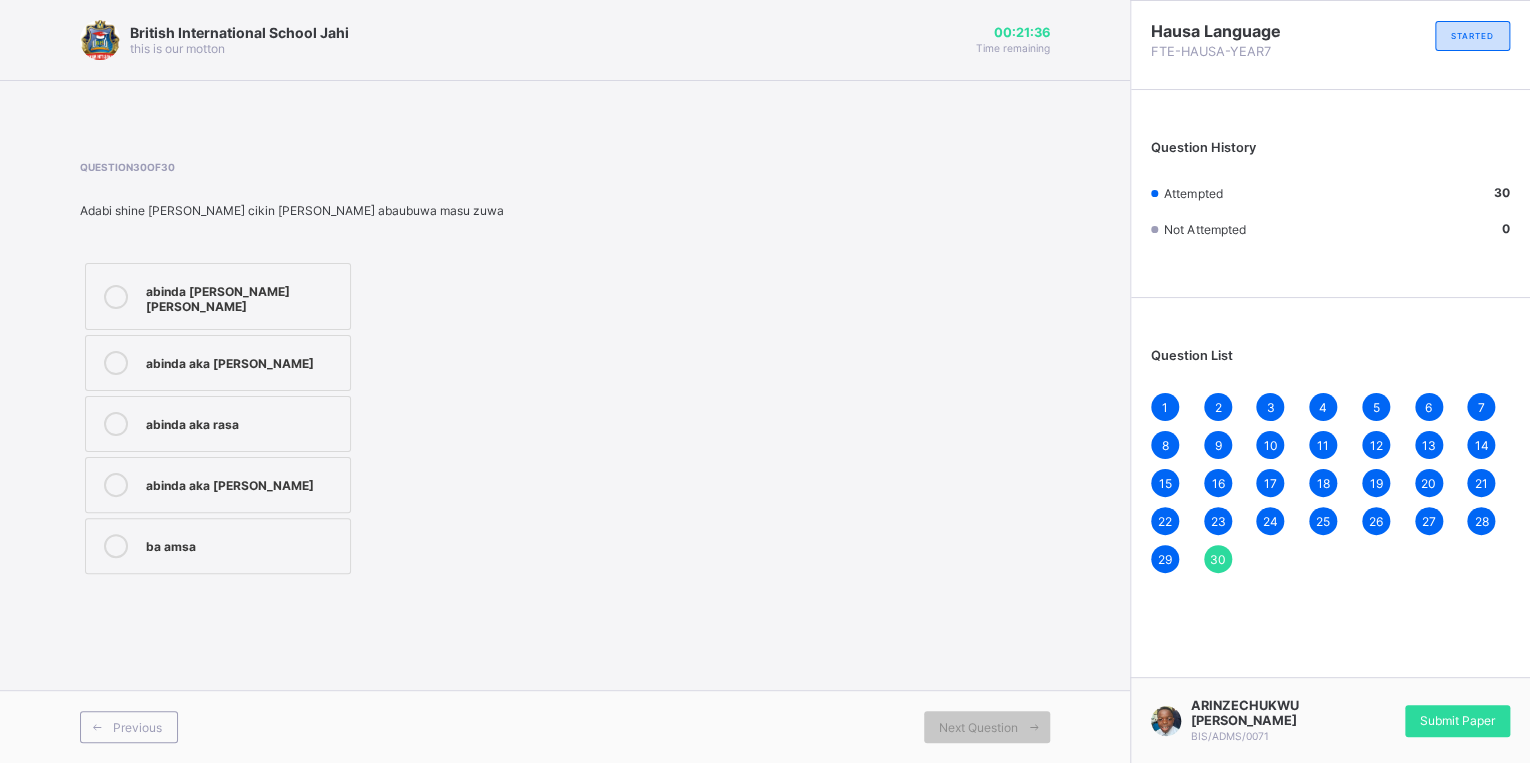 drag, startPoint x: 553, startPoint y: 296, endPoint x: 824, endPoint y: 295, distance: 271.00183 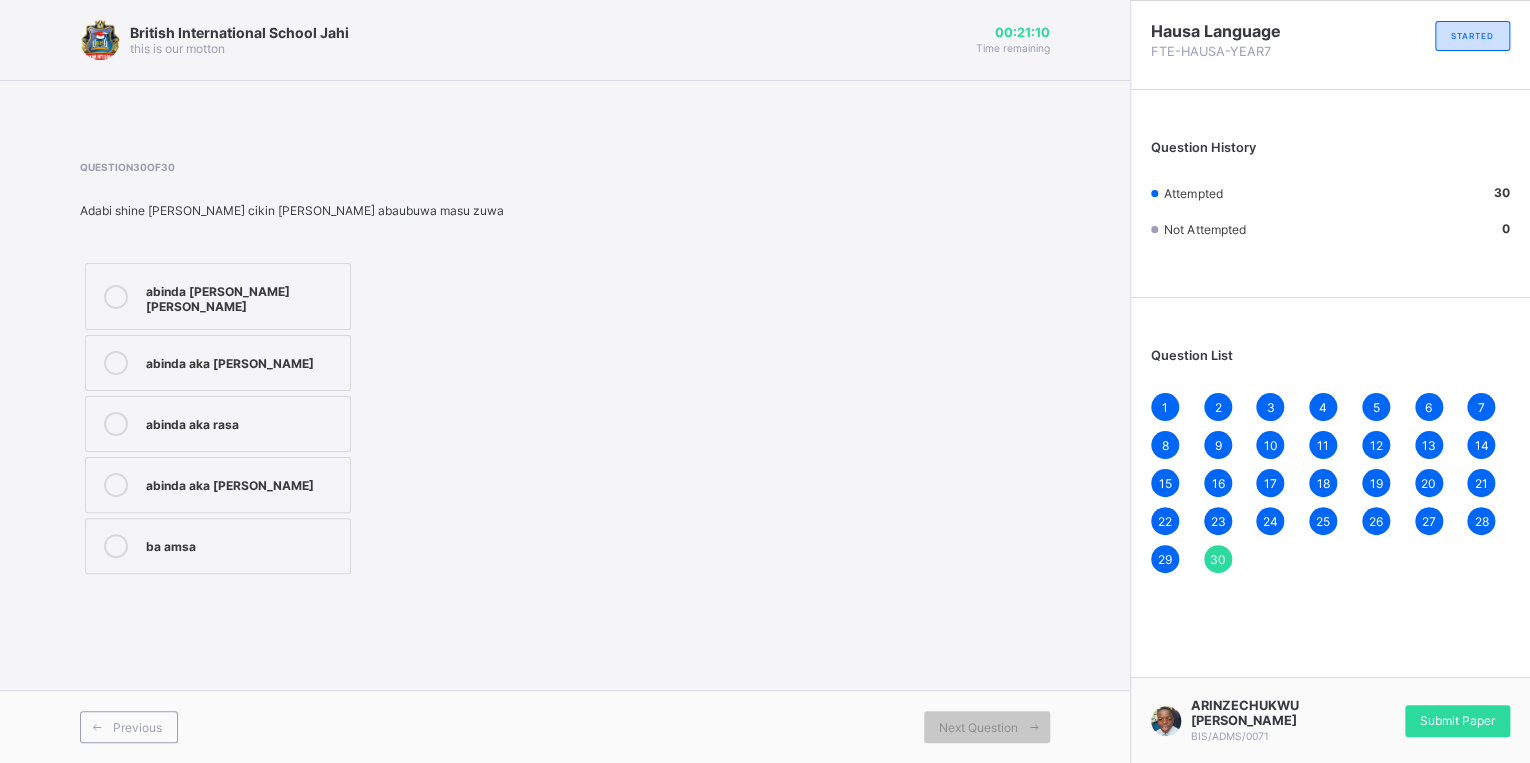 drag, startPoint x: 752, startPoint y: 360, endPoint x: 736, endPoint y: 364, distance: 16.492422 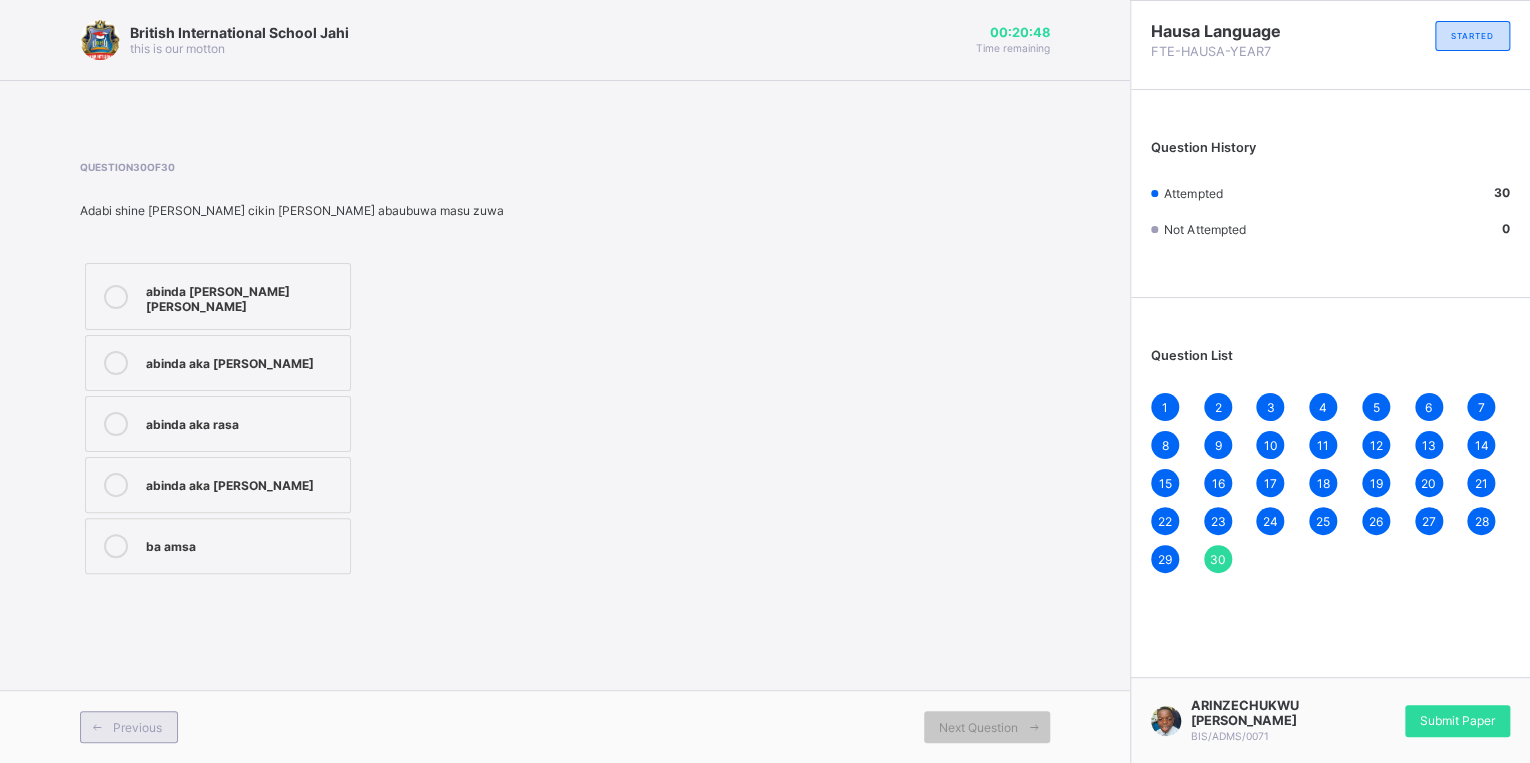 drag, startPoint x: 154, startPoint y: 720, endPoint x: 176, endPoint y: 722, distance: 22.090721 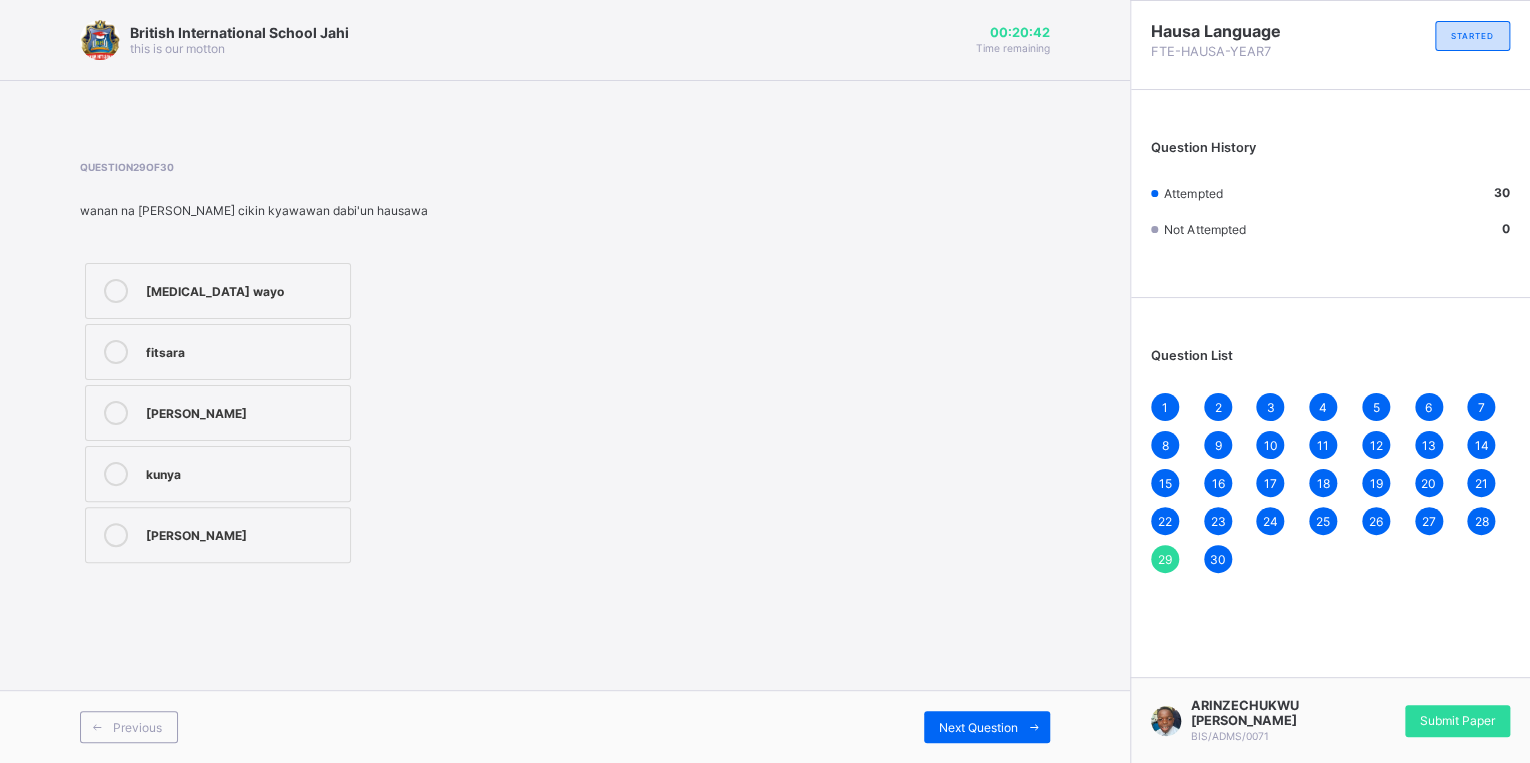 click on "1" at bounding box center (1165, 407) 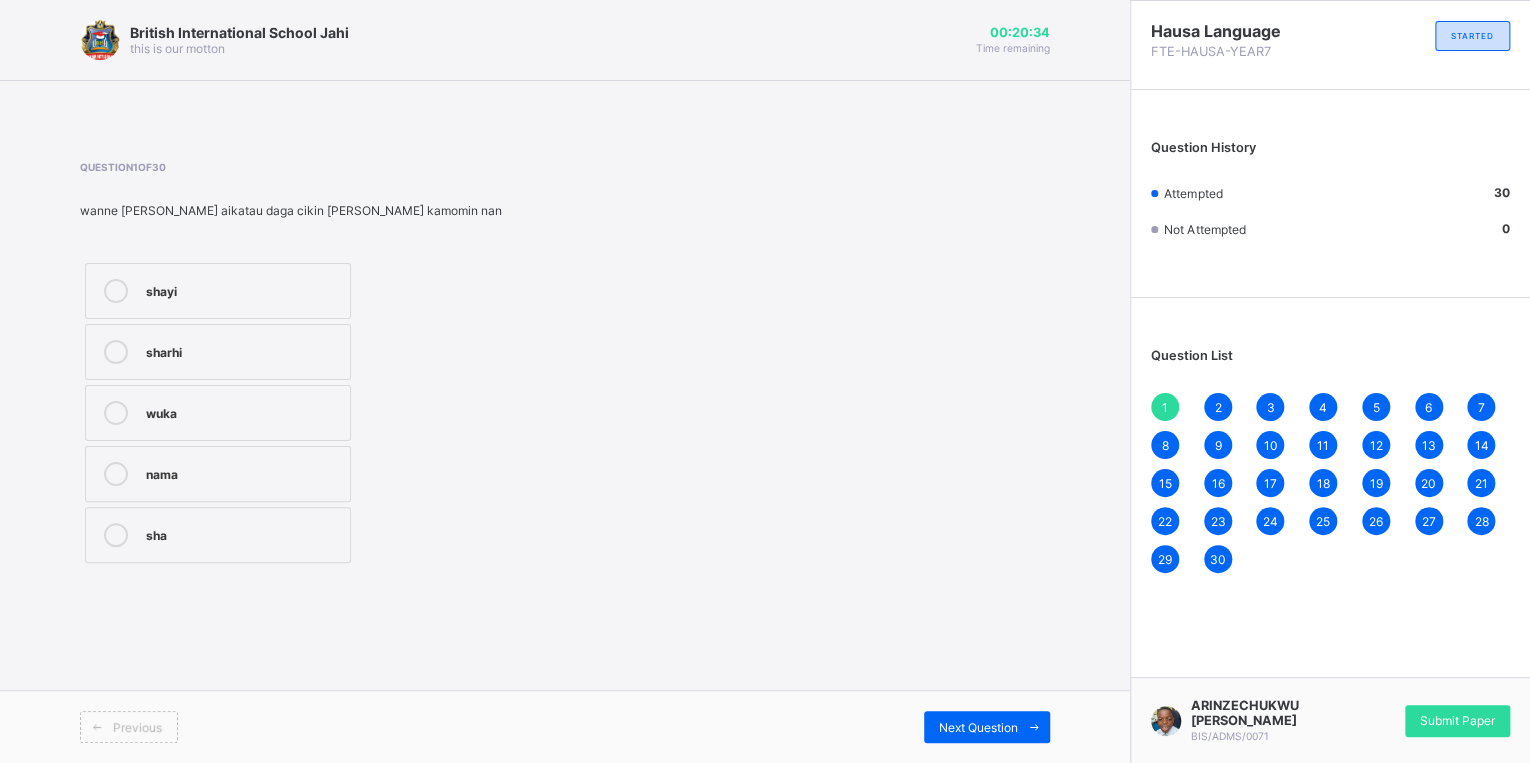 click on "Previous" at bounding box center [137, 727] 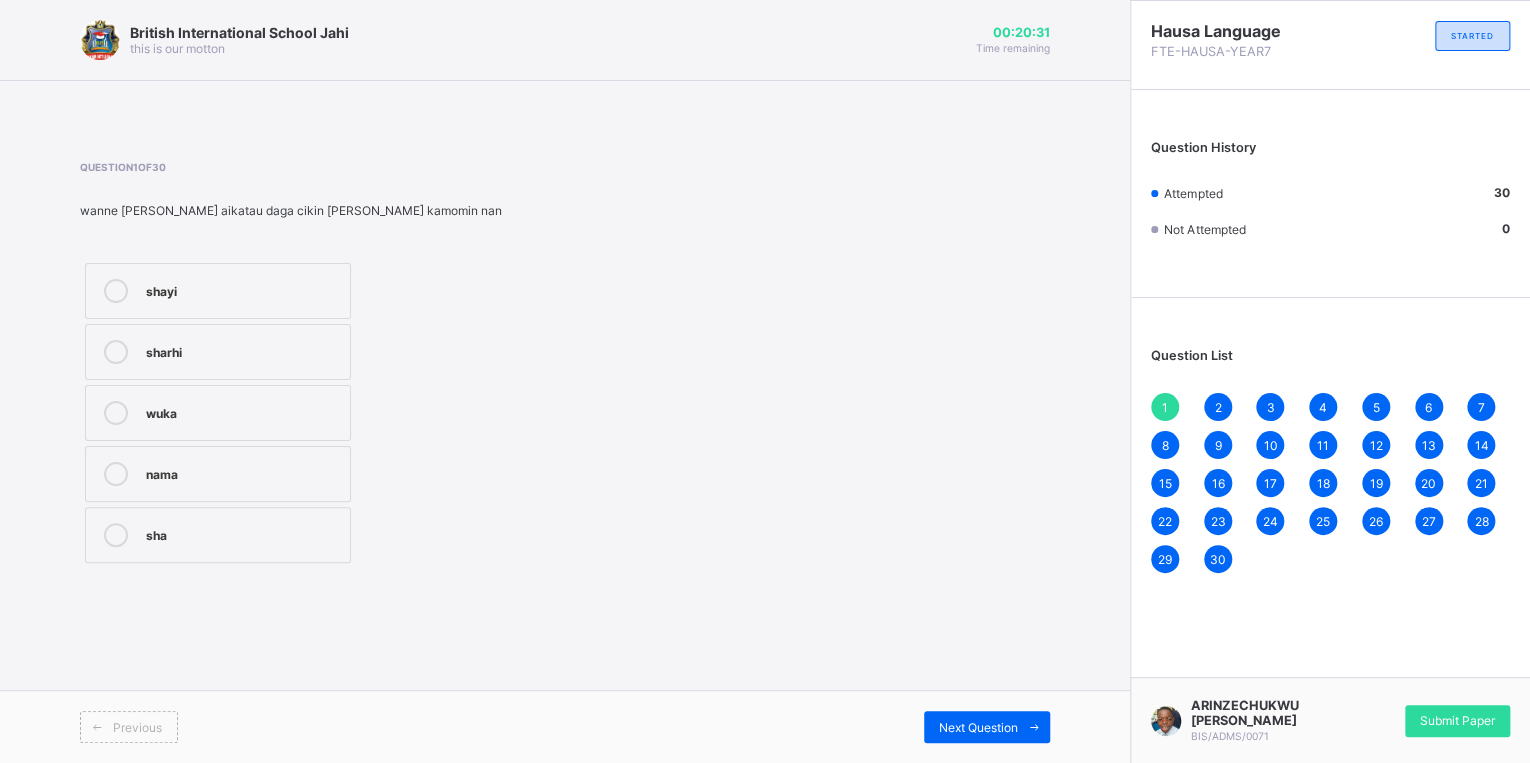 click on "30" at bounding box center [1218, 559] 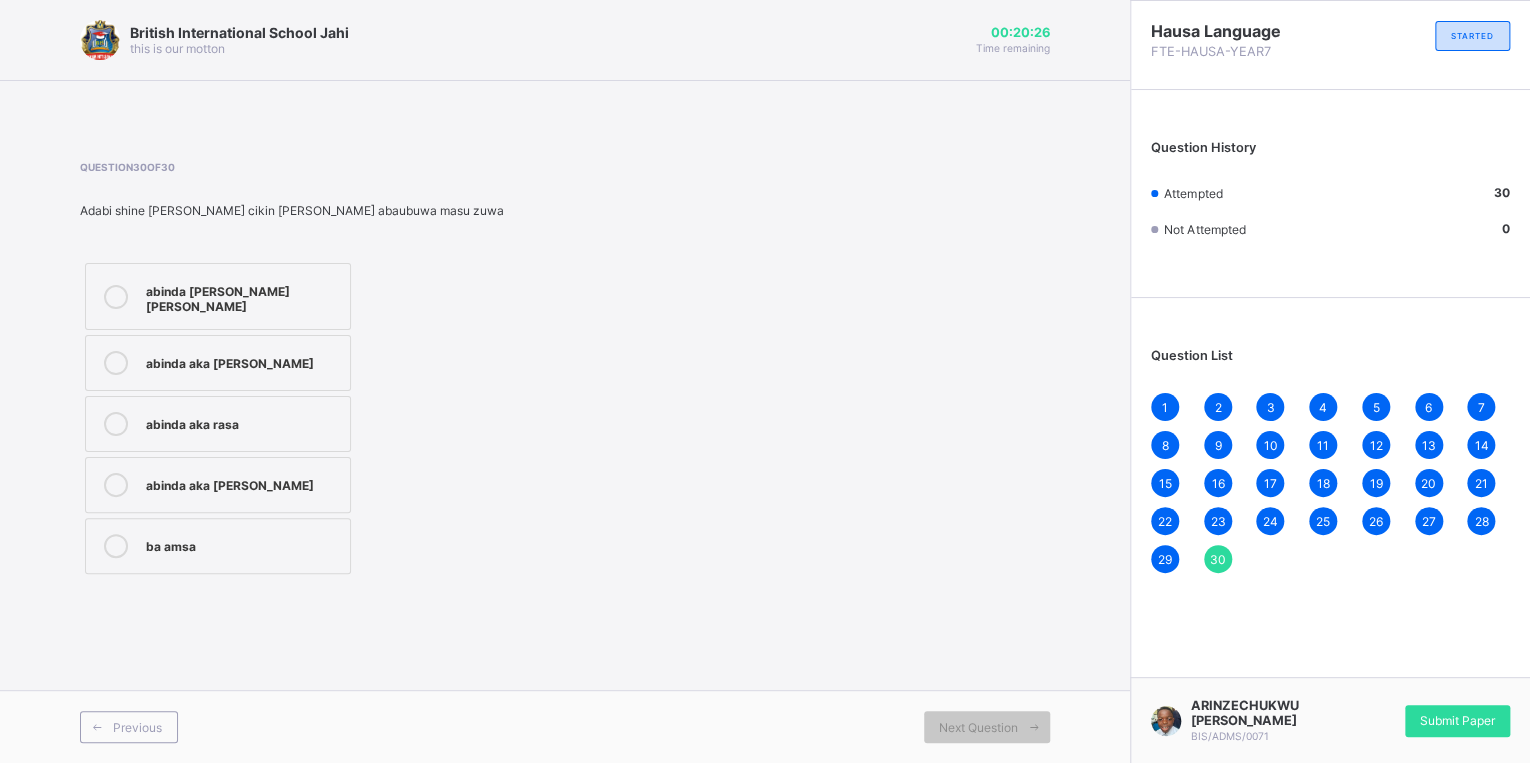 click on "1" at bounding box center [1165, 407] 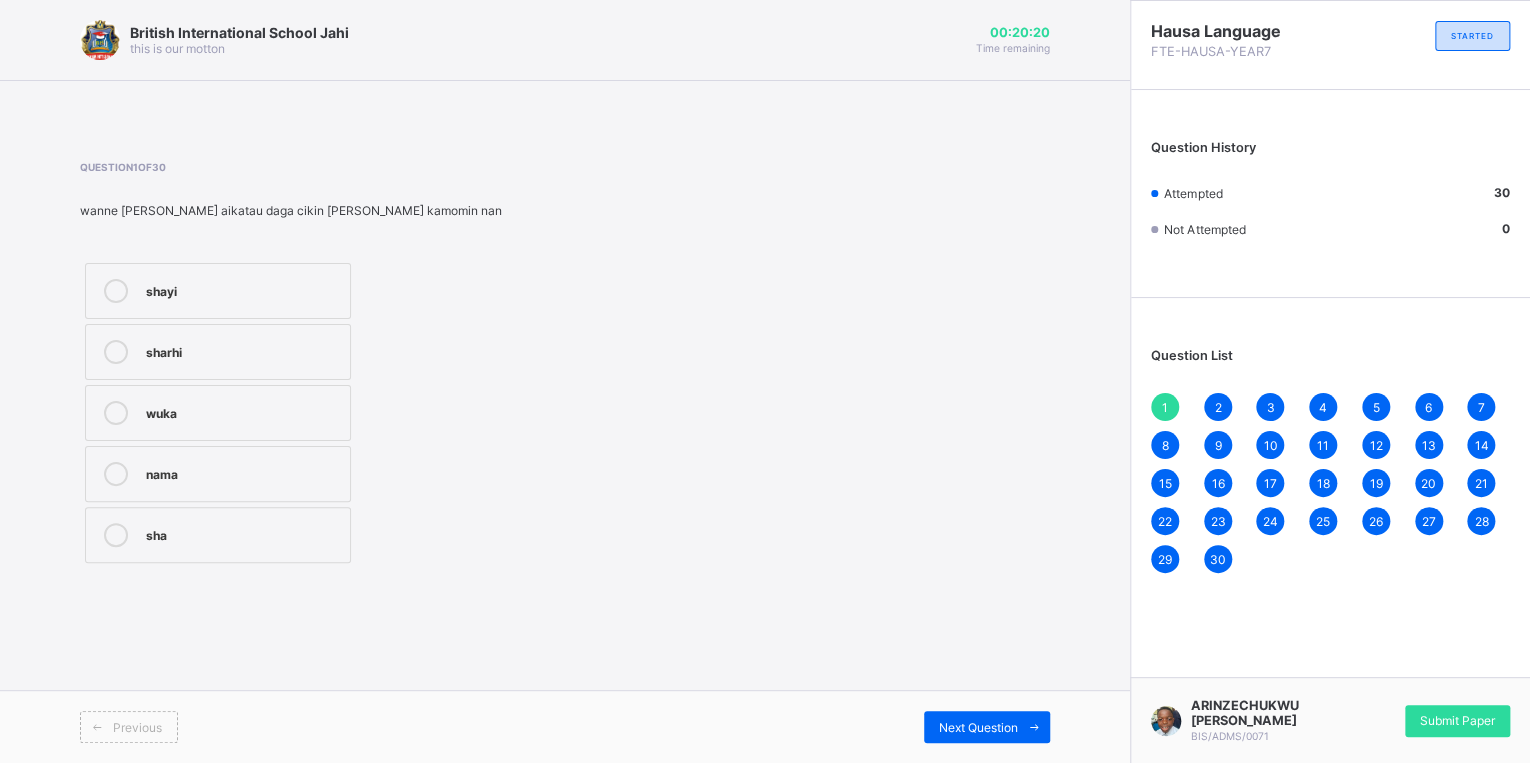 click on "30" at bounding box center [1218, 559] 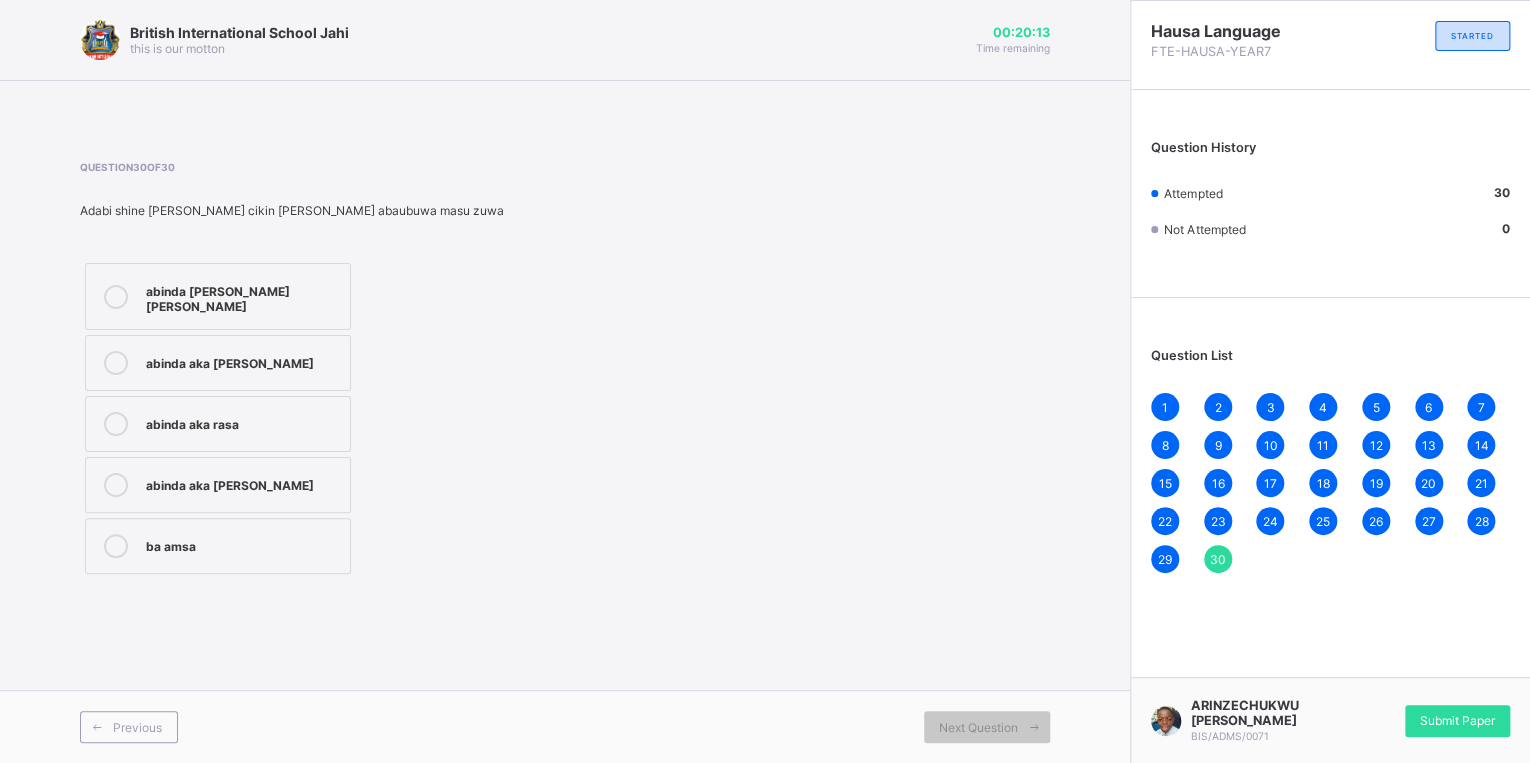 click on "Question  30  of  30 Adabi shine [PERSON_NAME] cikin [PERSON_NAME] abaubuwa masu zuwa  abinda [PERSON_NAME] [PERSON_NAME]  abinda aka [PERSON_NAME]  abinda aka rasa  abinda aka [PERSON_NAME] amsa" at bounding box center [565, 370] 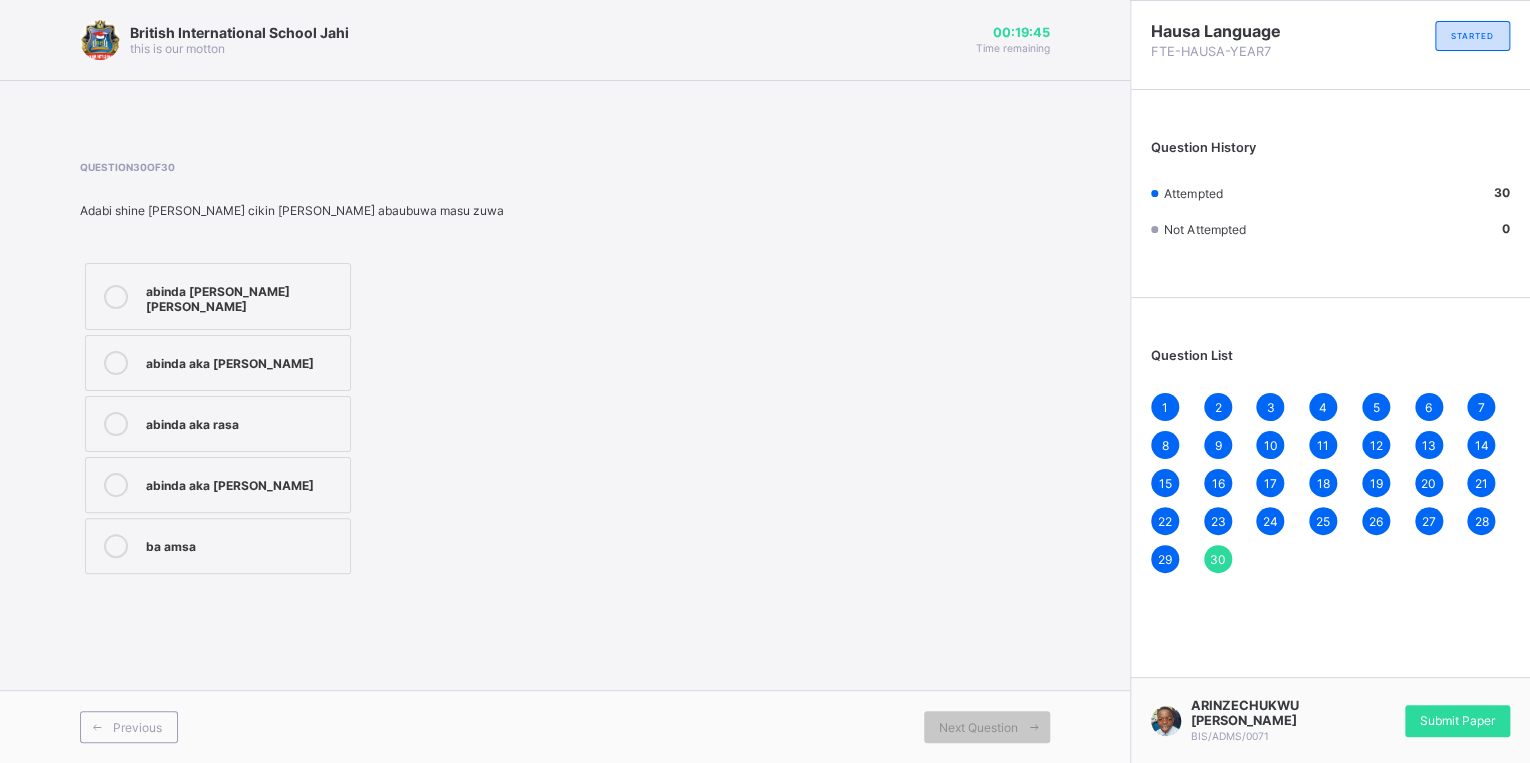 click on "1" at bounding box center (1165, 407) 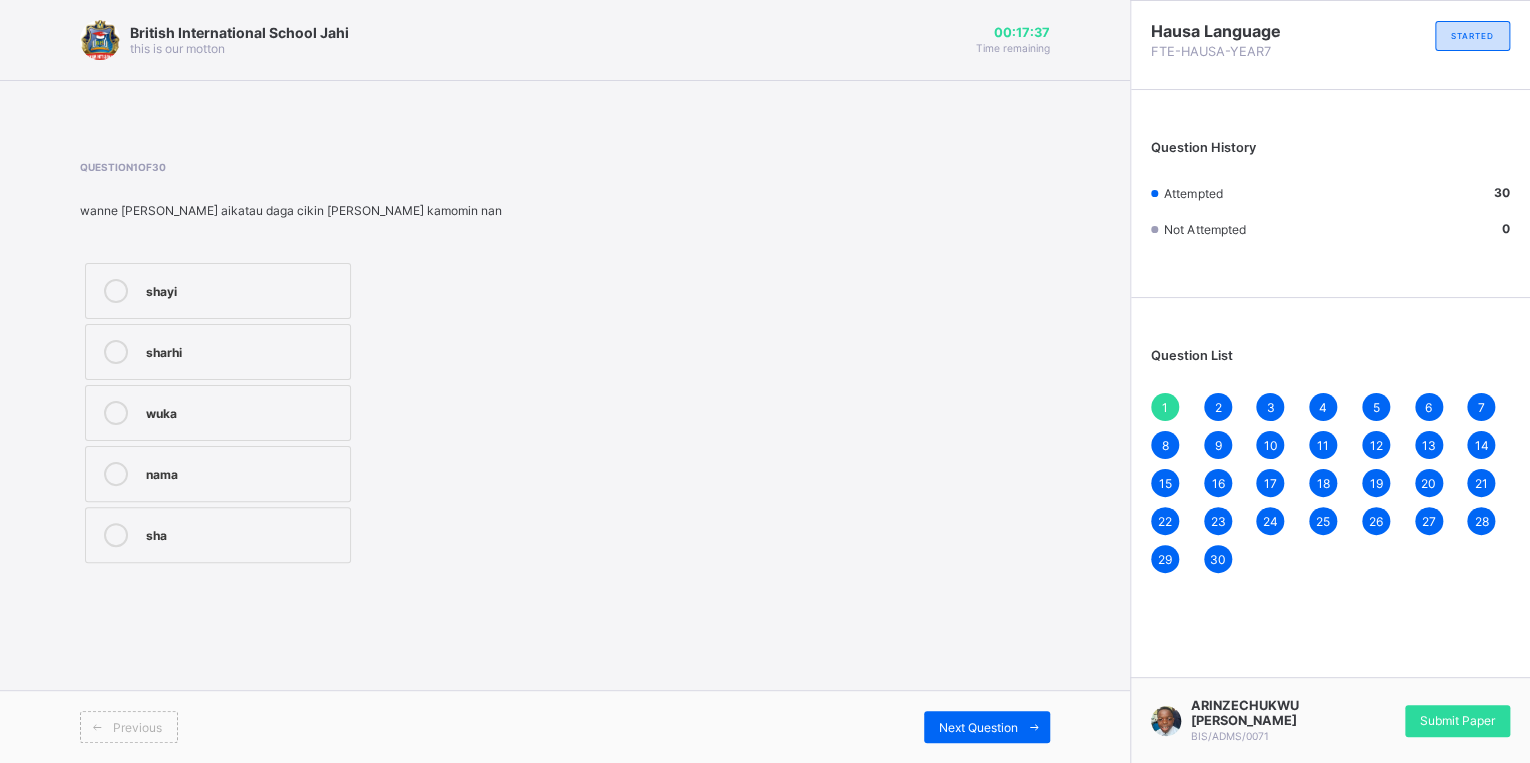 click on "30" at bounding box center [1218, 559] 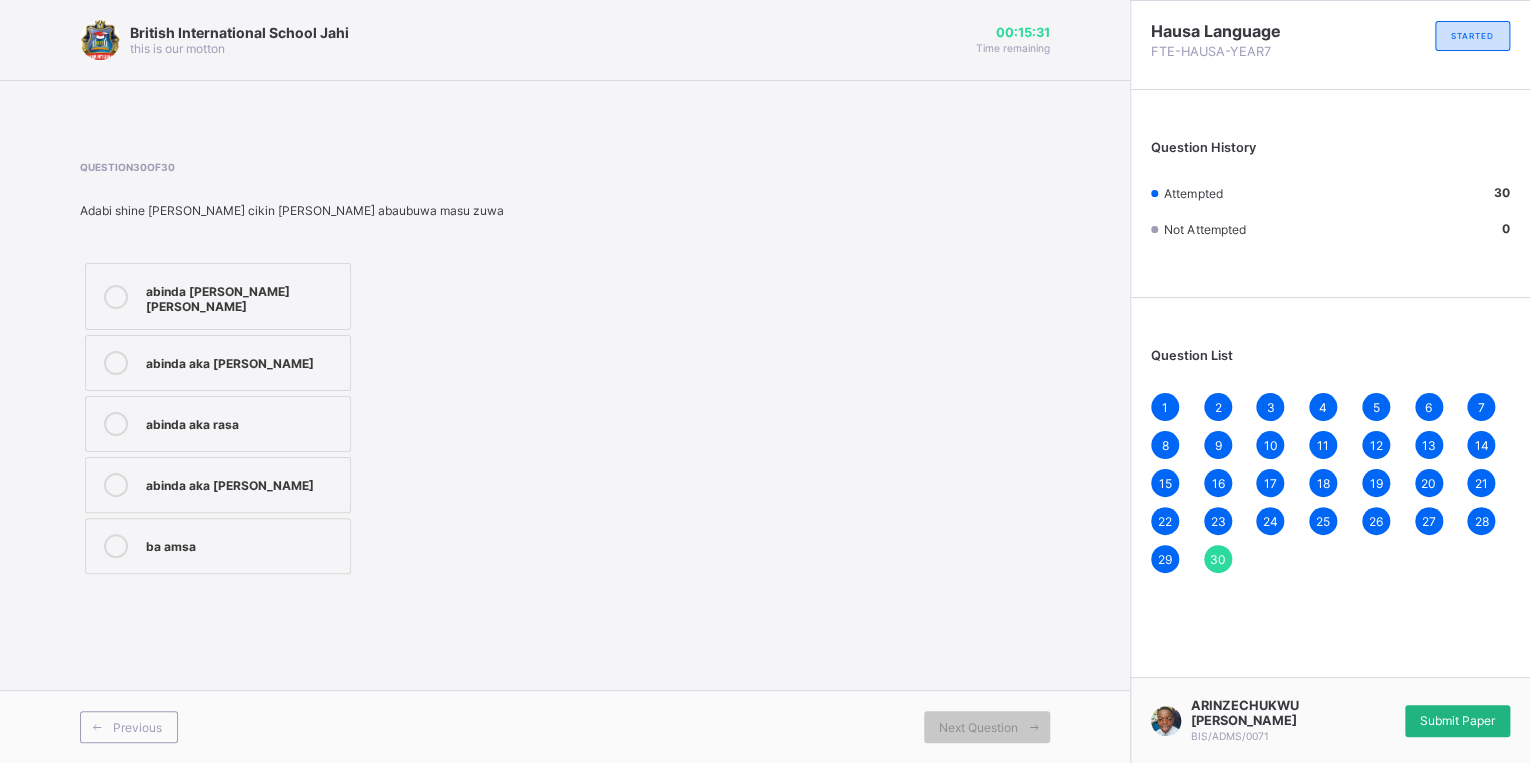 click on "Submit Paper" at bounding box center [1457, 721] 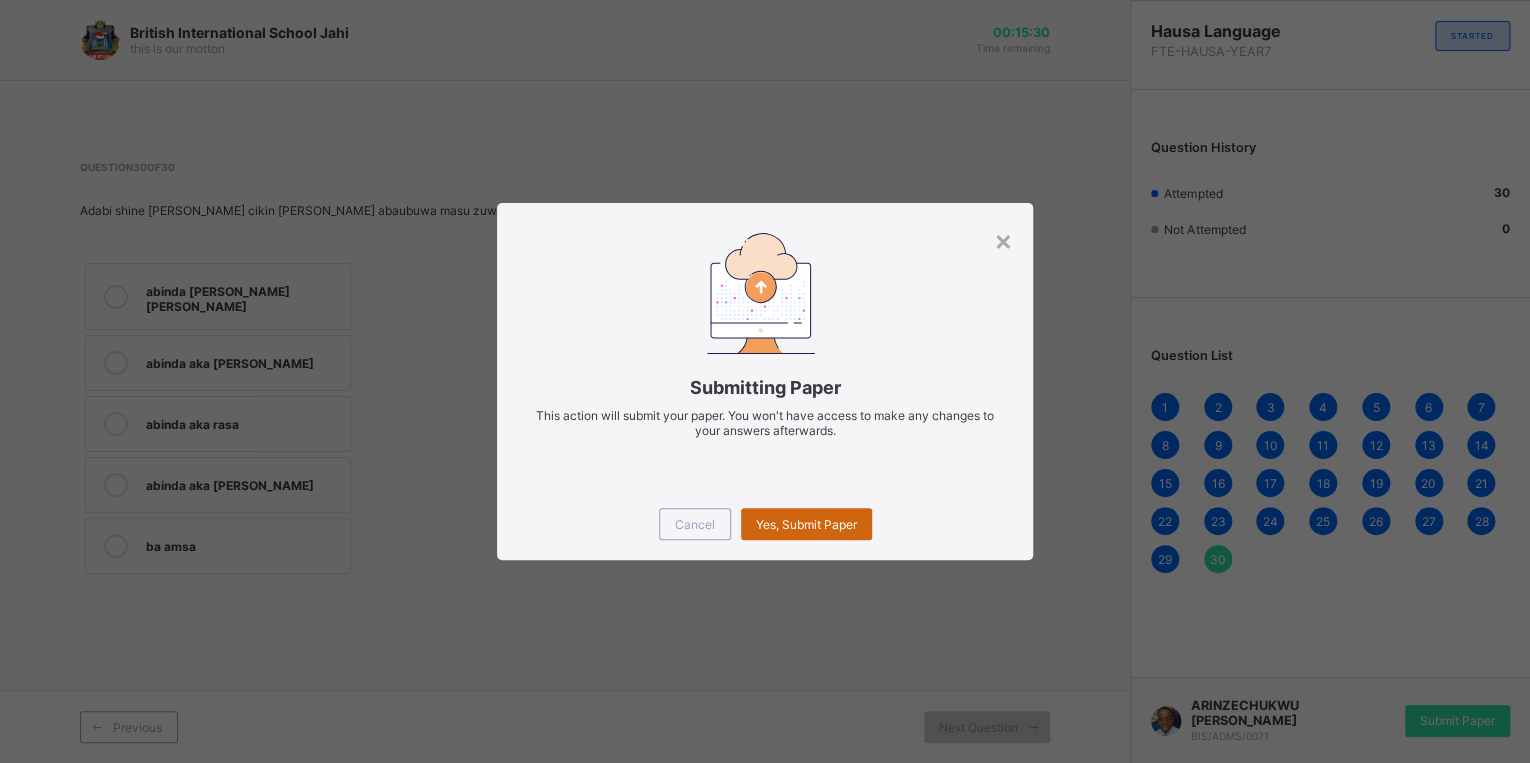 click on "Yes, Submit Paper" at bounding box center (806, 524) 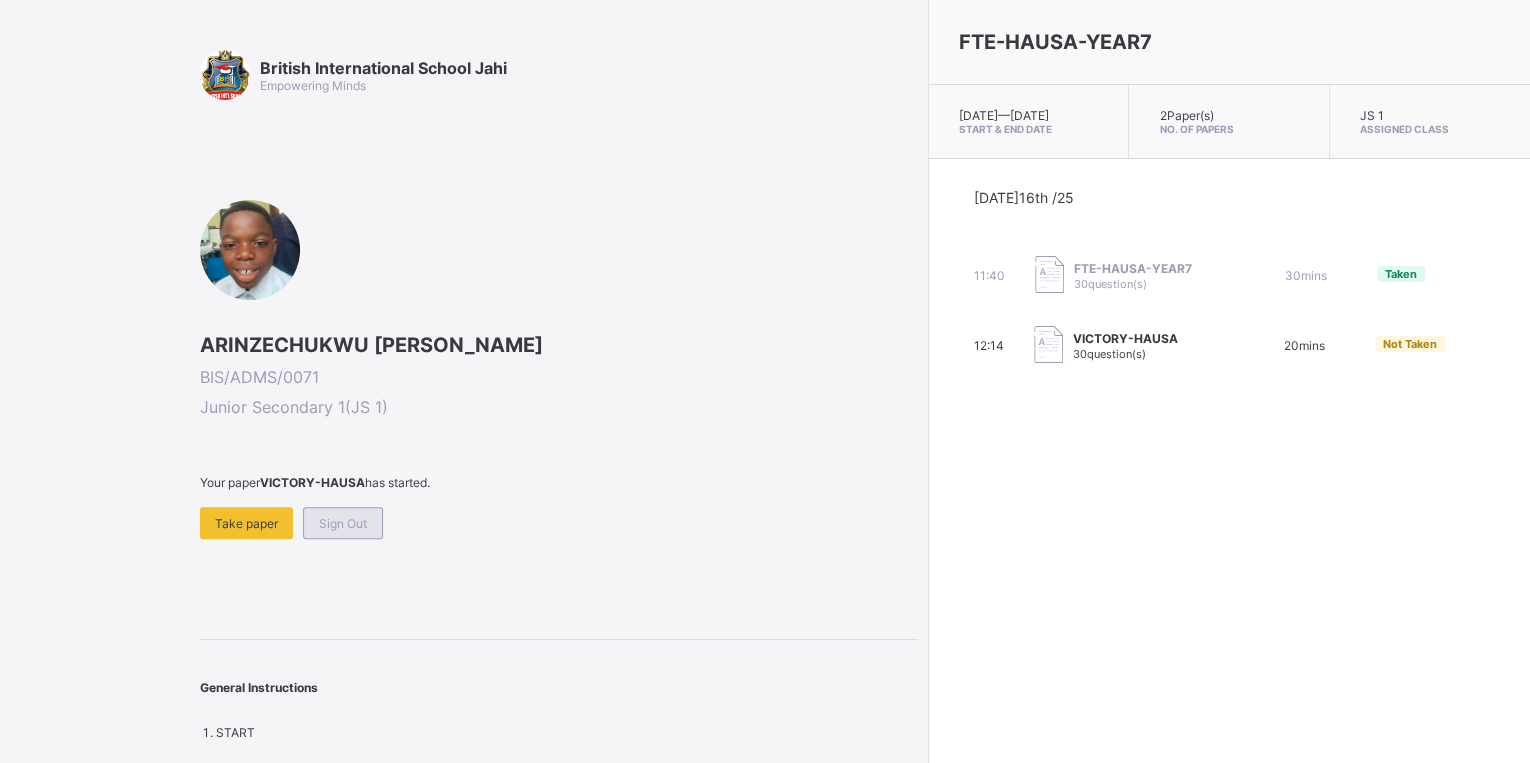 click on "Sign Out" at bounding box center (343, 523) 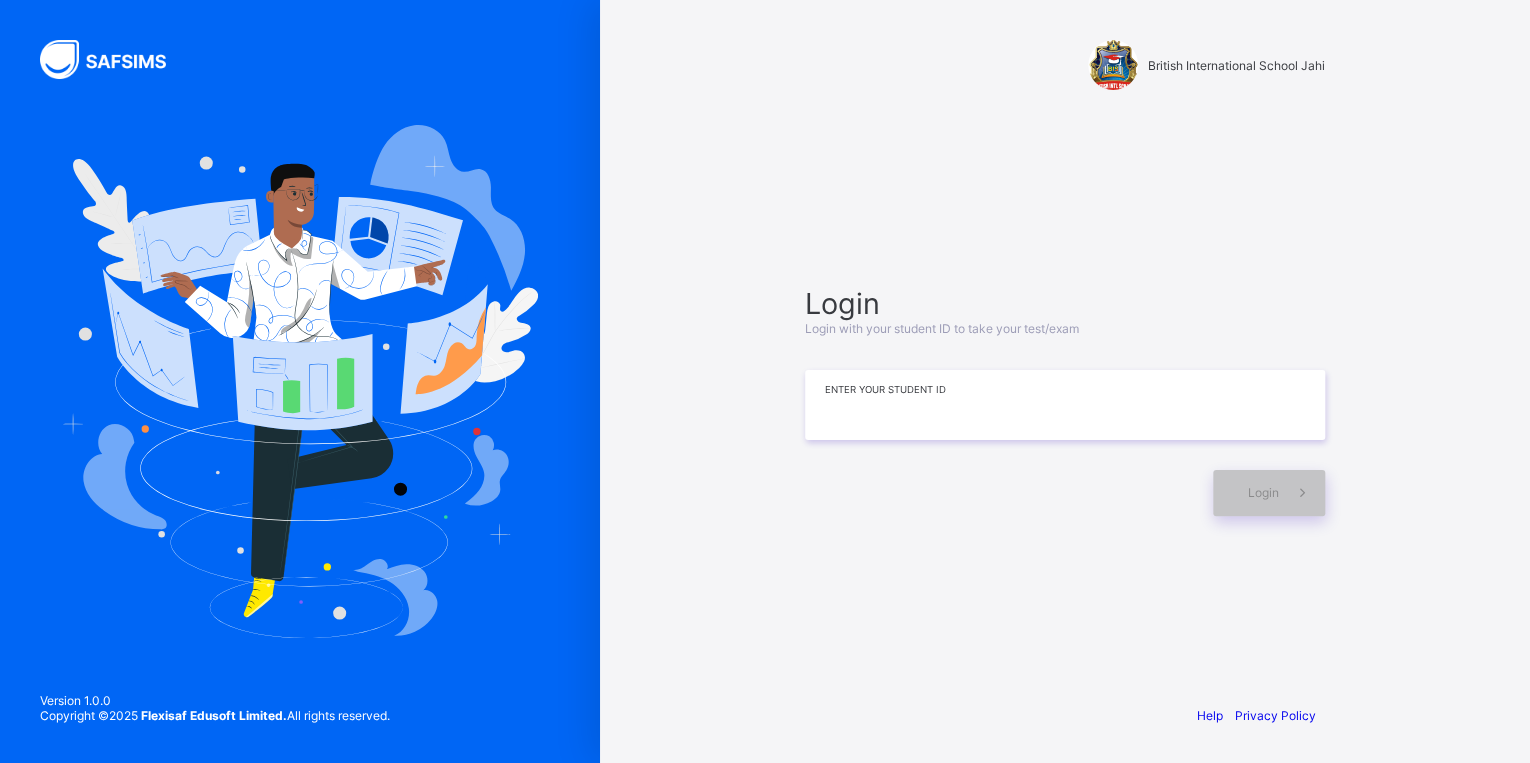 click at bounding box center [1065, 405] 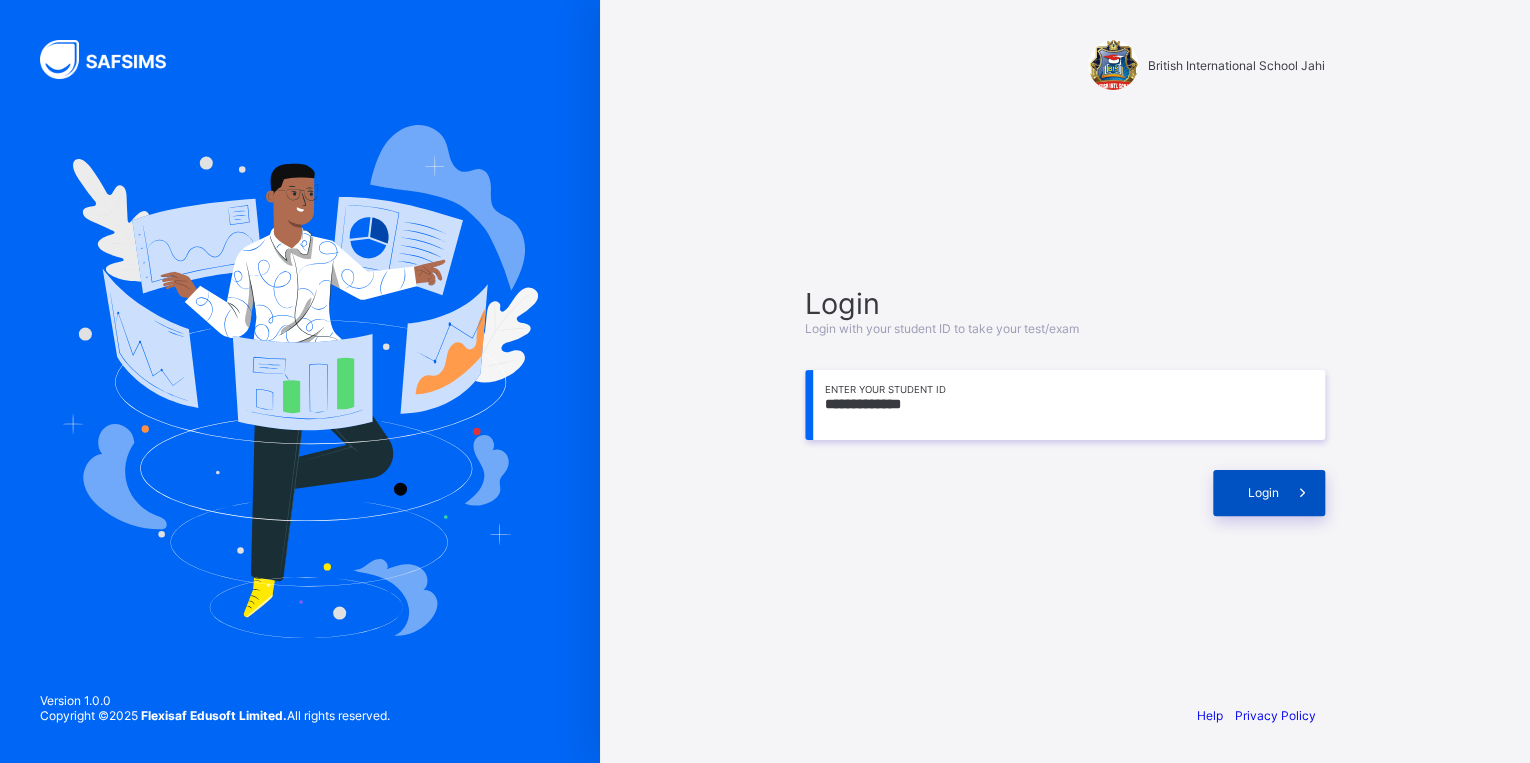 type on "**********" 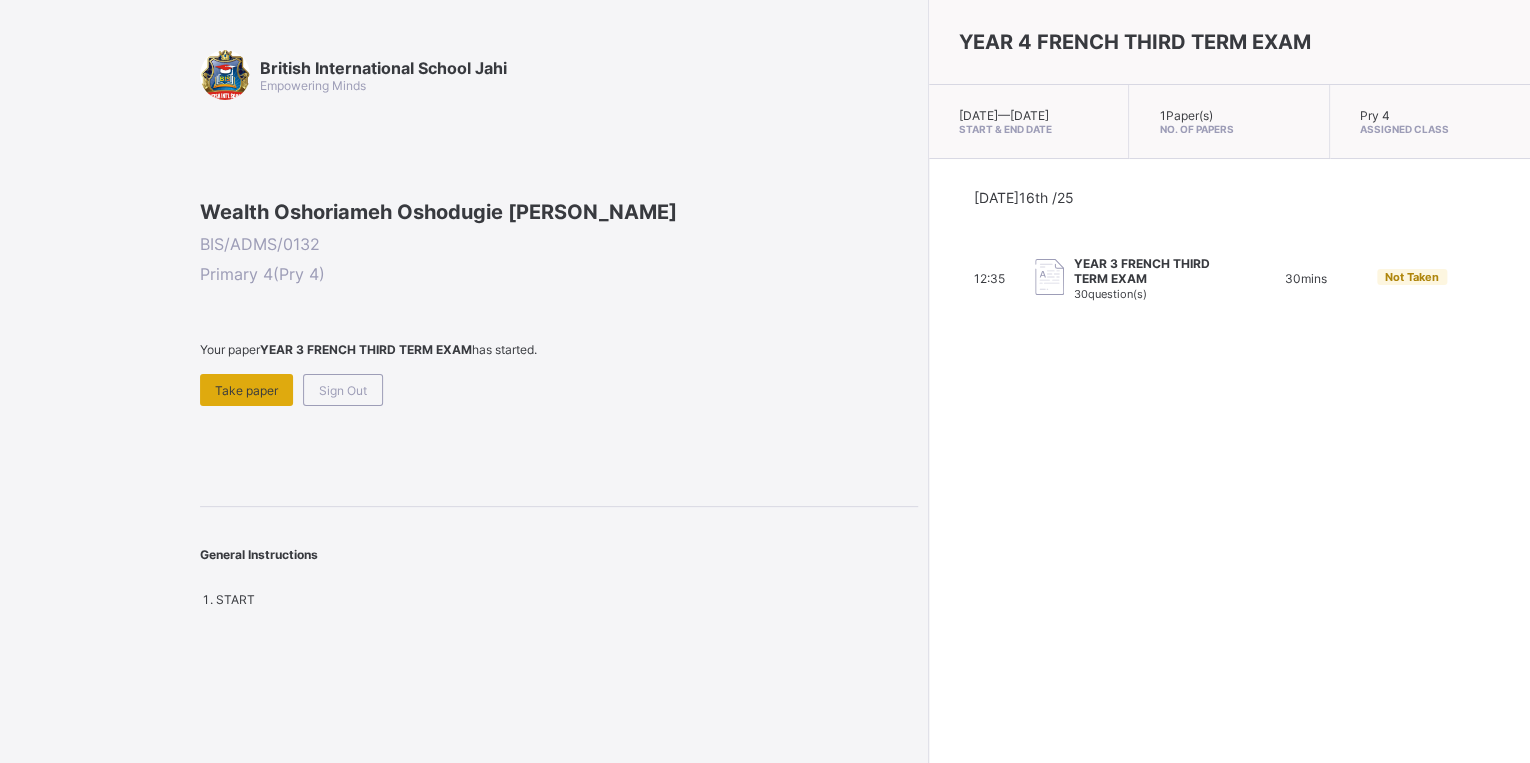 click on "Take paper" at bounding box center (246, 390) 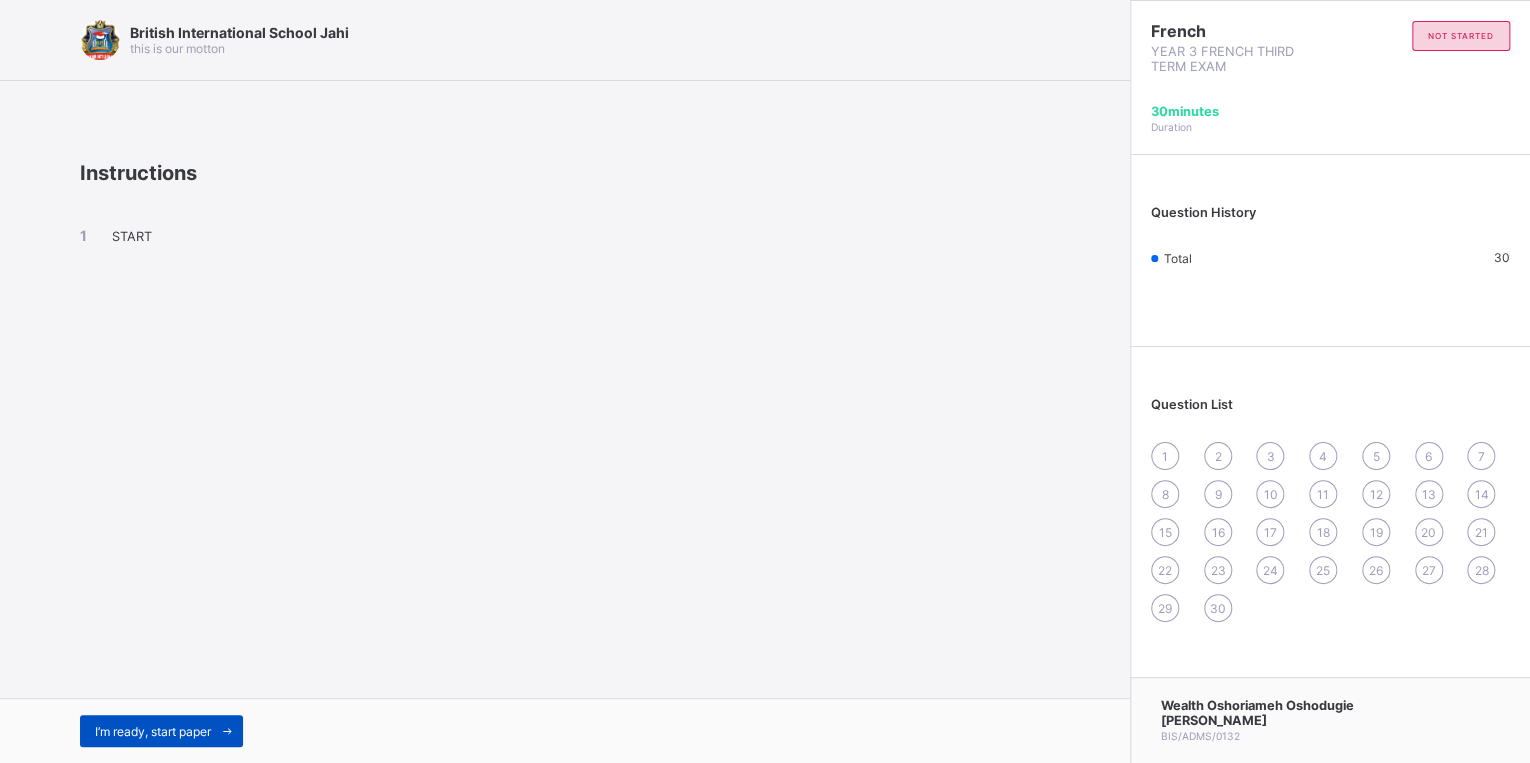 click at bounding box center [227, 731] 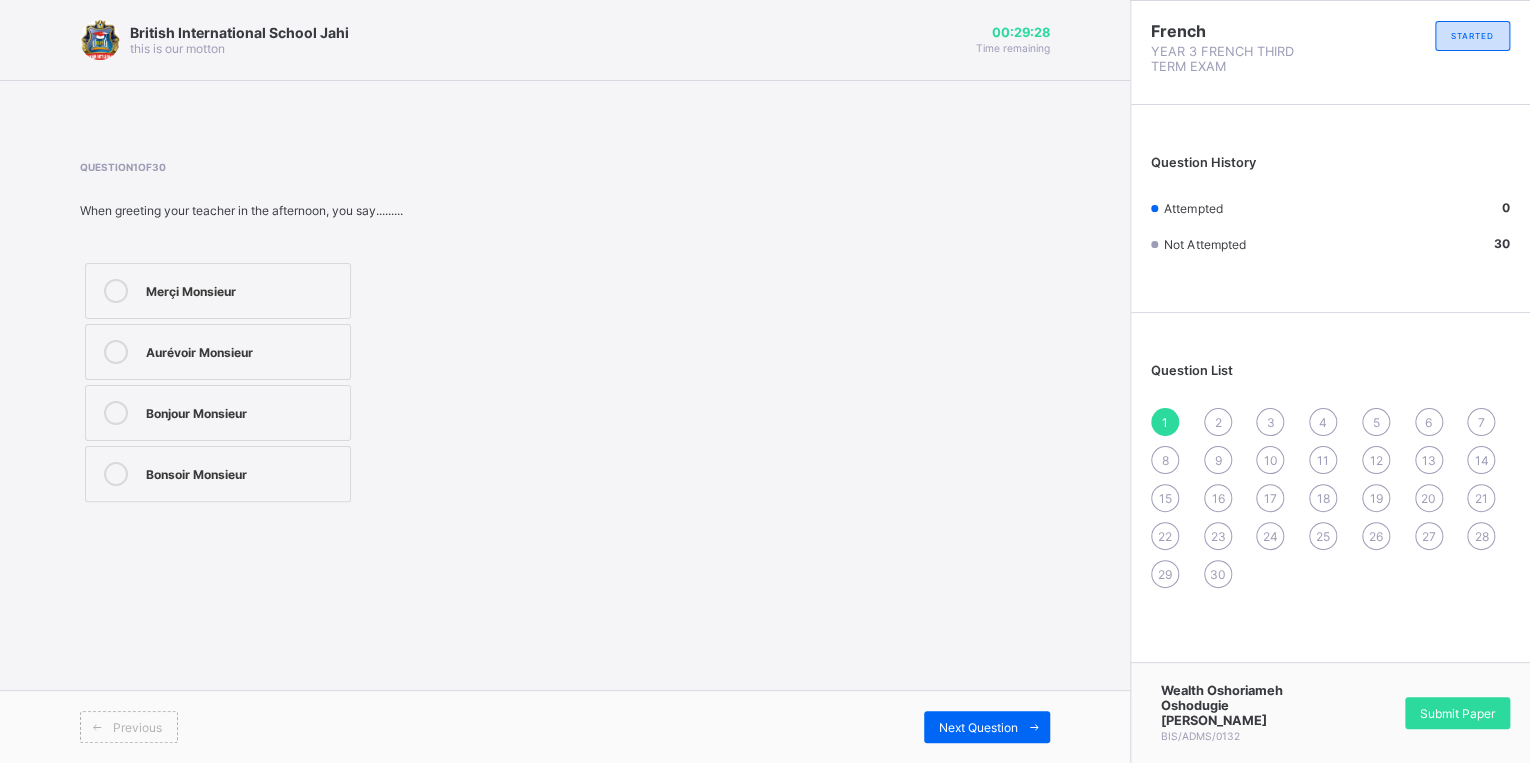 click on "Bonjour Monsieur" at bounding box center [218, 413] 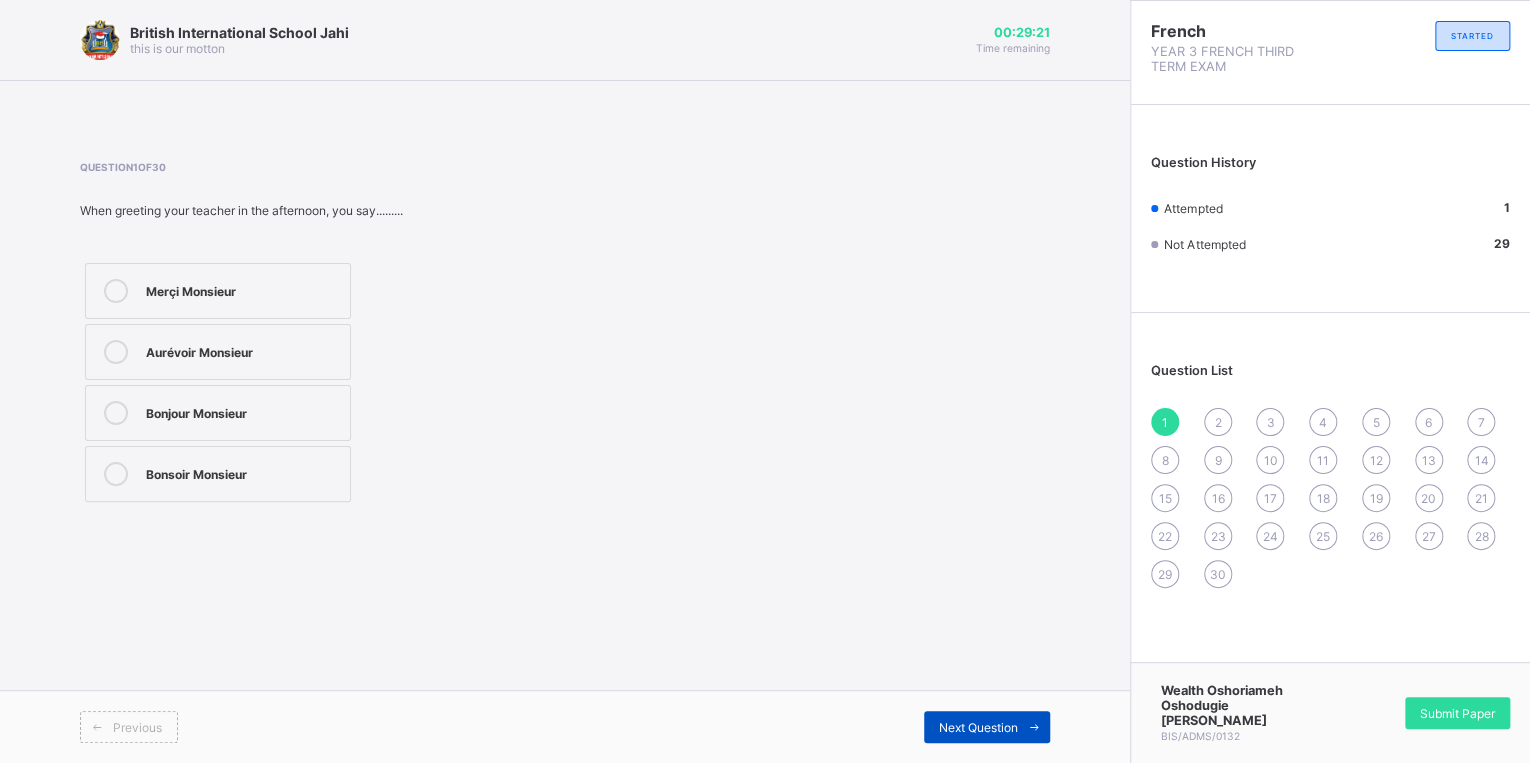 click on "Next Question" at bounding box center (978, 727) 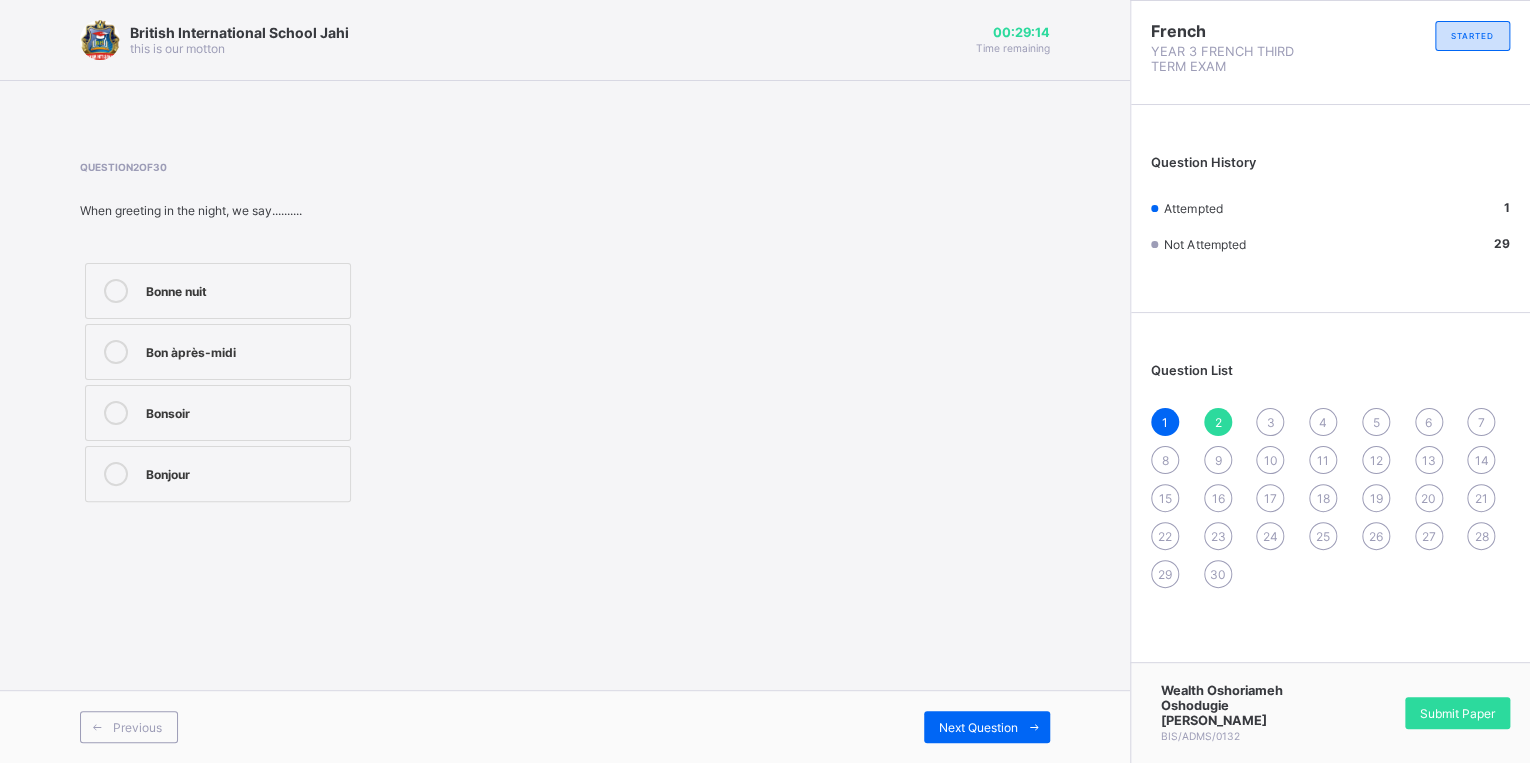 click on "Bonne nuit" at bounding box center [218, 291] 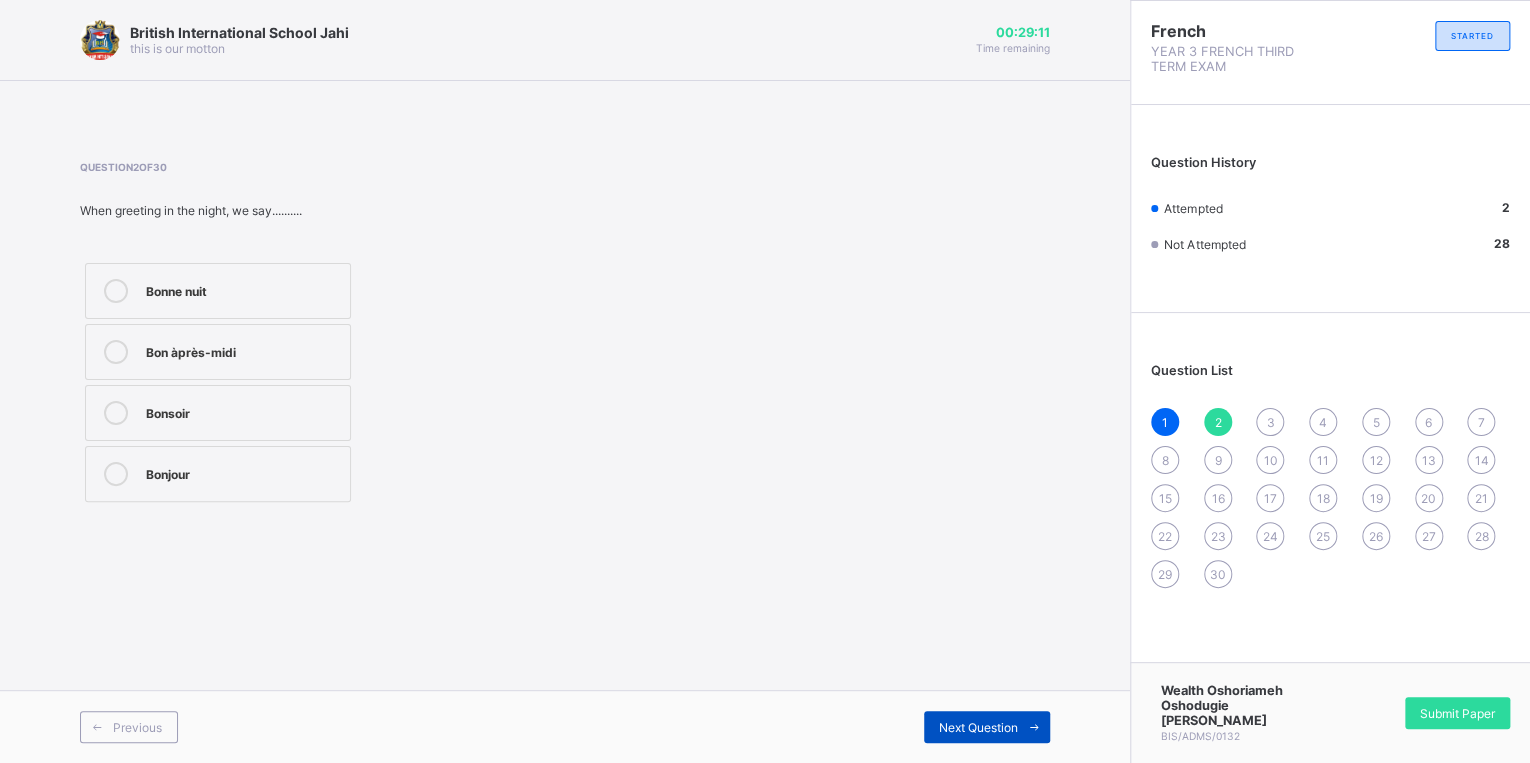 click on "Next Question" at bounding box center [978, 727] 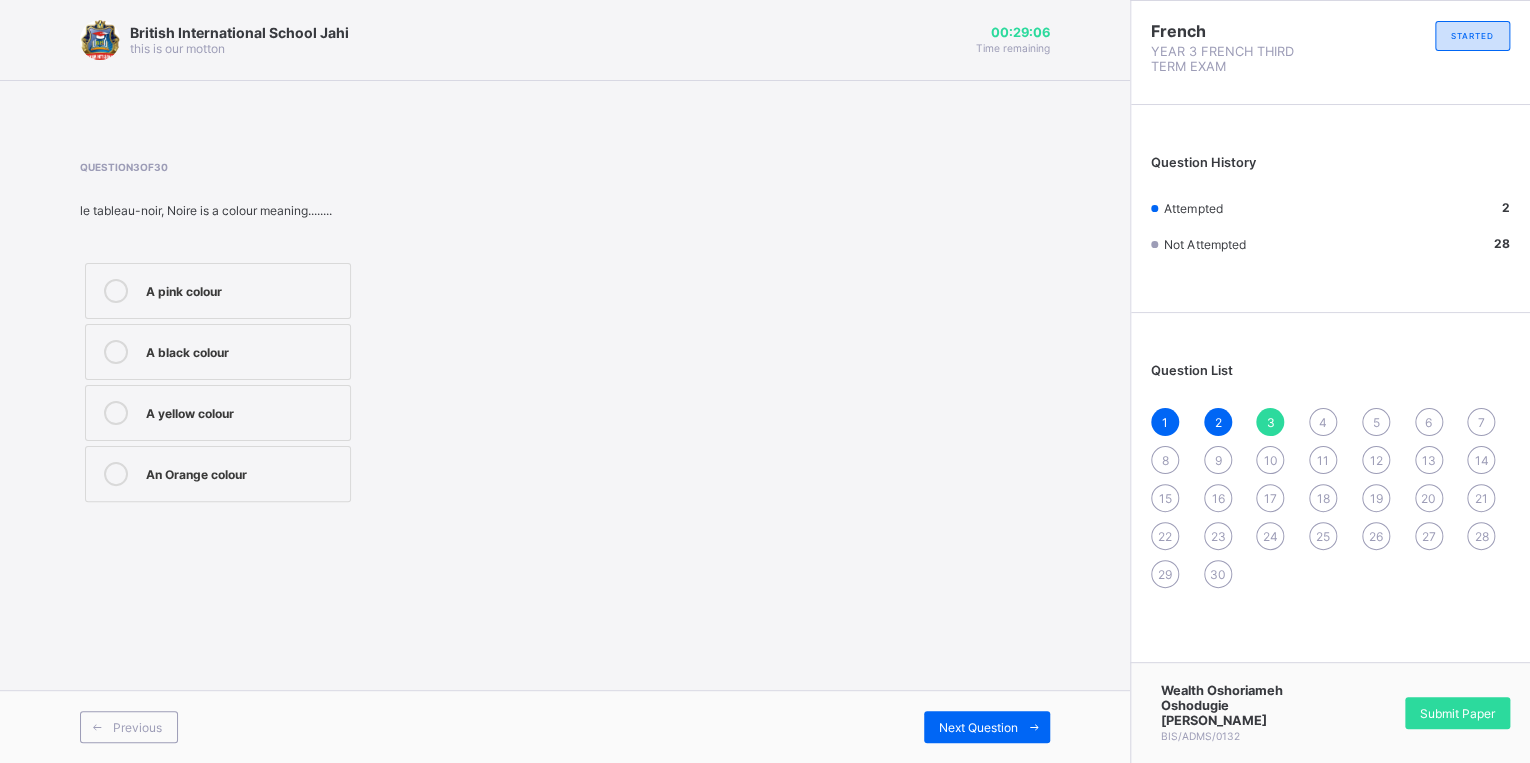 click on "A black colour" at bounding box center [243, 350] 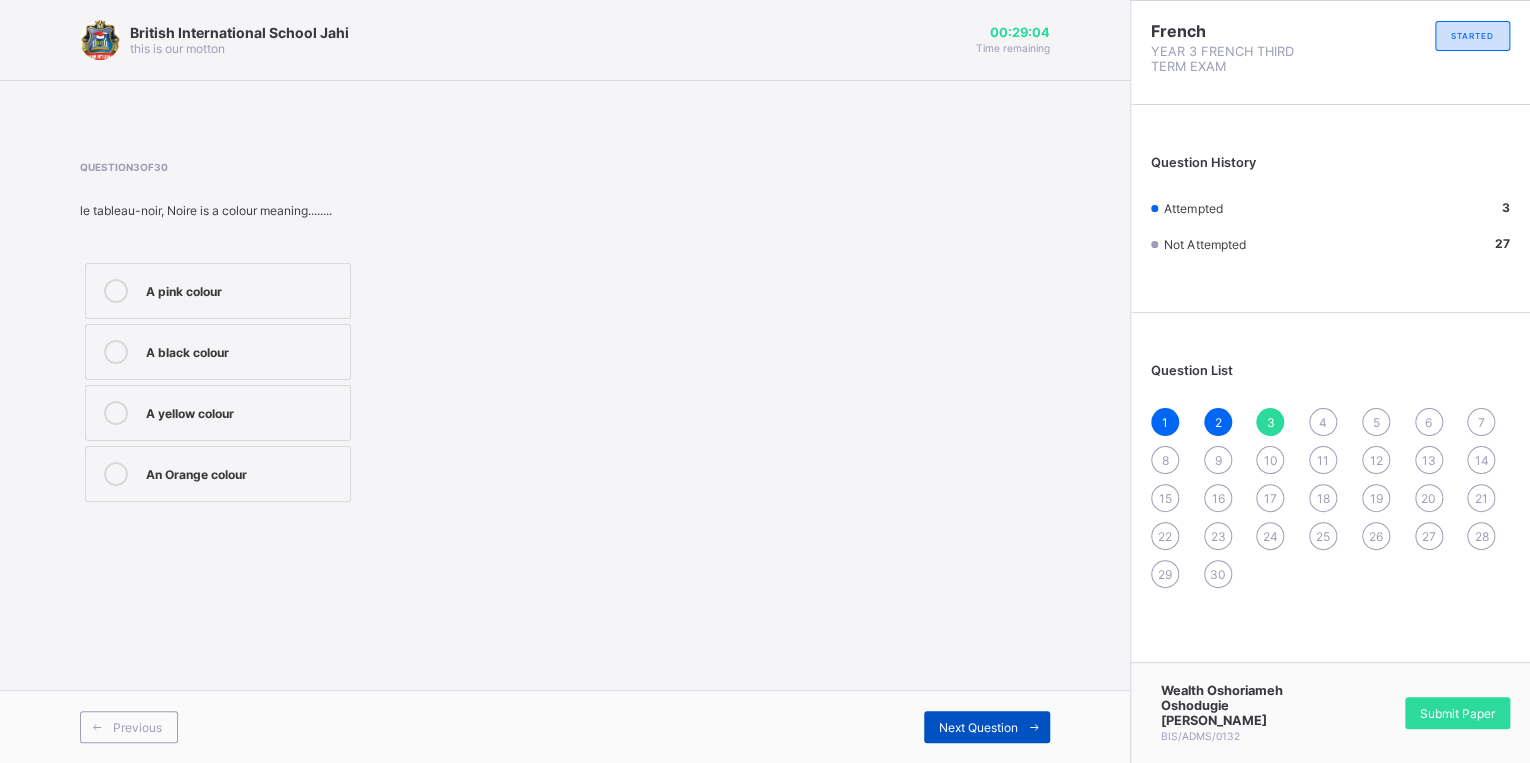 click on "Next Question" at bounding box center (978, 727) 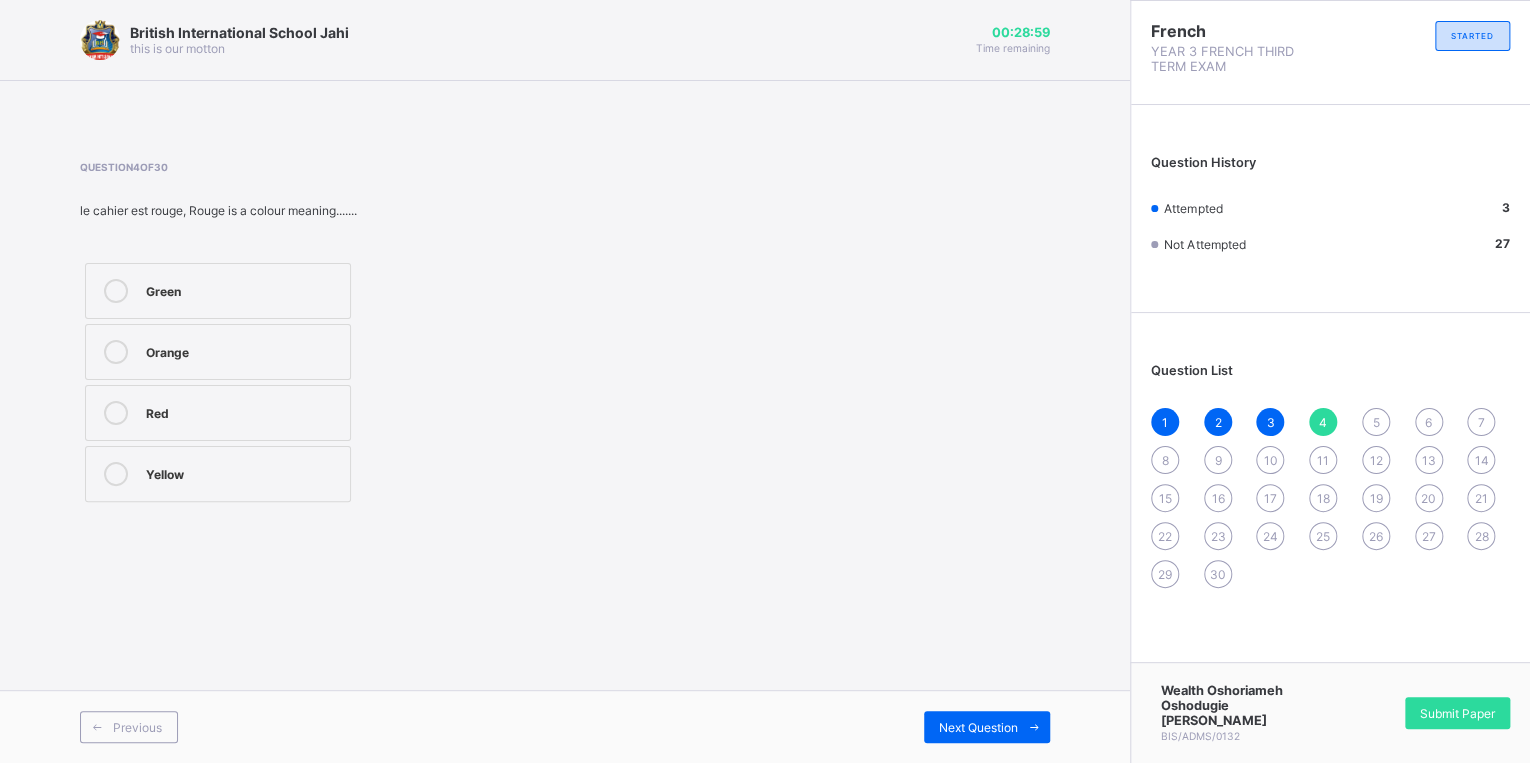 click on "Red" at bounding box center (218, 413) 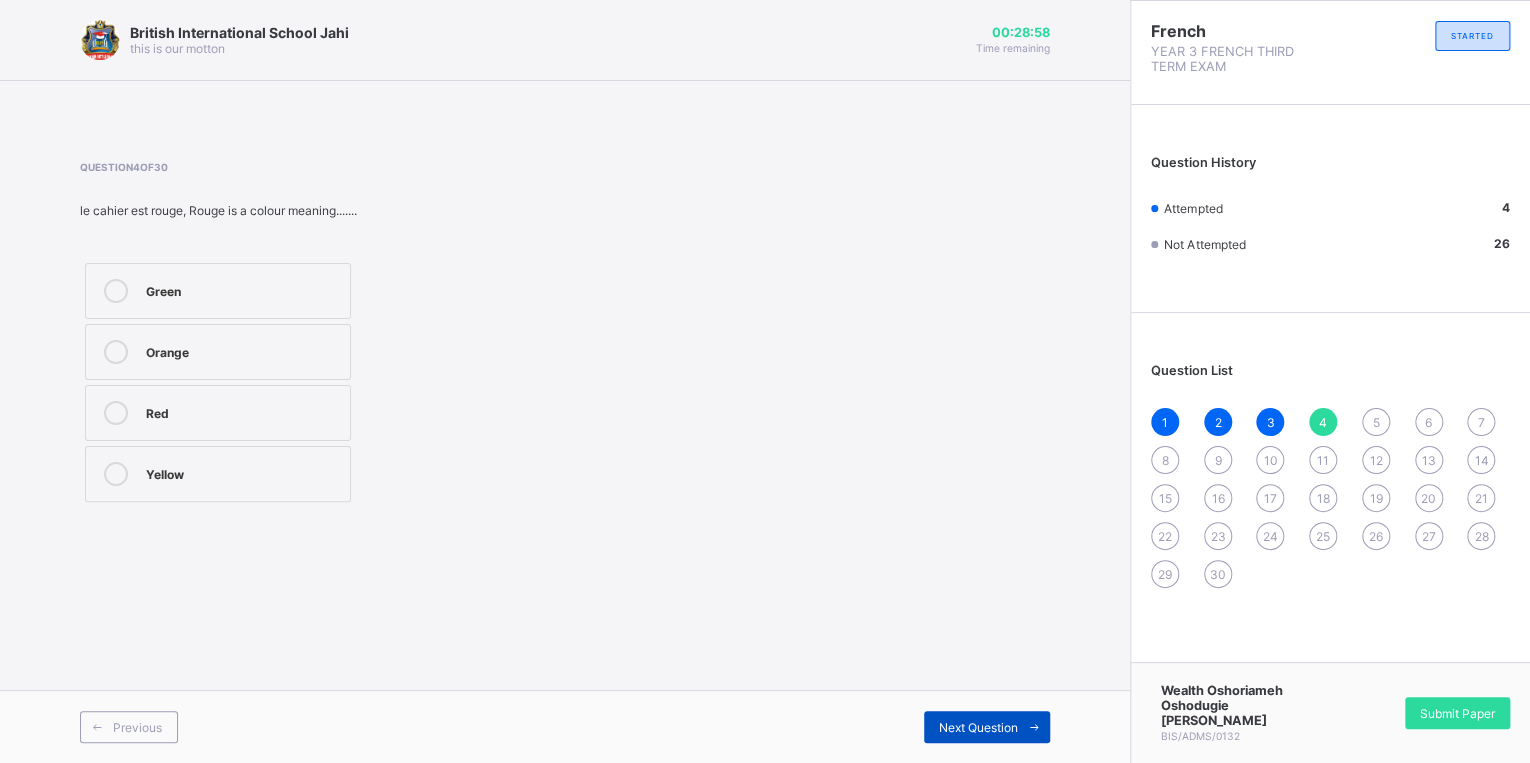 click at bounding box center (1034, 727) 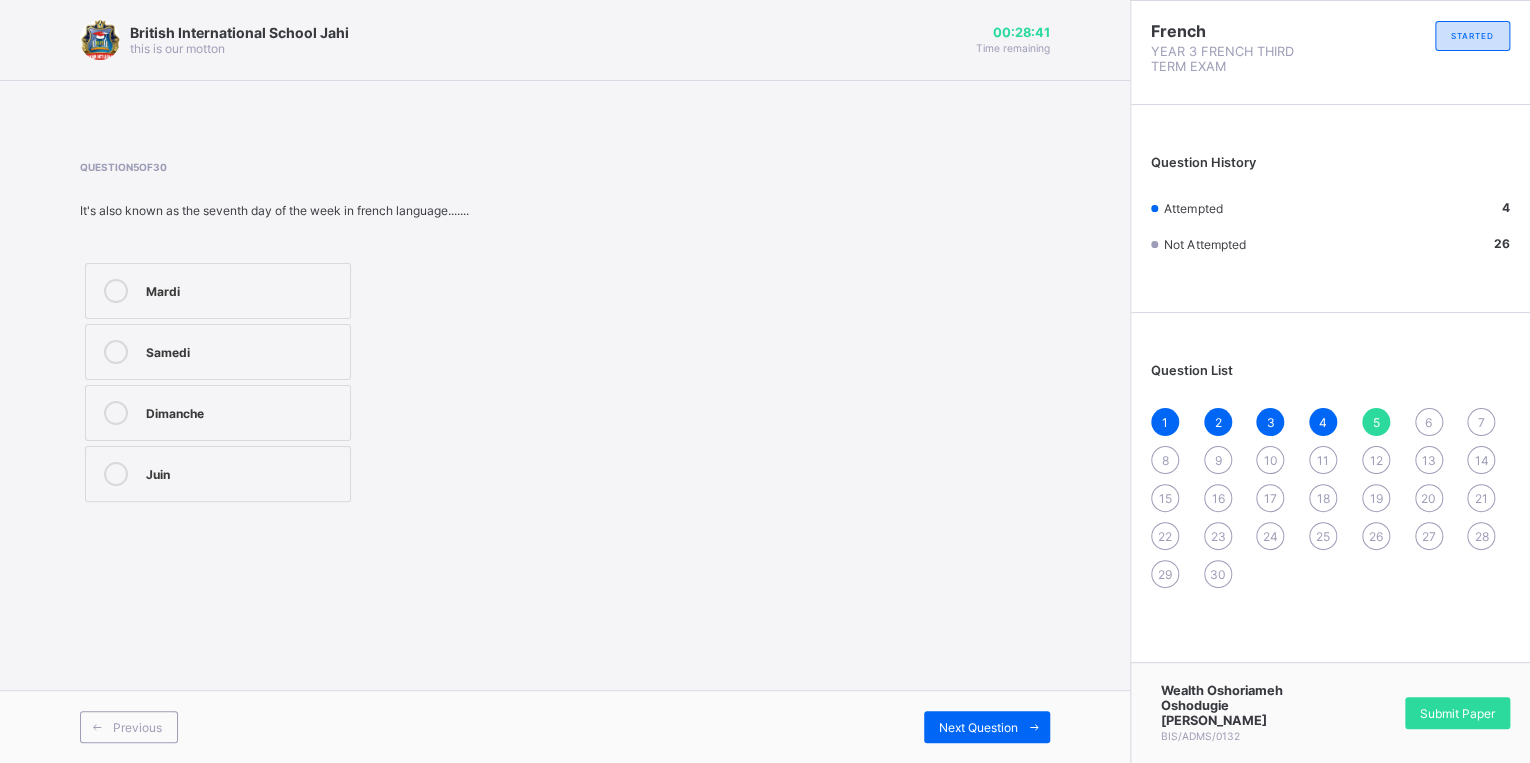 drag, startPoint x: 68, startPoint y: 711, endPoint x: 98, endPoint y: 631, distance: 85.44004 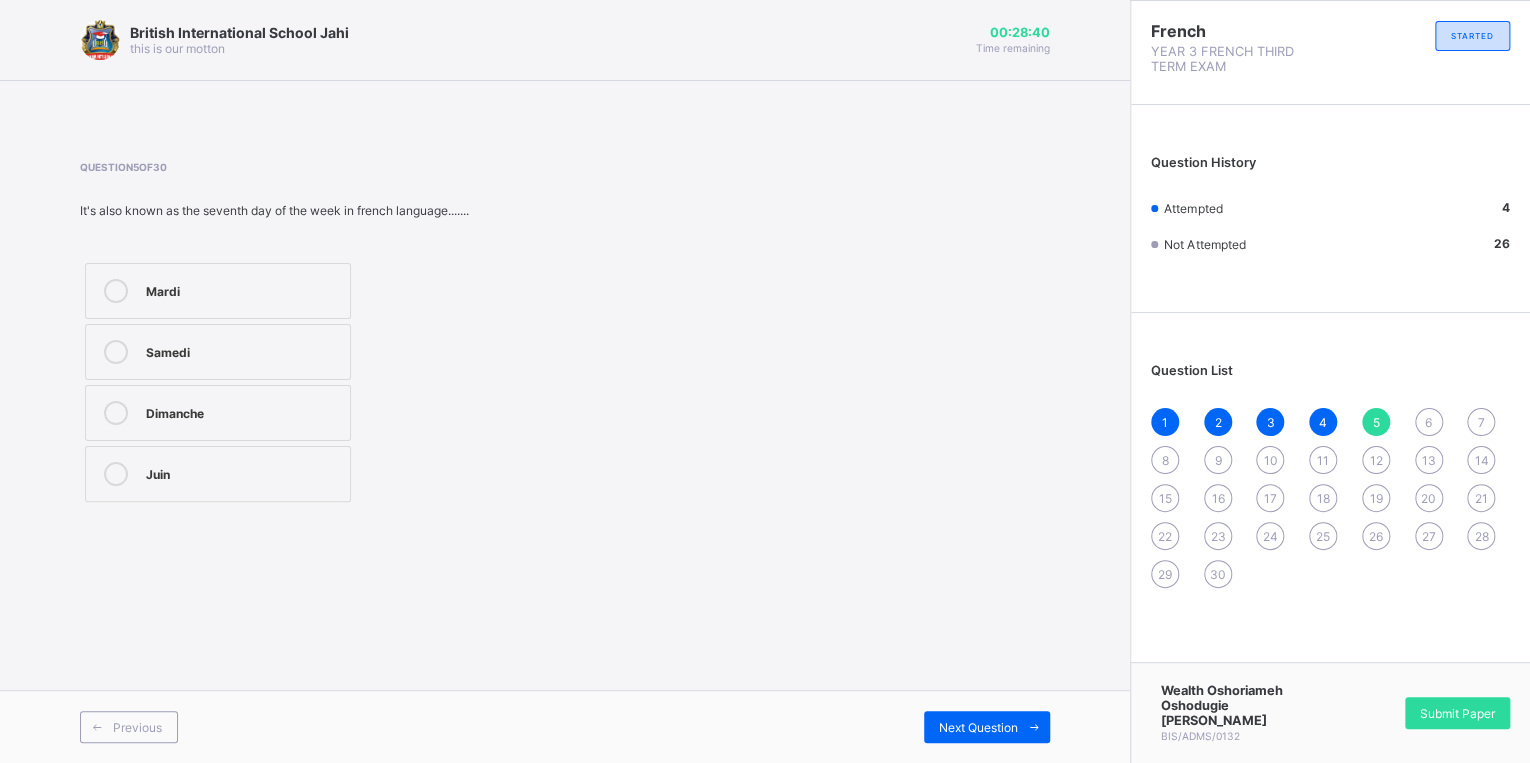 drag, startPoint x: 492, startPoint y: 405, endPoint x: 515, endPoint y: 379, distance: 34.713108 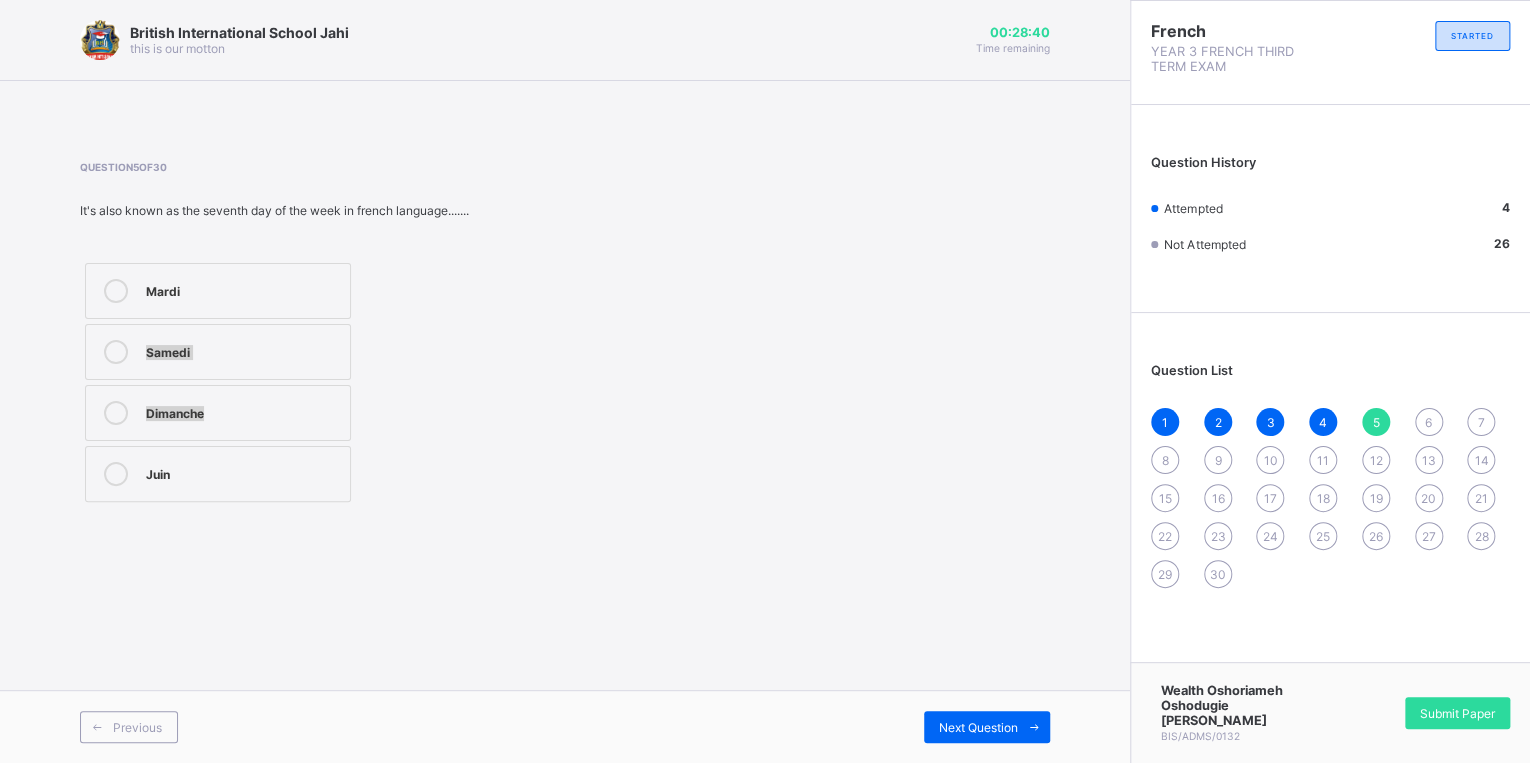 drag, startPoint x: 516, startPoint y: 288, endPoint x: 499, endPoint y: 232, distance: 58.5235 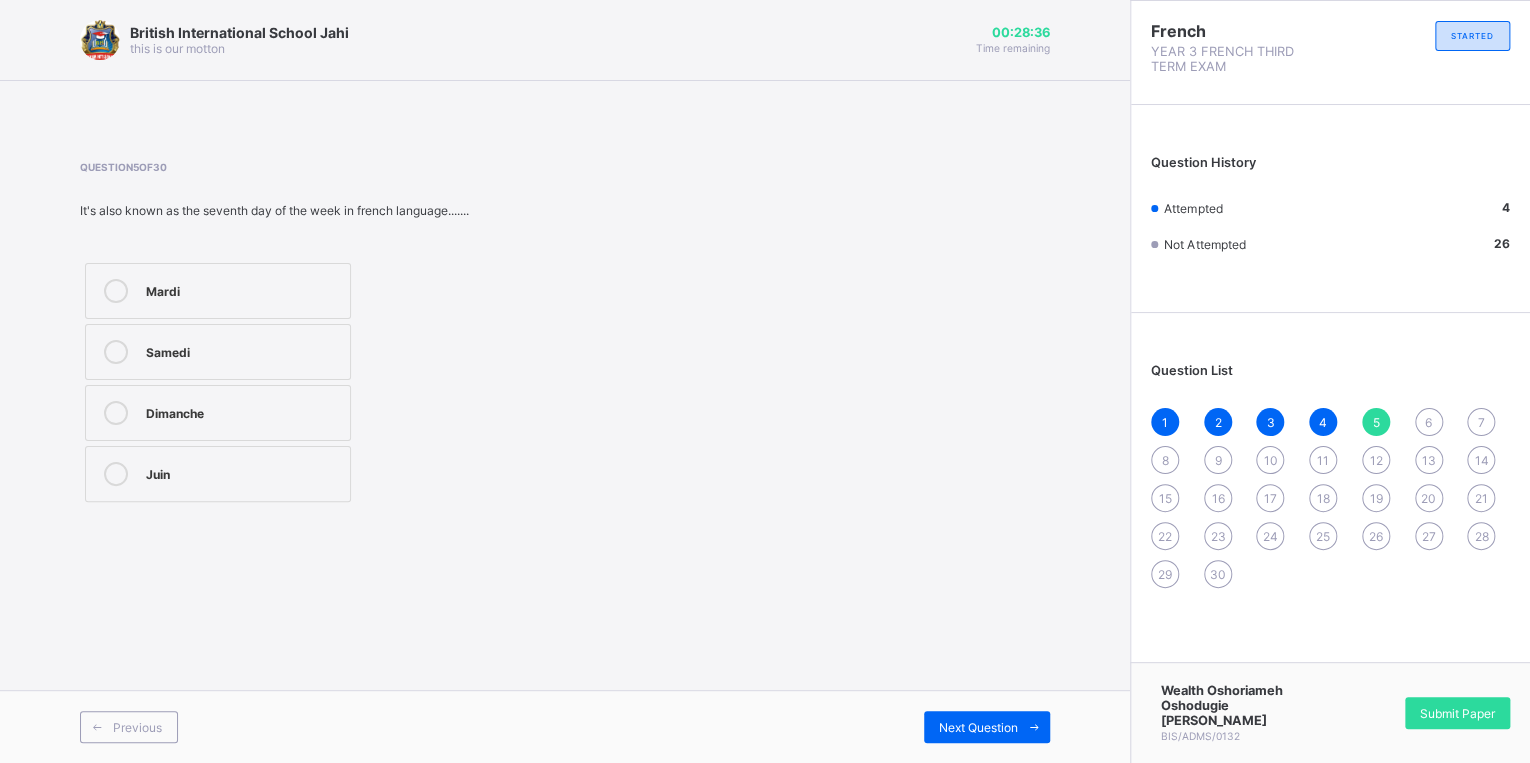 click at bounding box center [310, 188] 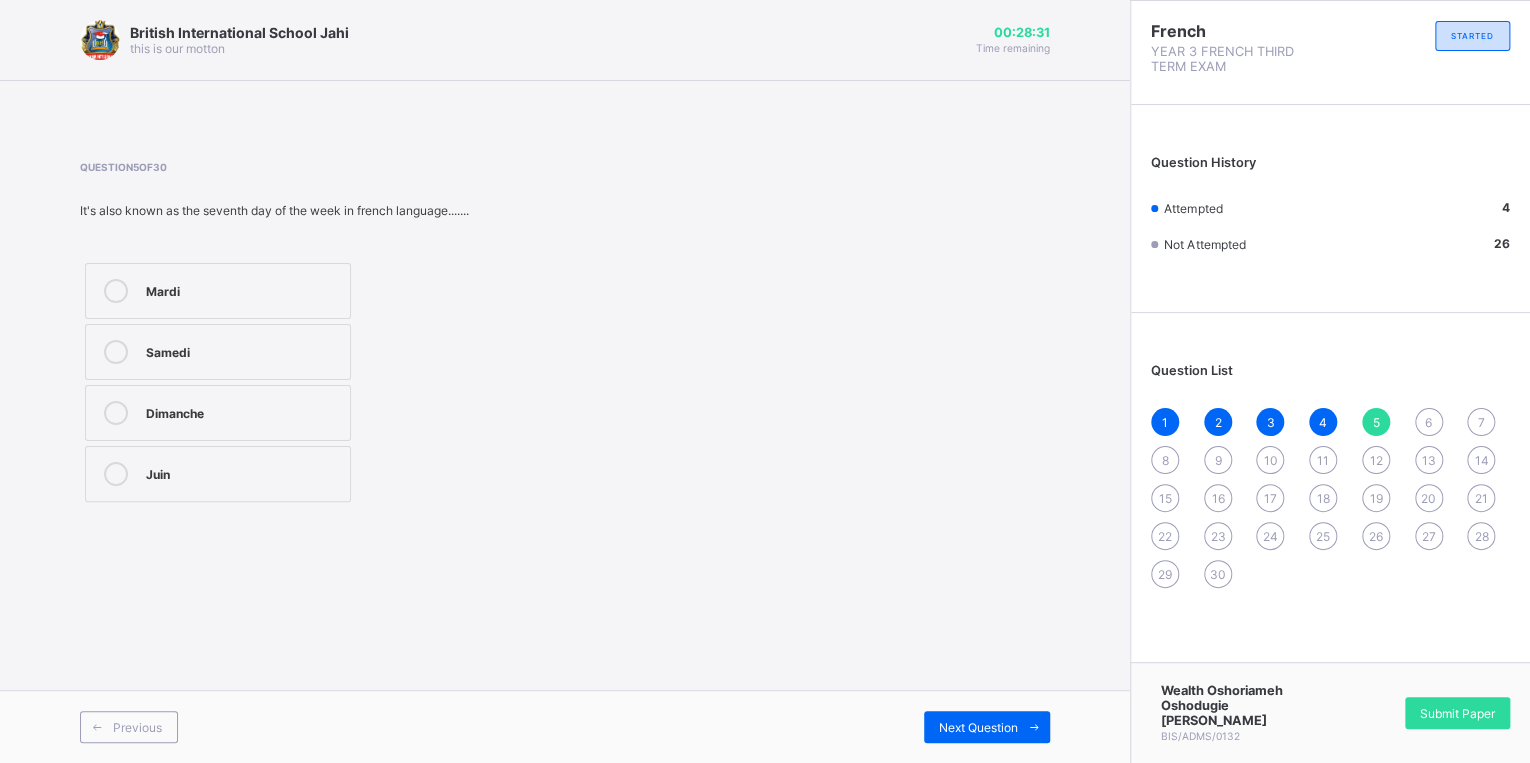 drag, startPoint x: 182, startPoint y: 281, endPoint x: 168, endPoint y: 264, distance: 22.022715 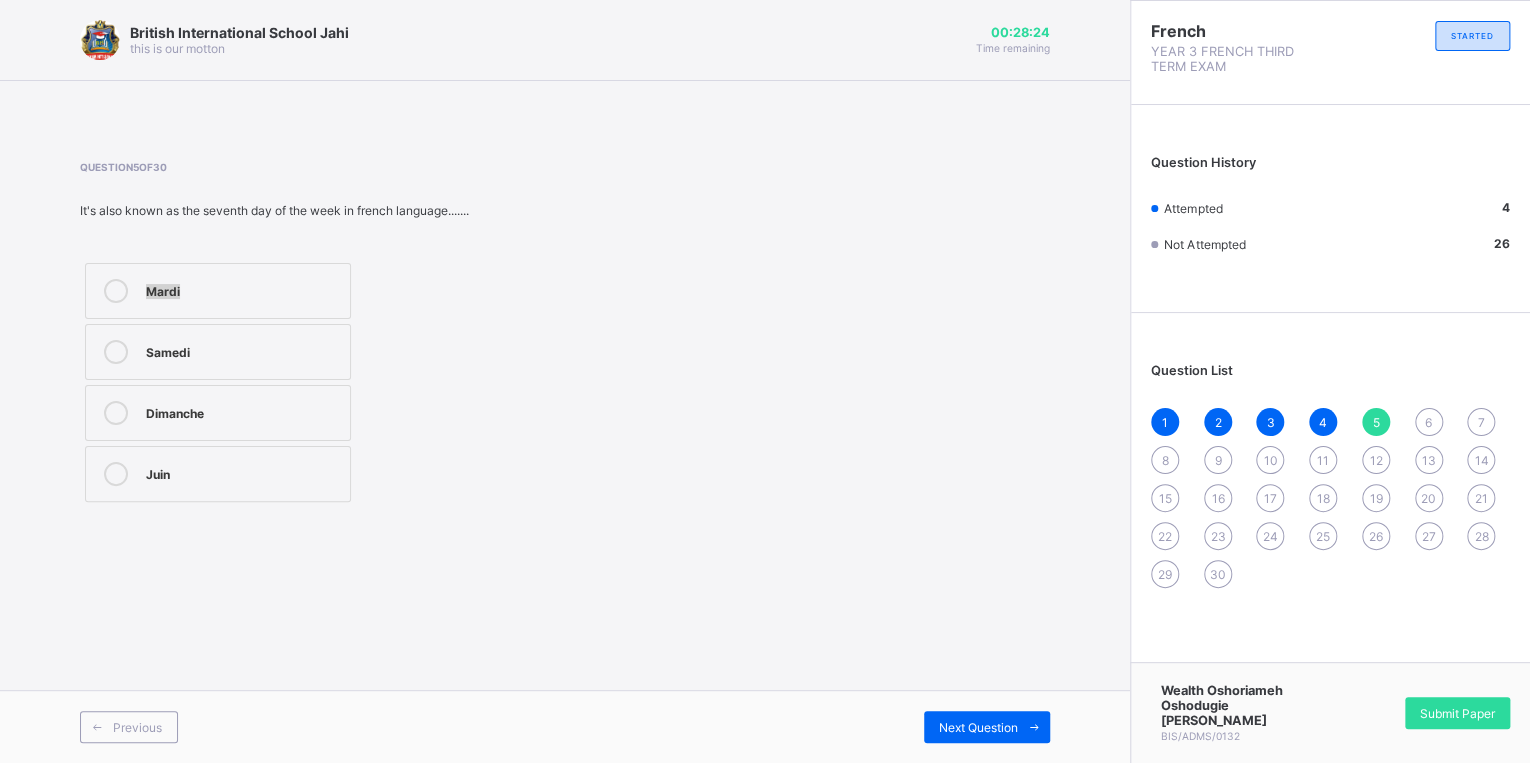 drag, startPoint x: 168, startPoint y: 264, endPoint x: 308, endPoint y: 235, distance: 142.97203 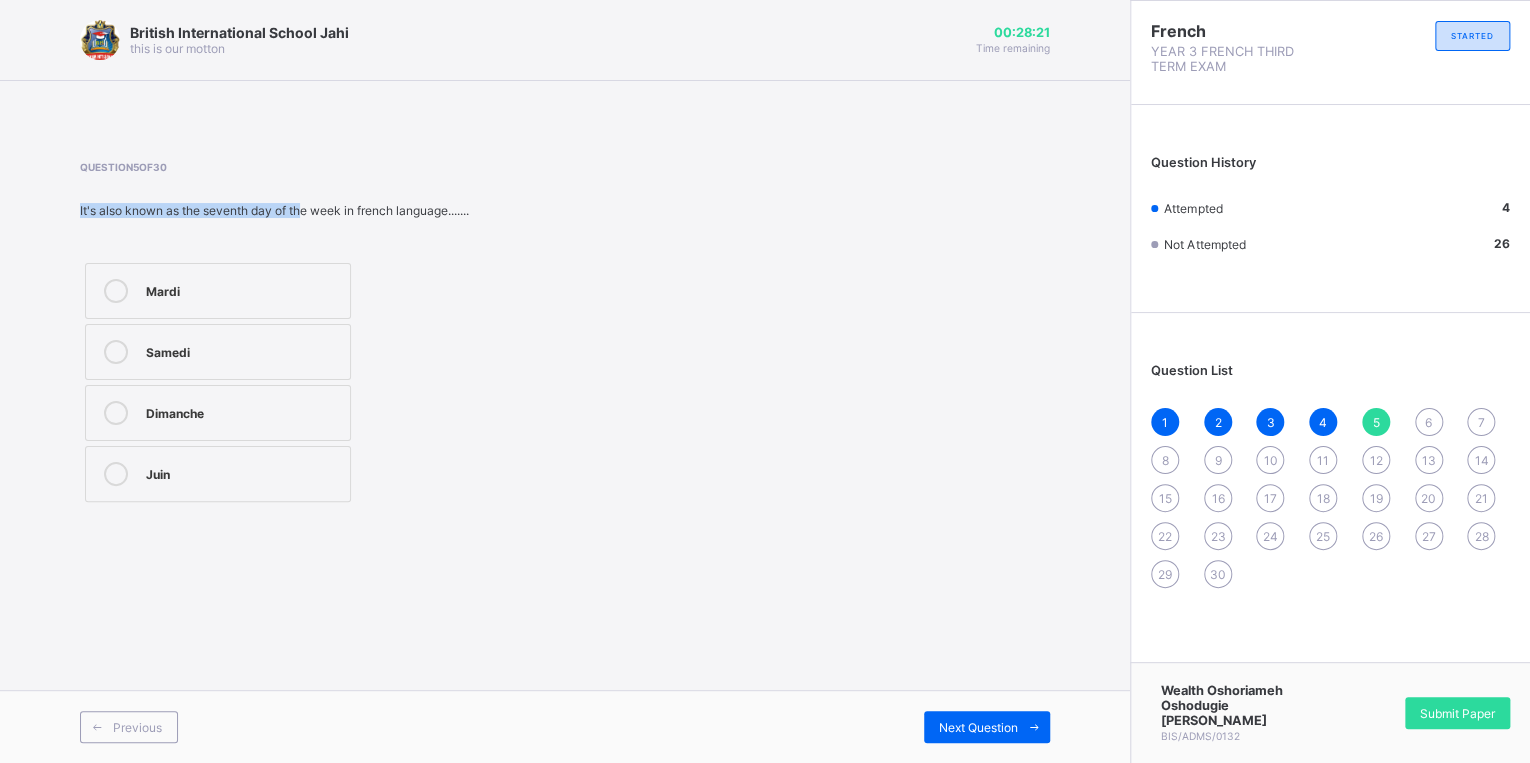 drag, startPoint x: 308, startPoint y: 235, endPoint x: 492, endPoint y: 240, distance: 184.06792 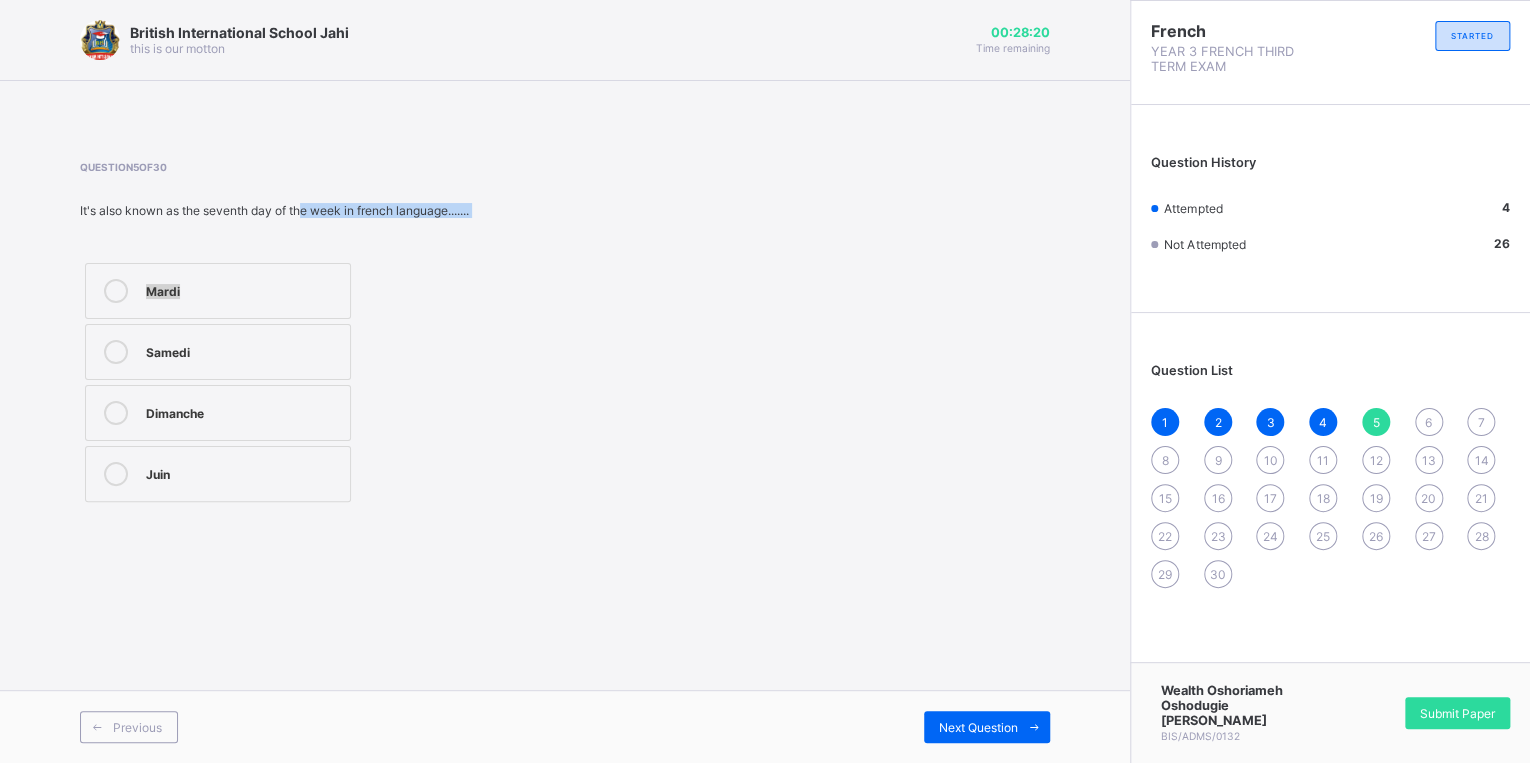 click on "Question  5  of  30 It's also known as the seventh day of the week in french language....... [PERSON_NAME] Juin" at bounding box center (310, 334) 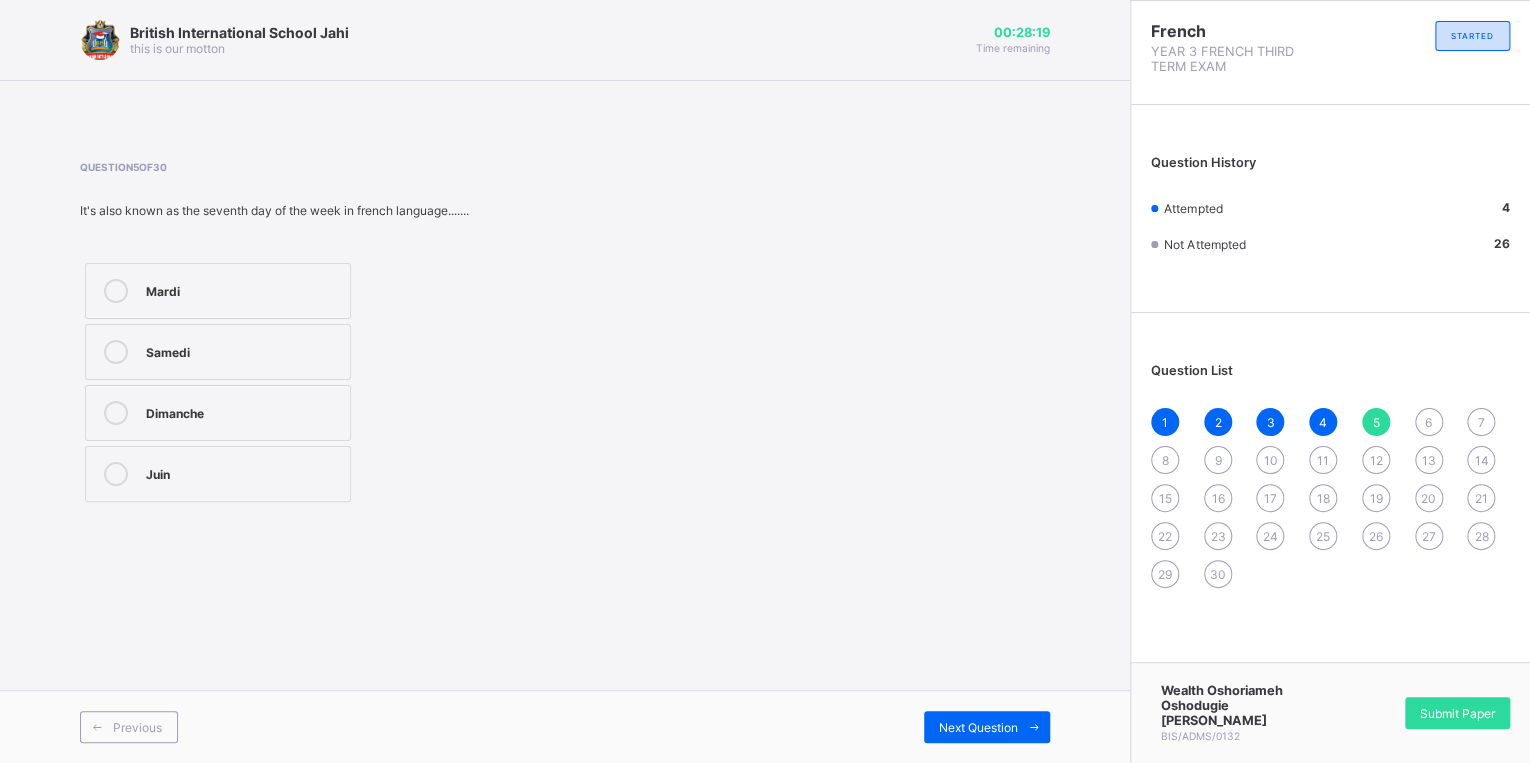 click on "[PERSON_NAME] Juin" at bounding box center [310, 382] 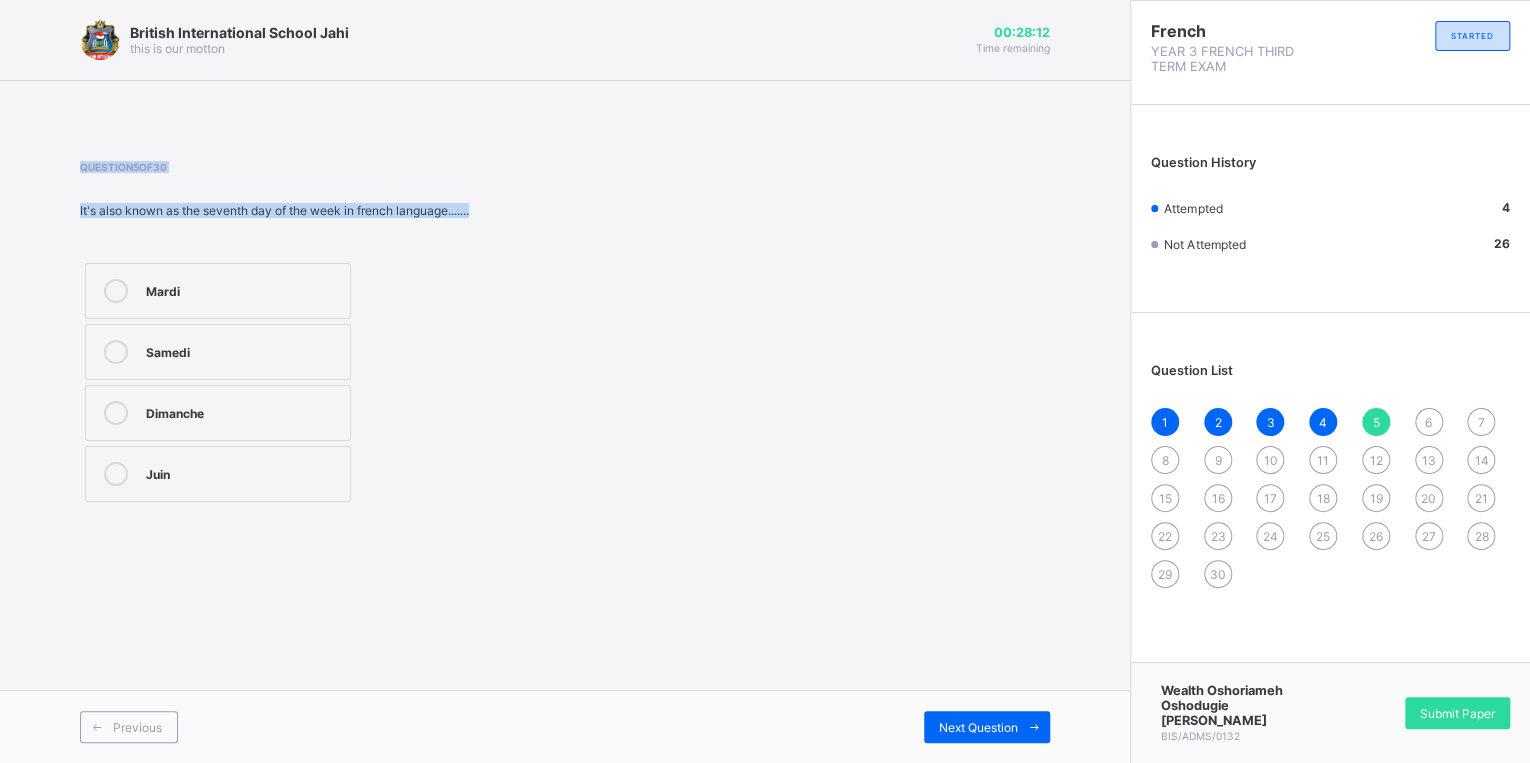 drag, startPoint x: 481, startPoint y: 212, endPoint x: 131, endPoint y: 107, distance: 365.41074 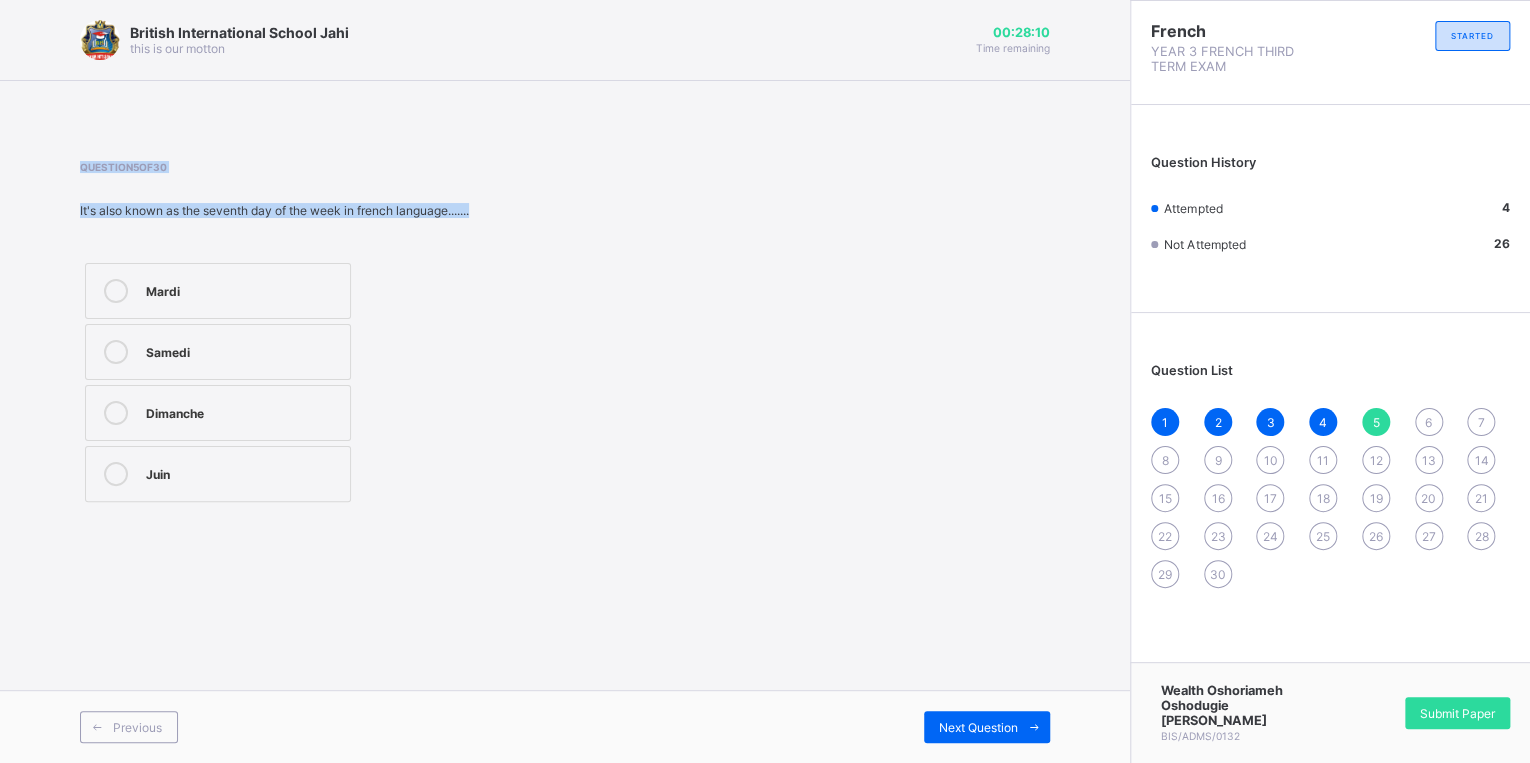 click at bounding box center (565, 106) 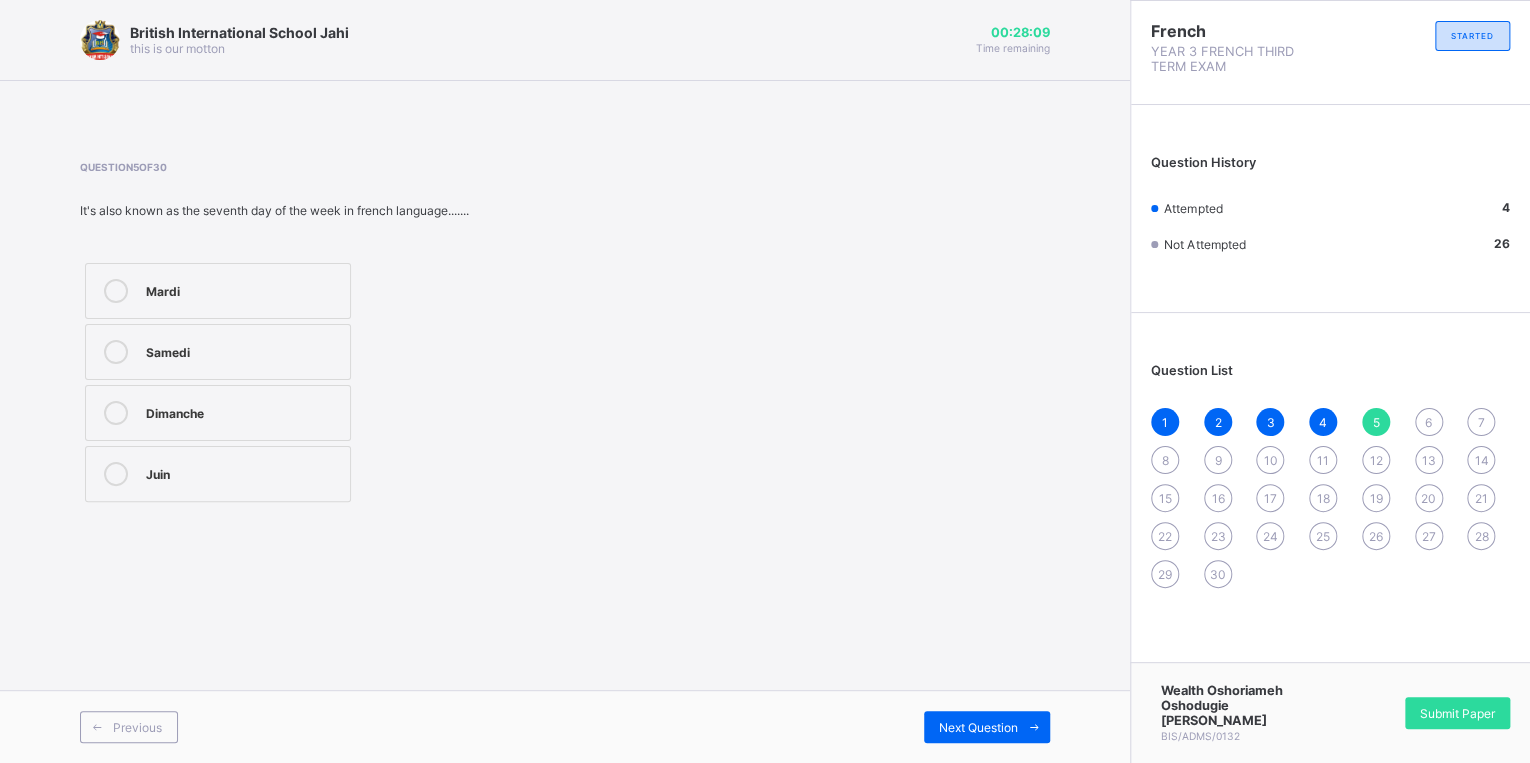 click at bounding box center (565, 106) 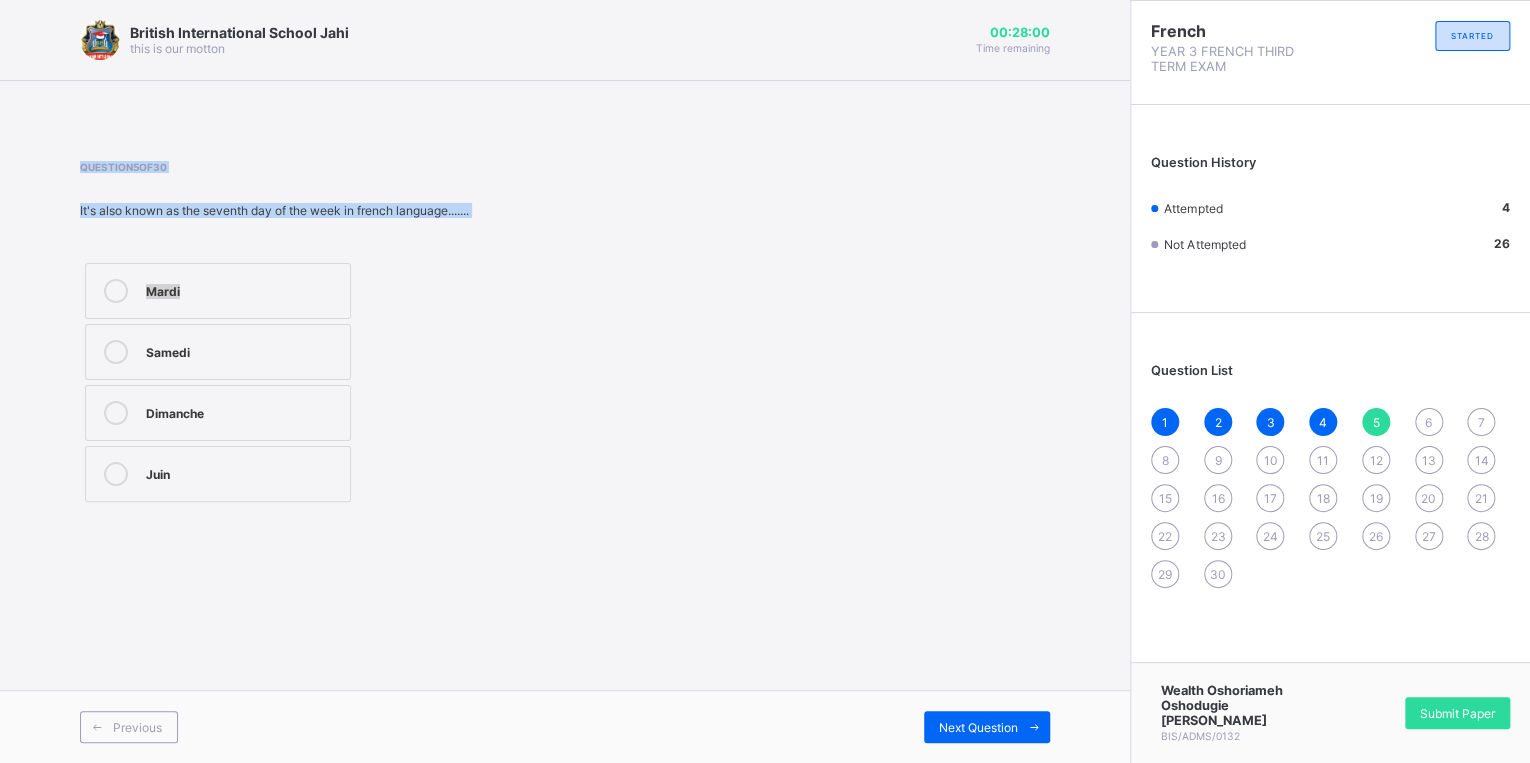 drag, startPoint x: 183, startPoint y: 143, endPoint x: 648, endPoint y: 232, distance: 473.4406 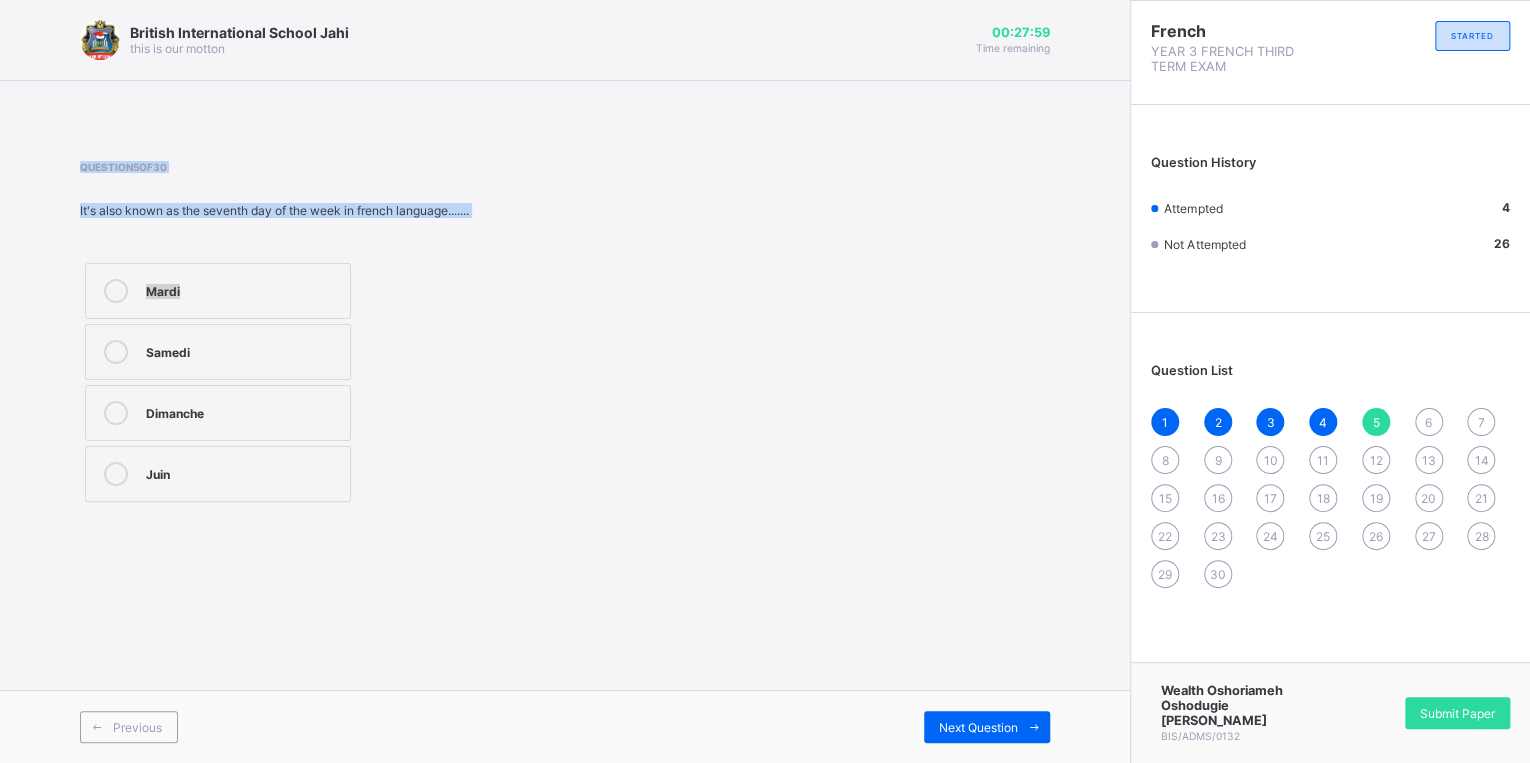 click on "Question  5  of  30 It's also known as the seventh day of the week in french language....... [PERSON_NAME] Juin" at bounding box center (565, 334) 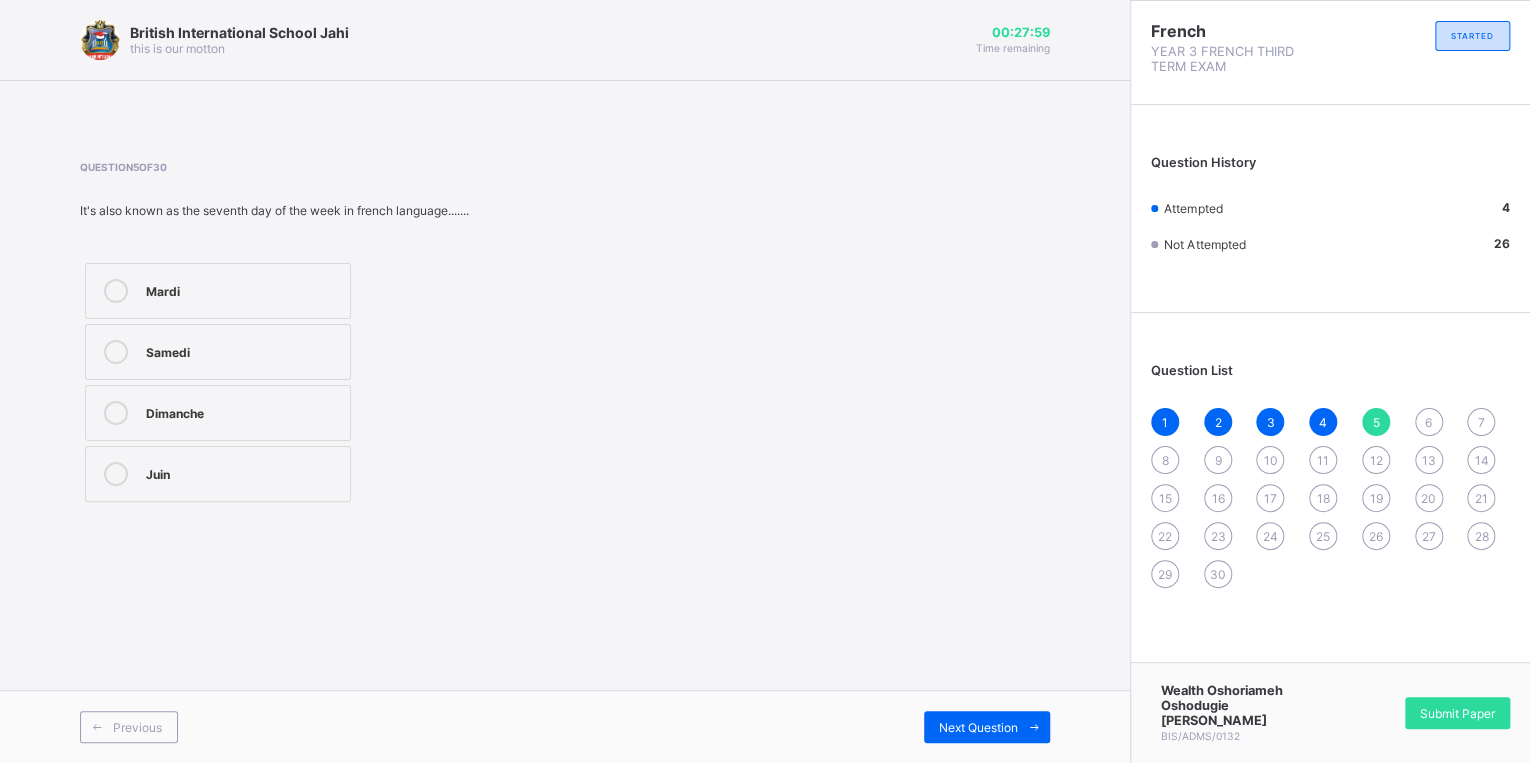 drag, startPoint x: 652, startPoint y: 240, endPoint x: 615, endPoint y: 253, distance: 39.217342 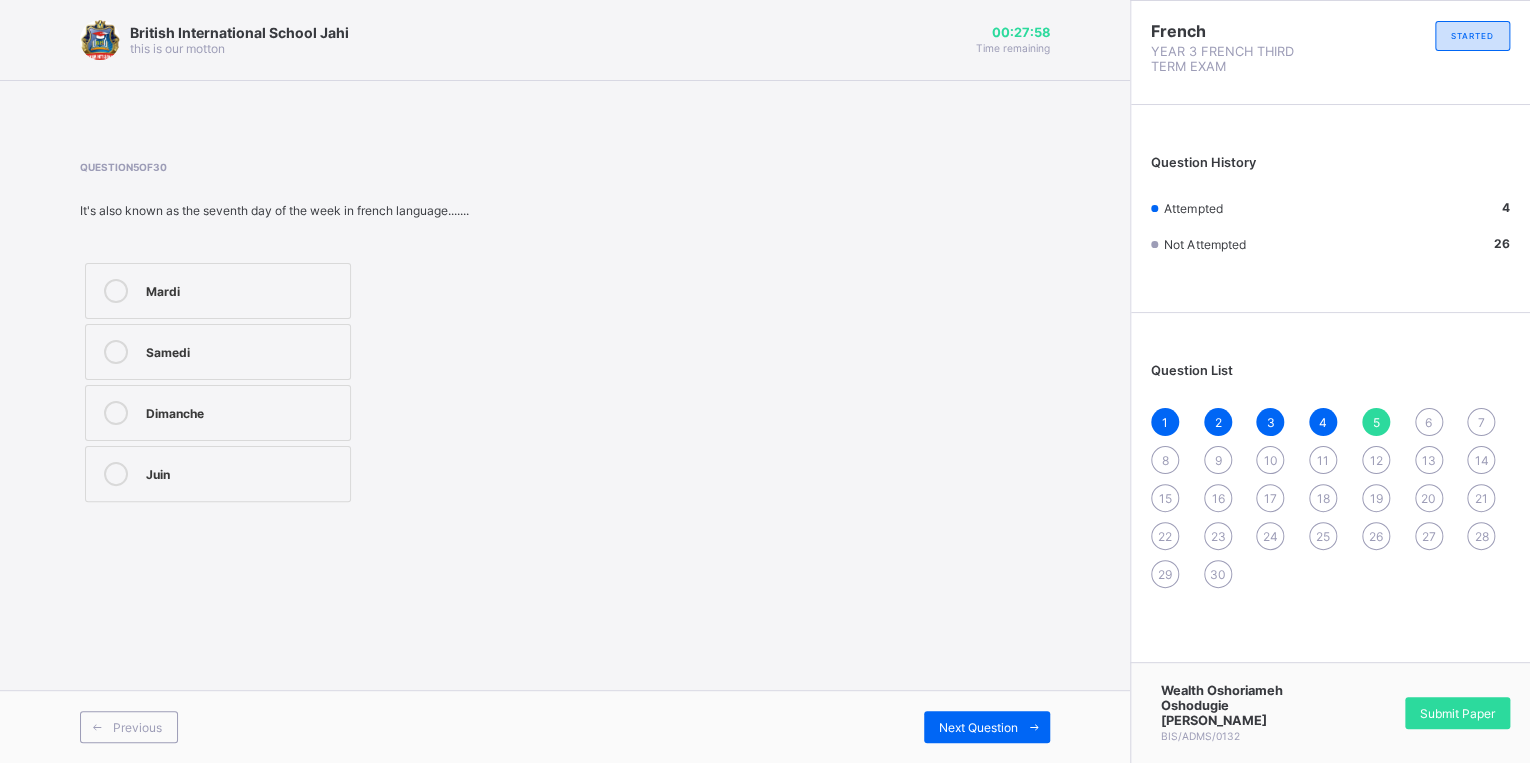drag, startPoint x: 500, startPoint y: 288, endPoint x: 370, endPoint y: 243, distance: 137.56816 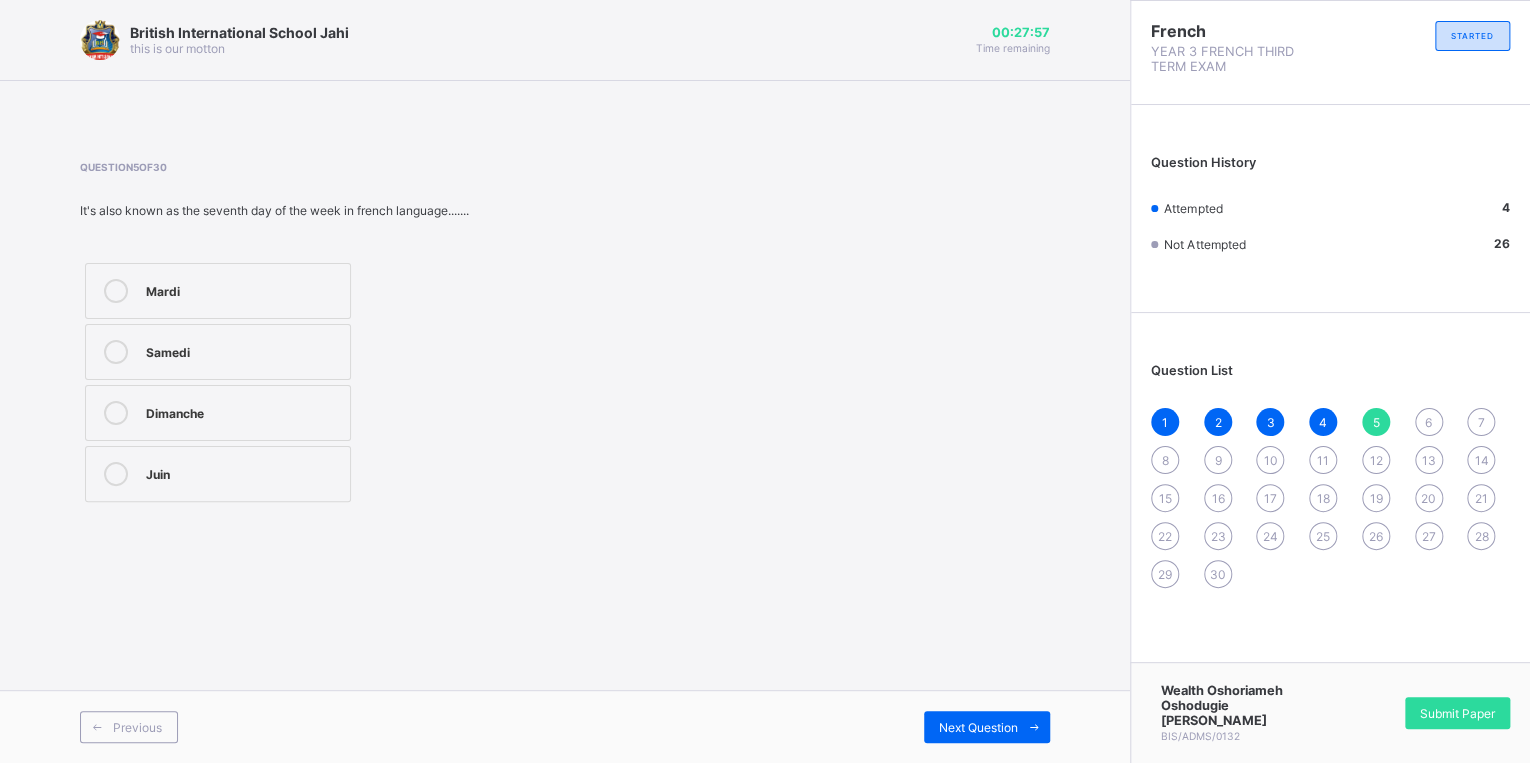 click on "Mardi" at bounding box center [218, 291] 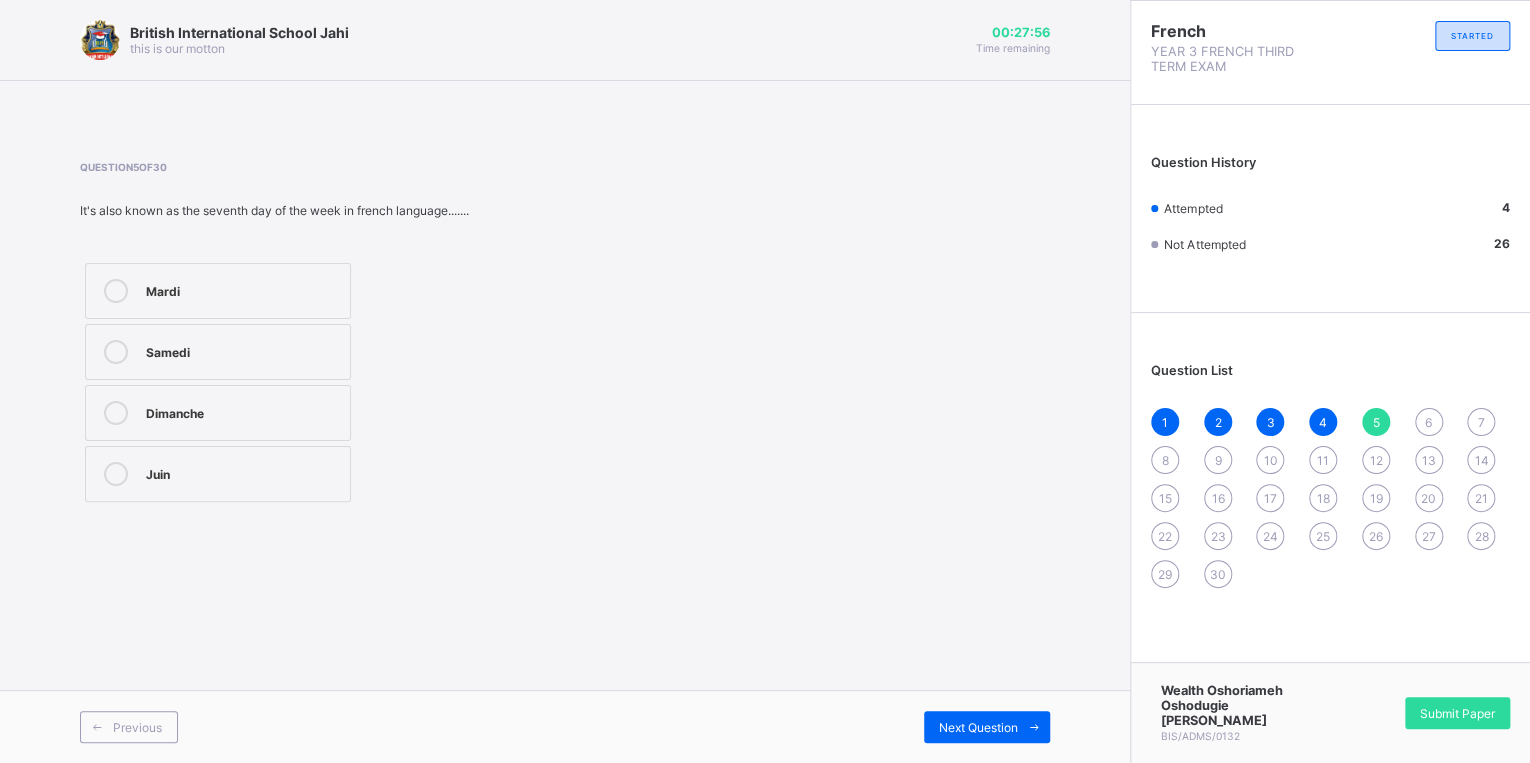 drag, startPoint x: 298, startPoint y: 266, endPoint x: 251, endPoint y: 284, distance: 50.32892 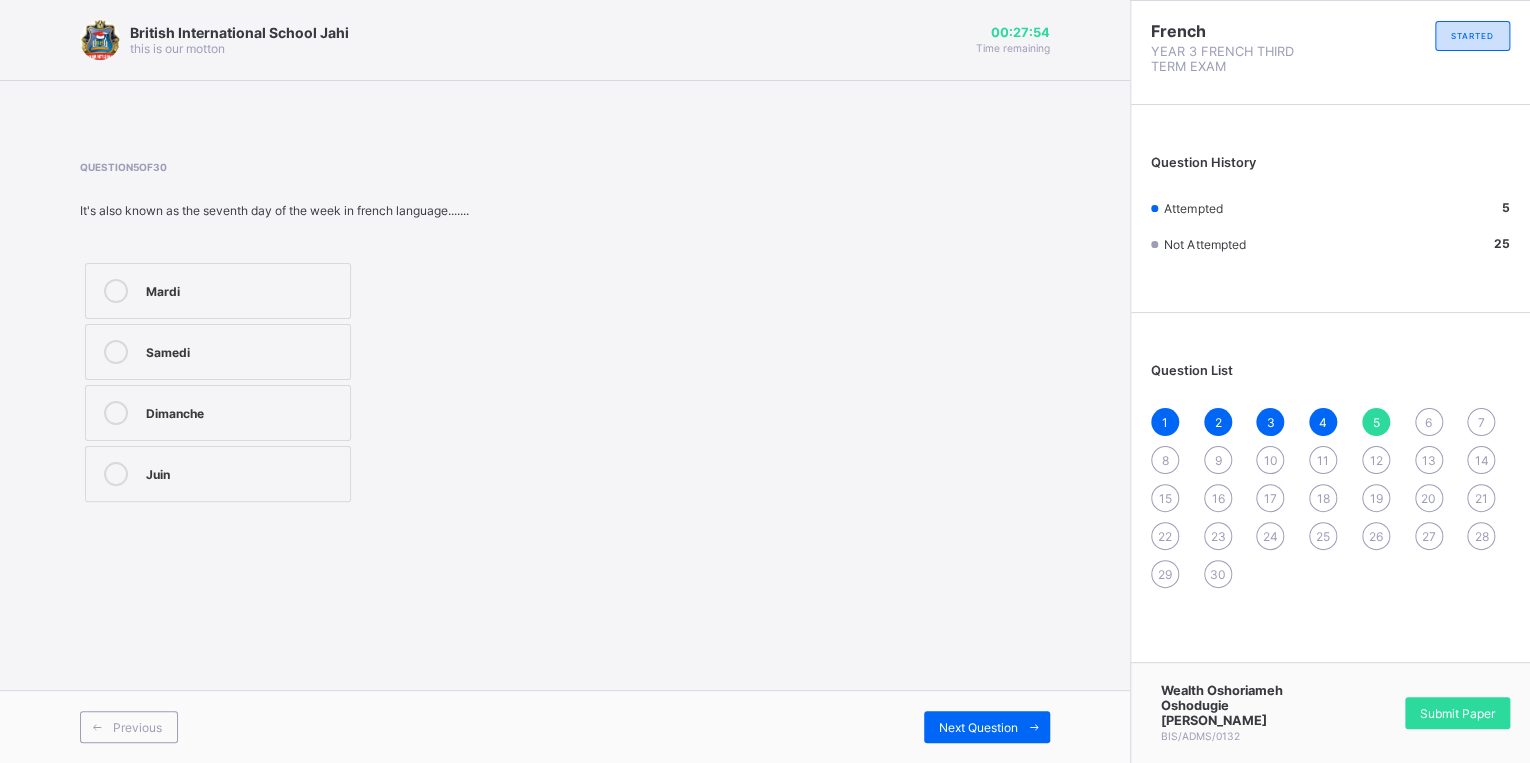 drag, startPoint x: 470, startPoint y: 500, endPoint x: 458, endPoint y: 500, distance: 12 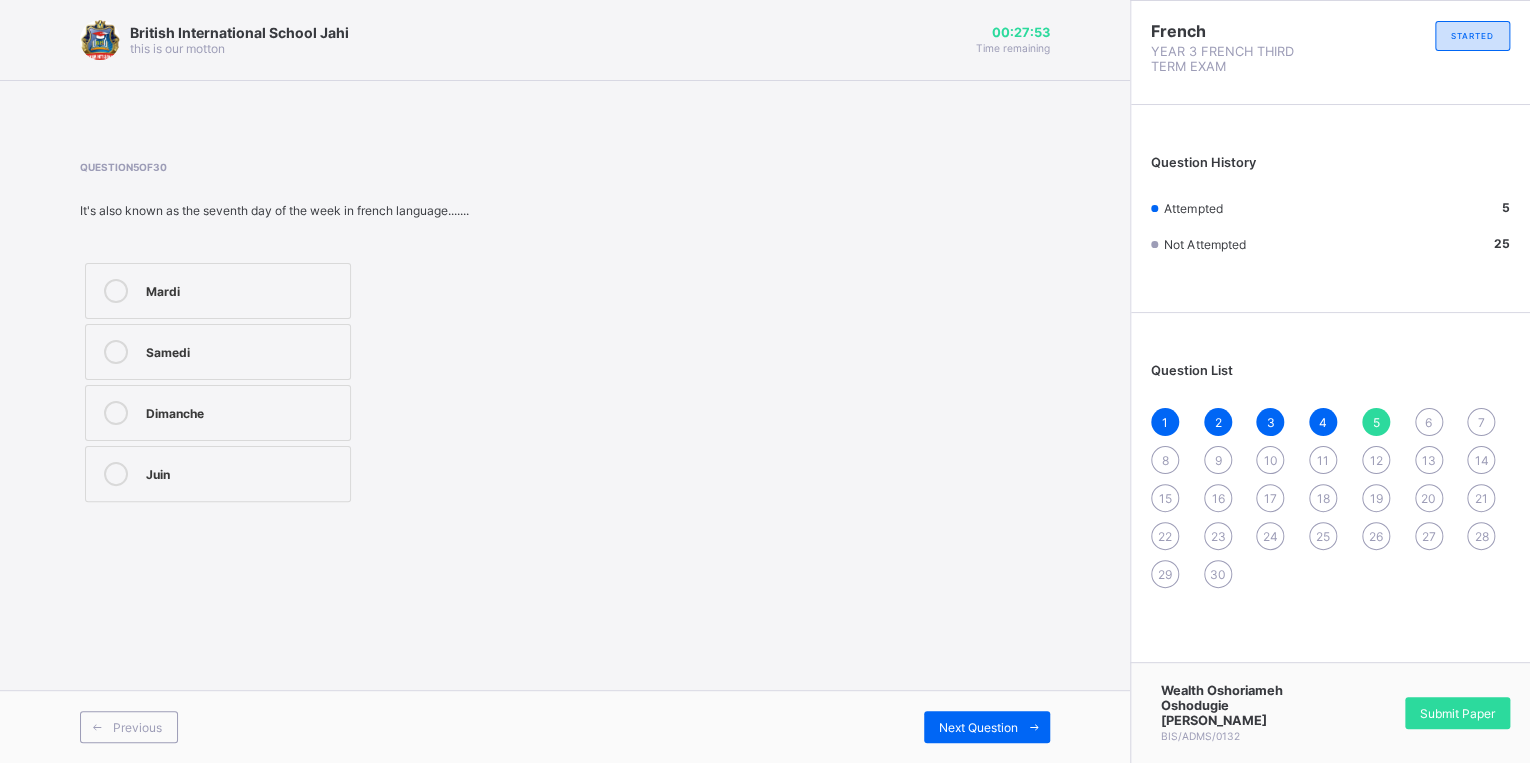 drag, startPoint x: 240, startPoint y: 336, endPoint x: 230, endPoint y: 380, distance: 45.122055 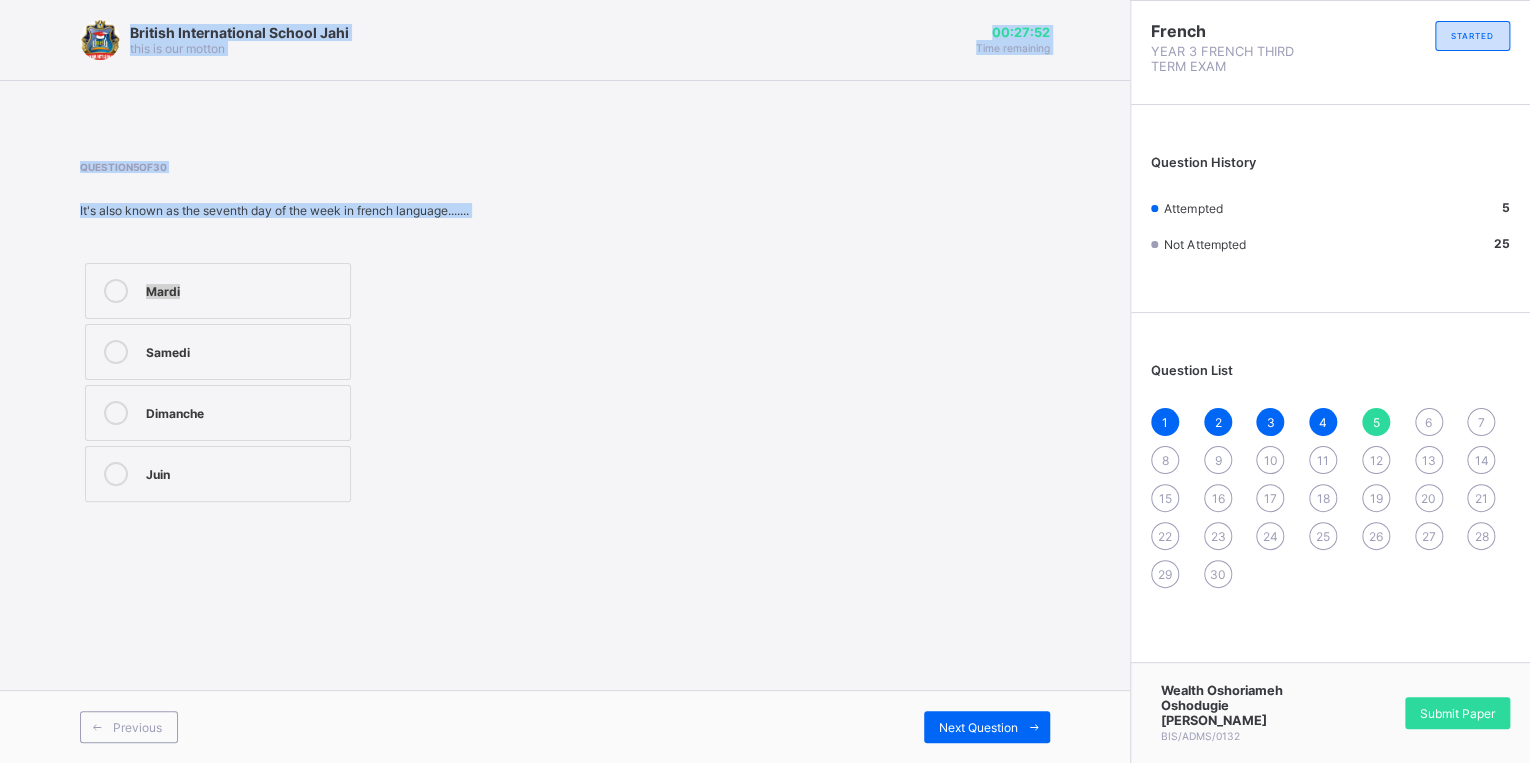 drag, startPoint x: 97, startPoint y: 32, endPoint x: 241, endPoint y: 231, distance: 245.63591 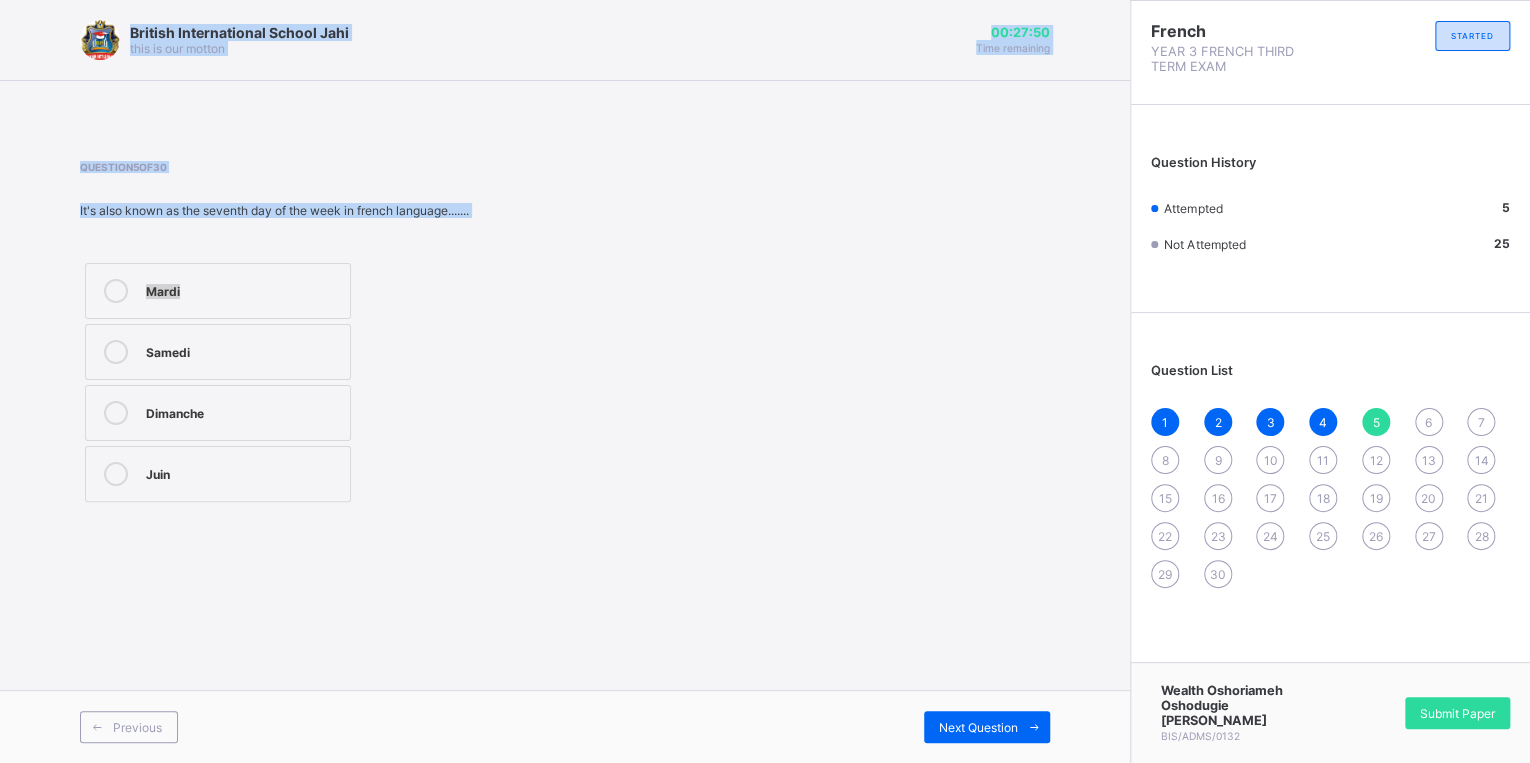 click on "Mardi" at bounding box center (218, 291) 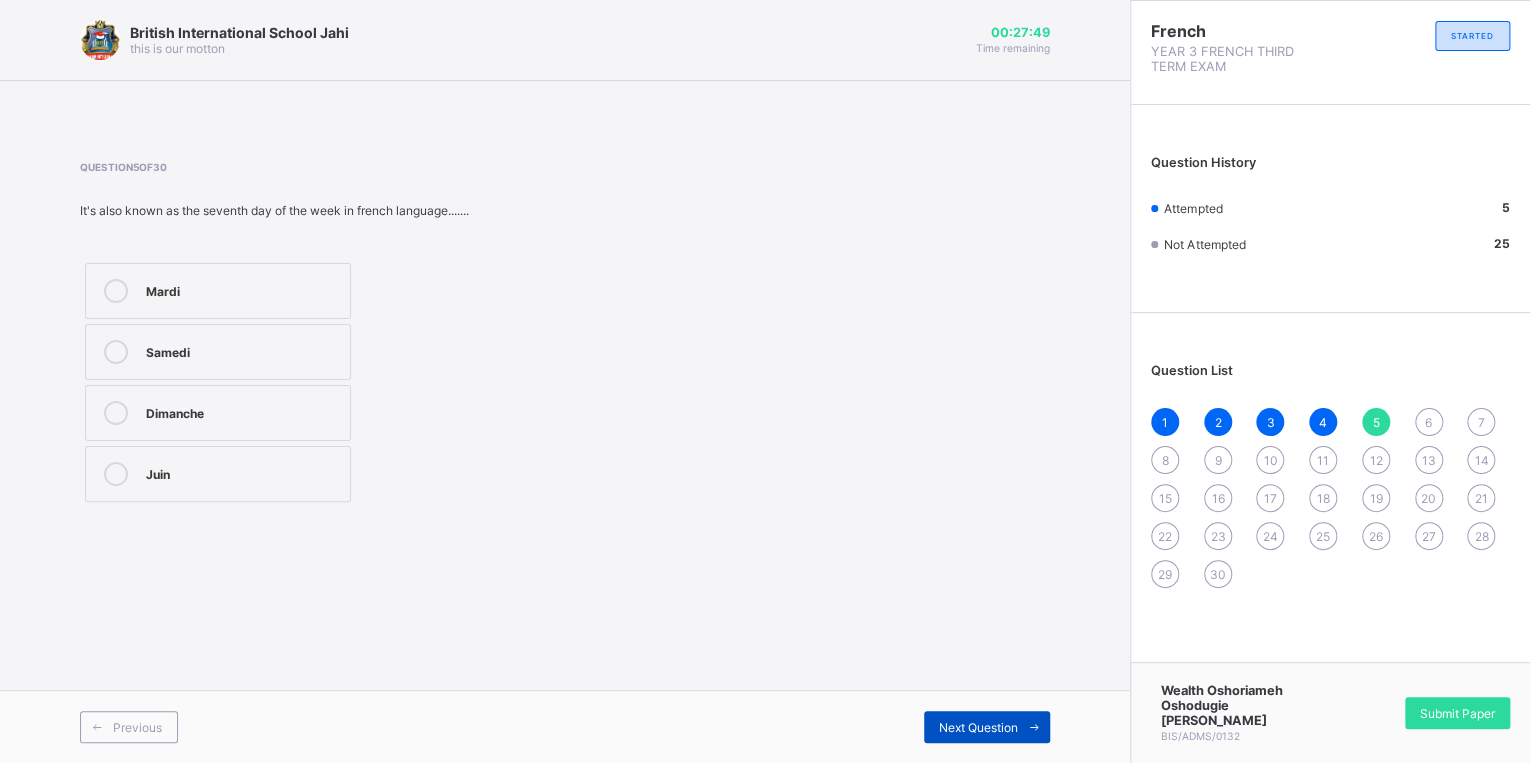 click on "Next Question" at bounding box center [987, 727] 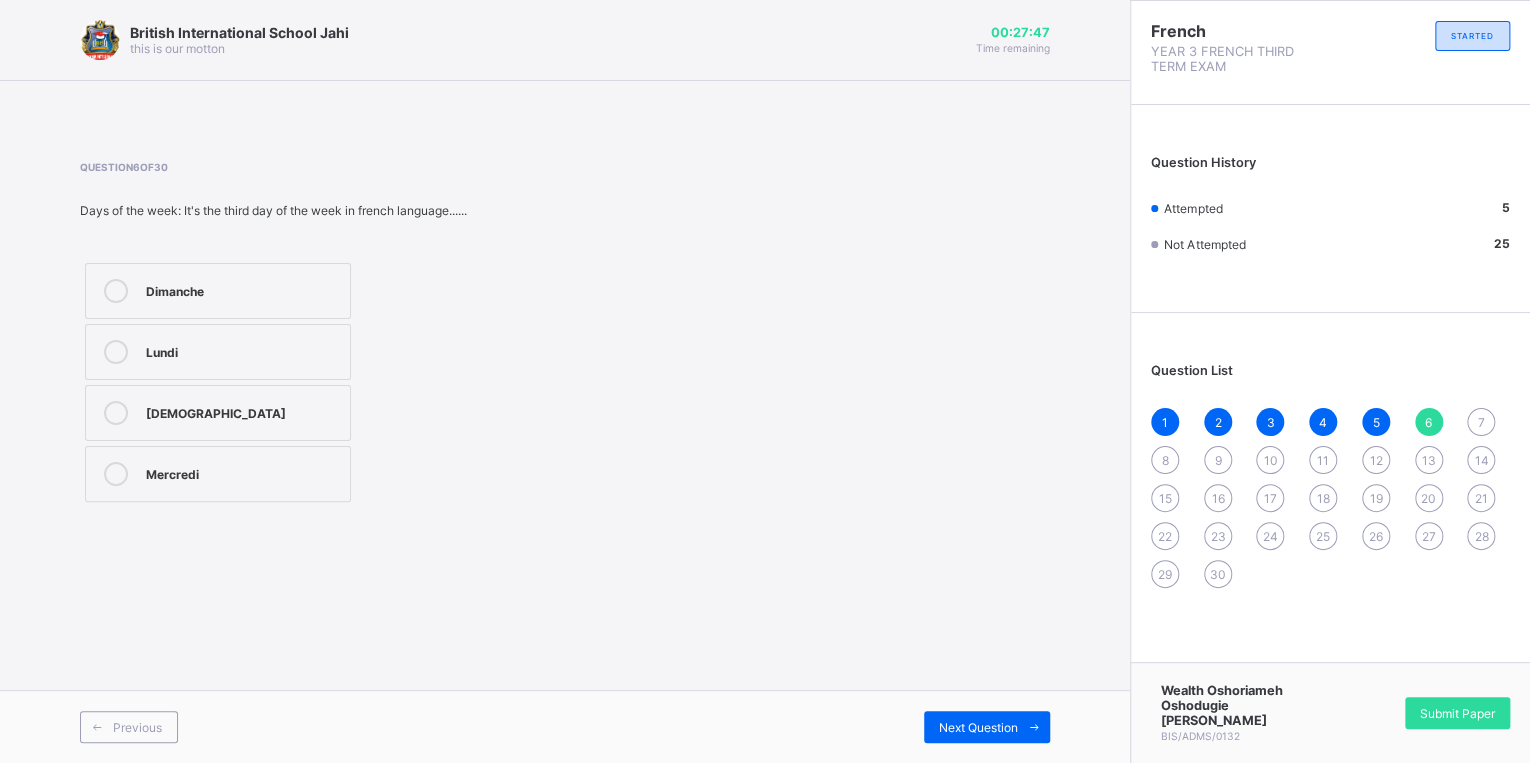 drag, startPoint x: 452, startPoint y: 196, endPoint x: 428, endPoint y: -60, distance: 257.12253 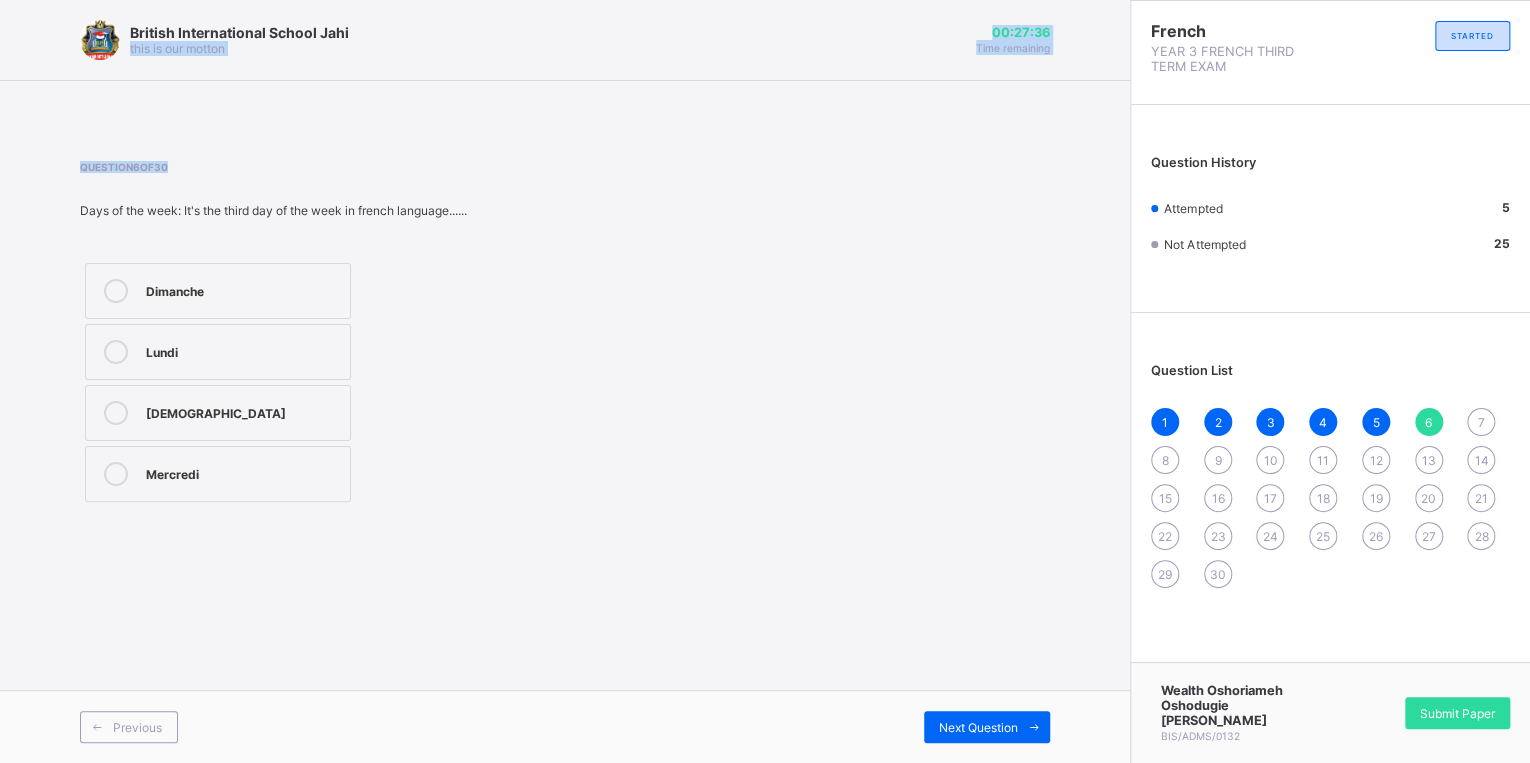 click at bounding box center [565, 106] 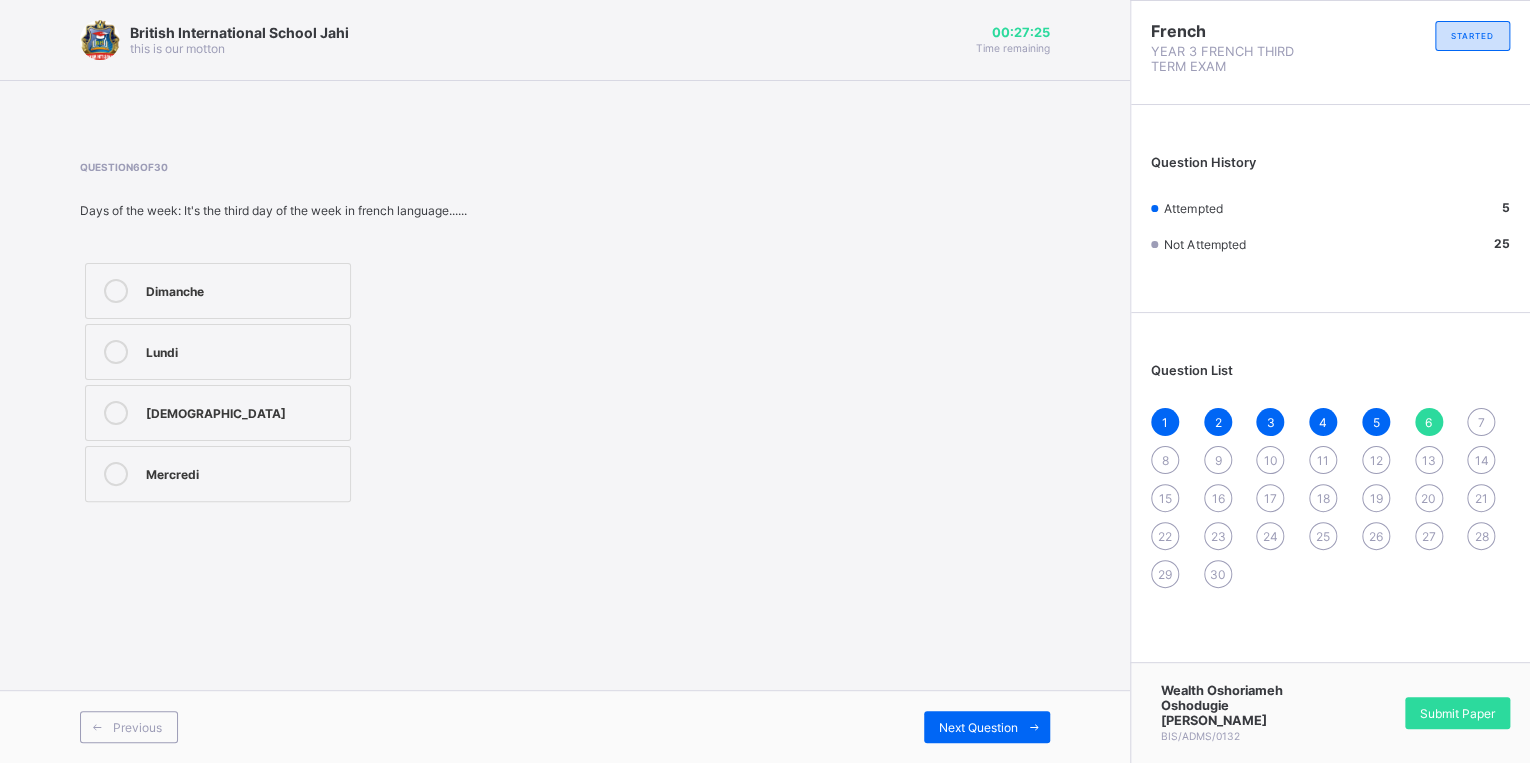 drag, startPoint x: 276, startPoint y: 321, endPoint x: 271, endPoint y: 332, distance: 12.083046 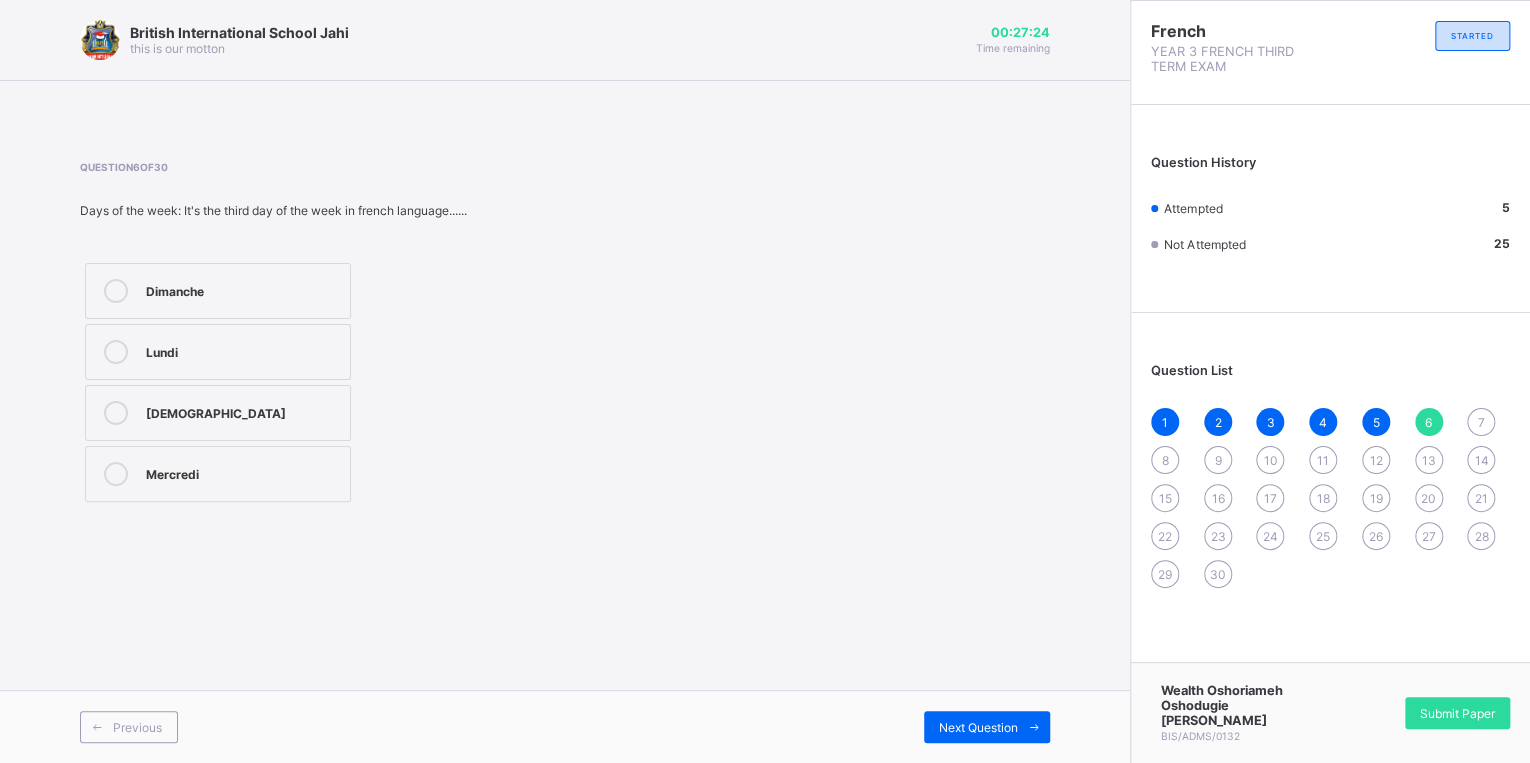 click on "Lundi" at bounding box center (243, 350) 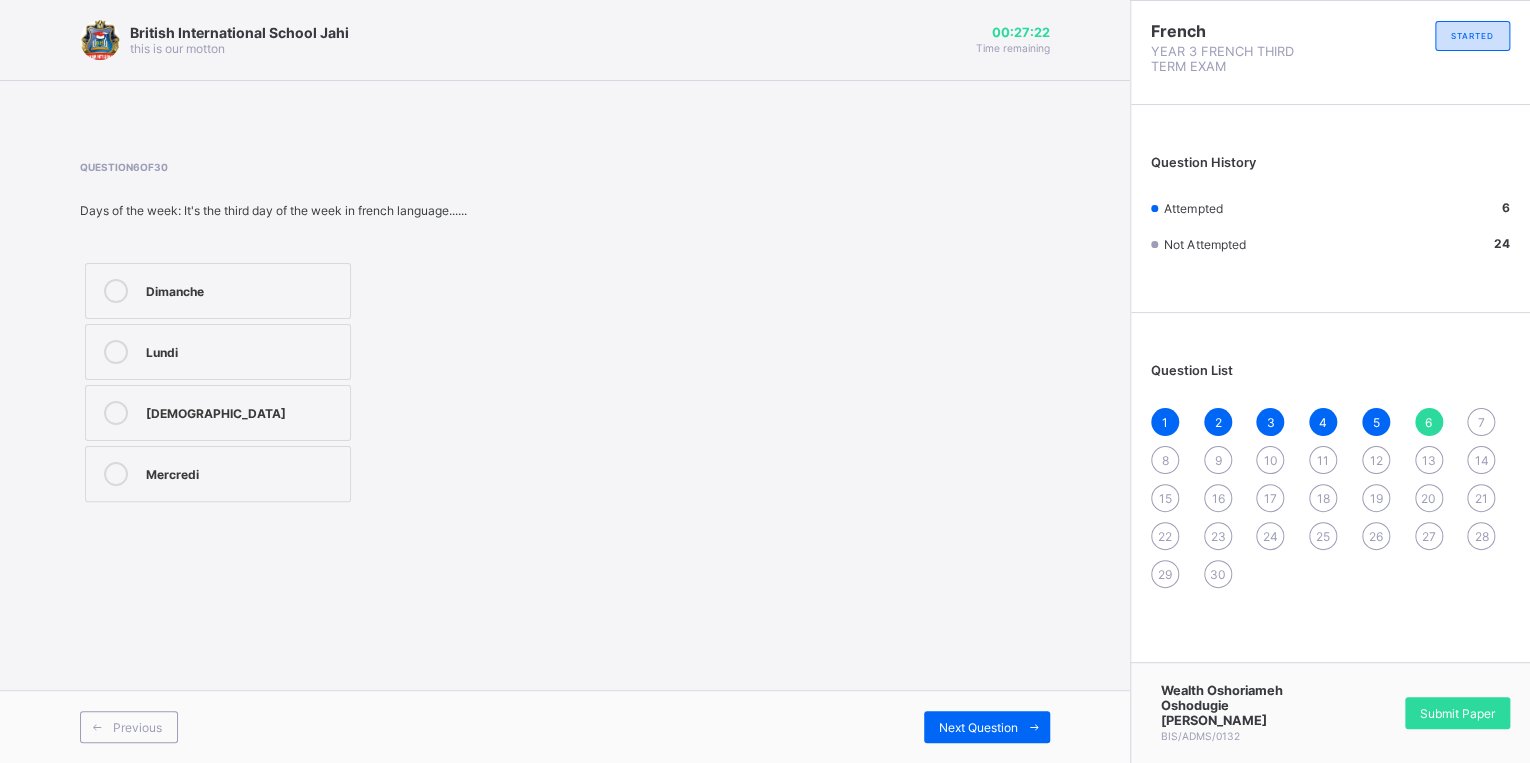 click on "[DEMOGRAPHIC_DATA]" at bounding box center (243, 411) 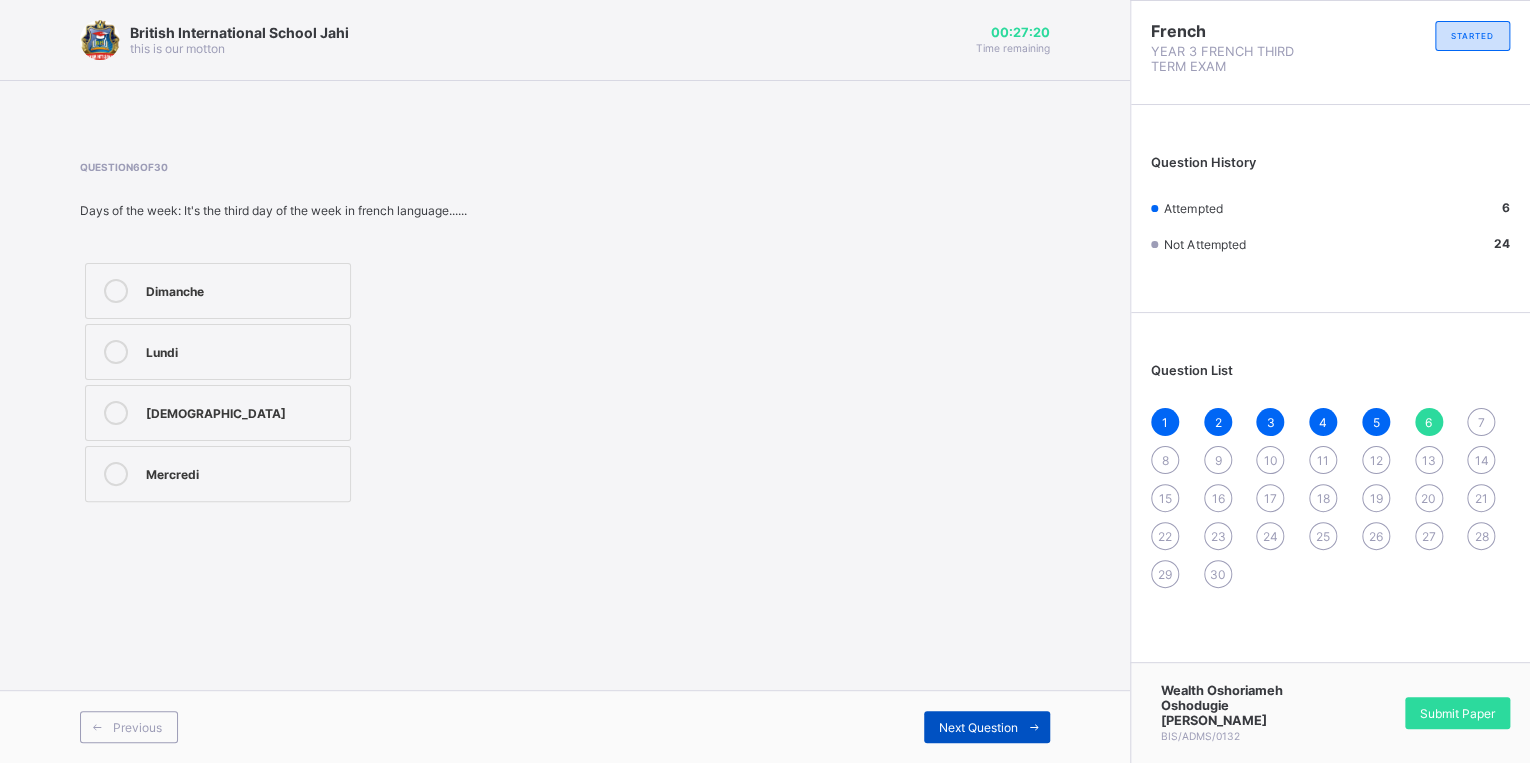click on "Next Question" at bounding box center [978, 727] 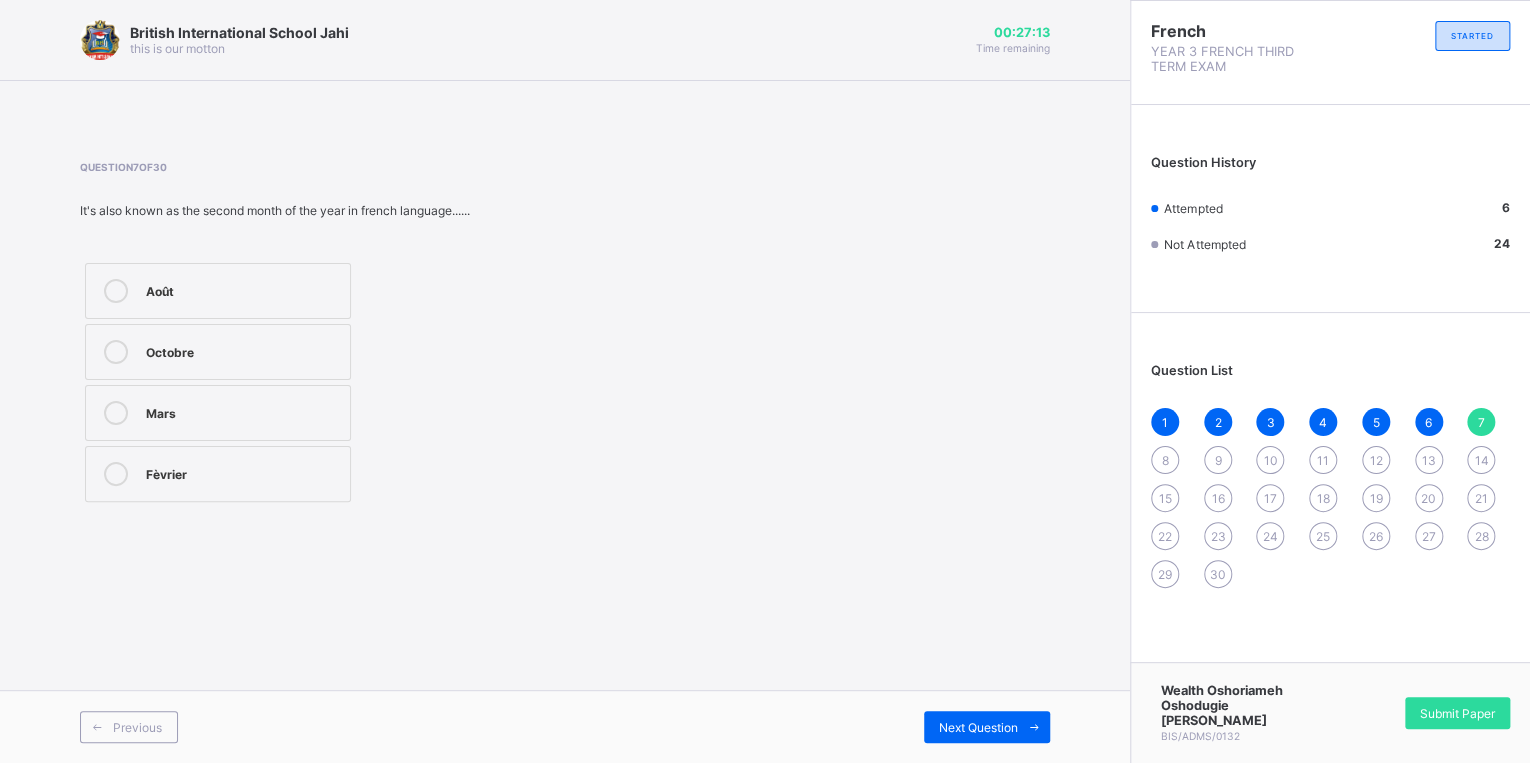 click on "Fèvrier" at bounding box center [243, 472] 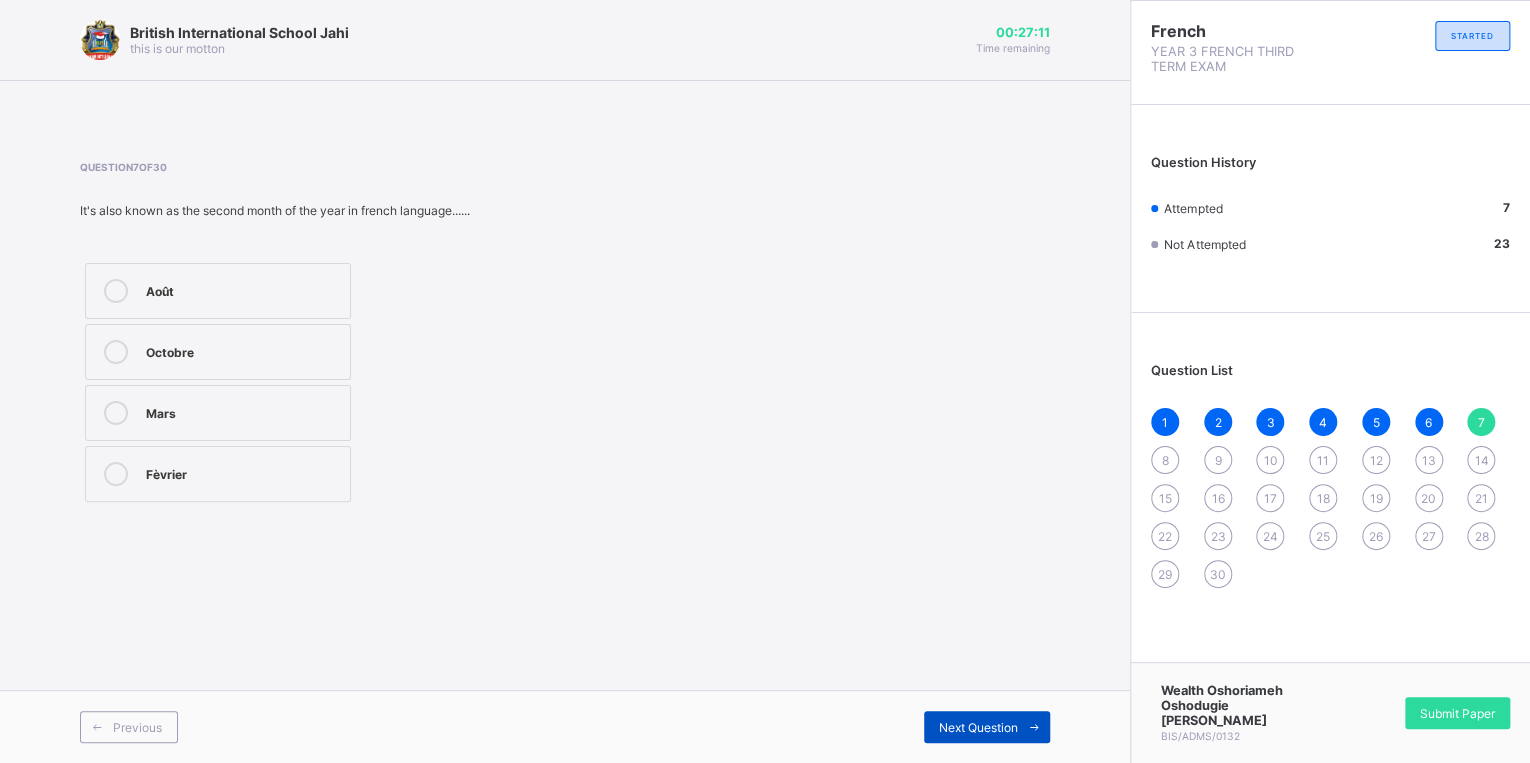 click on "Next Question" at bounding box center [987, 727] 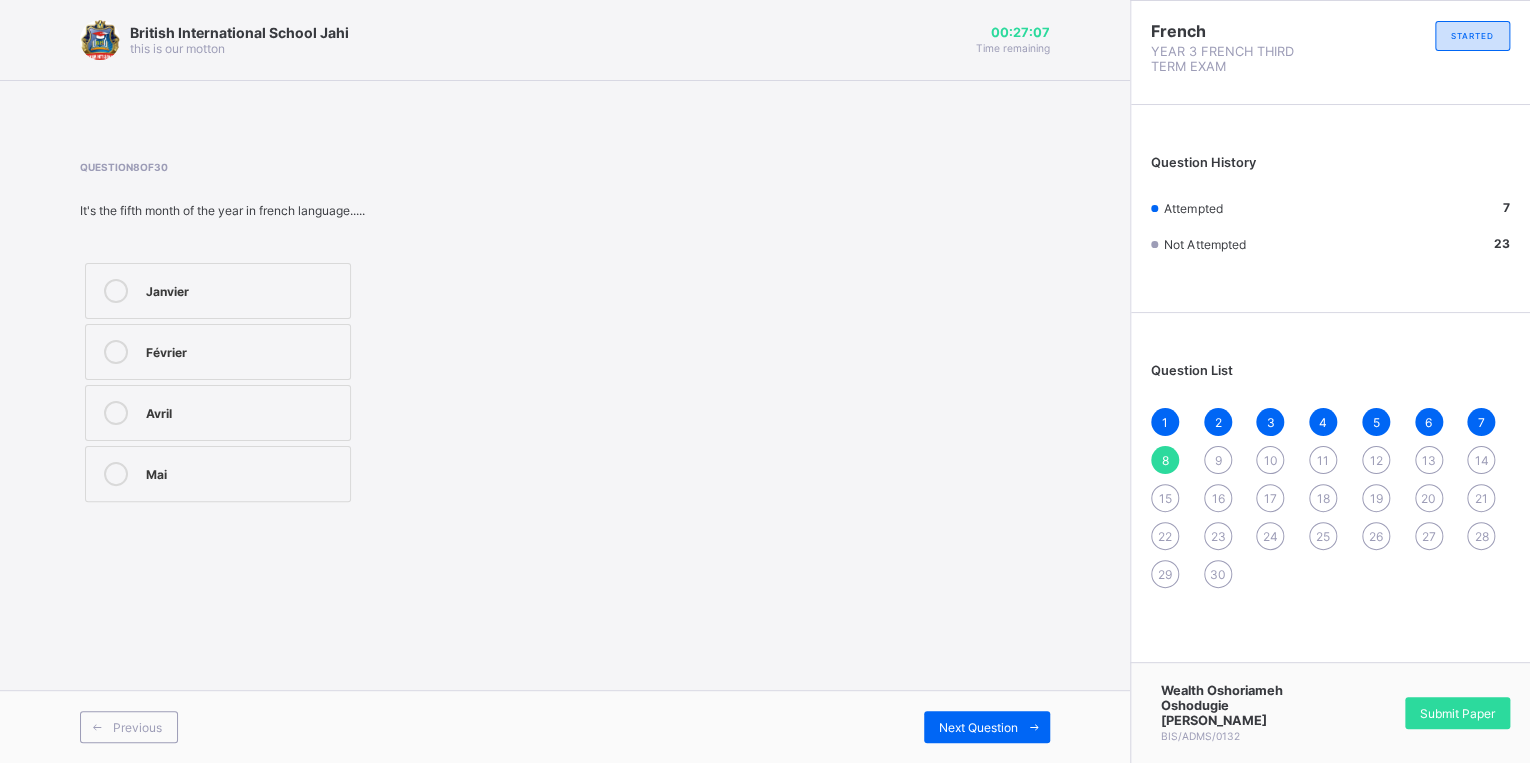drag, startPoint x: 195, startPoint y: 474, endPoint x: 209, endPoint y: 536, distance: 63.560993 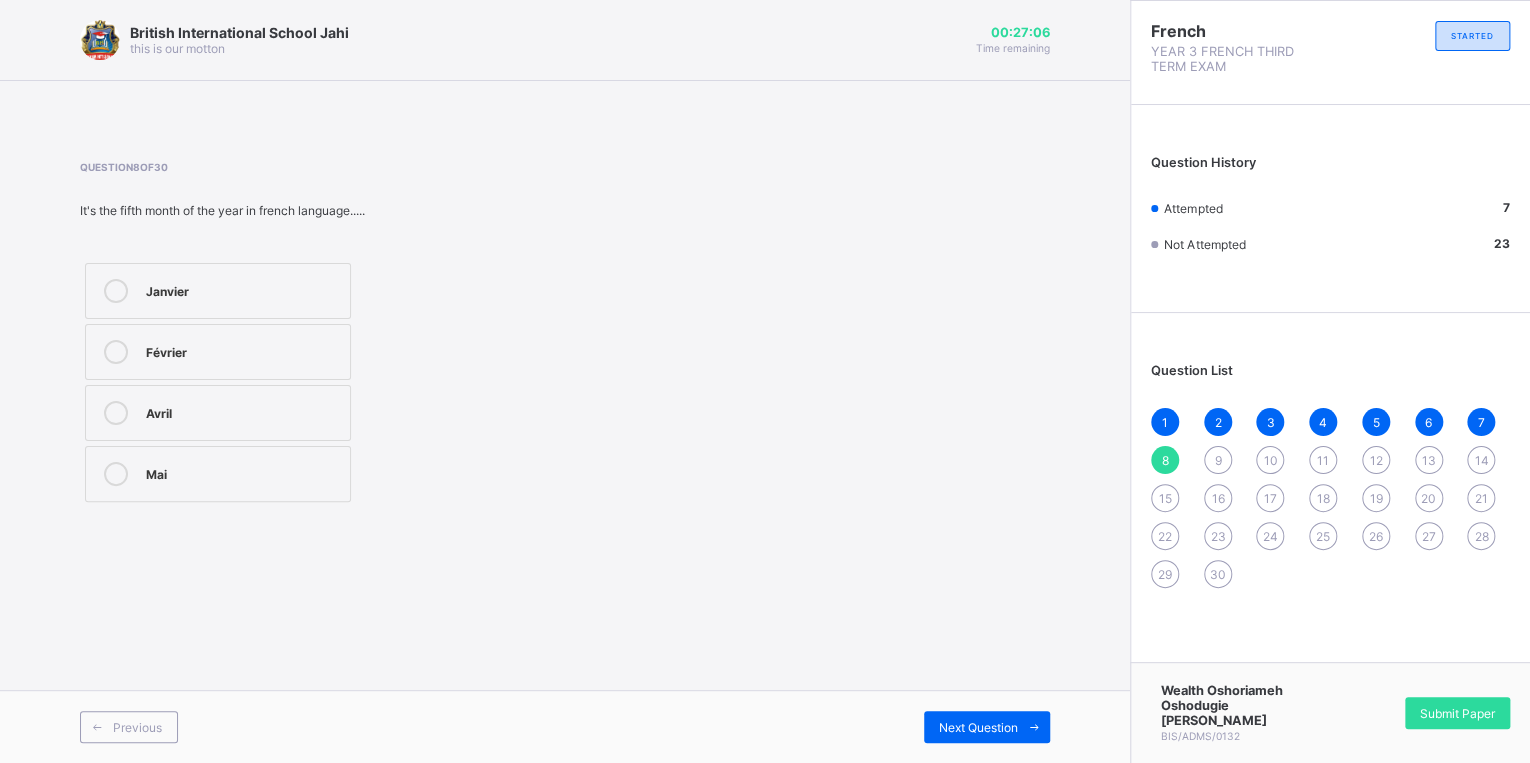 drag, startPoint x: 212, startPoint y: 472, endPoint x: 211, endPoint y: 484, distance: 12.0415945 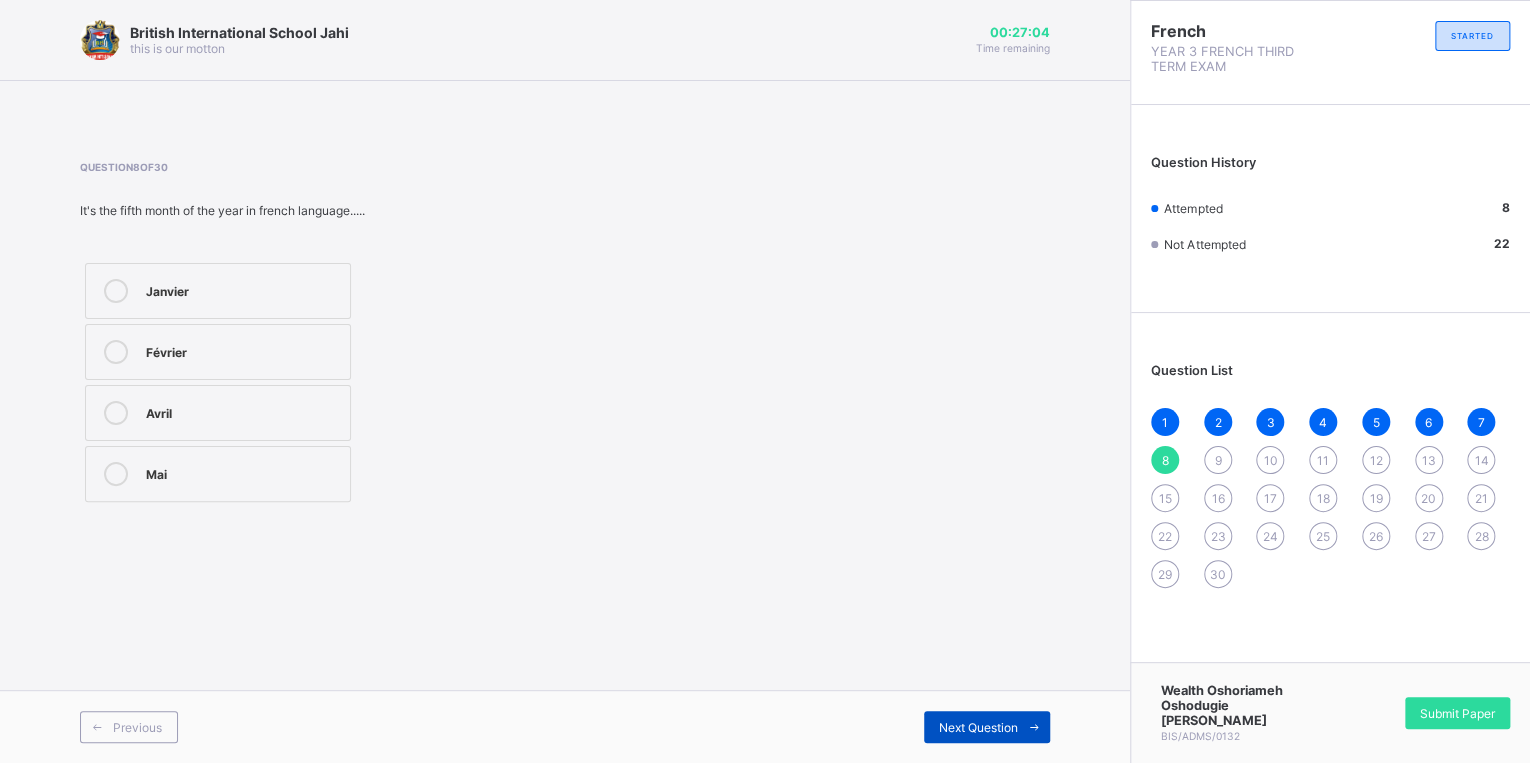 click at bounding box center (1034, 727) 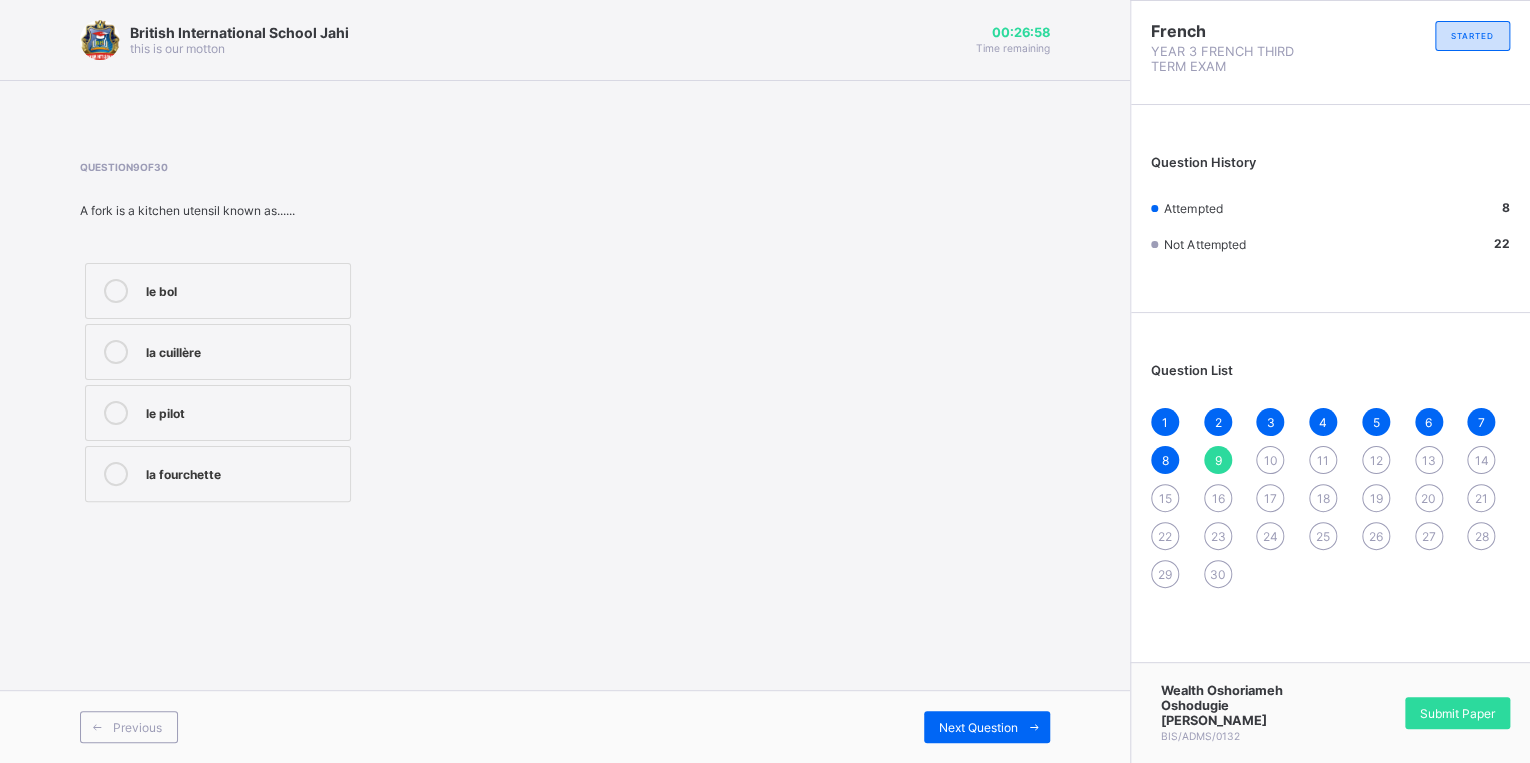 click on "la fourchette" at bounding box center (243, 472) 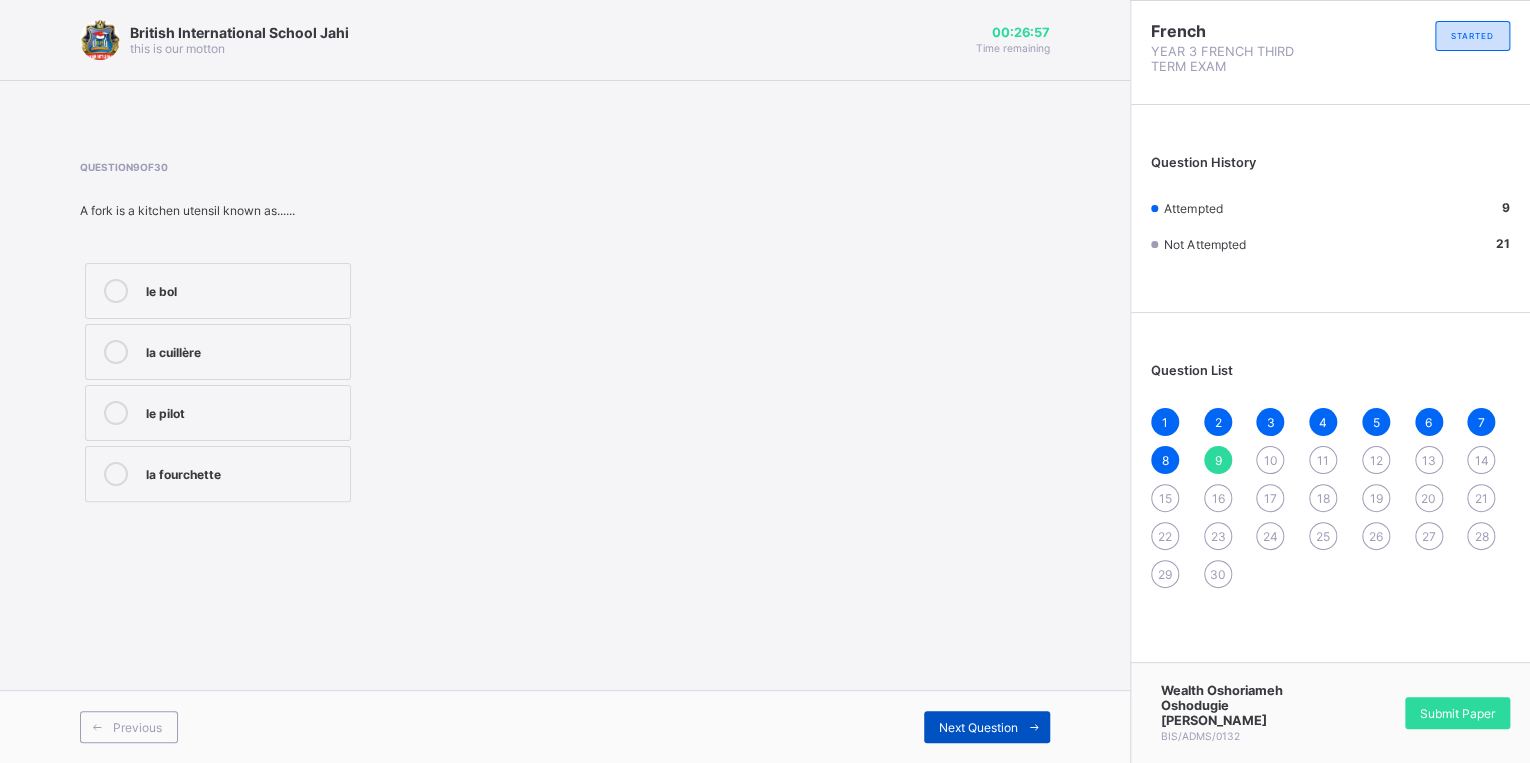 click on "Next Question" at bounding box center [987, 727] 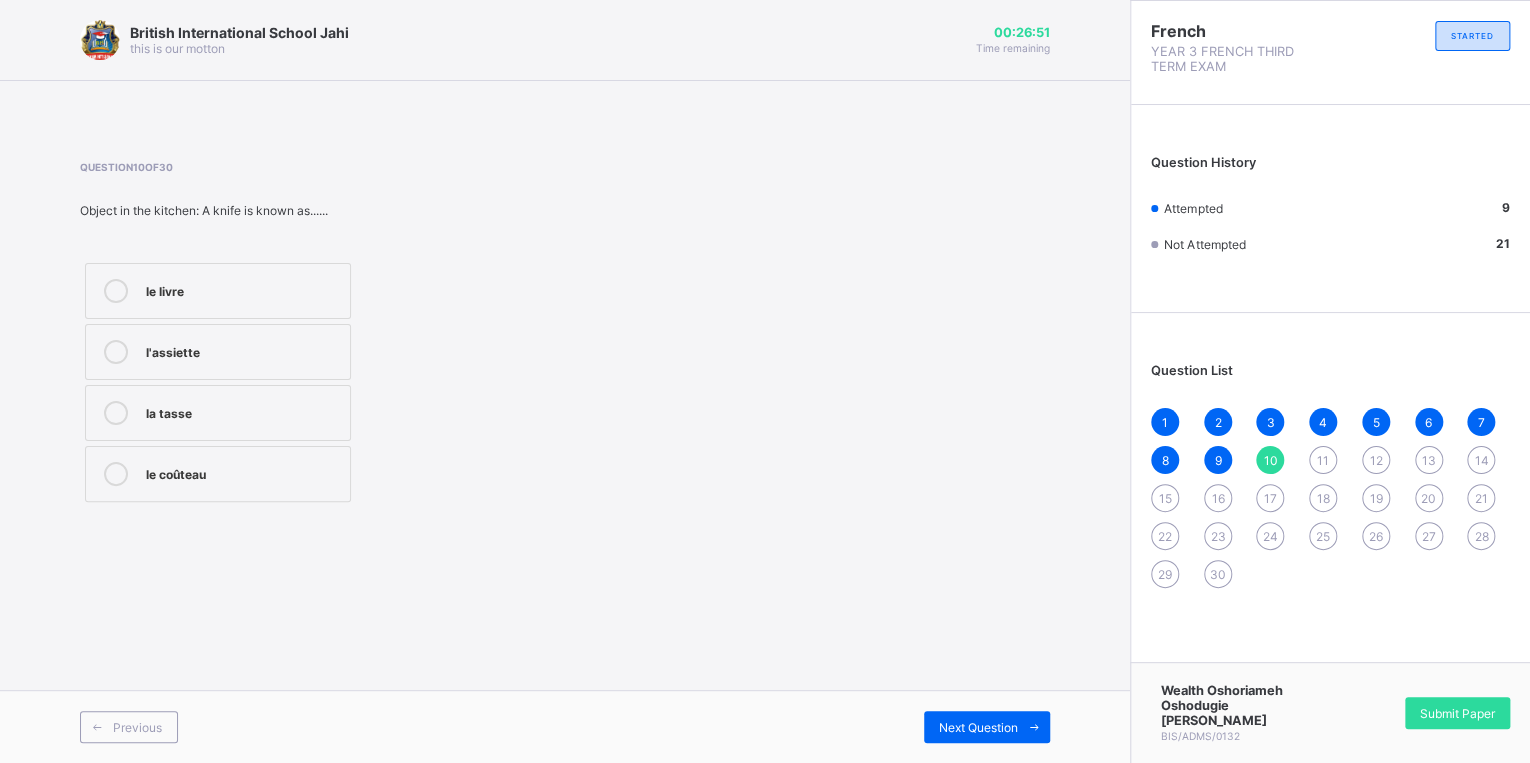 click on "la tasse" at bounding box center (243, 411) 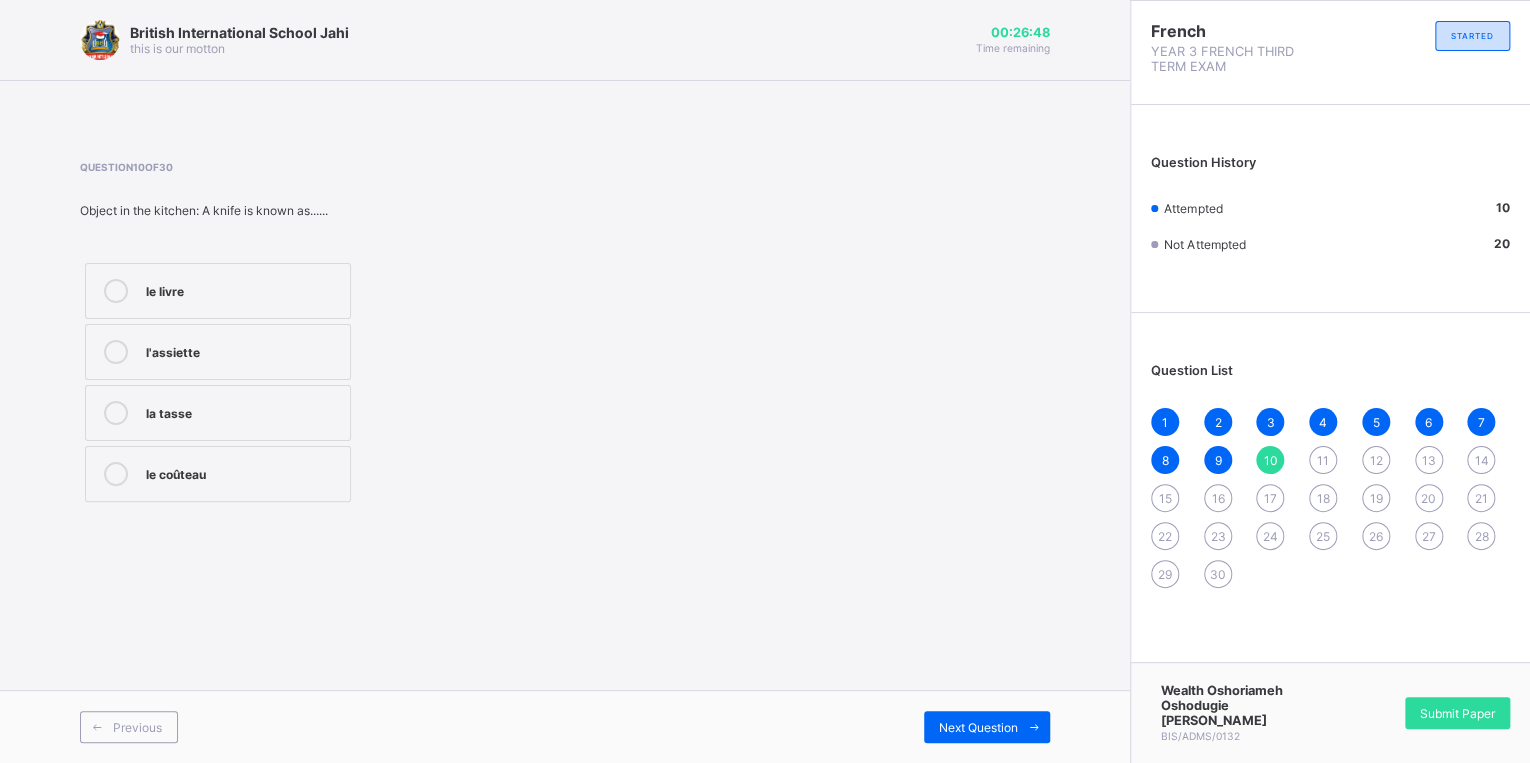 click on "l'assiette" at bounding box center [218, 352] 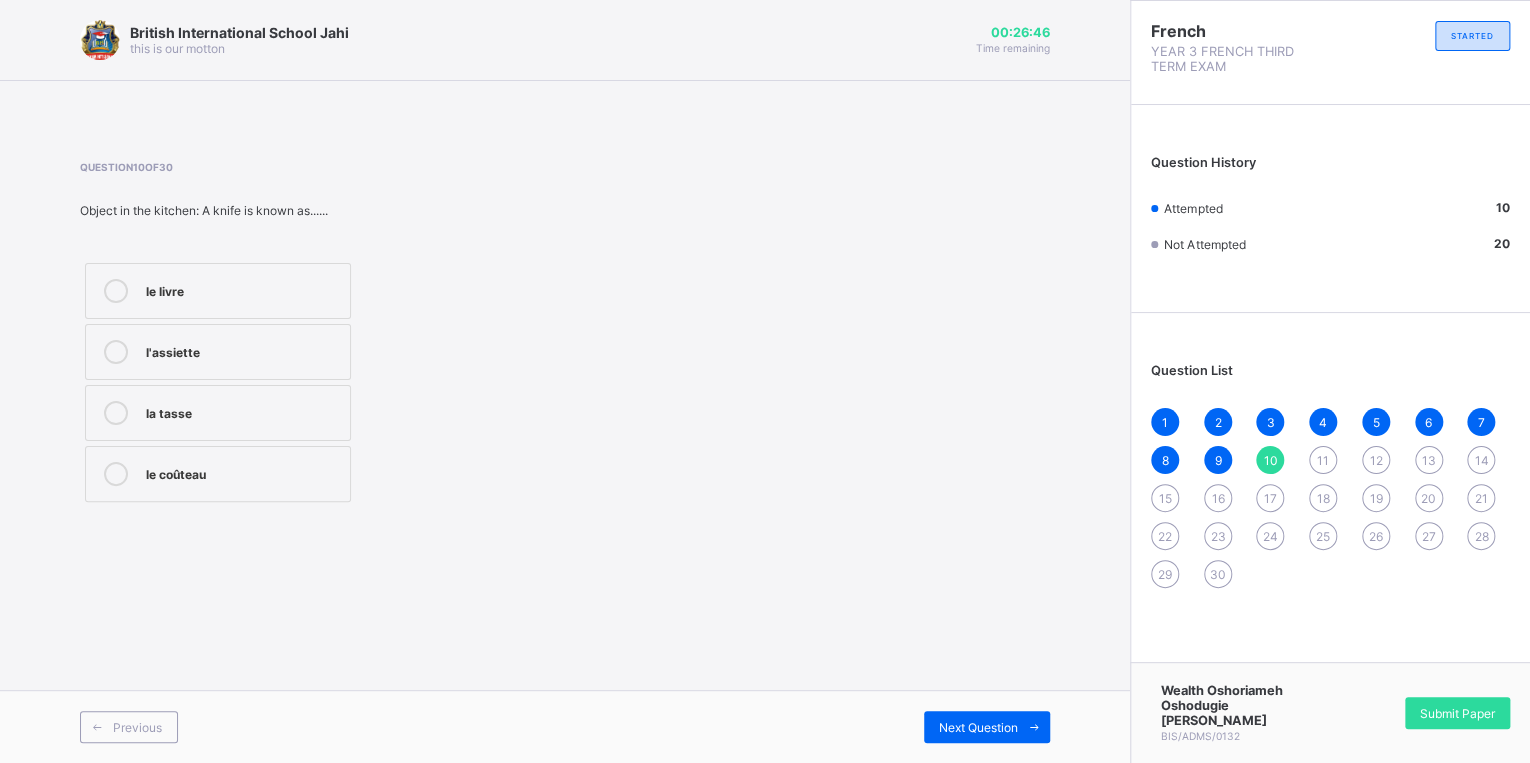 click on "Previous Next Question" at bounding box center (565, 726) 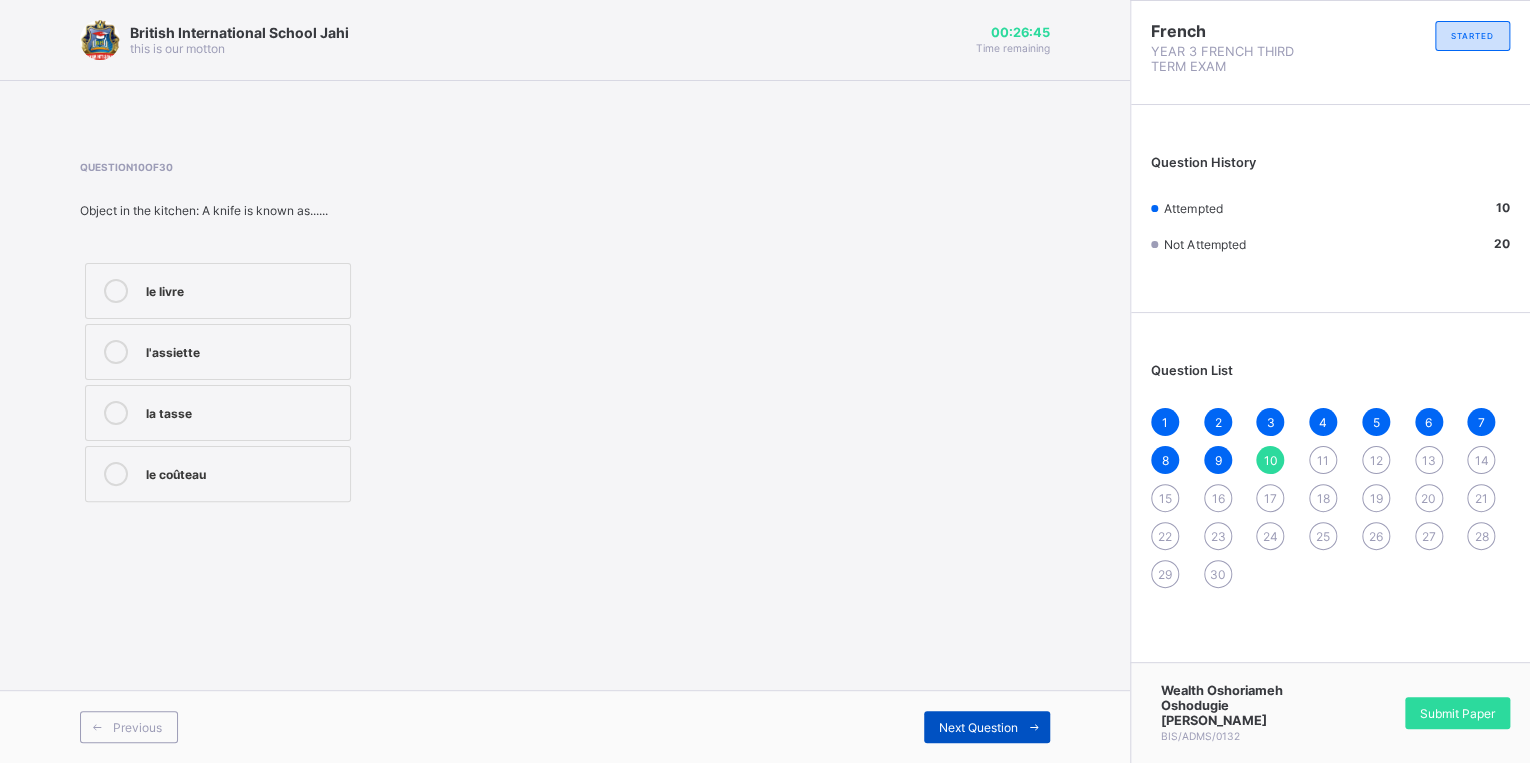 drag, startPoint x: 994, startPoint y: 702, endPoint x: 1000, endPoint y: 721, distance: 19.924858 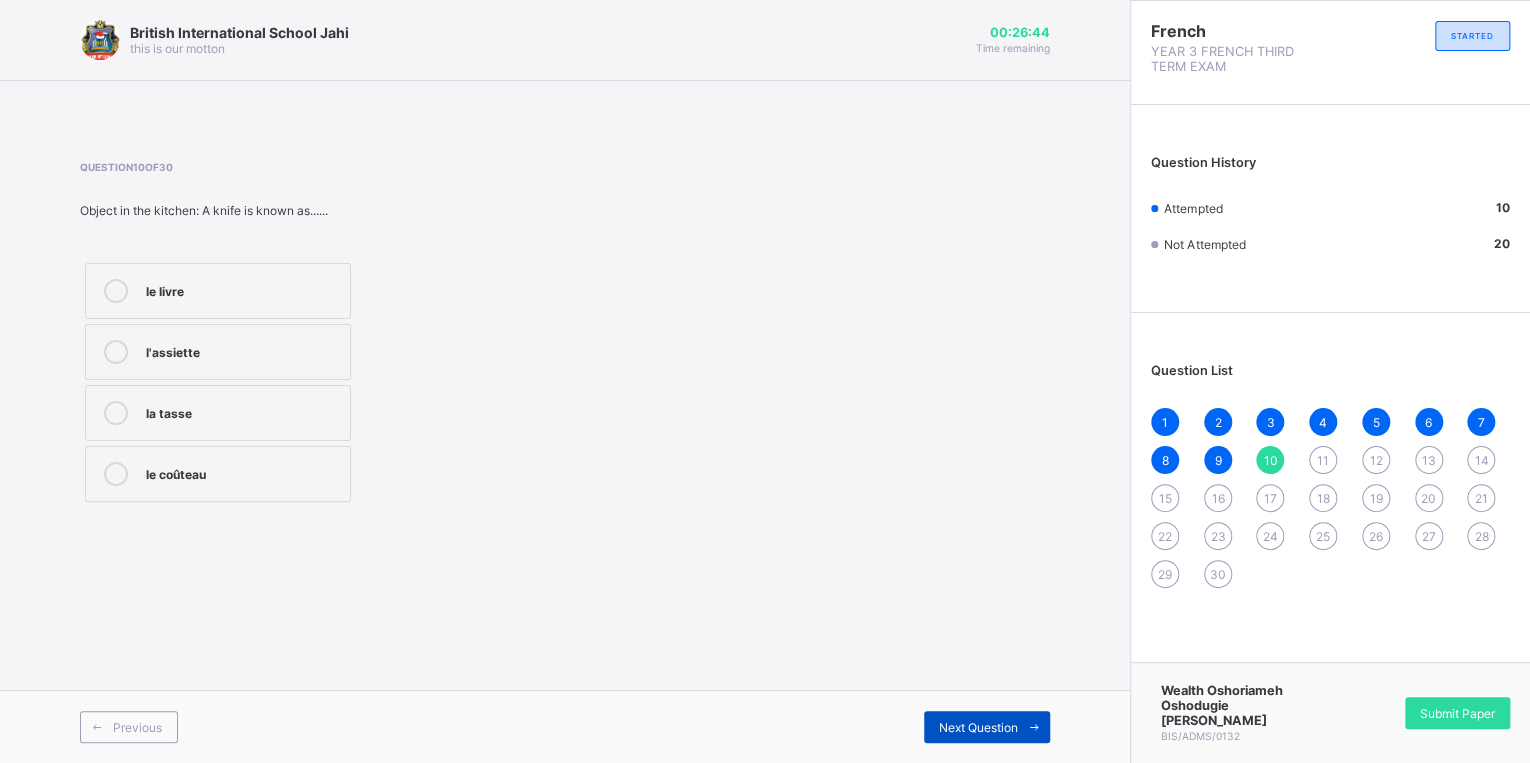 drag, startPoint x: 1000, startPoint y: 721, endPoint x: 1017, endPoint y: 734, distance: 21.400934 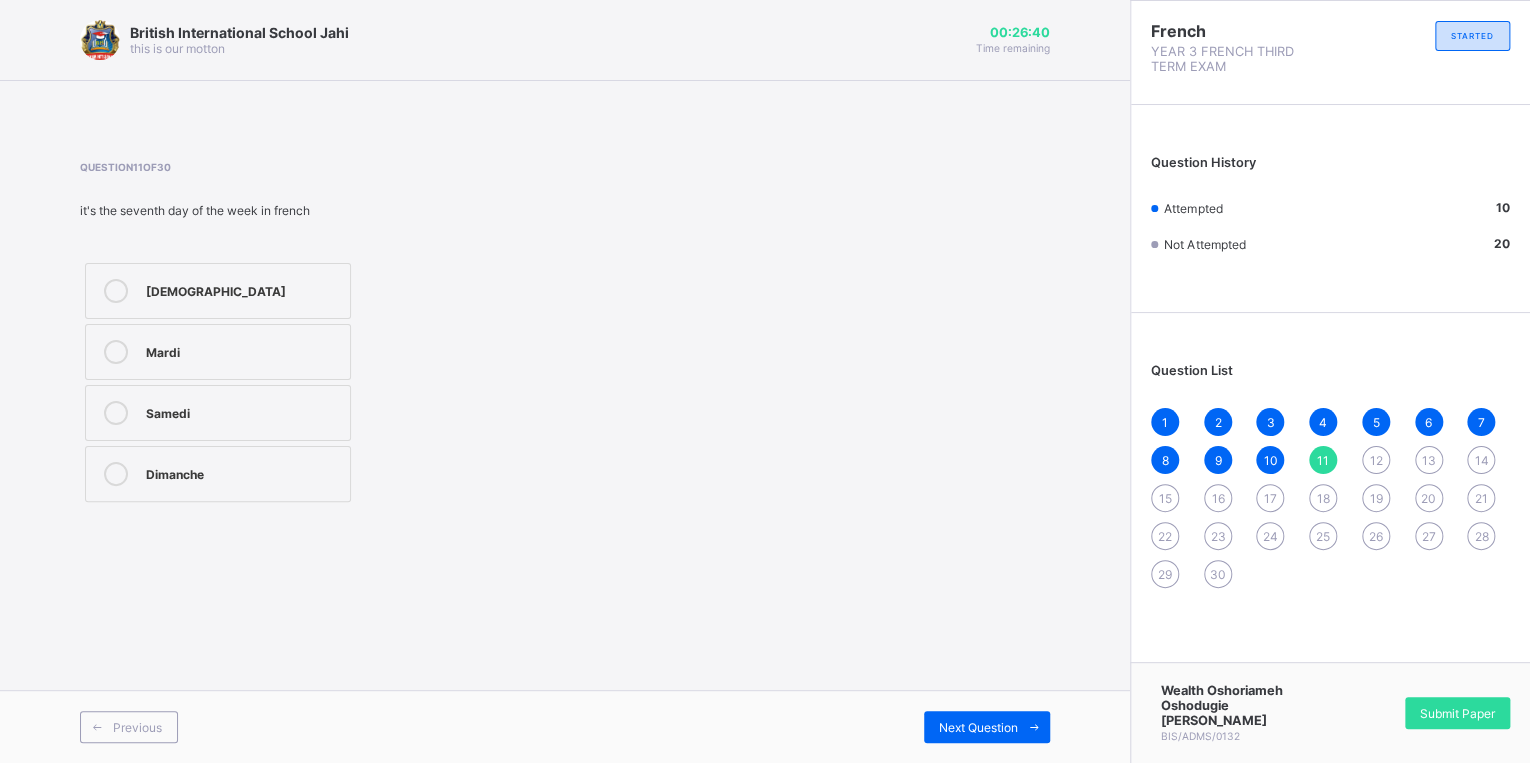 drag, startPoint x: 454, startPoint y: 559, endPoint x: 541, endPoint y: 423, distance: 161.44658 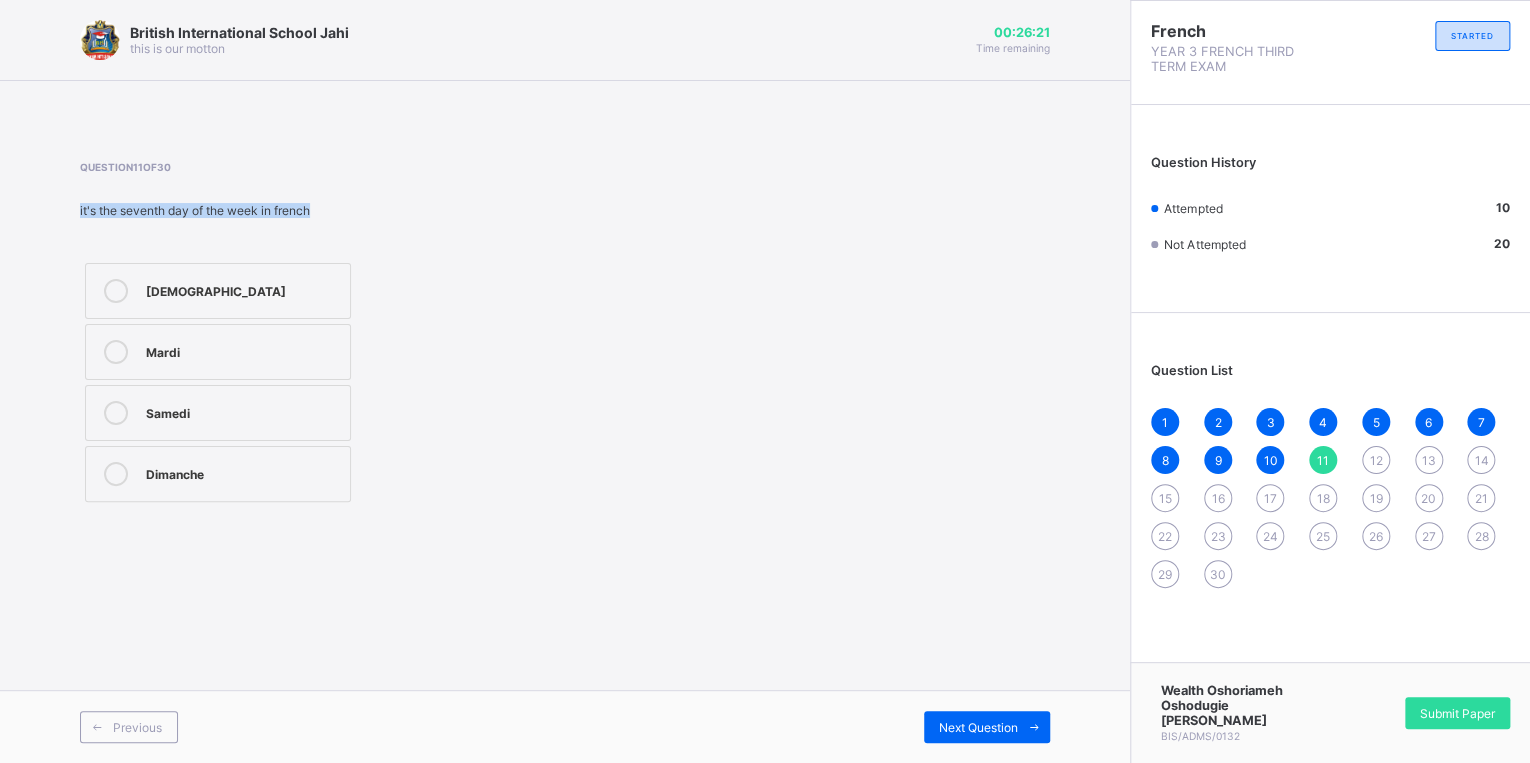 drag, startPoint x: 317, startPoint y: 208, endPoint x: 352, endPoint y: 180, distance: 44.82187 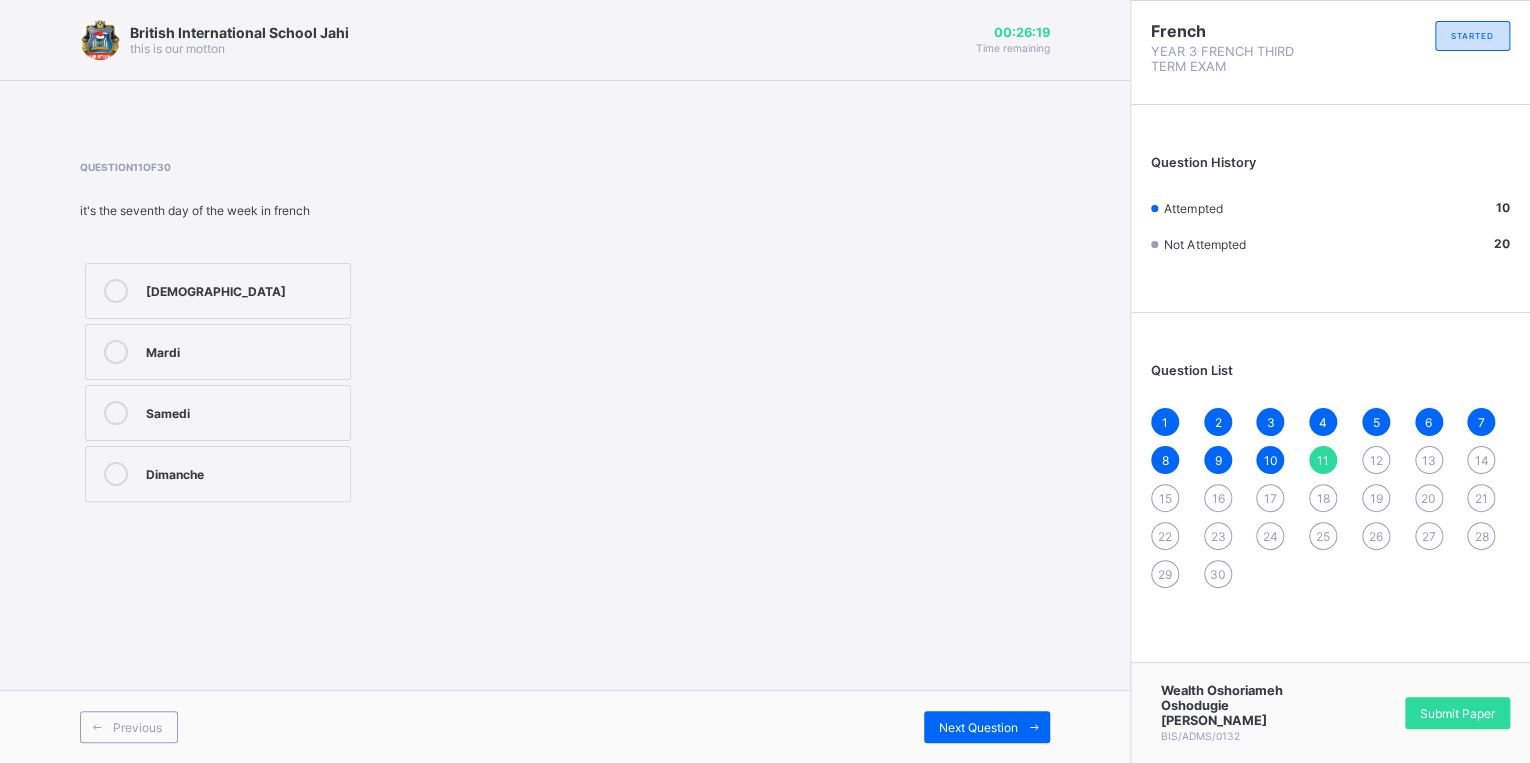 click on "Question  11  of  30" at bounding box center (310, 167) 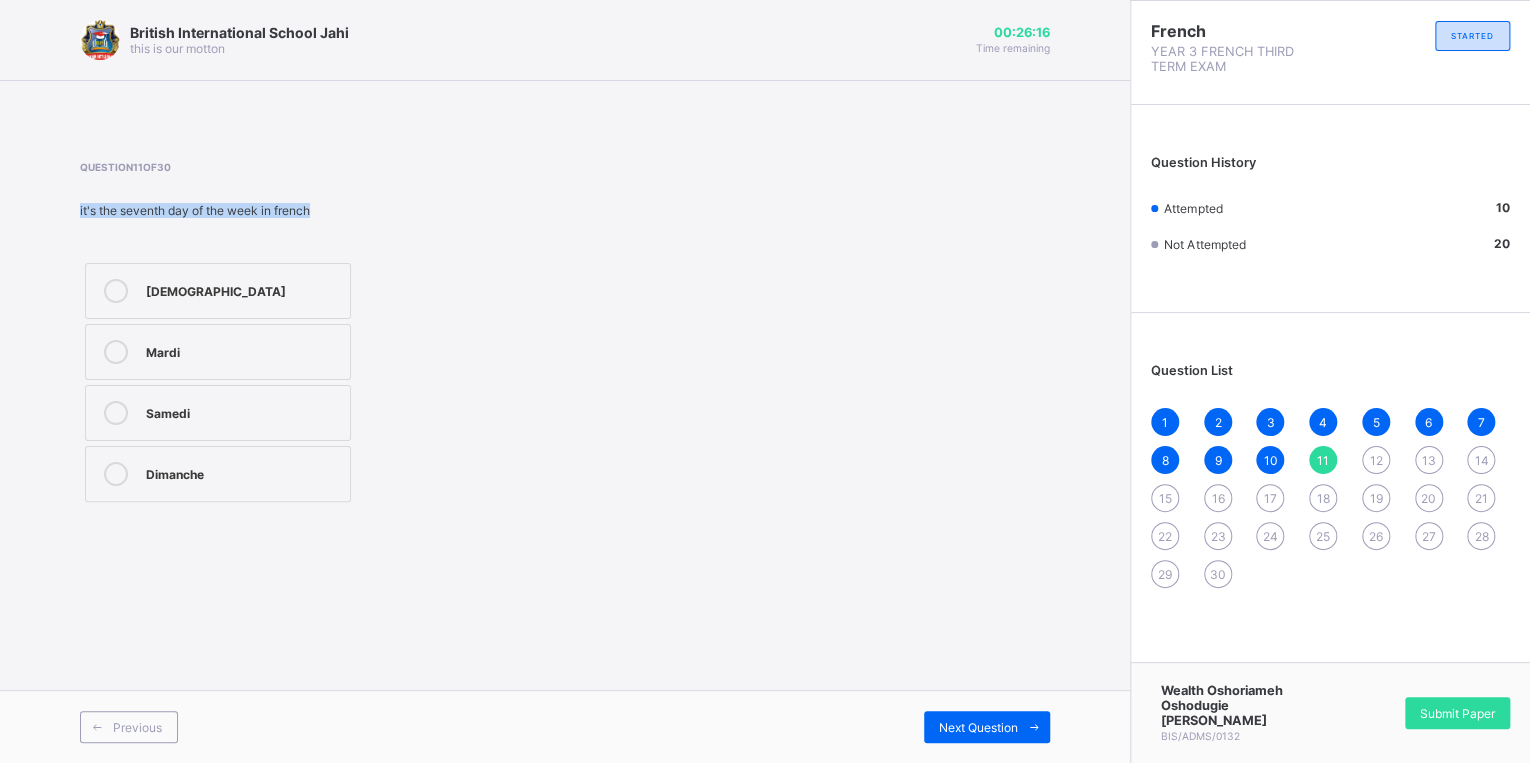 drag, startPoint x: 211, startPoint y: 163, endPoint x: 67, endPoint y: 220, distance: 154.87091 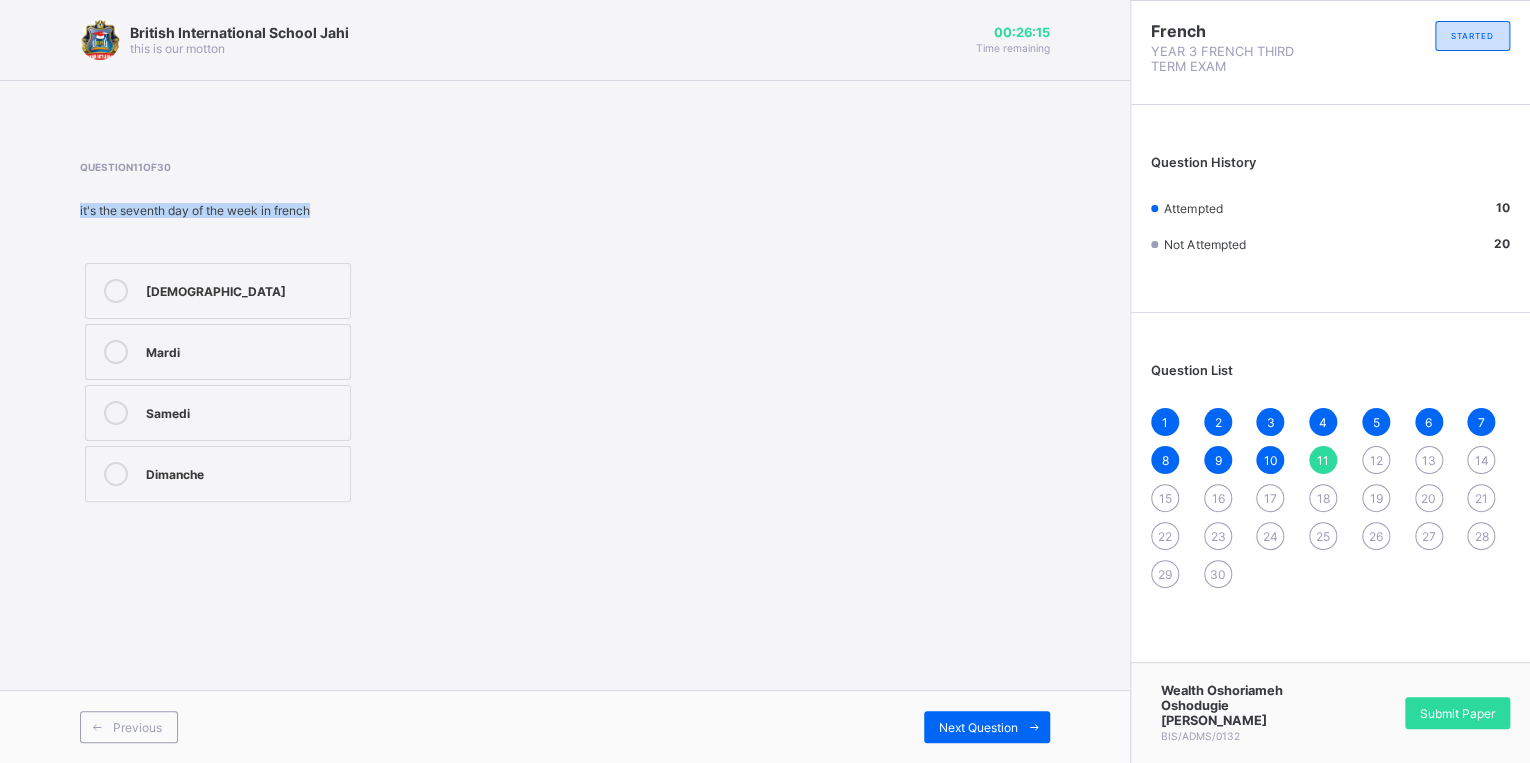 drag, startPoint x: 67, startPoint y: 220, endPoint x: 346, endPoint y: 164, distance: 284.56458 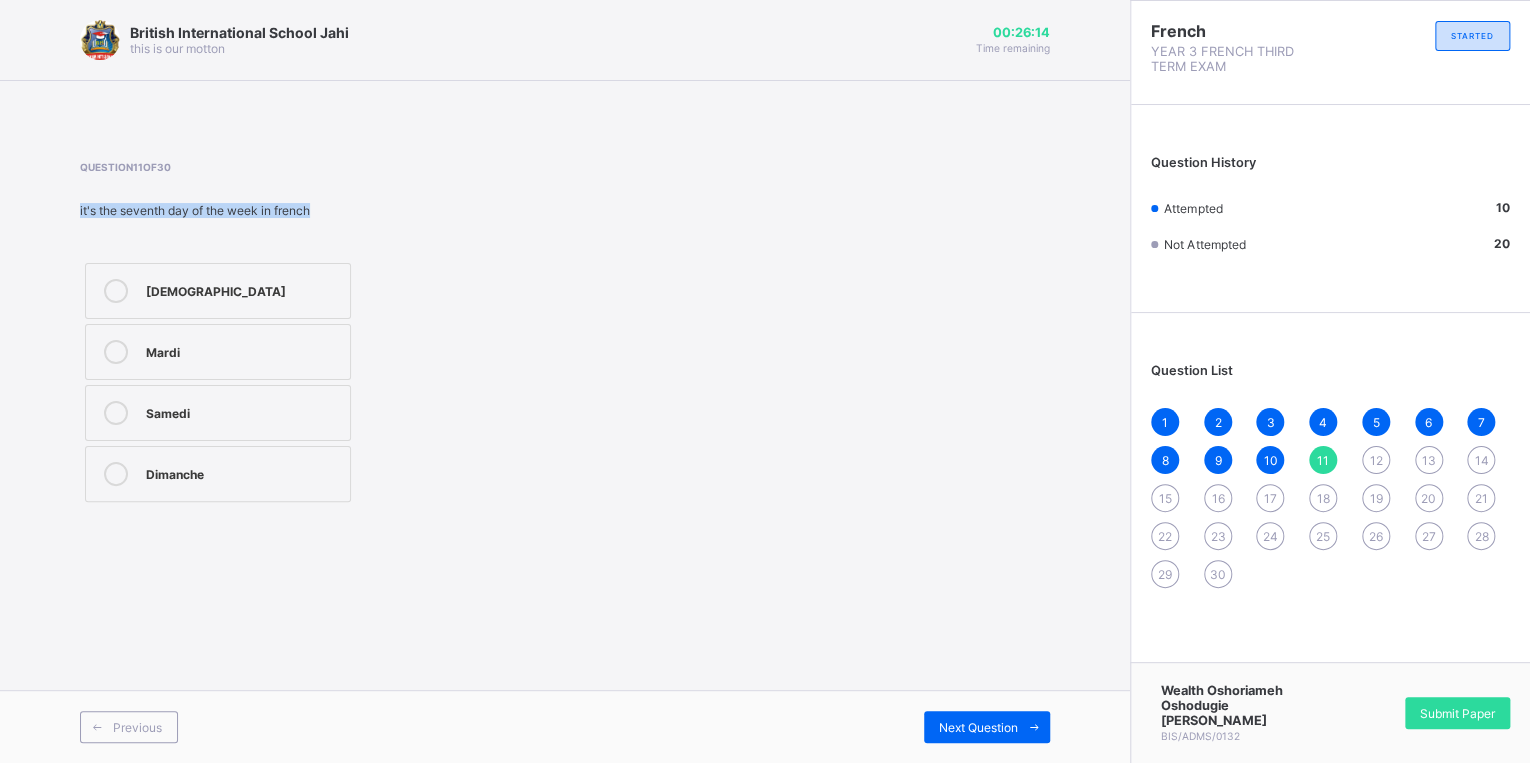 click on "Question  11  of  30 it's the seventh day of the week in french [PERSON_NAME]" at bounding box center [565, 334] 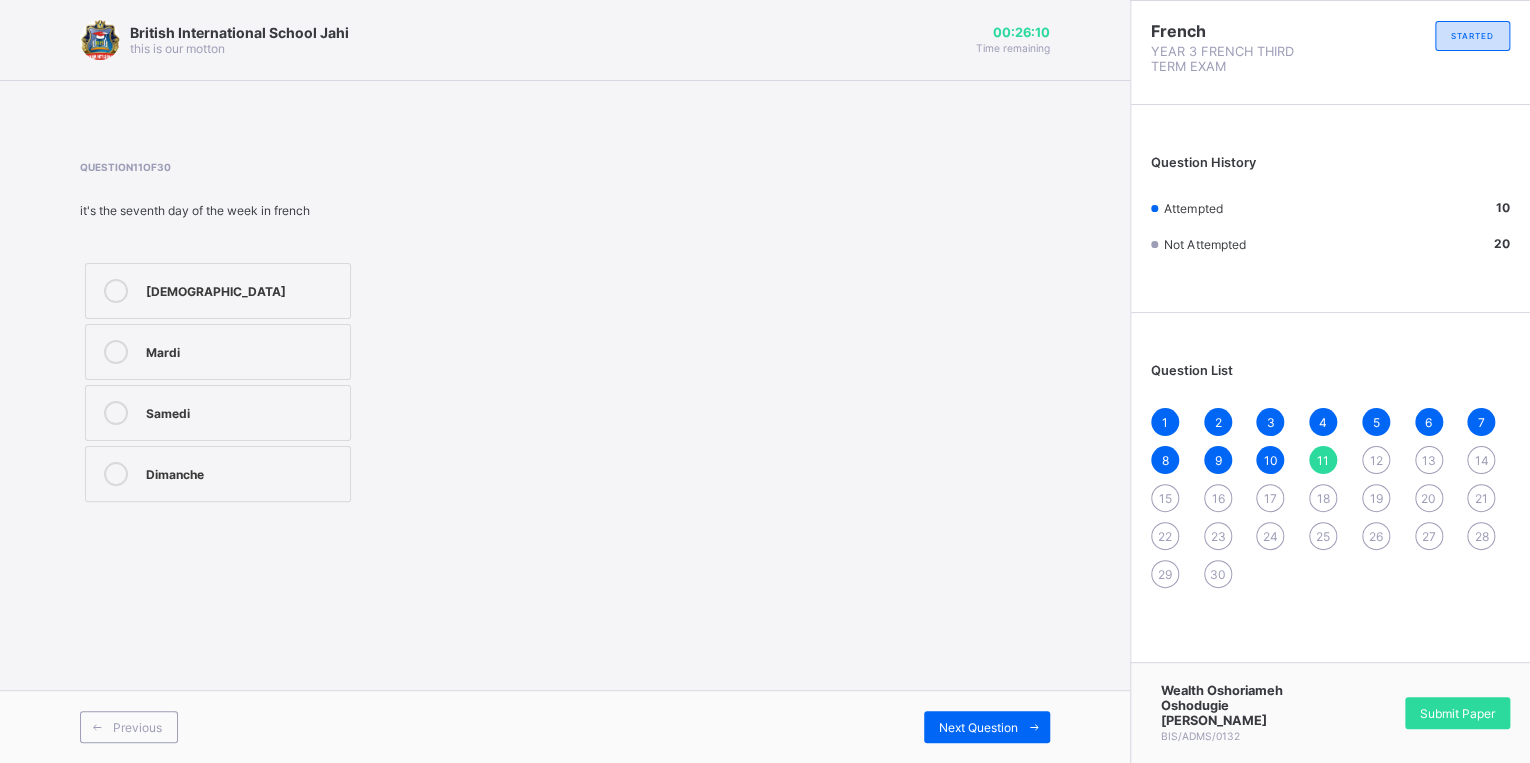 drag, startPoint x: 196, startPoint y: 180, endPoint x: 192, endPoint y: 196, distance: 16.492422 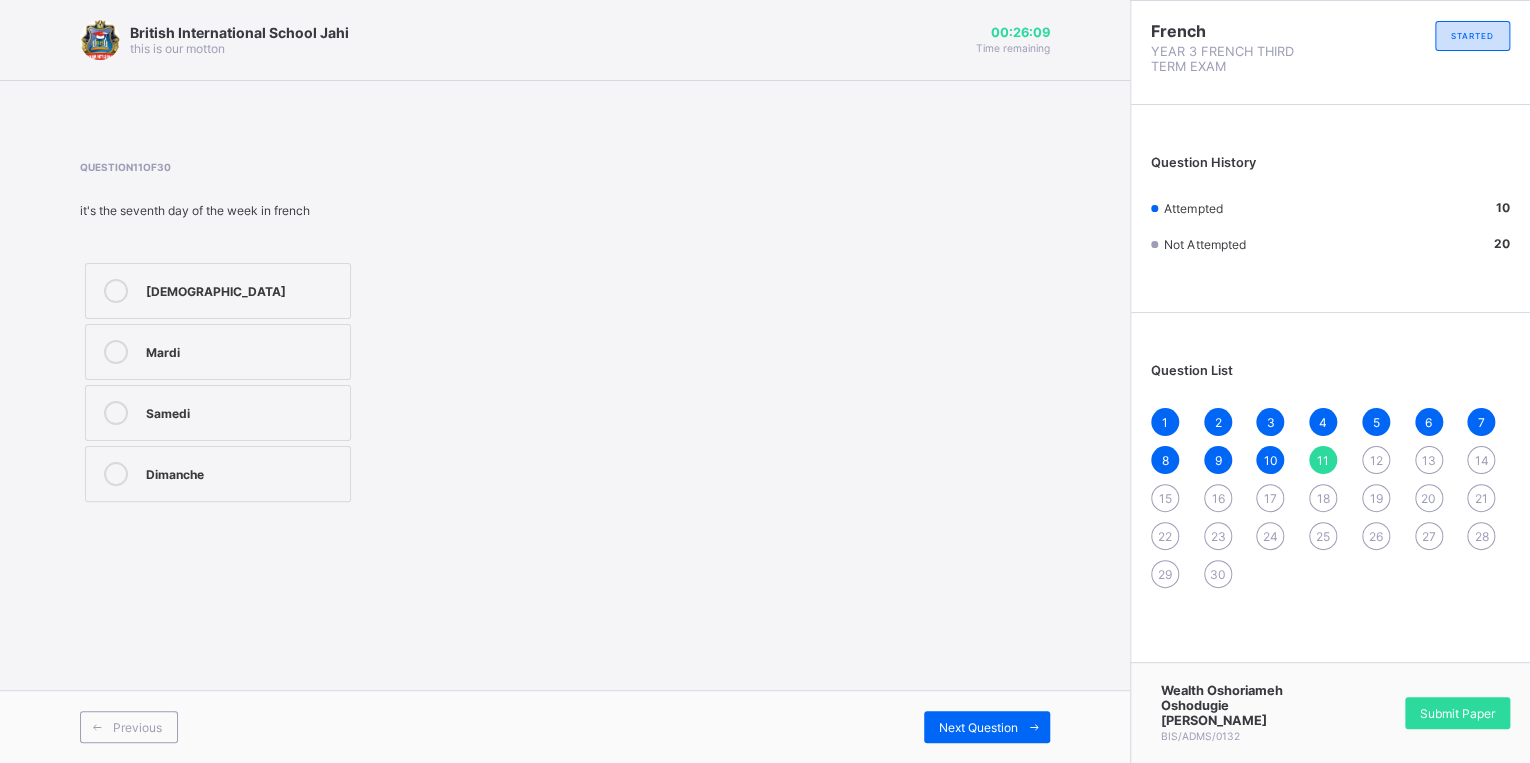 click on "it's the seventh day of the week in french" at bounding box center (310, 210) 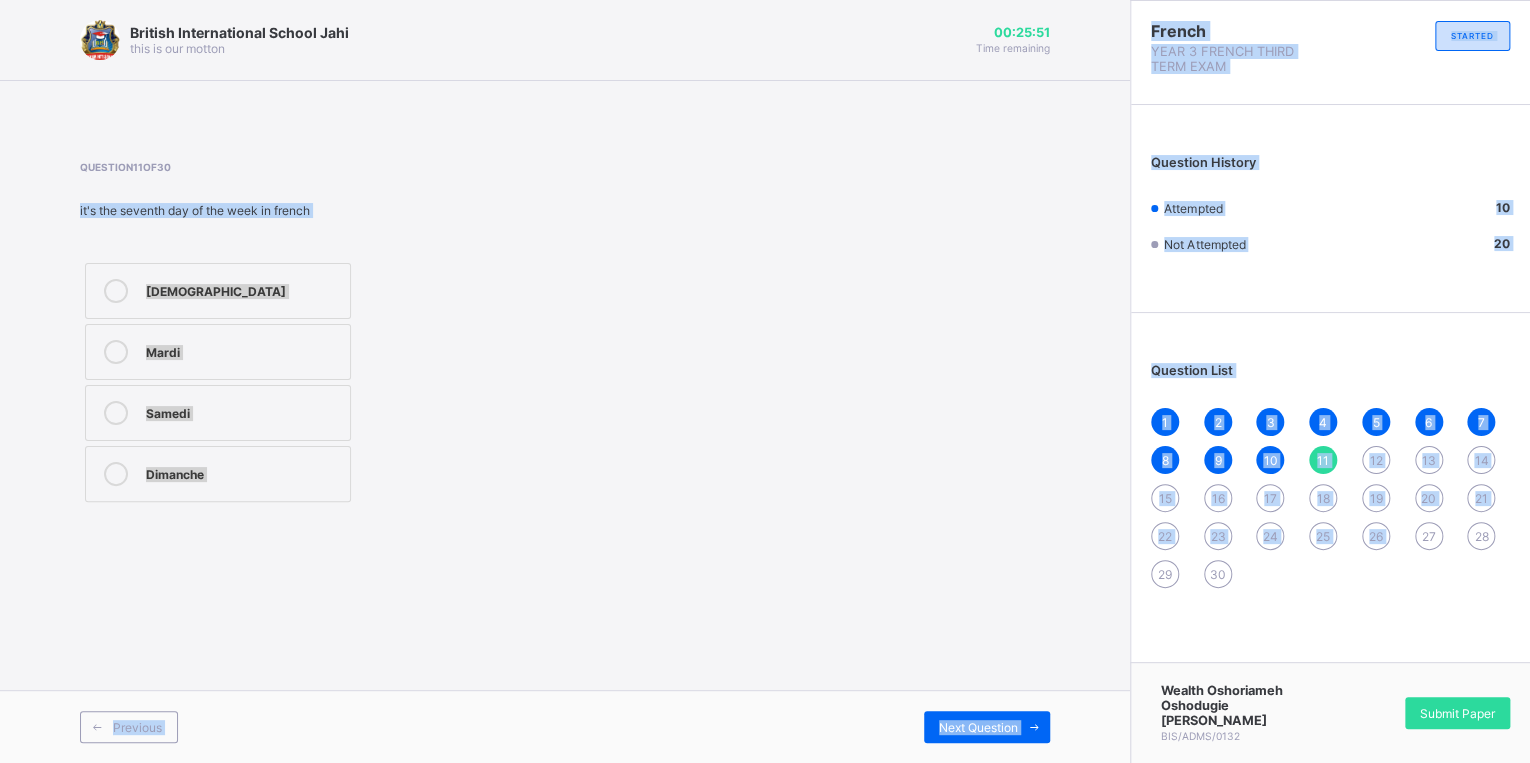 drag, startPoint x: 204, startPoint y: 168, endPoint x: 1401, endPoint y: 767, distance: 1338.5104 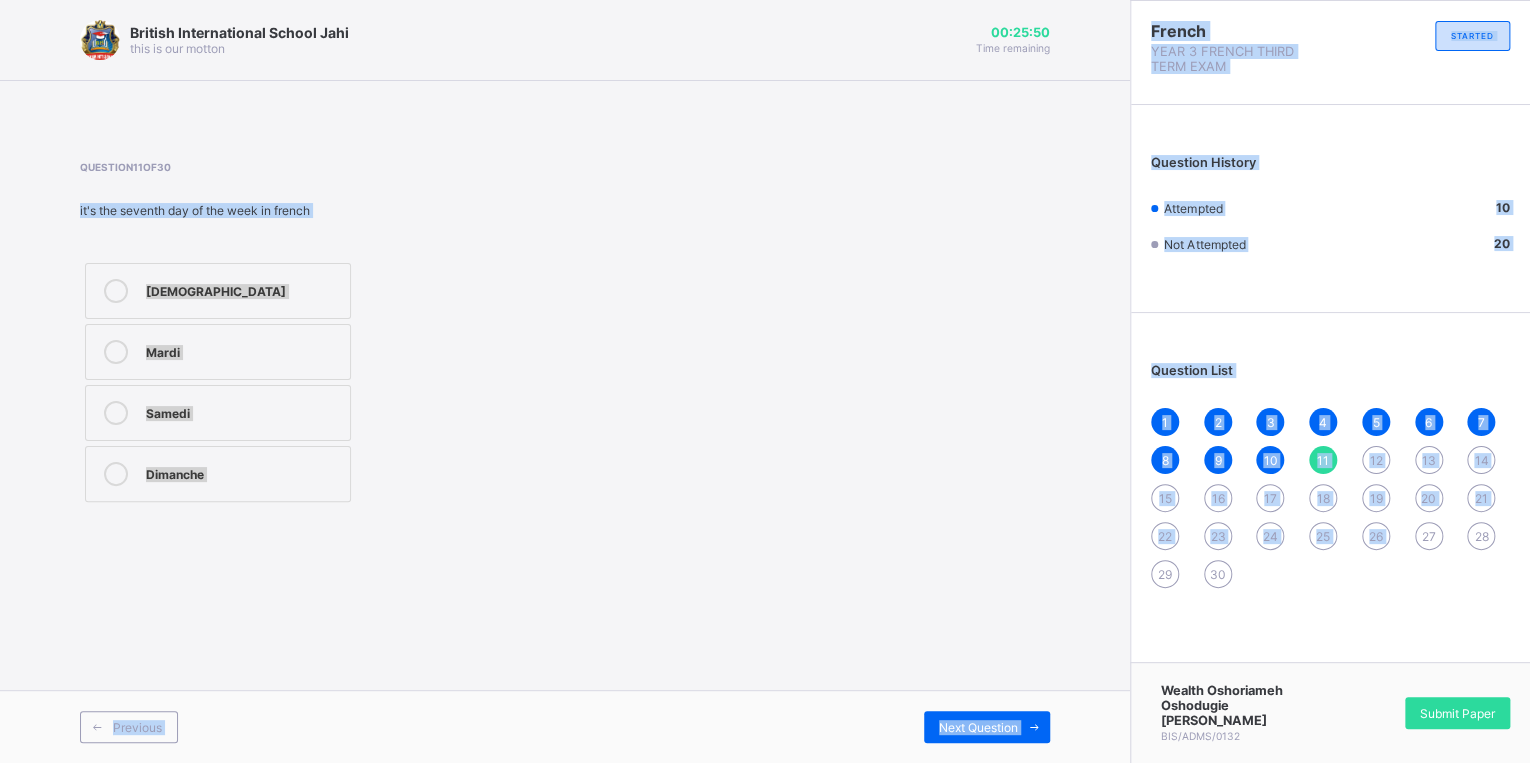 click on "Question  11  of  30 it's the seventh day of the week in french [PERSON_NAME]" at bounding box center [565, 334] 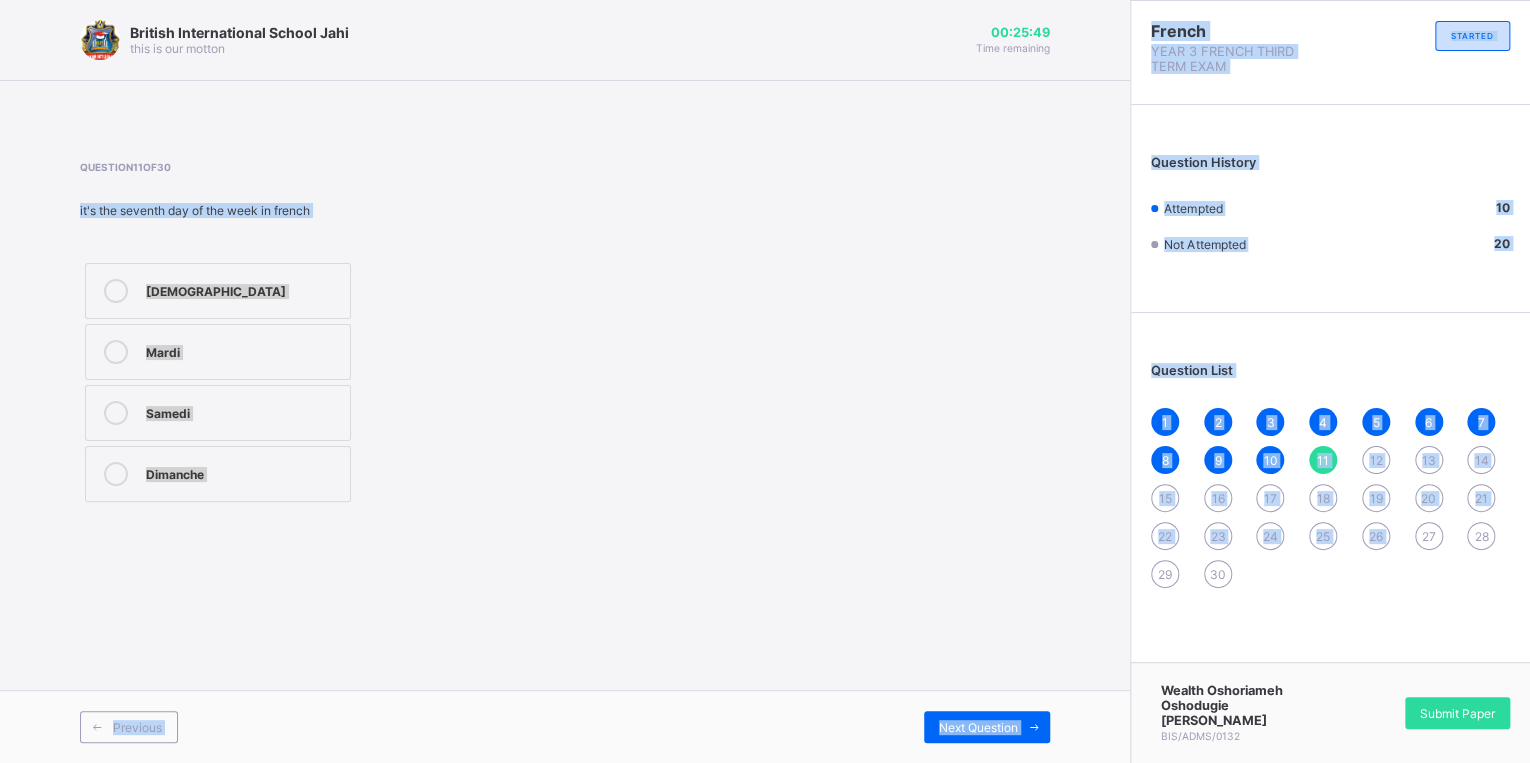 click on "Question  11  of  30 it's the seventh day of the week in french [PERSON_NAME]" at bounding box center (565, 334) 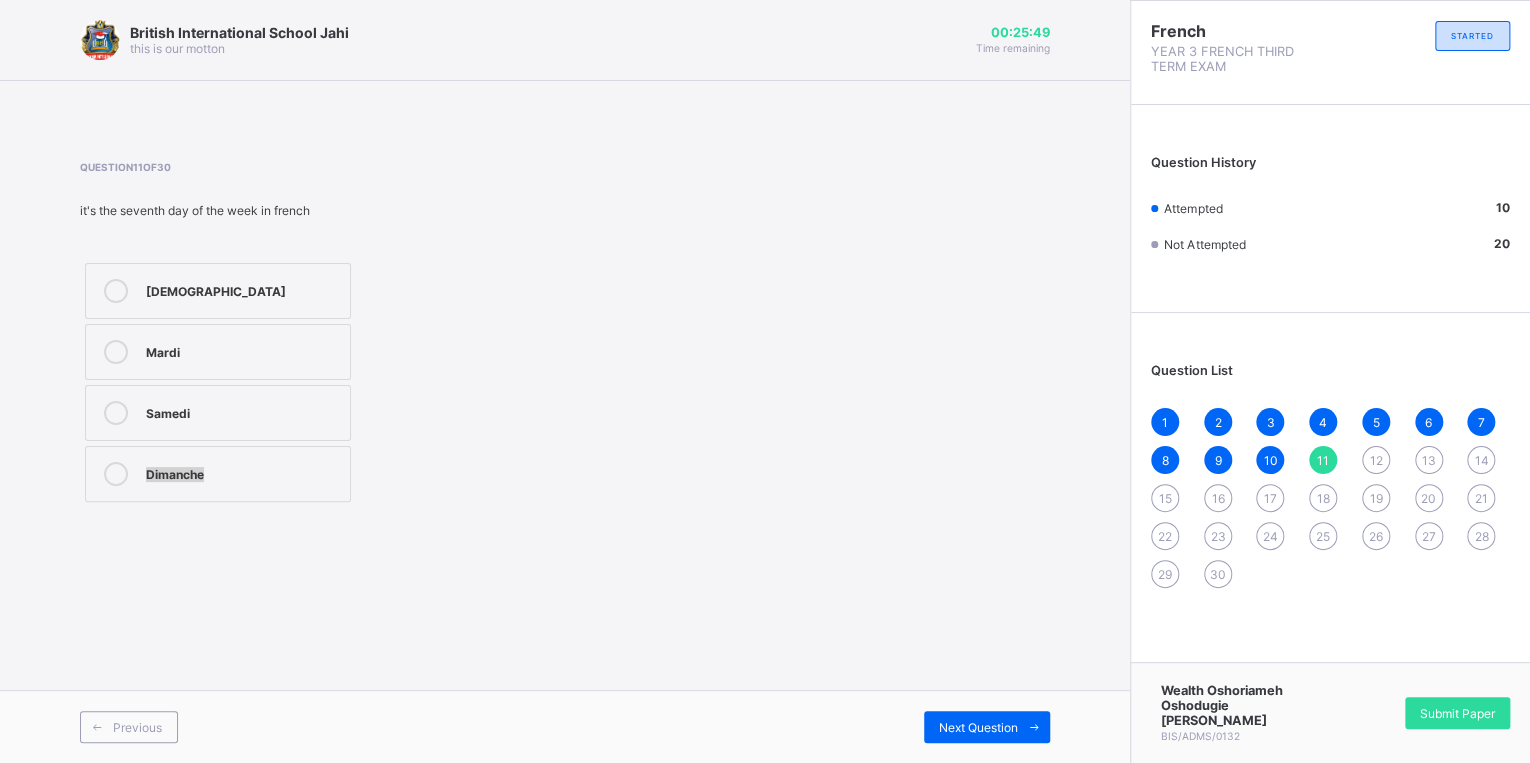 drag, startPoint x: 586, startPoint y: 456, endPoint x: 596, endPoint y: 452, distance: 10.770329 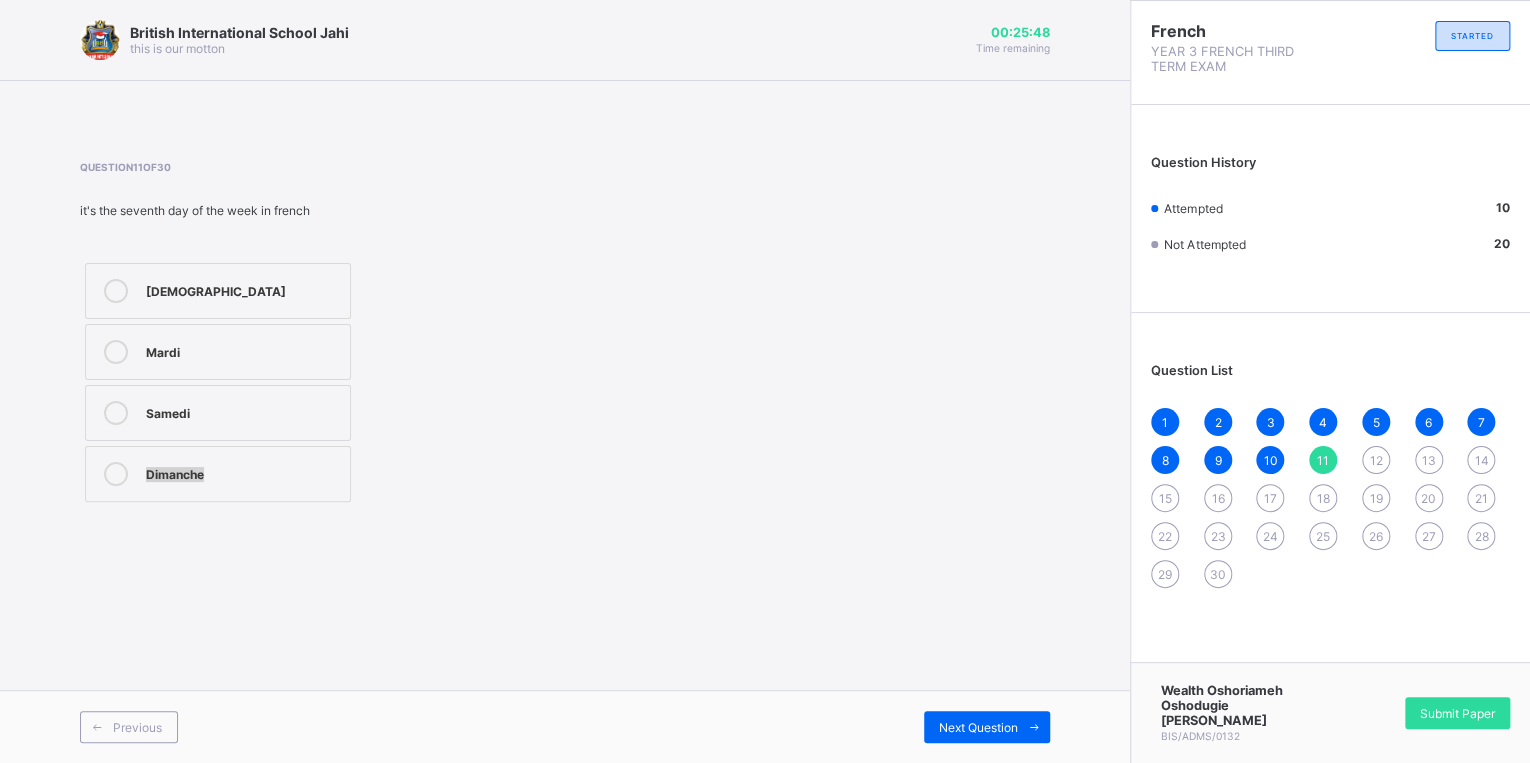 click on "Question  11  of  30 it's the seventh day of the week in french [PERSON_NAME]" at bounding box center (565, 334) 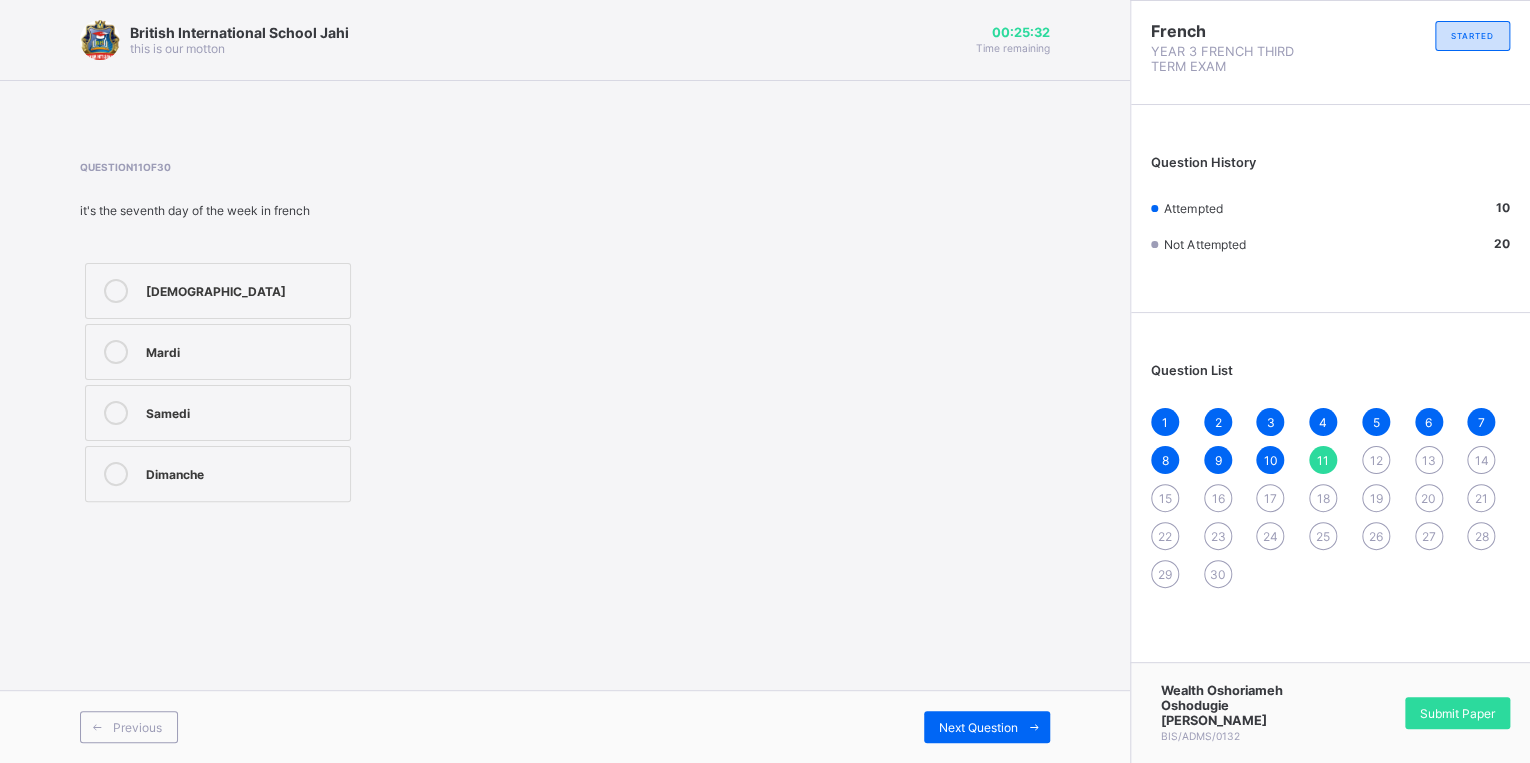 click at bounding box center (116, 413) 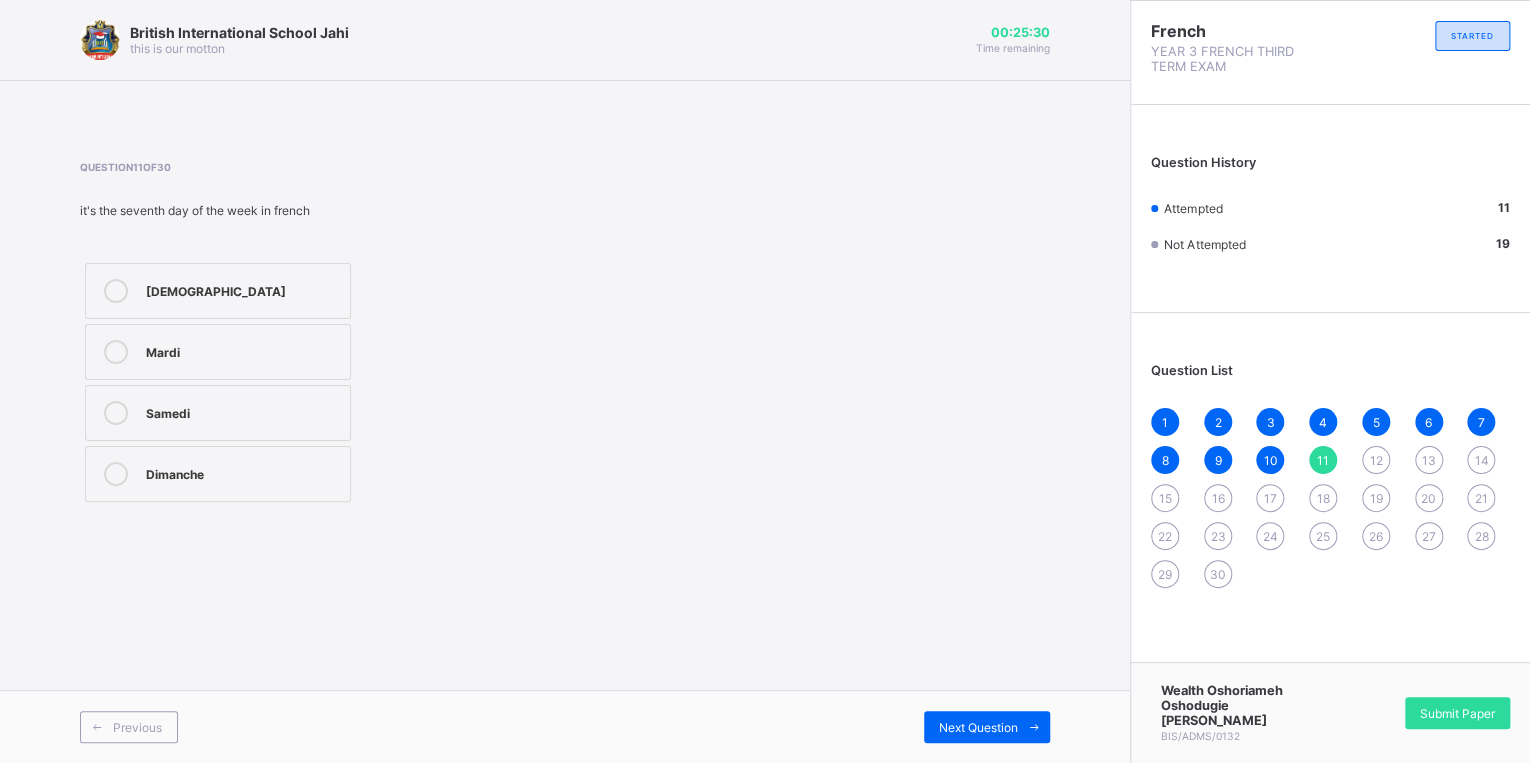 click on "British International School Jahi this is our [PERSON_NAME] 00:25:30 Time remaining Question  11  of  30 it's the seventh day of the week in french [PERSON_NAME] Previous Next Question" at bounding box center (565, 381) 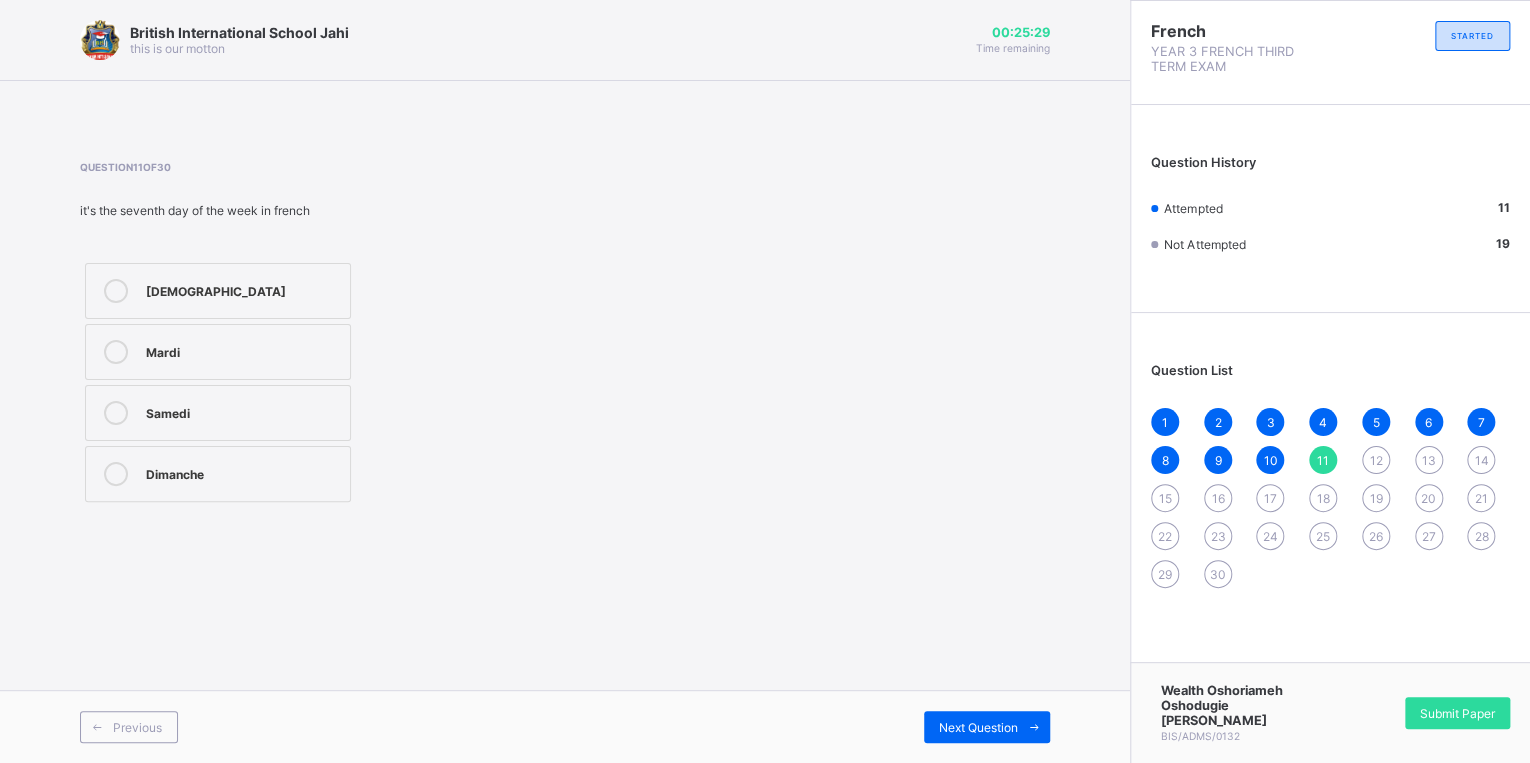 click on "Dimanche" at bounding box center (218, 474) 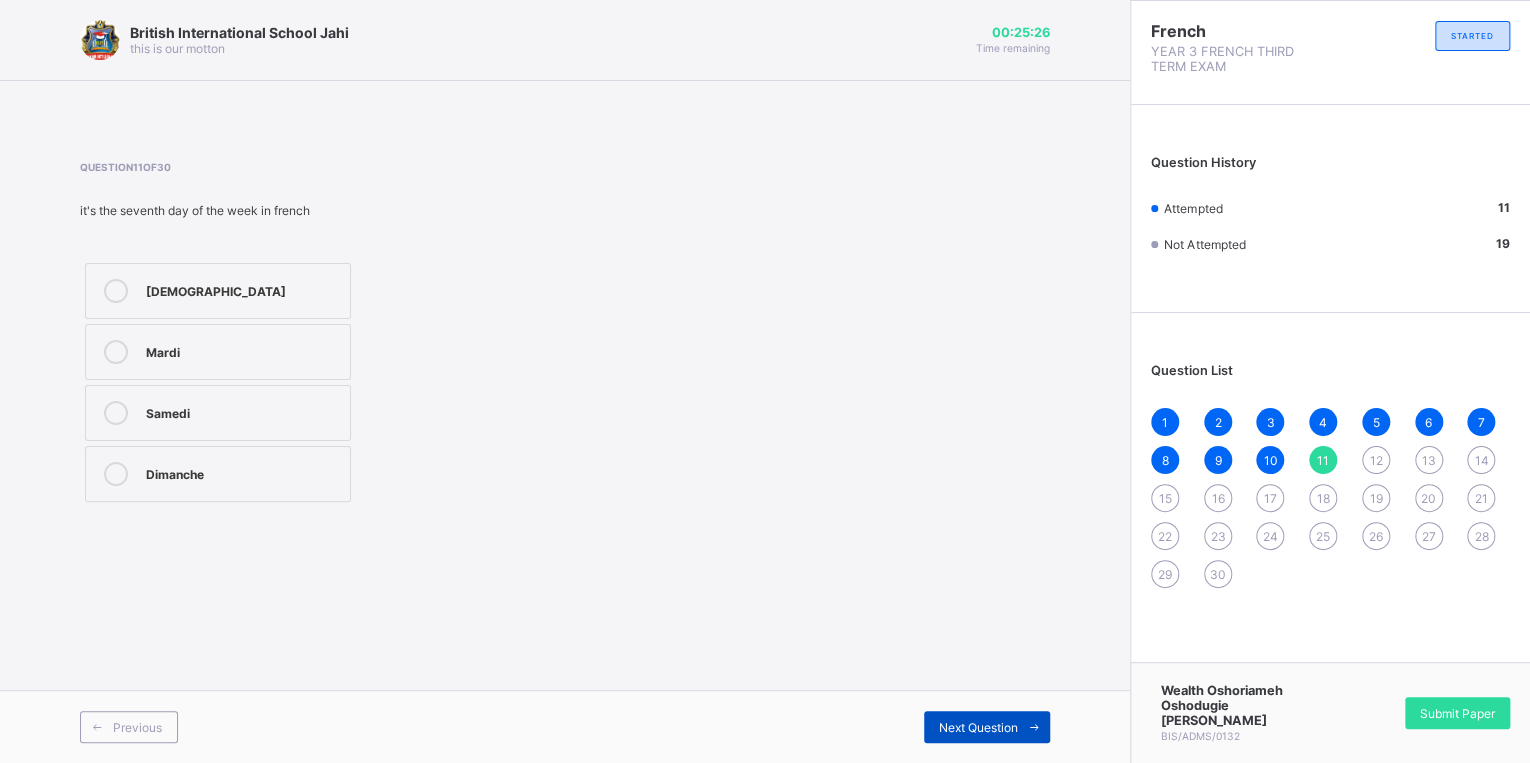 click on "Next Question" at bounding box center (987, 727) 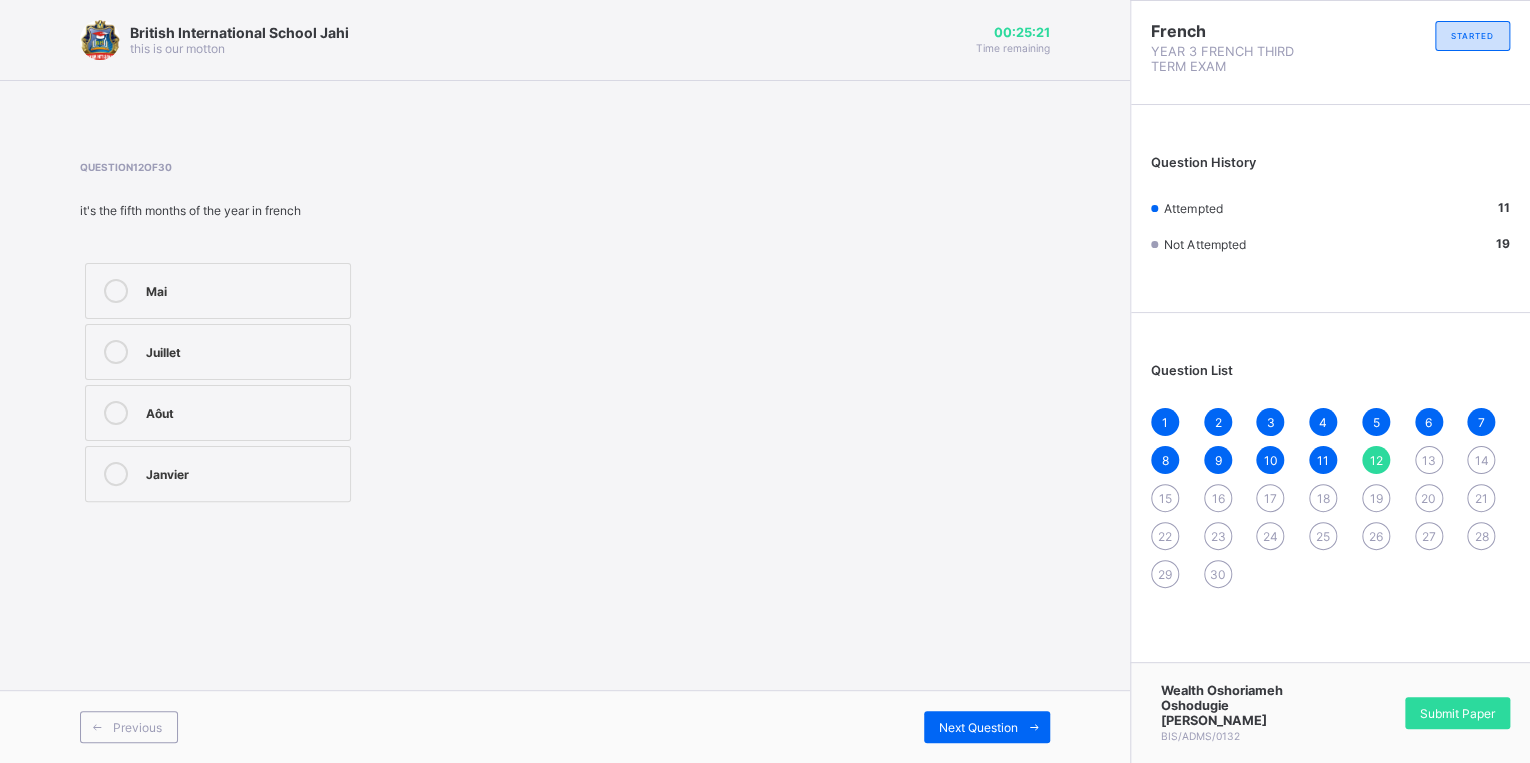 click on "Mai" at bounding box center (243, 289) 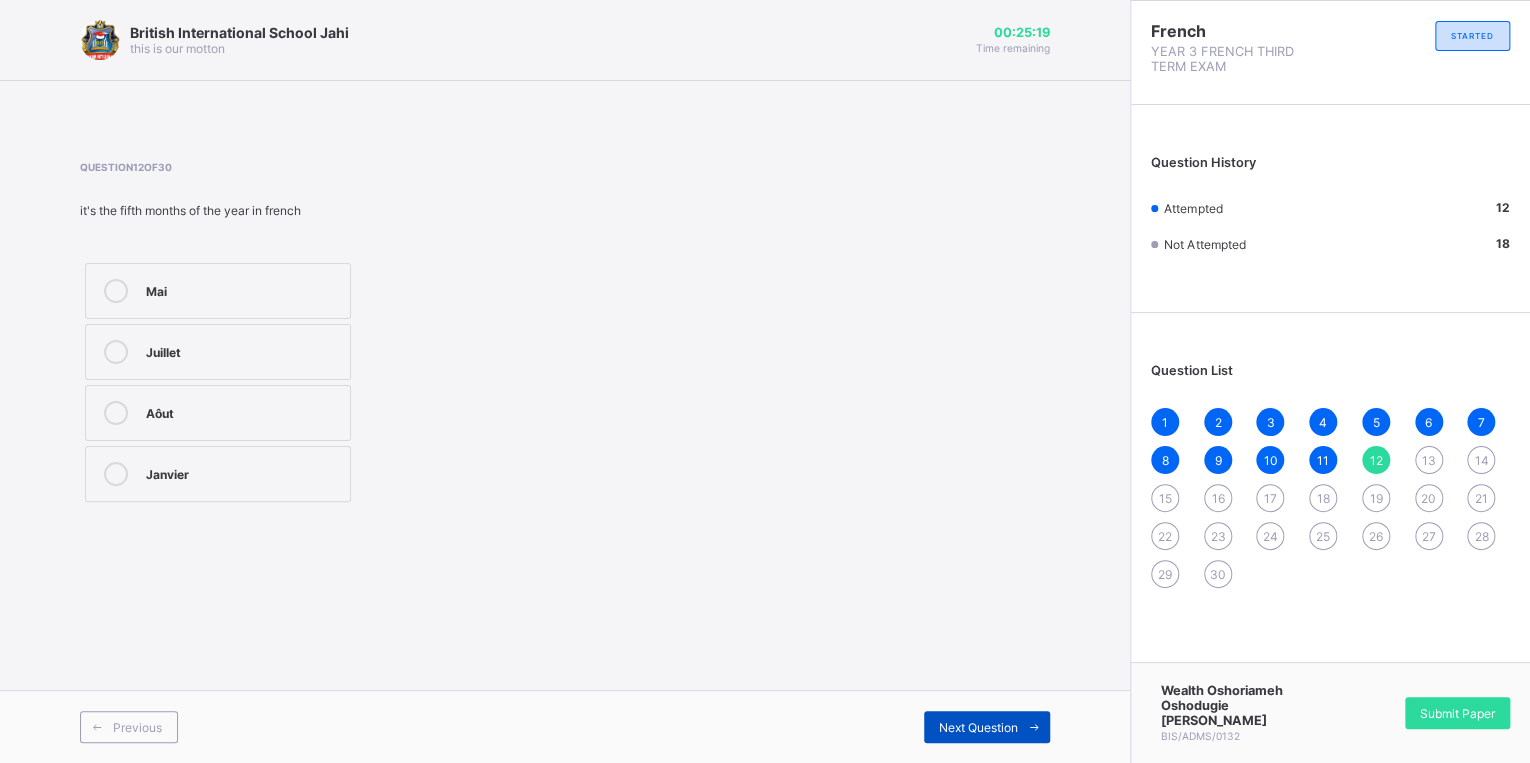 click on "Next Question" at bounding box center (987, 727) 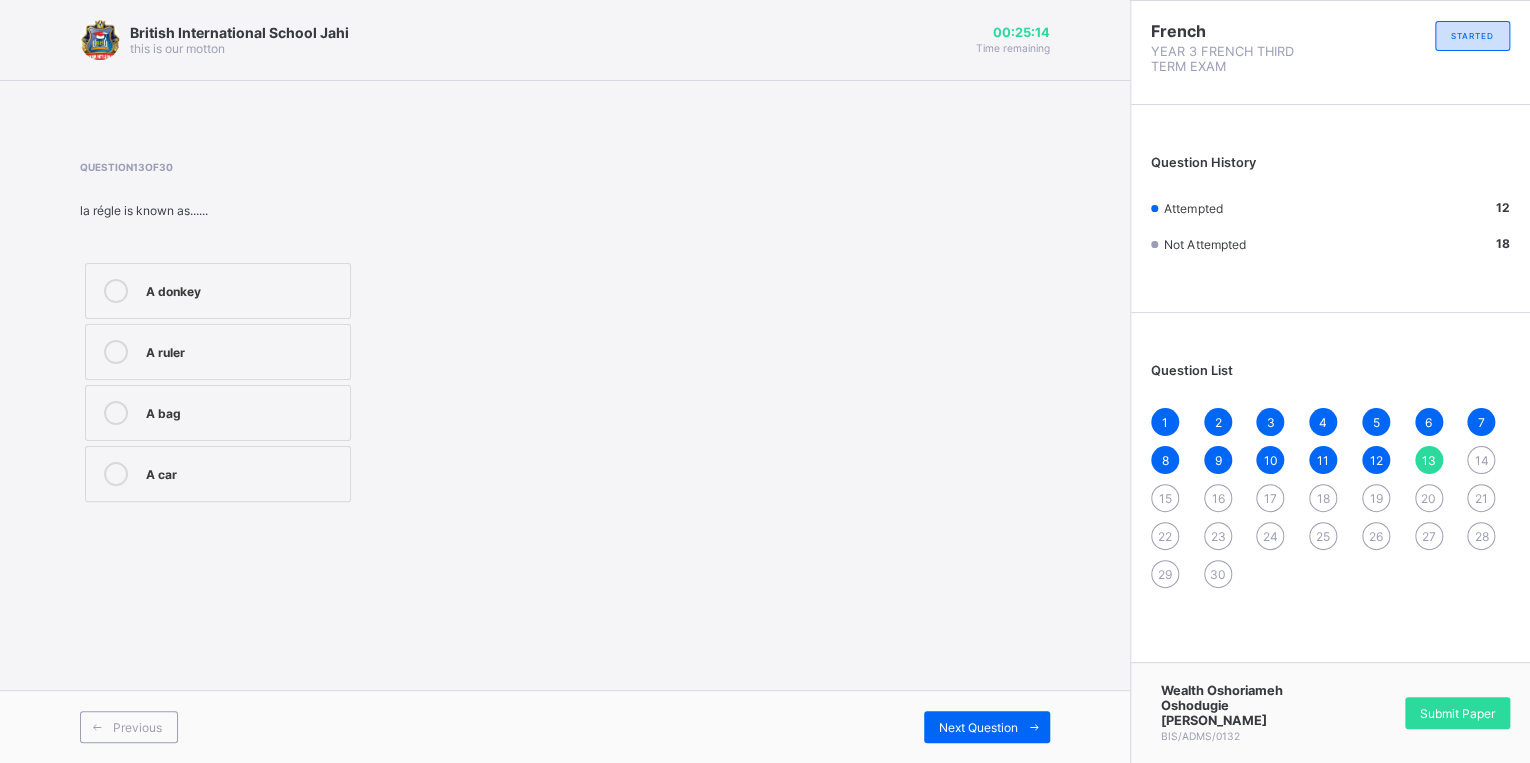 click on "A ruler" at bounding box center [243, 352] 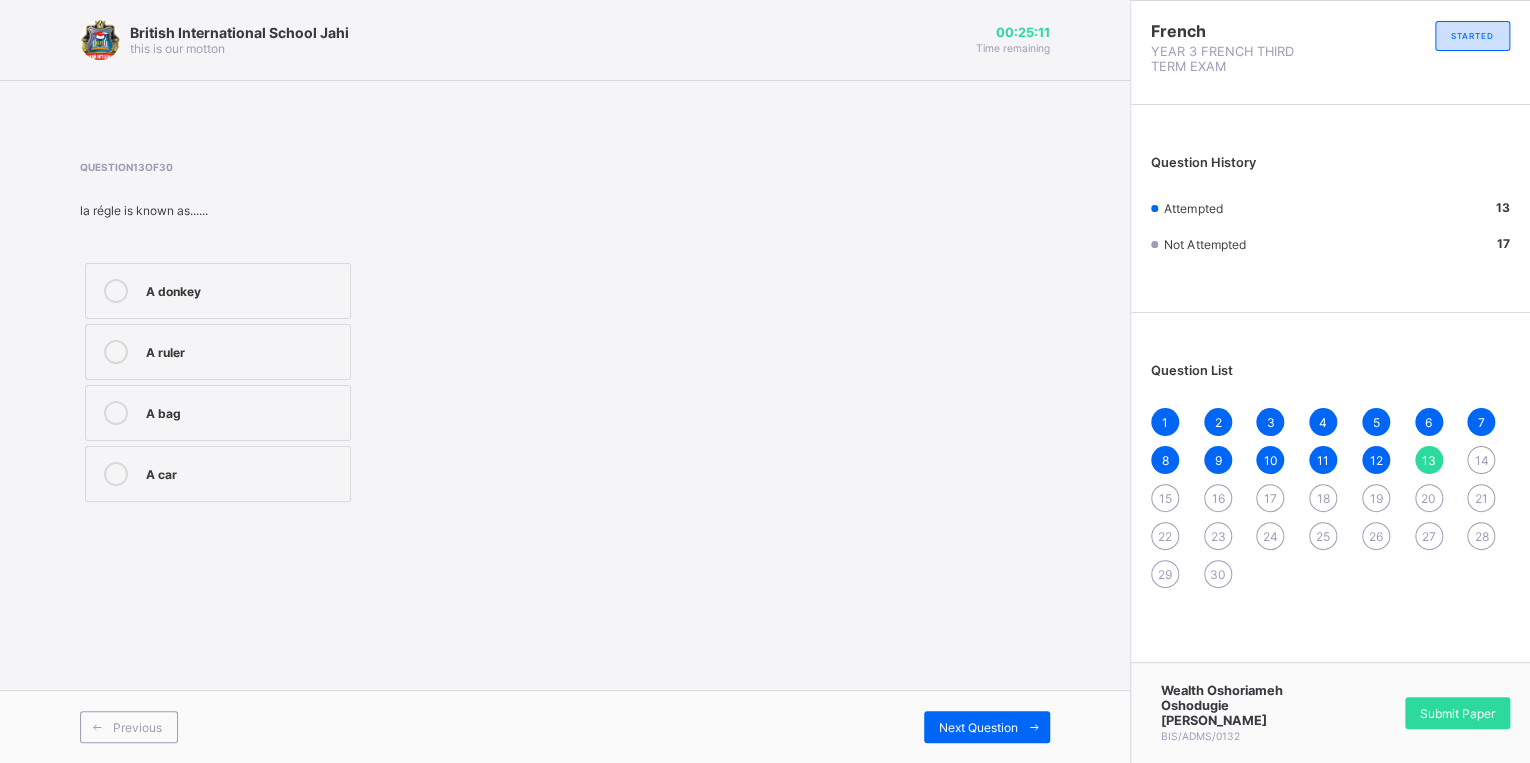 click on "British International School Jahi this is our [PERSON_NAME] 00:25:11 Time remaining Question  13  of  30 la régle is known as...... A donkey  A ruler A bag A car Previous Next Question" at bounding box center [565, 381] 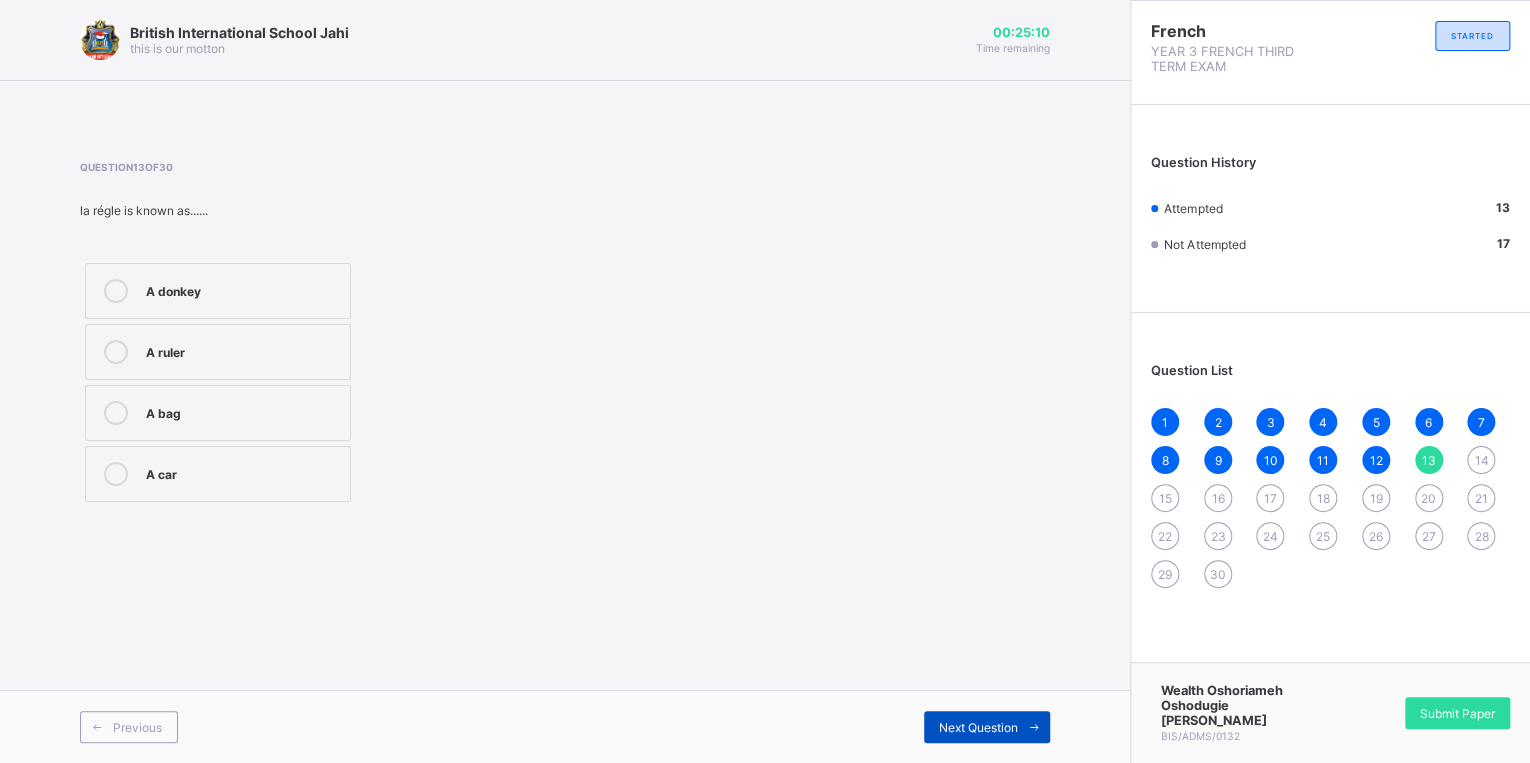 click on "Next Question" at bounding box center (978, 727) 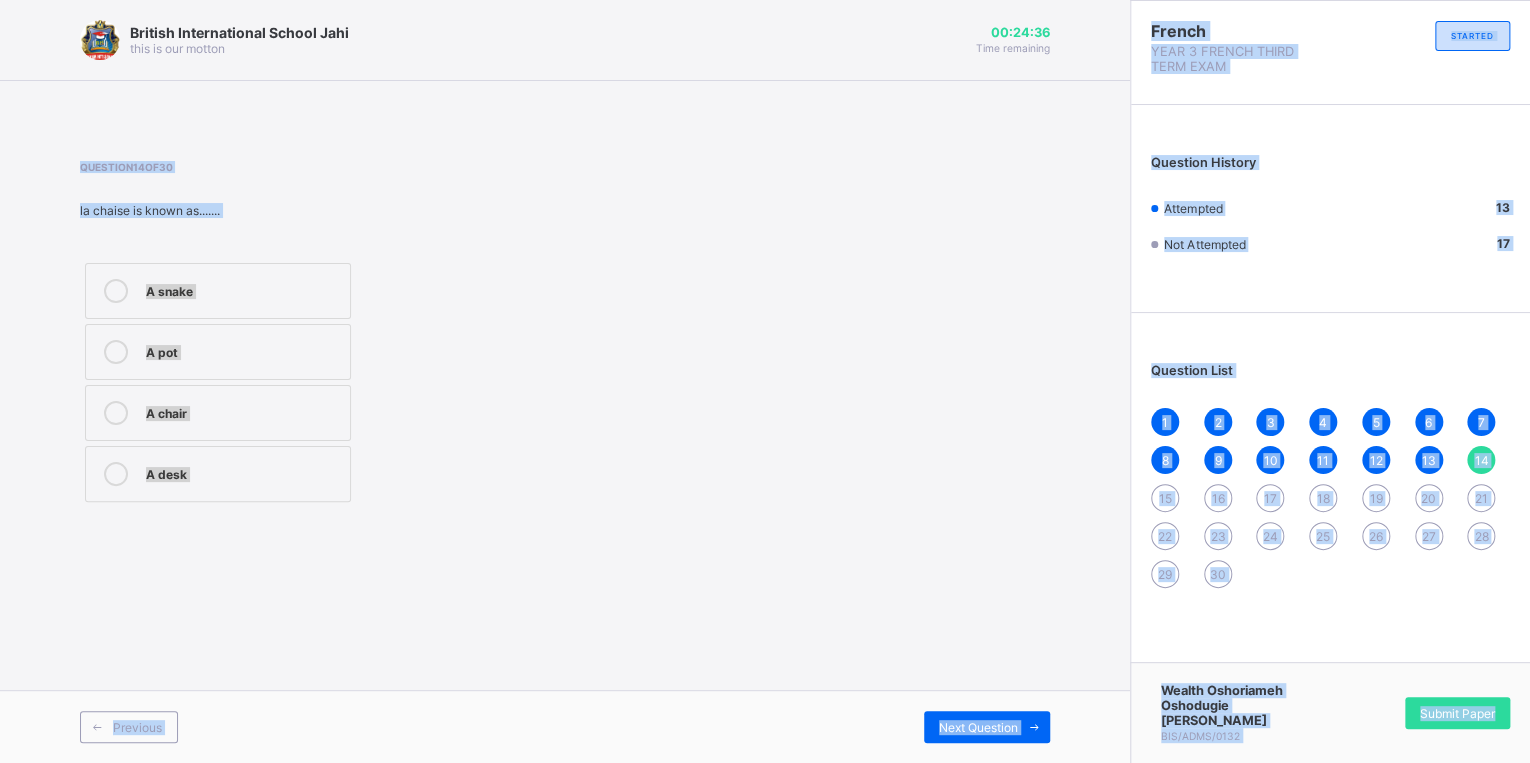 drag, startPoint x: 228, startPoint y: 114, endPoint x: 1433, endPoint y: 755, distance: 1364.8832 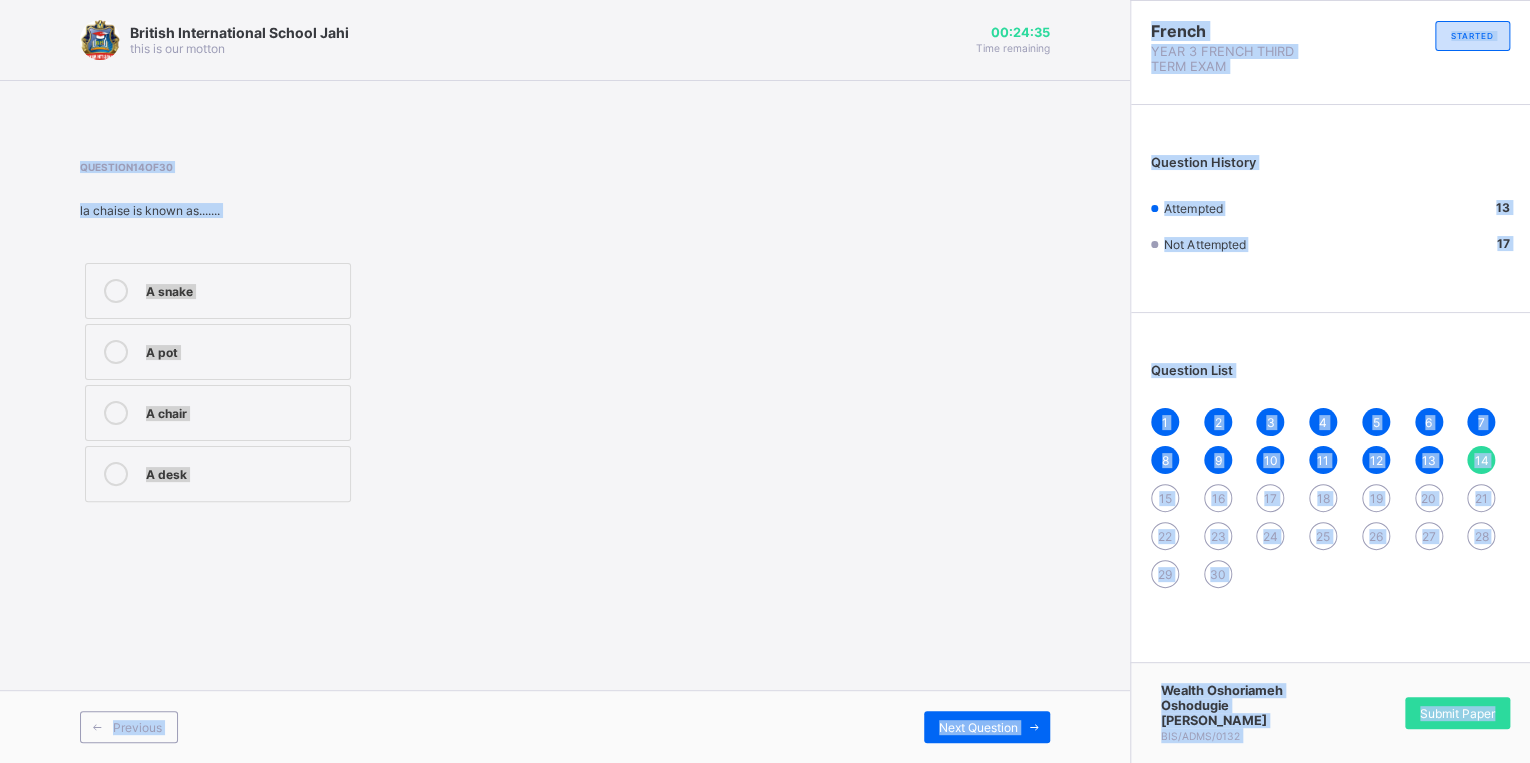 click on "Question  14  of  30 la chaise is known as....... A snake A pot A chair A desk" at bounding box center (565, 334) 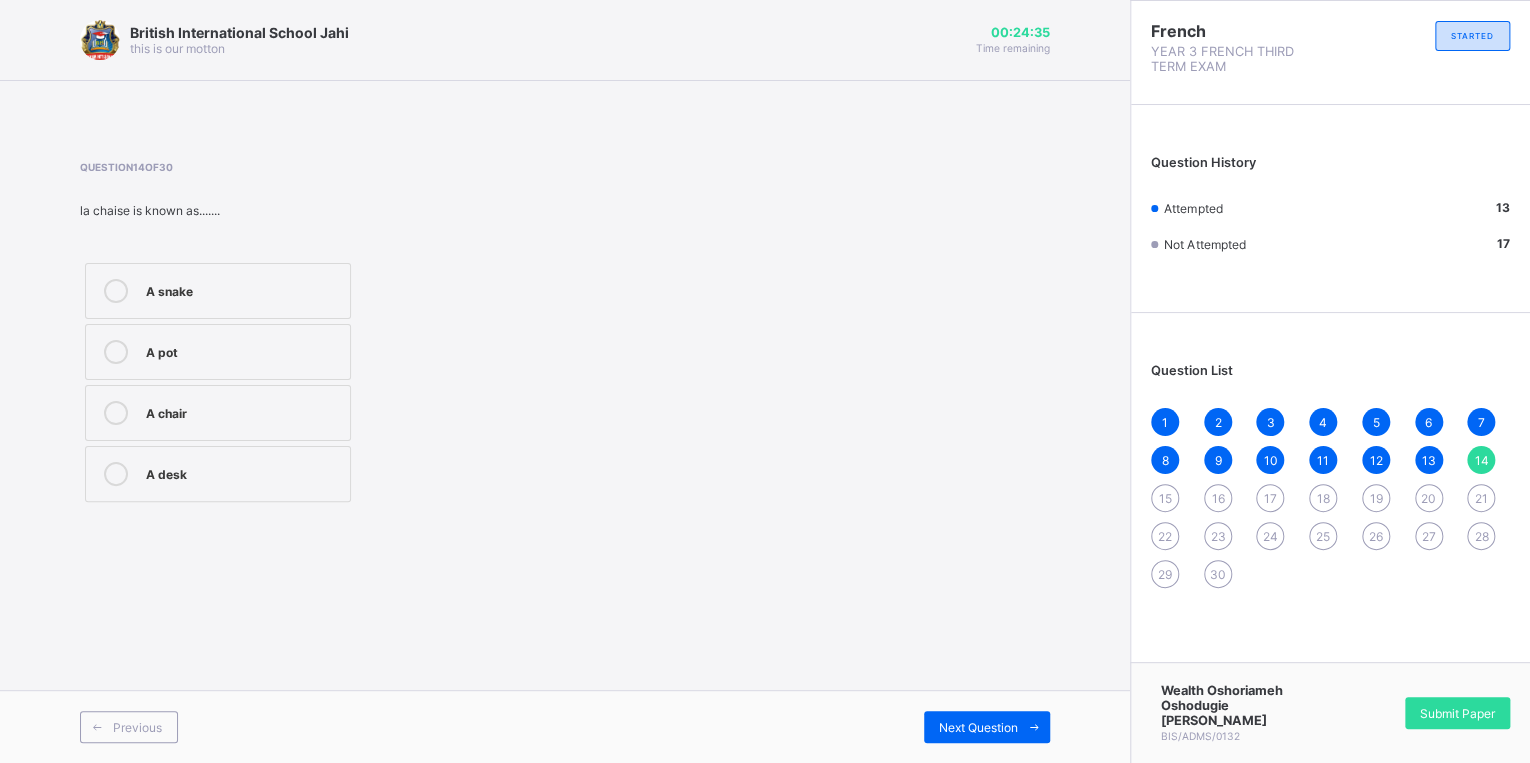 click on "Question  14  of  30 la chaise is known as....... A snake A pot A chair A desk" at bounding box center [565, 334] 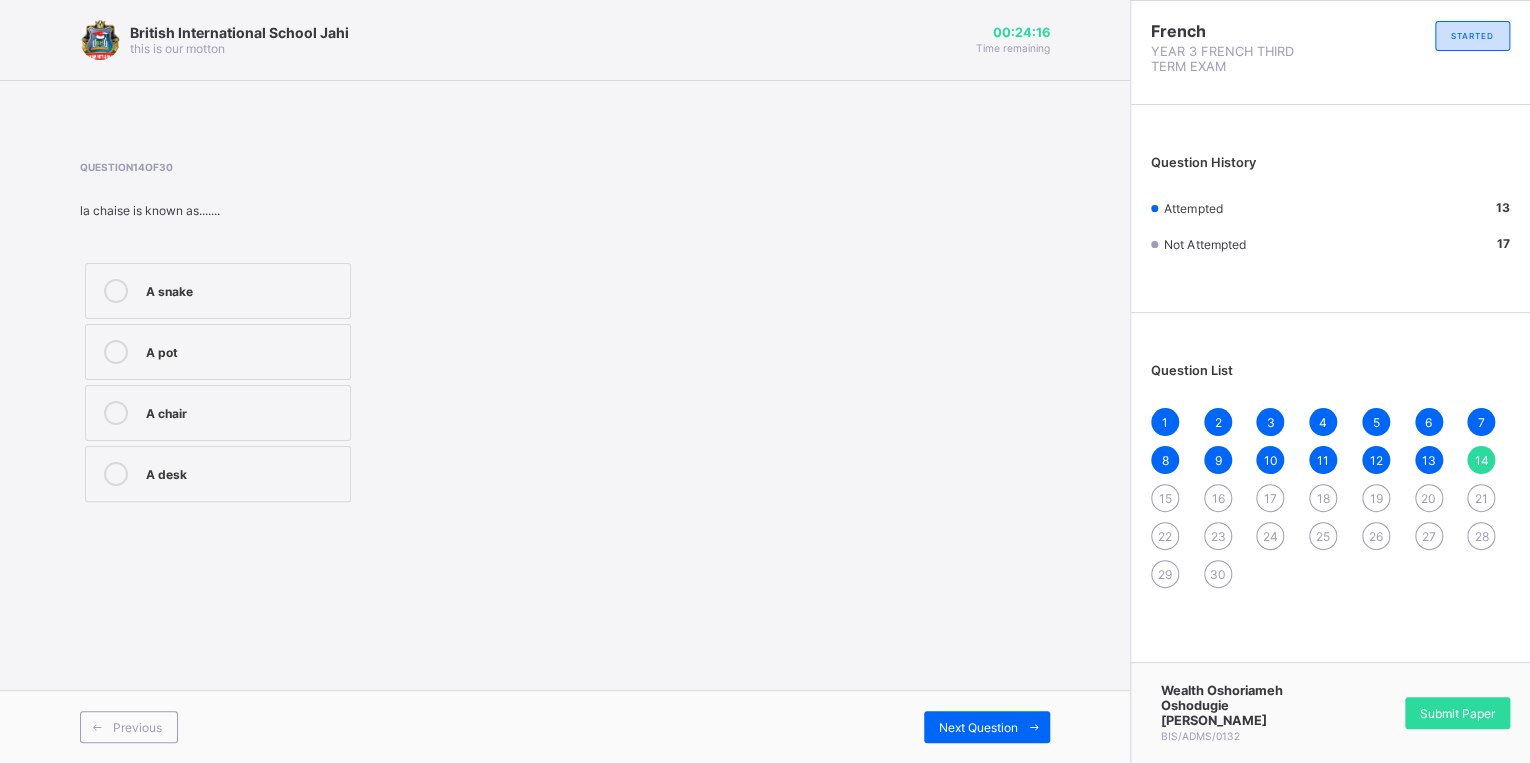 click on "A chair" at bounding box center (218, 413) 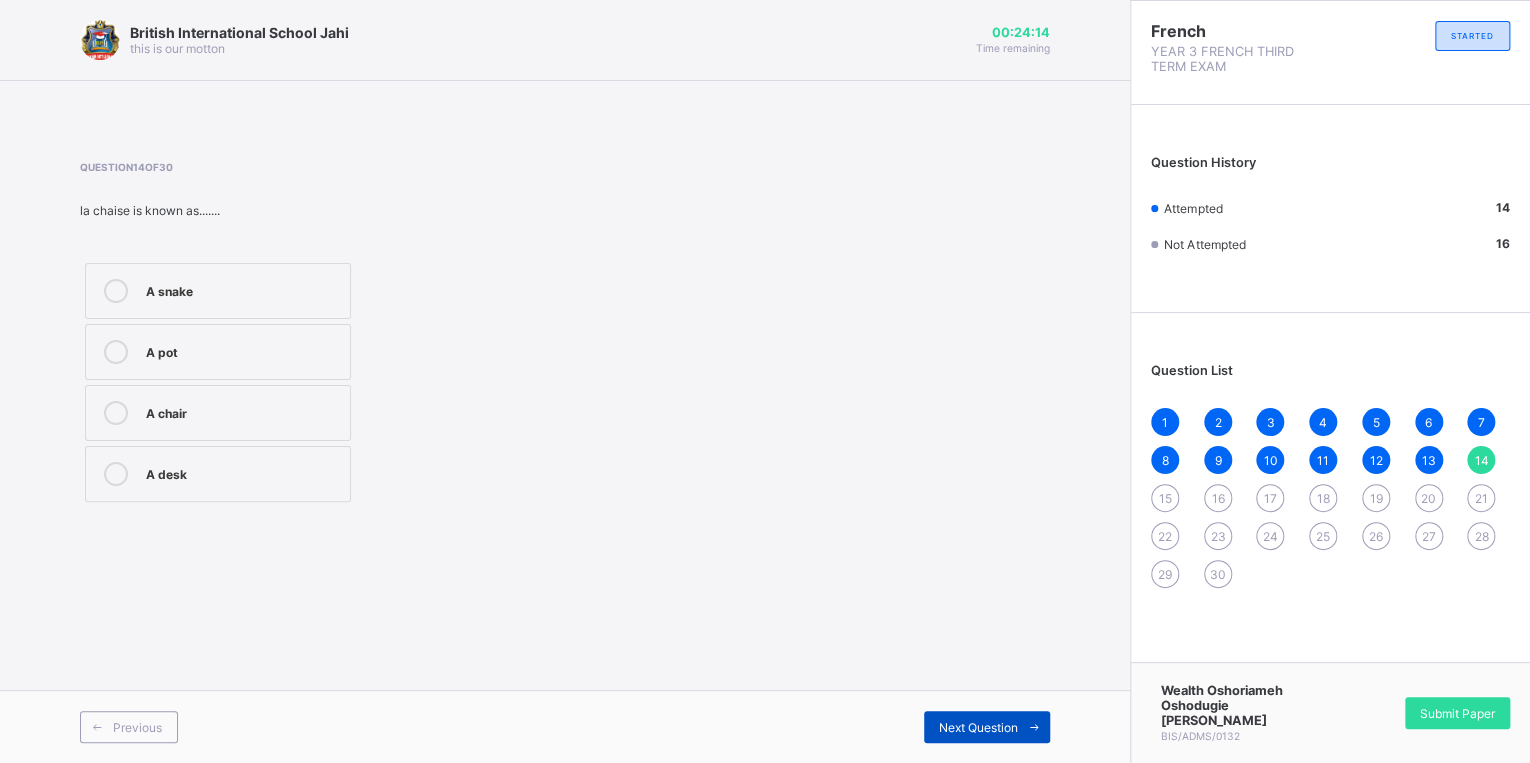 click on "Next Question" at bounding box center (987, 727) 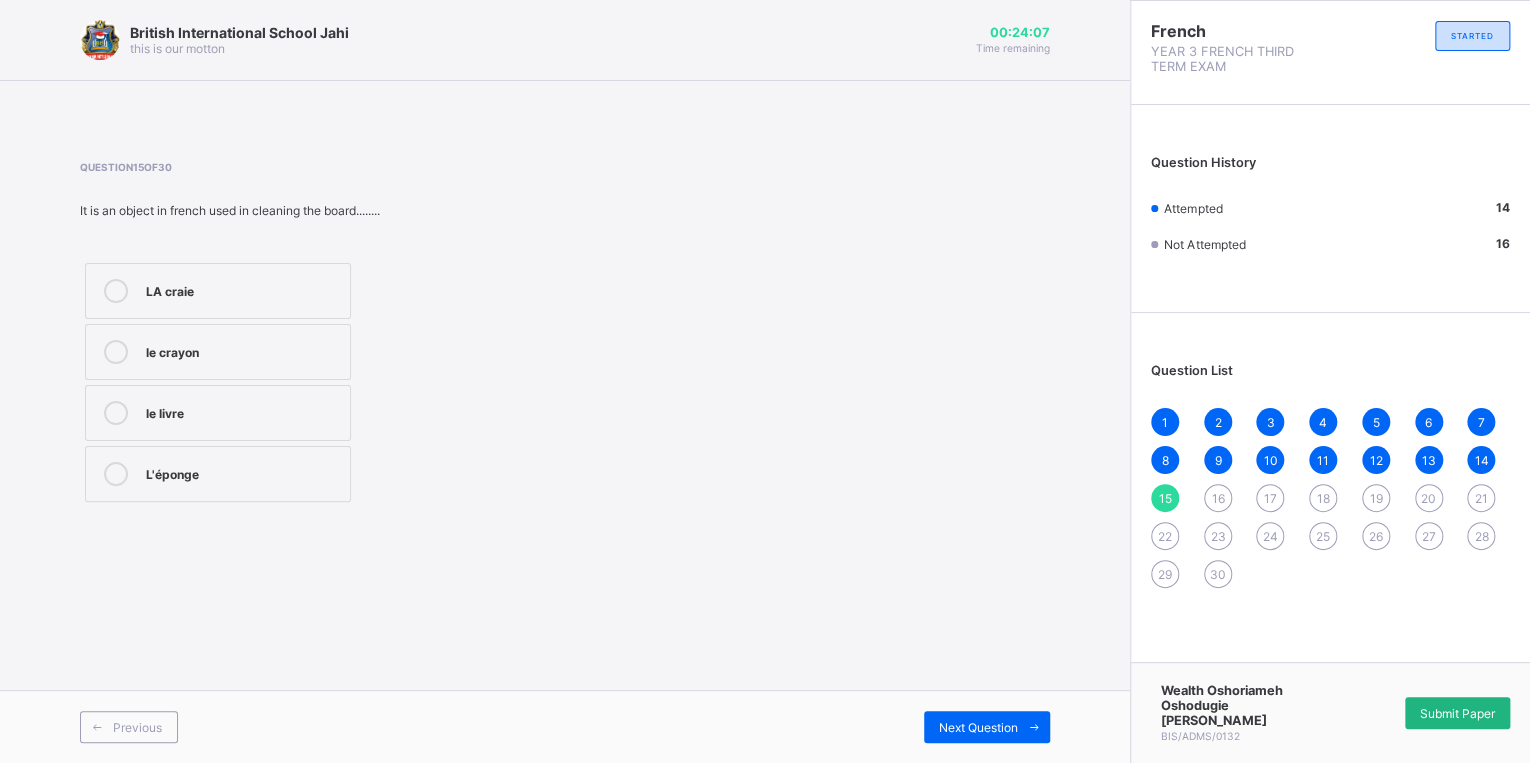 click on "Submit Paper" at bounding box center (1457, 713) 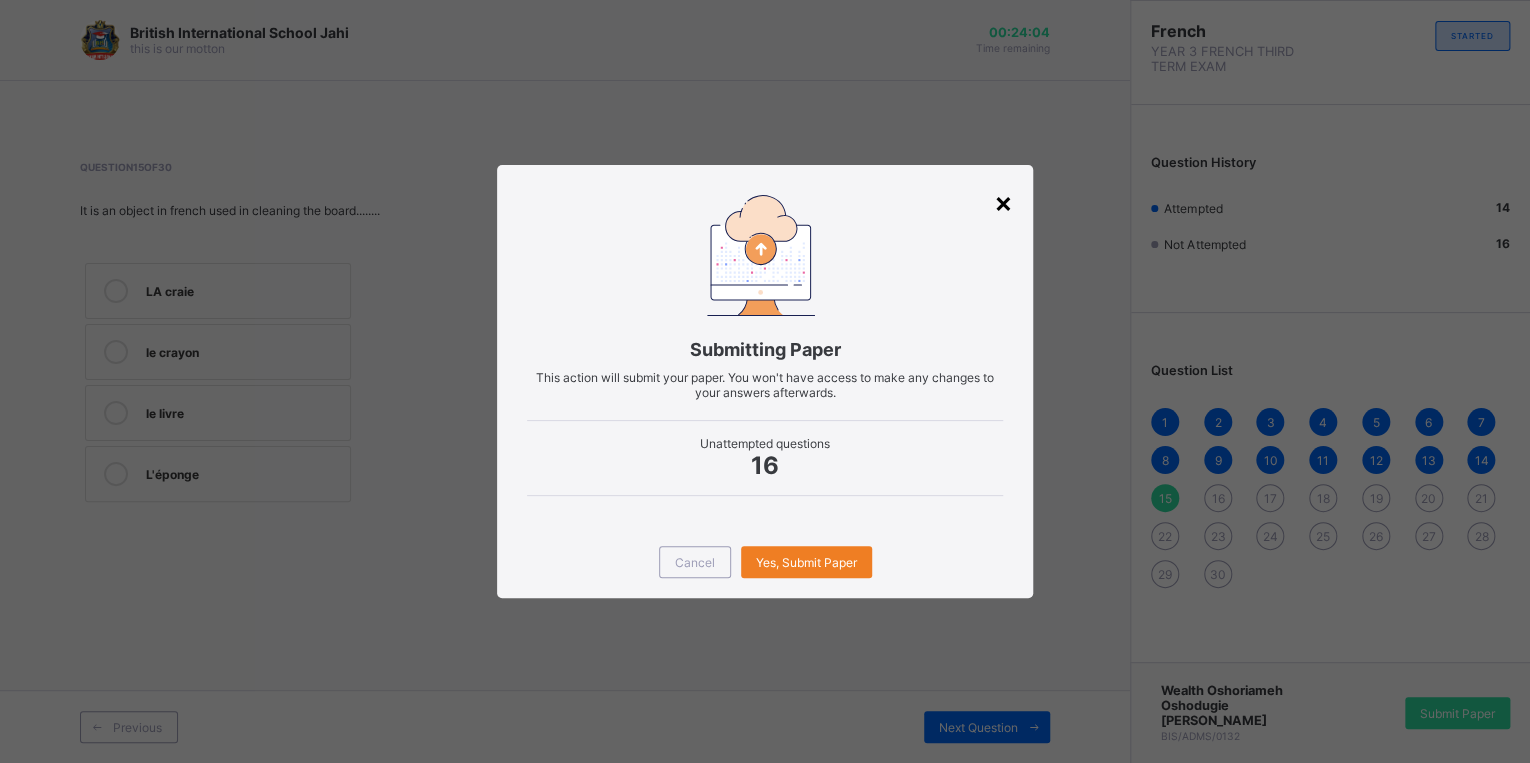 click on "×" at bounding box center [1003, 202] 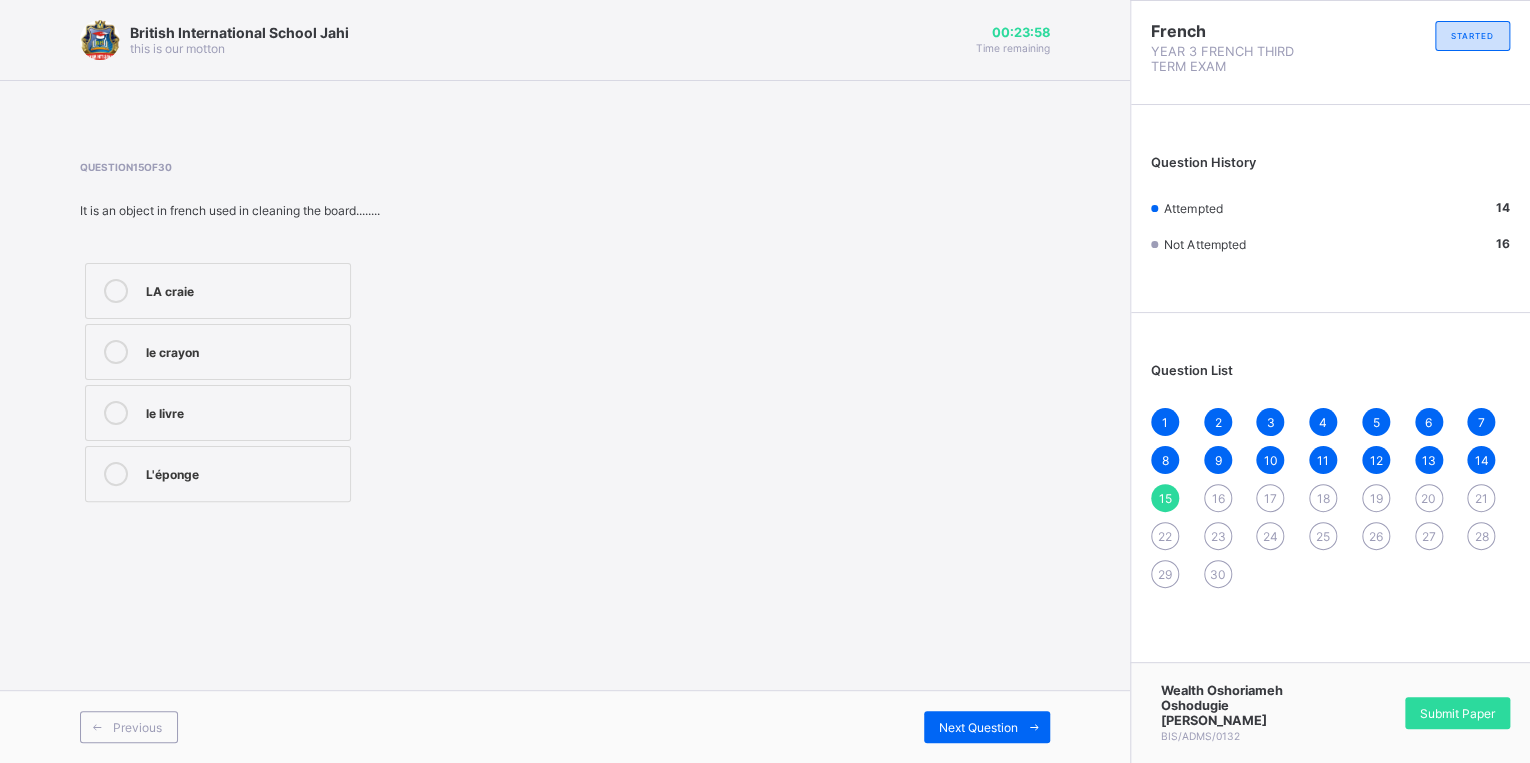 drag, startPoint x: 220, startPoint y: 448, endPoint x: 198, endPoint y: 472, distance: 32.55764 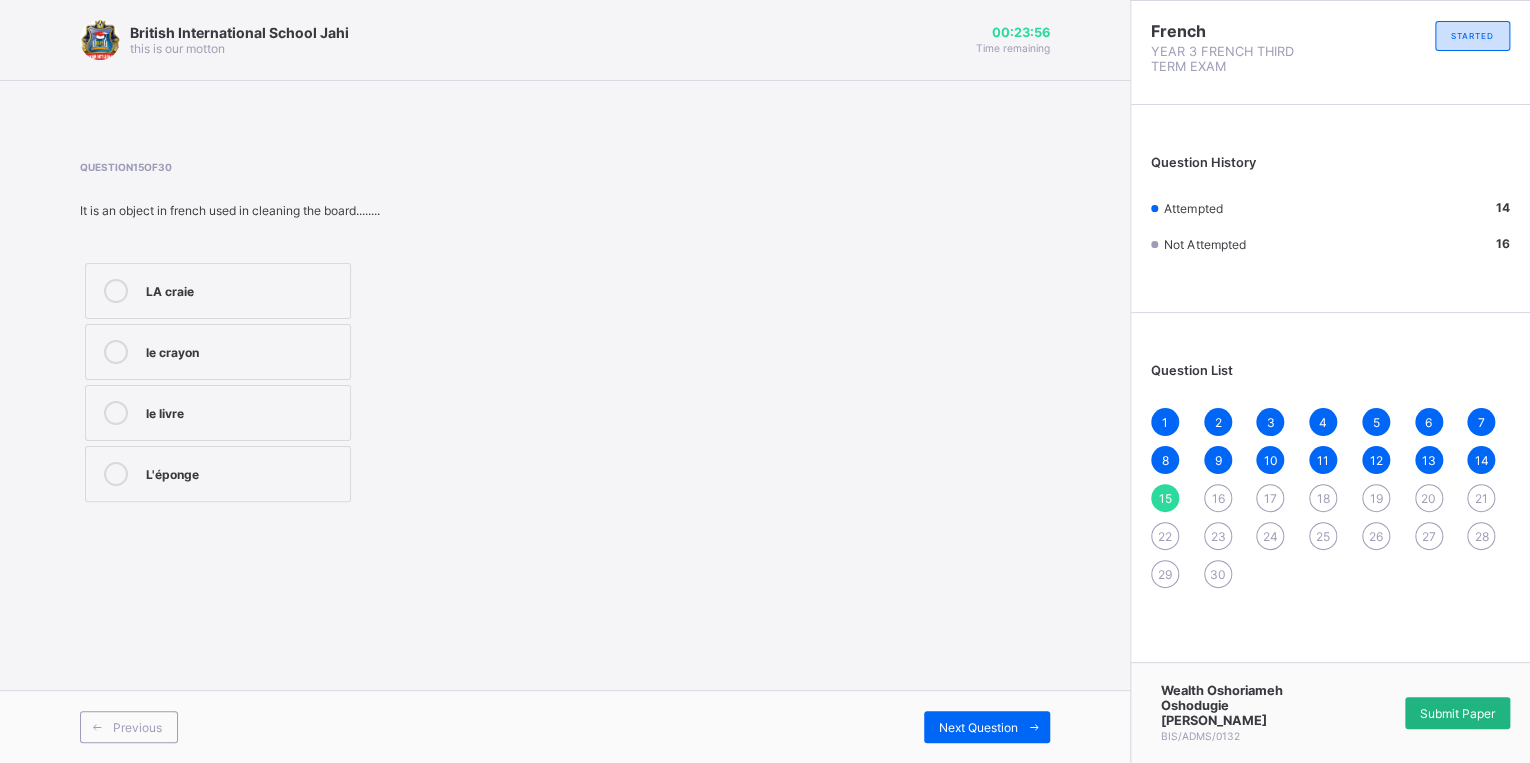 click on "Submit Paper" at bounding box center [1457, 713] 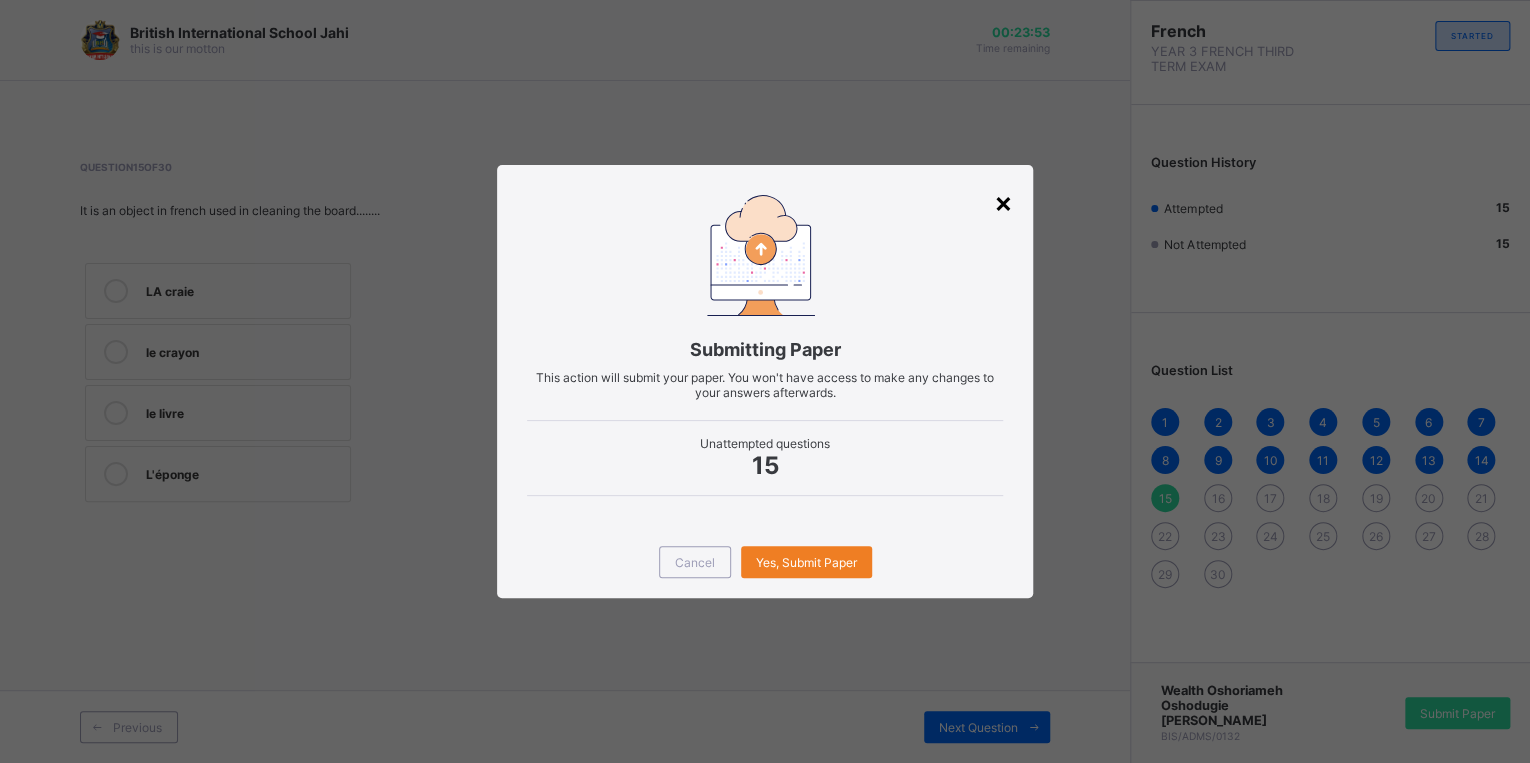 click on "×" at bounding box center [1003, 202] 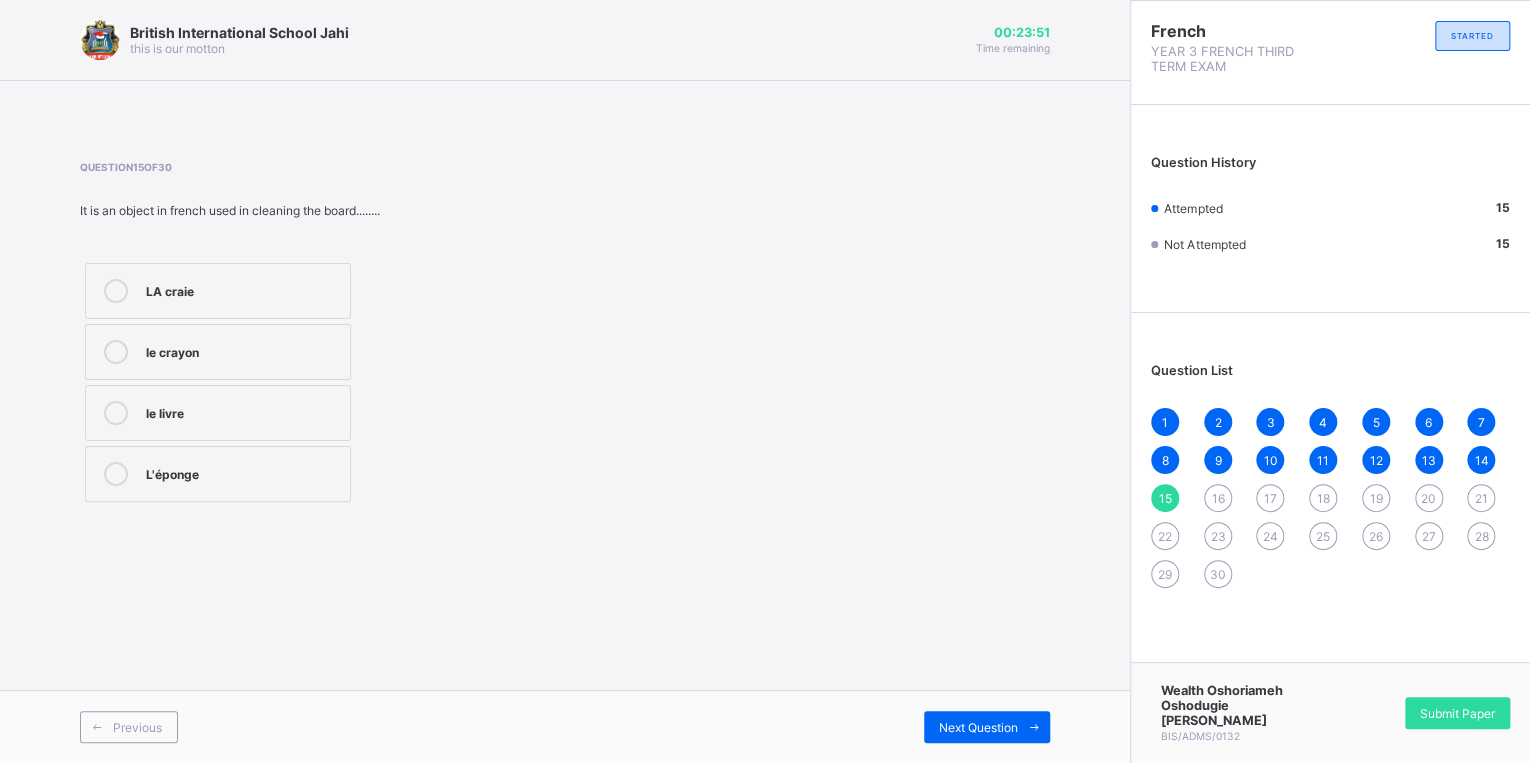 drag, startPoint x: 944, startPoint y: 557, endPoint x: 932, endPoint y: 628, distance: 72.00694 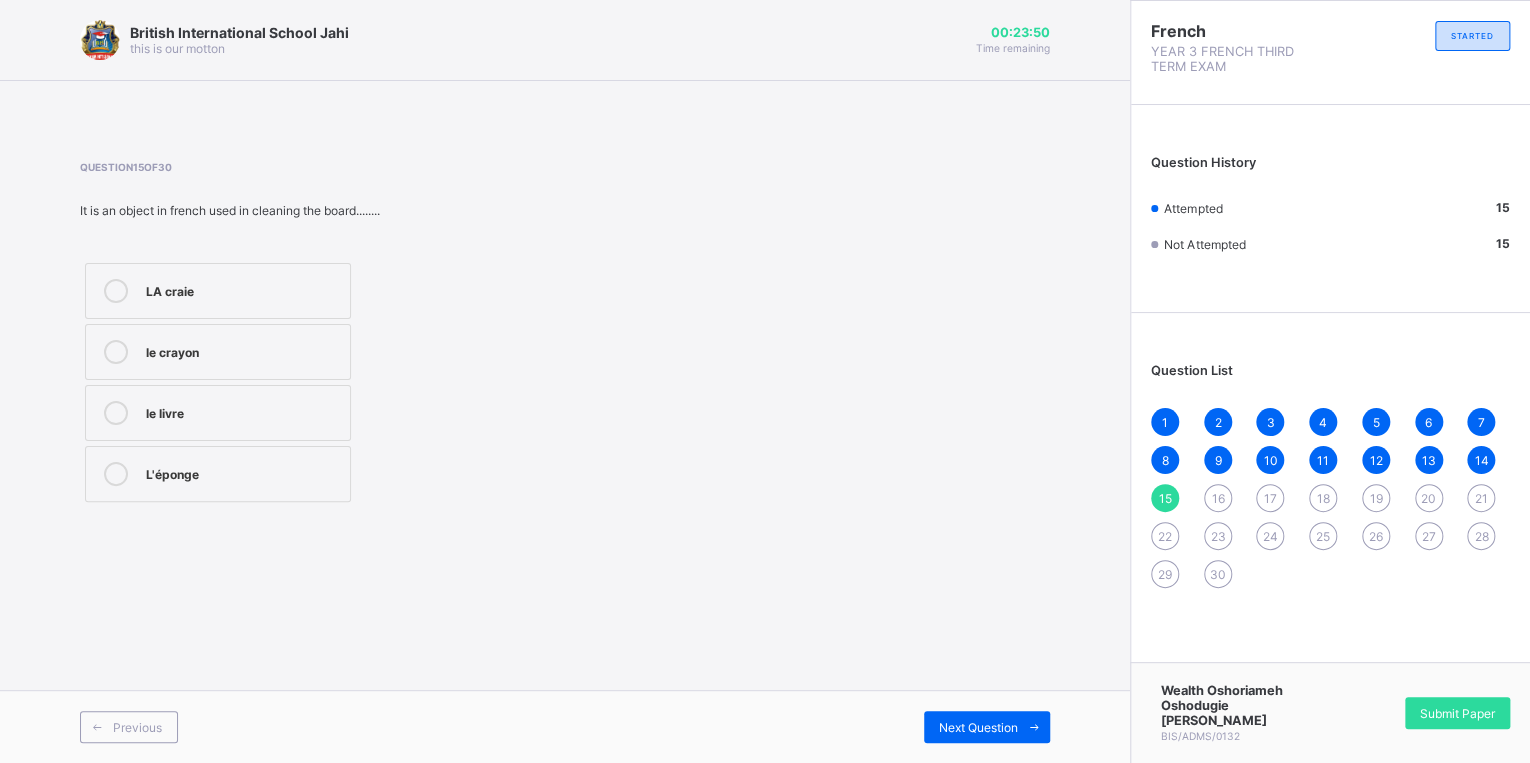 drag, startPoint x: 954, startPoint y: 646, endPoint x: 986, endPoint y: 708, distance: 69.77106 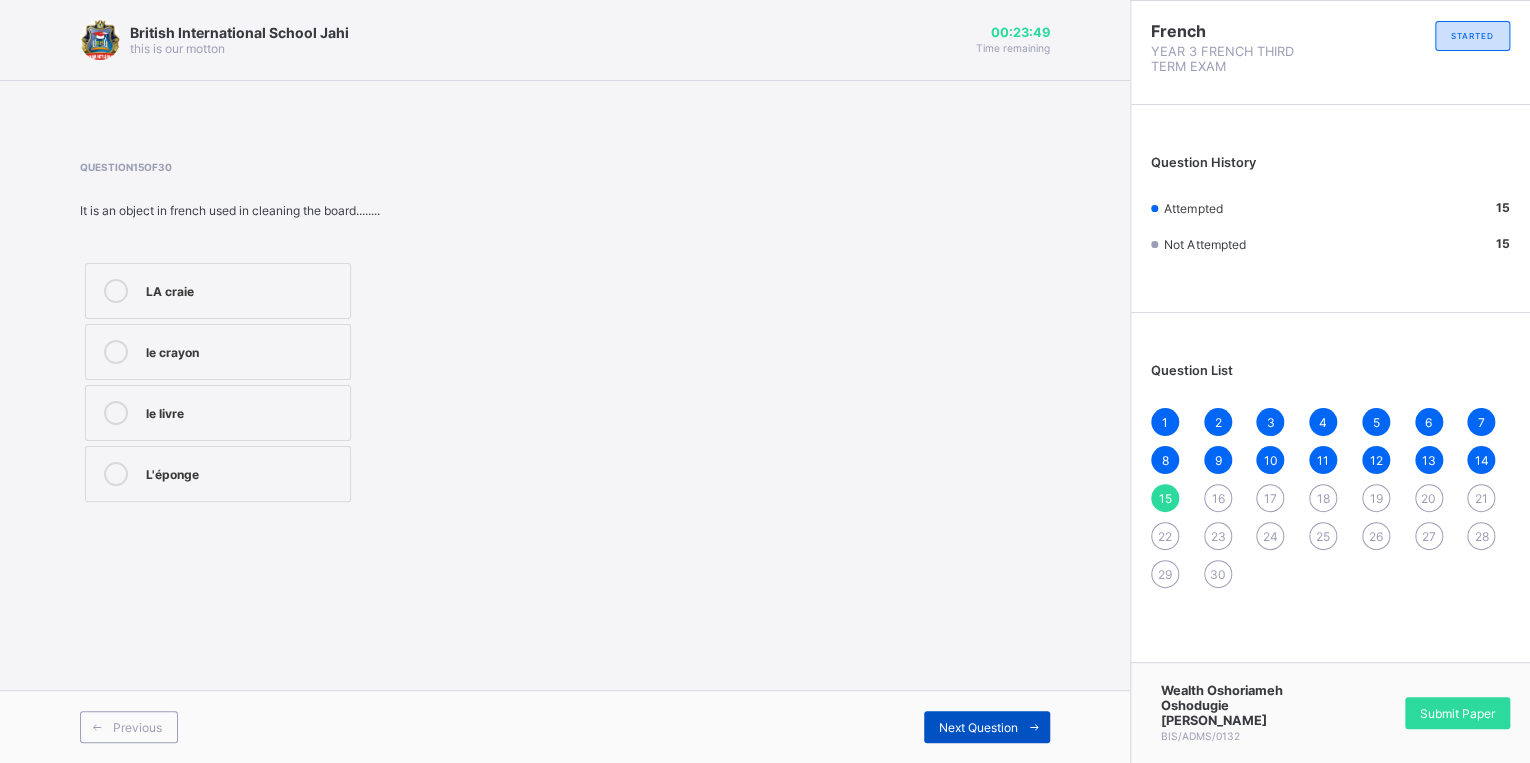 click at bounding box center (1034, 727) 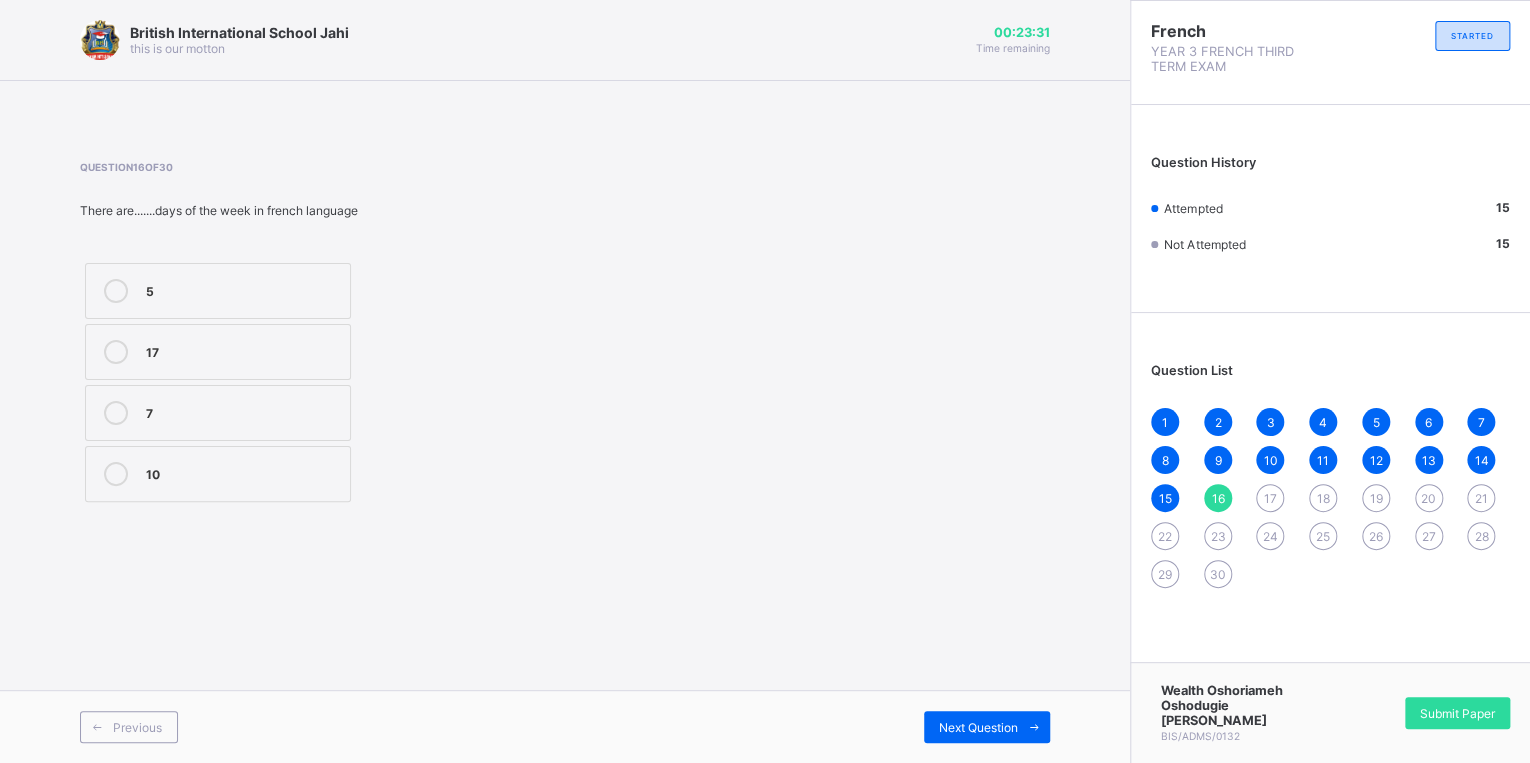 click on "5" at bounding box center [243, 289] 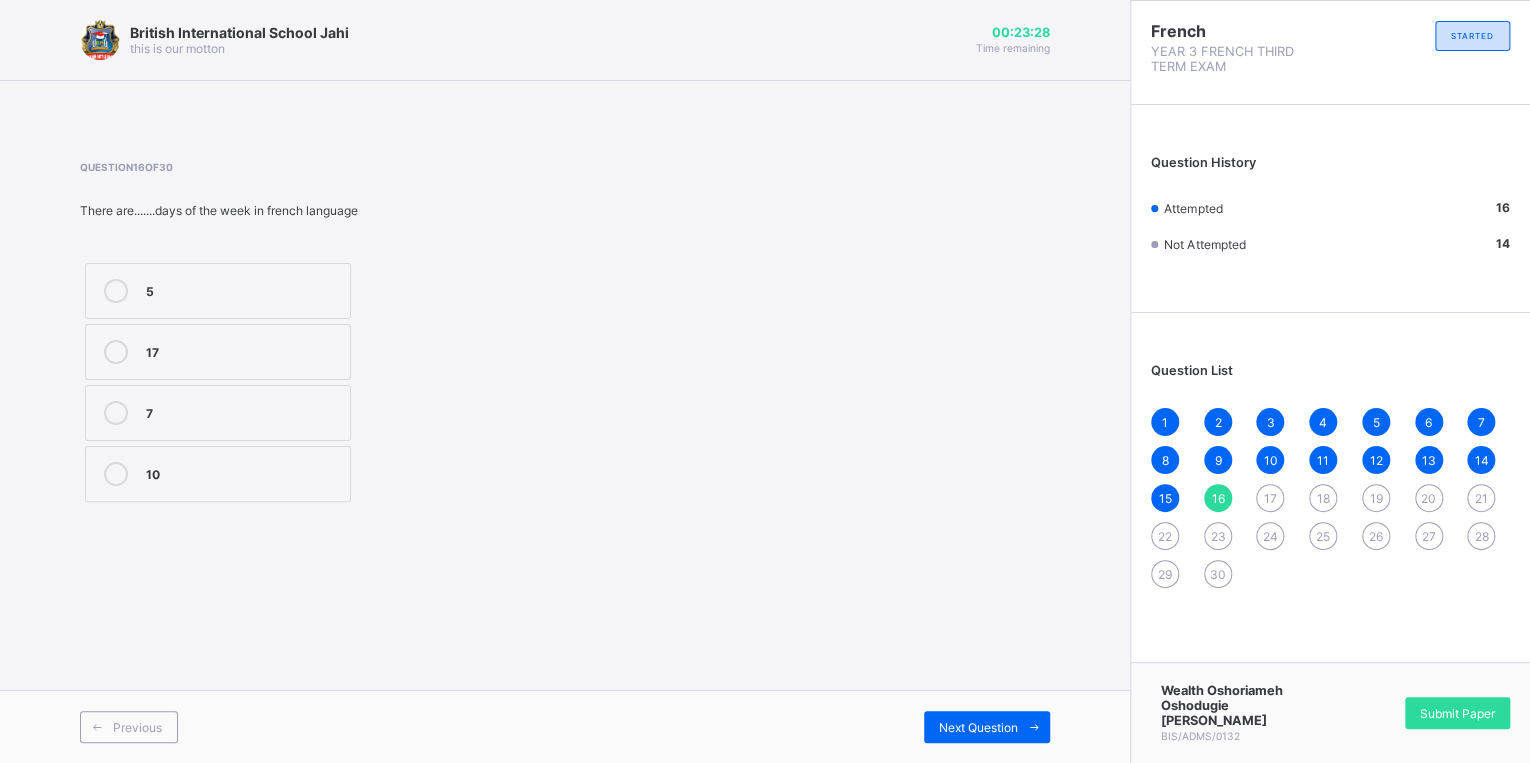 click on "5 17 7 10" at bounding box center (218, 382) 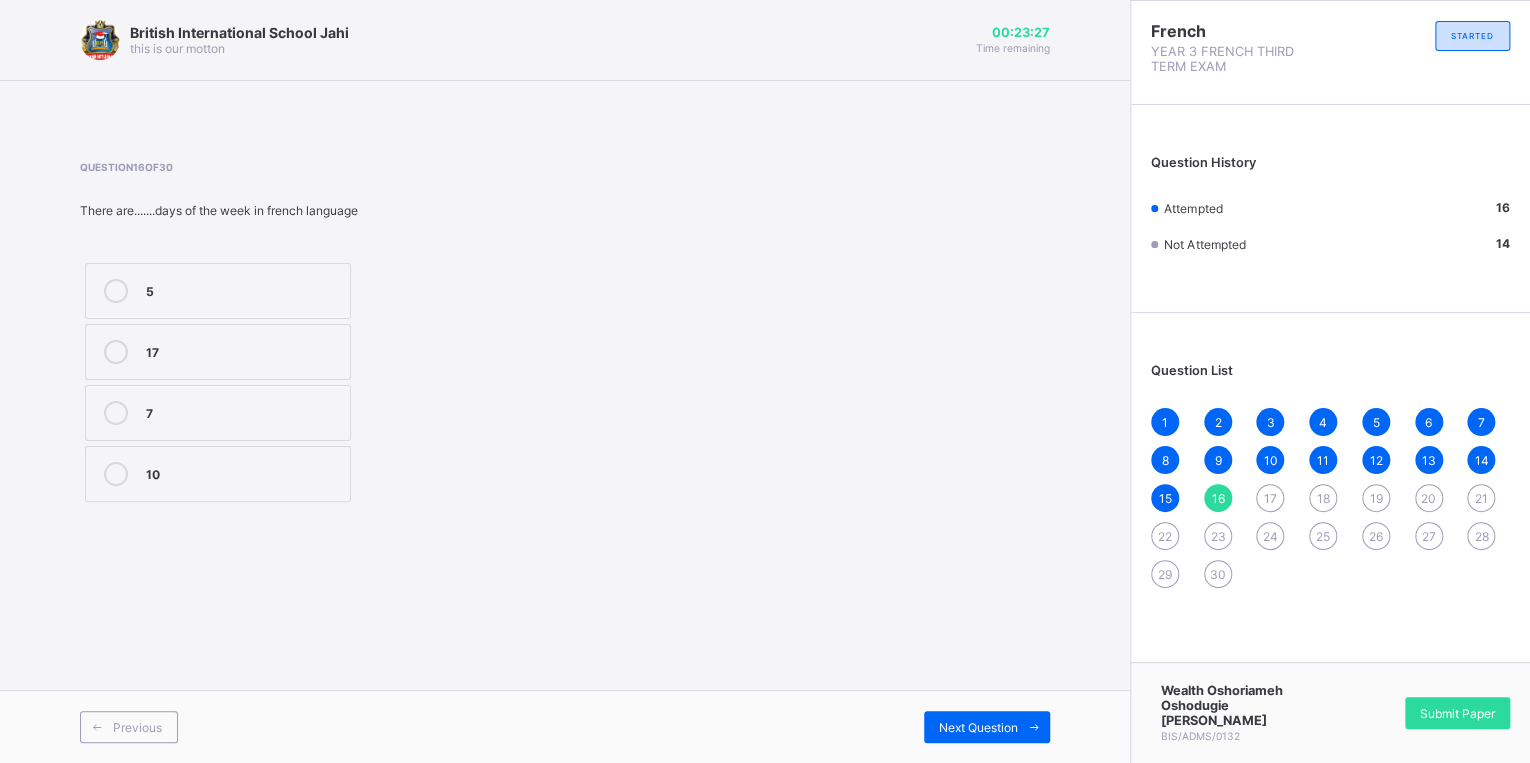 click on "7" at bounding box center [218, 413] 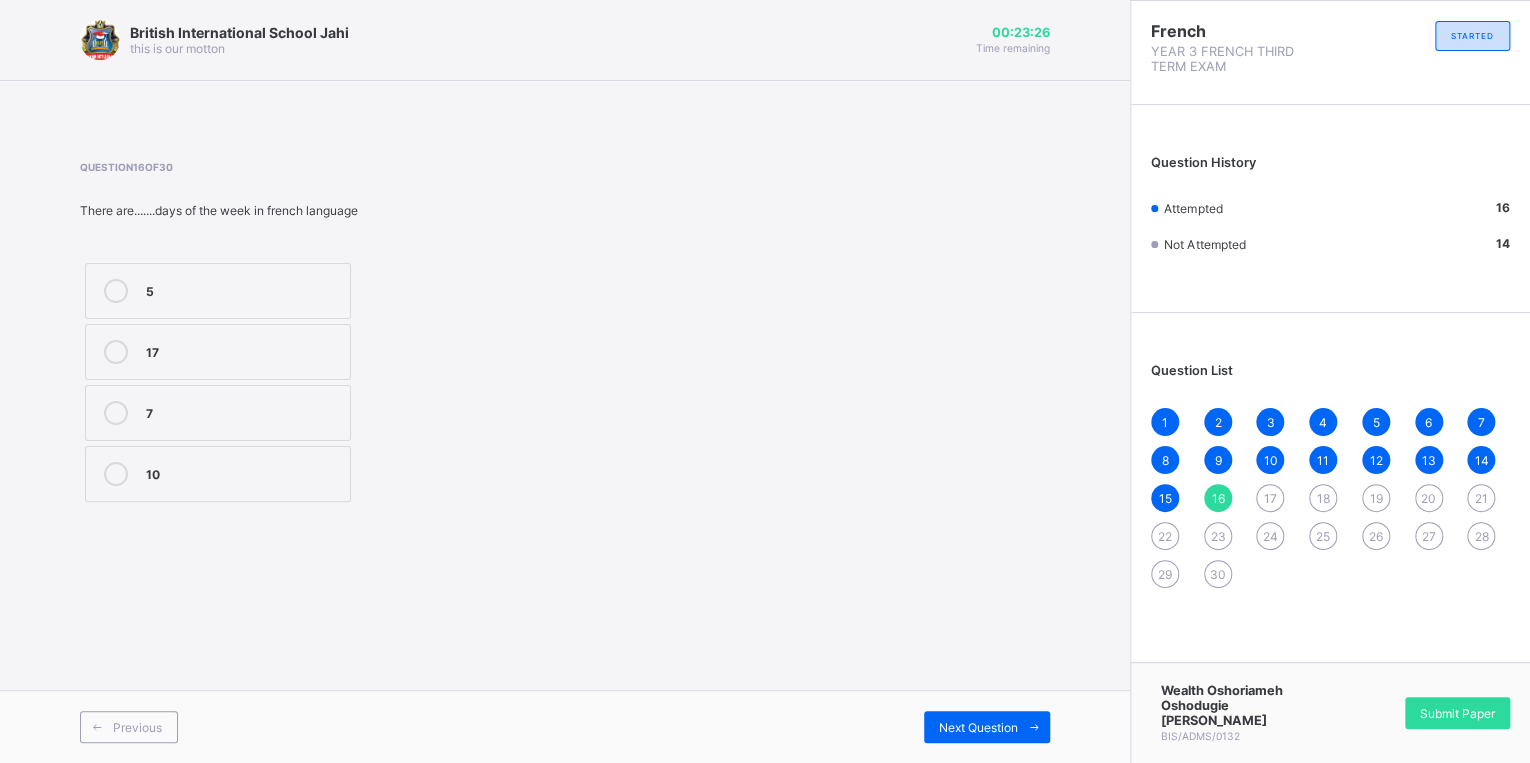 click on "7" at bounding box center [243, 411] 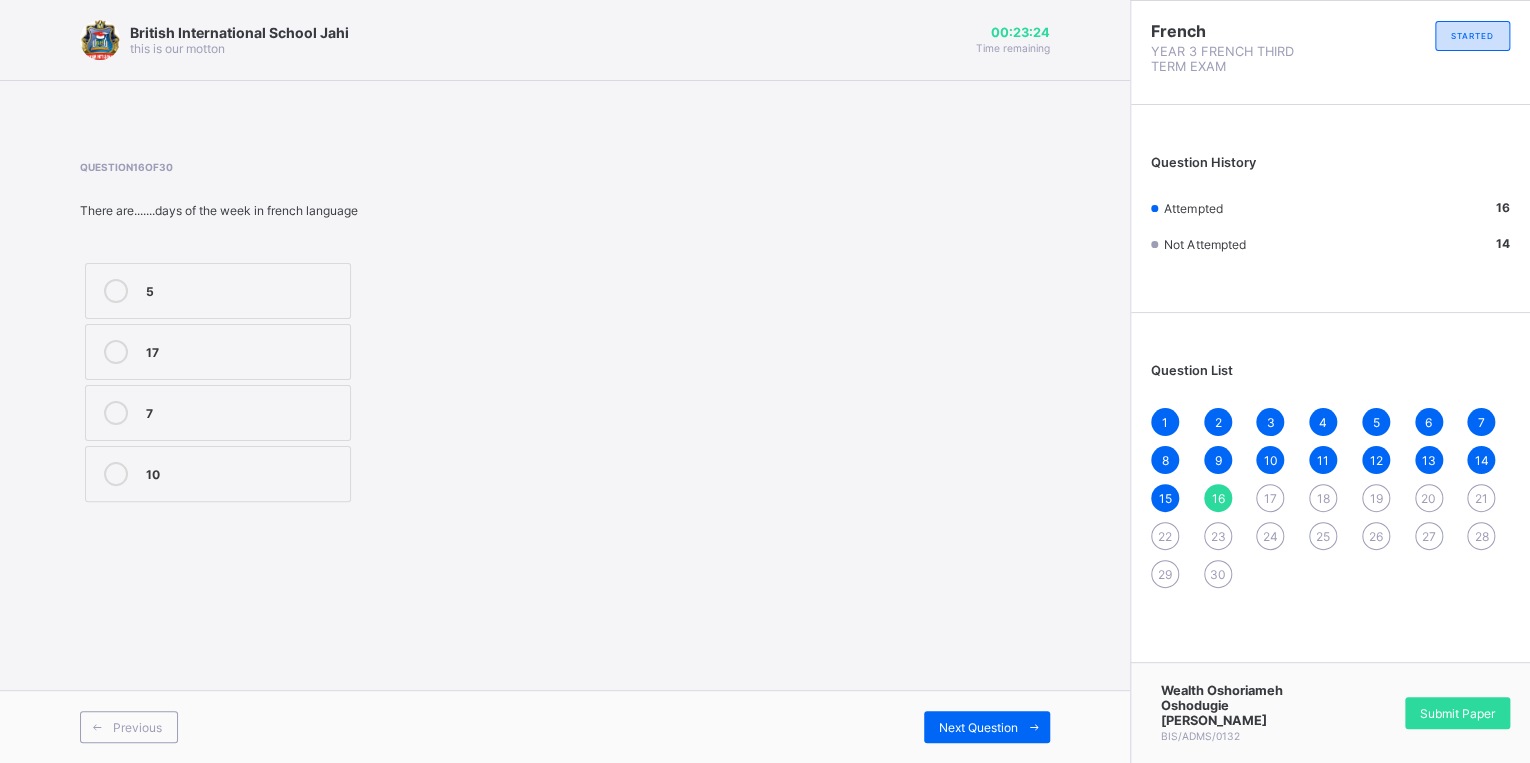click on "Previous Next Question" at bounding box center (565, 726) 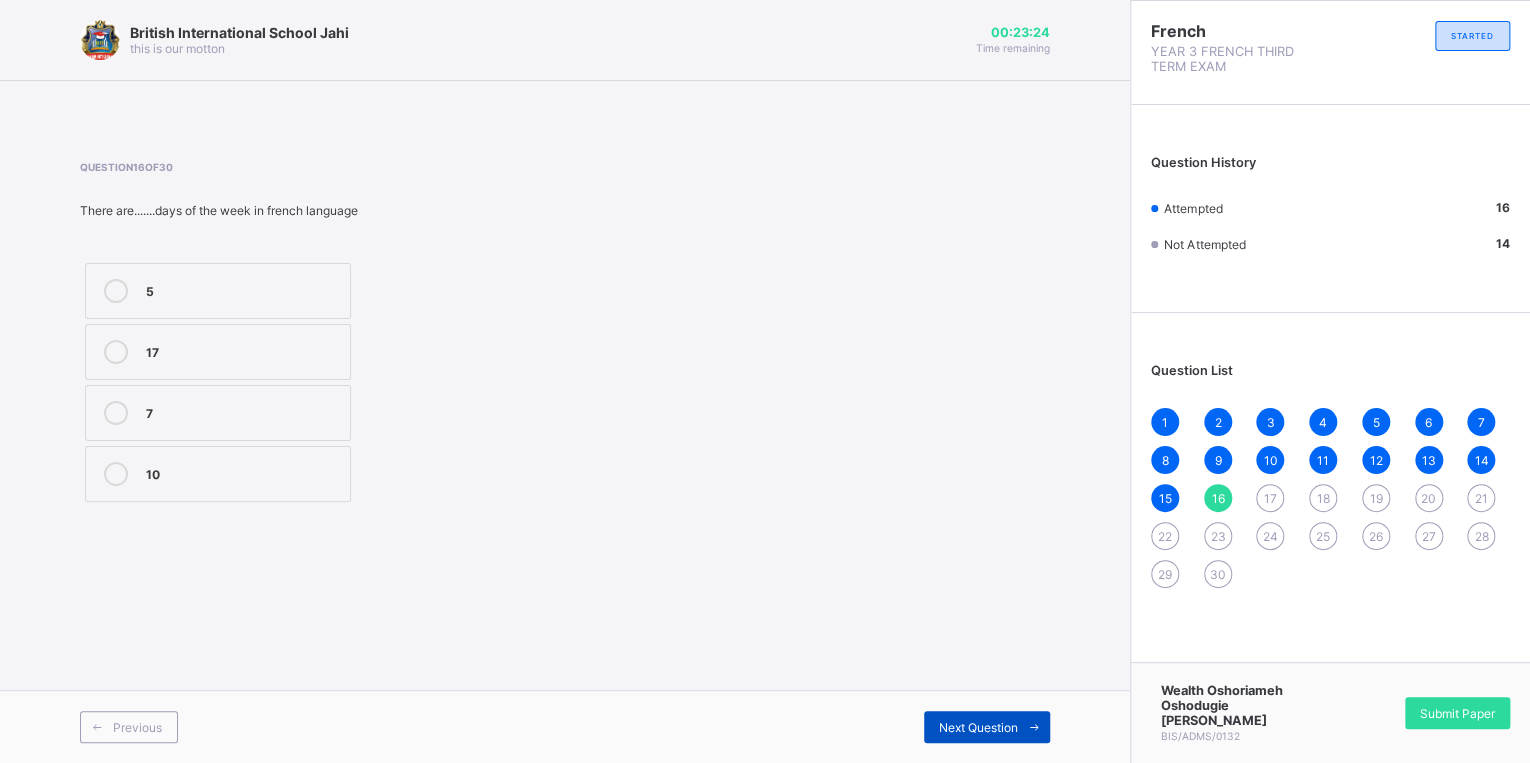 click on "Previous Next Question" at bounding box center [565, 726] 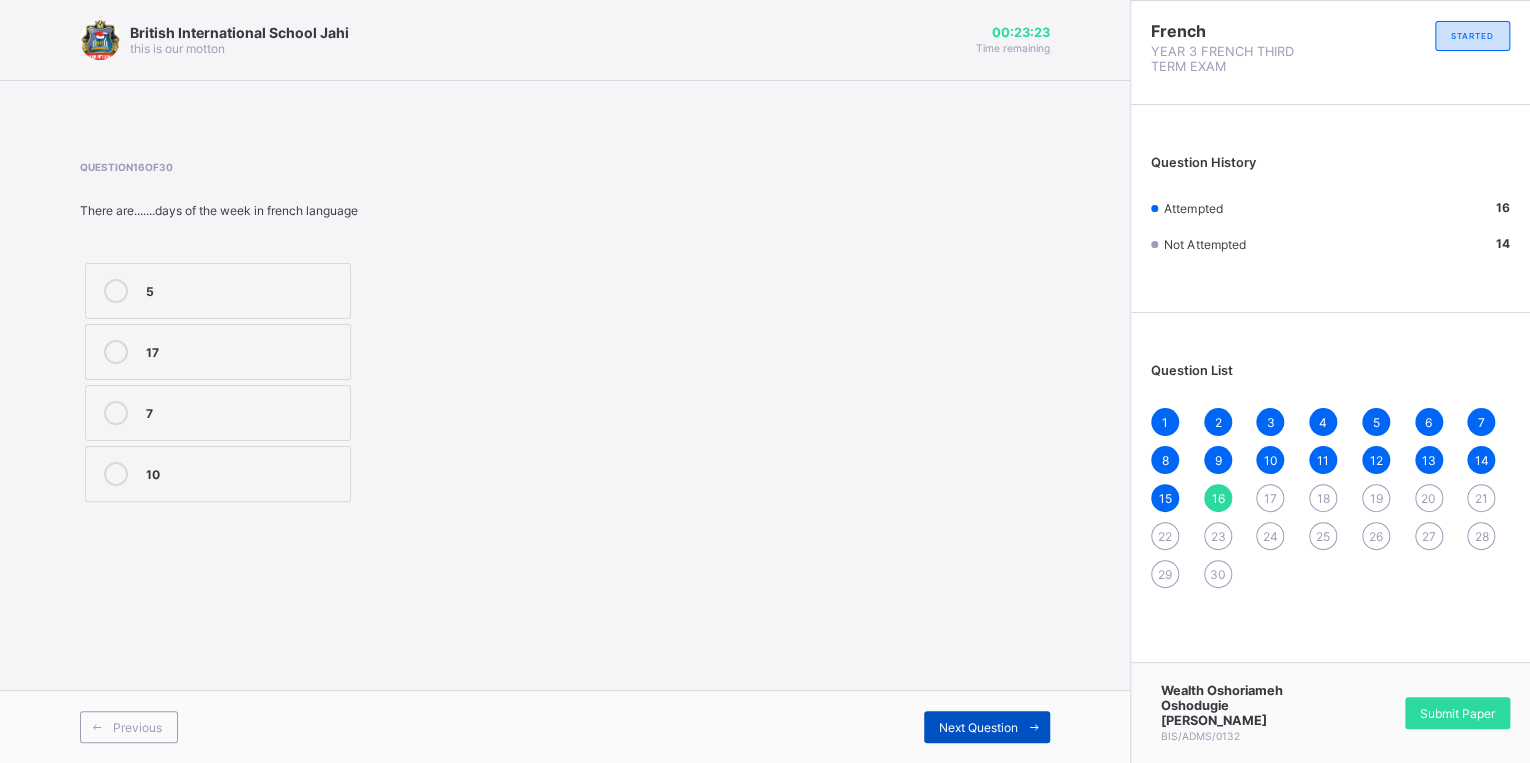 click at bounding box center [1034, 727] 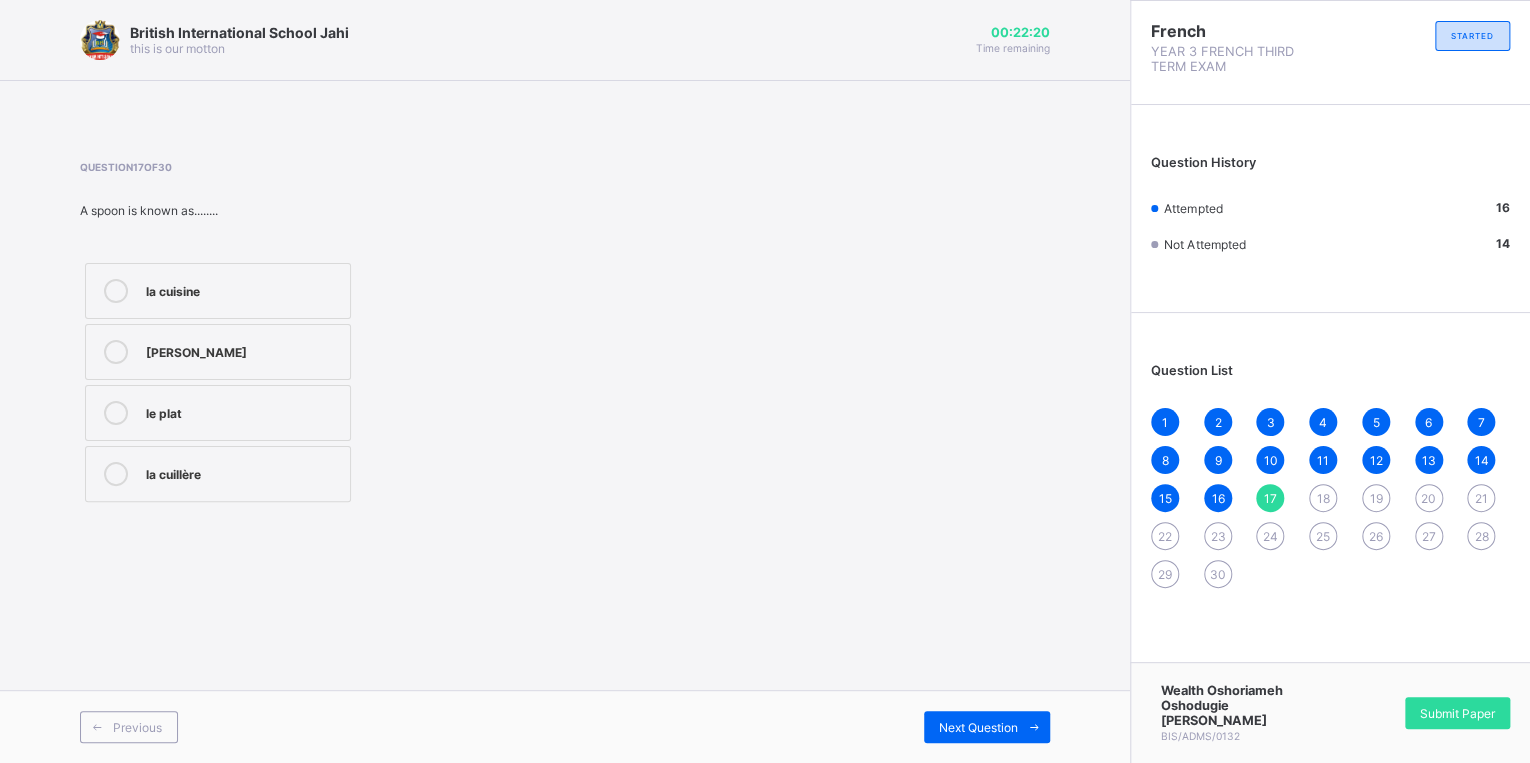 click at bounding box center [116, 474] 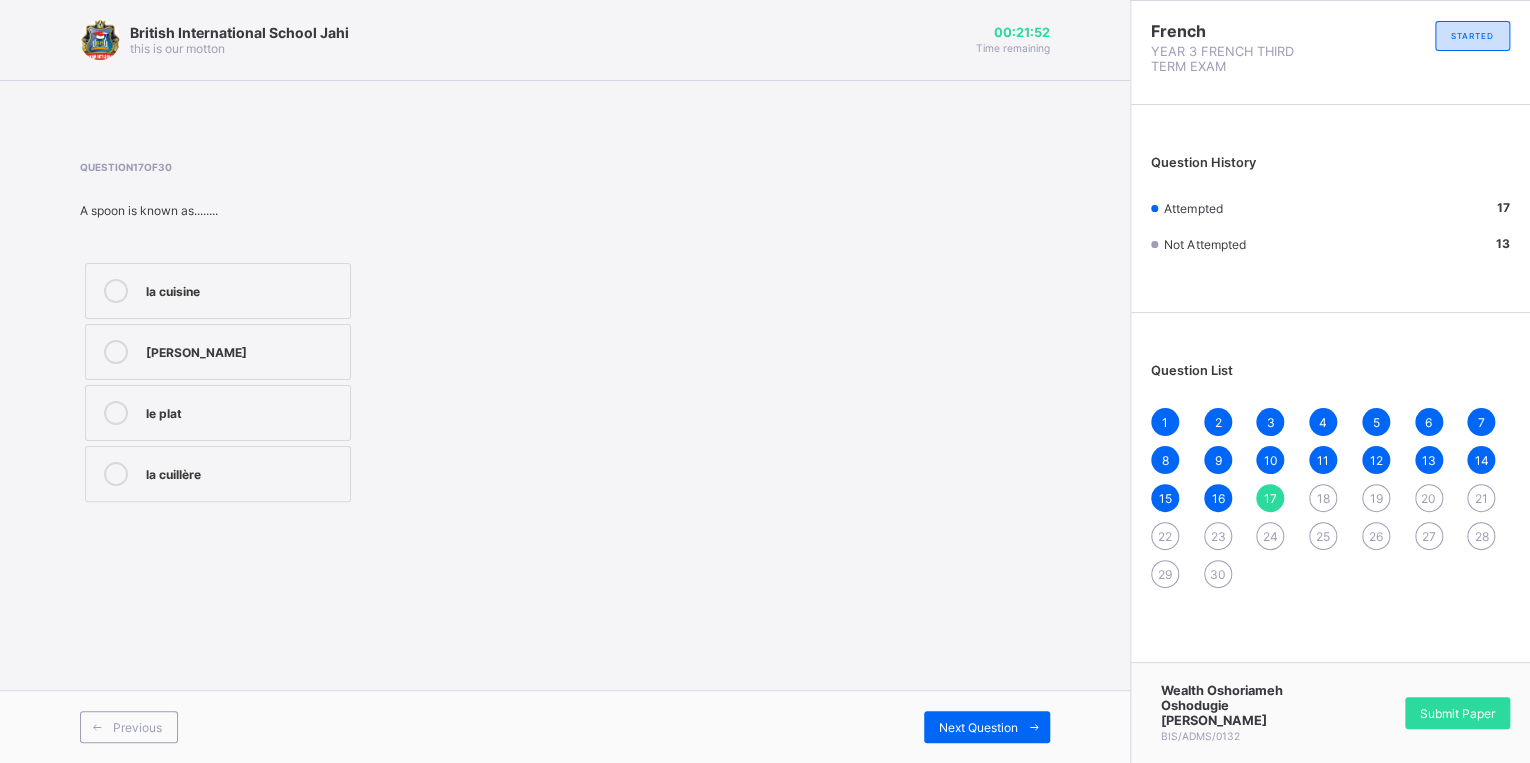 click on "[PERSON_NAME]" at bounding box center (218, 352) 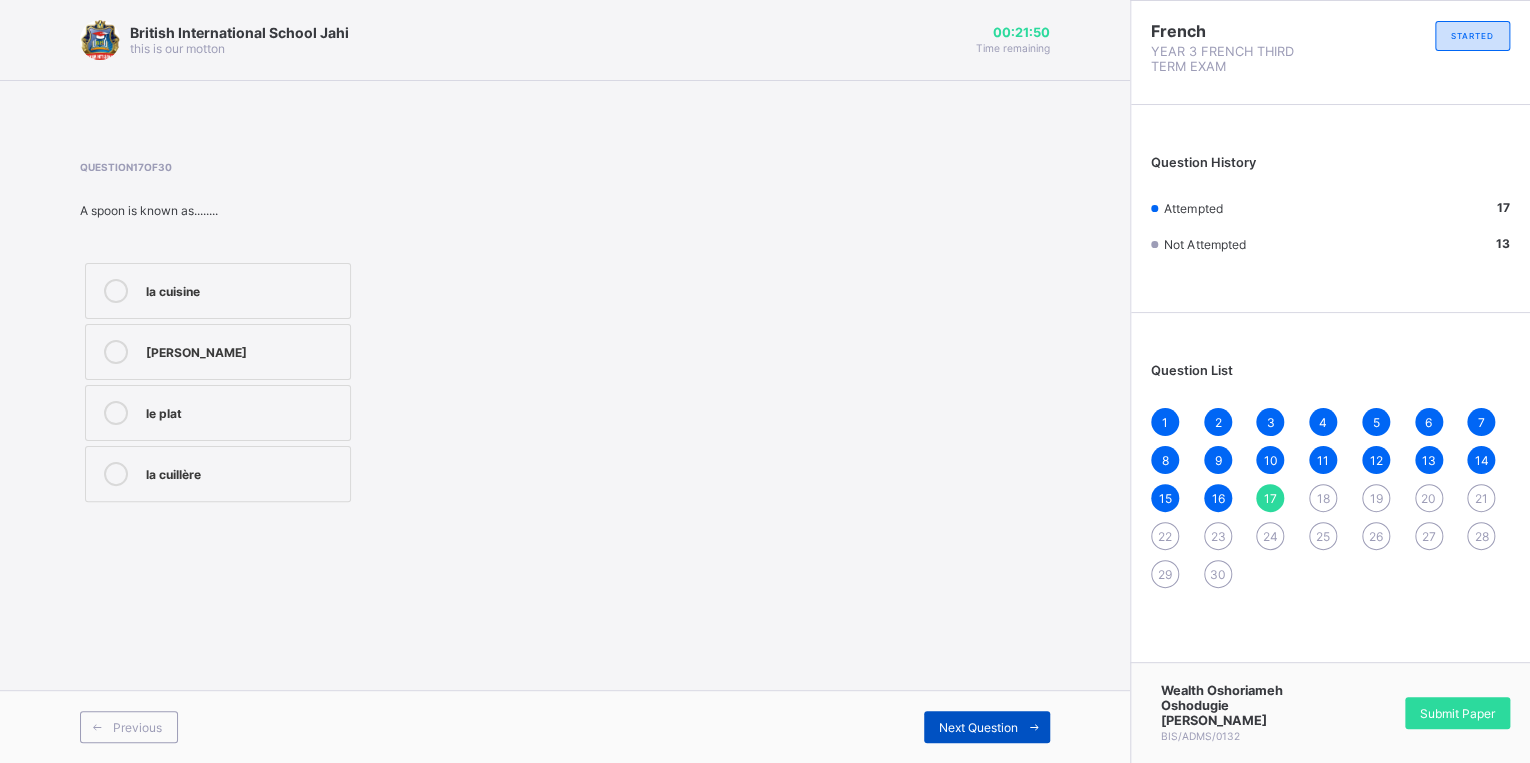 click on "Next Question" at bounding box center [987, 727] 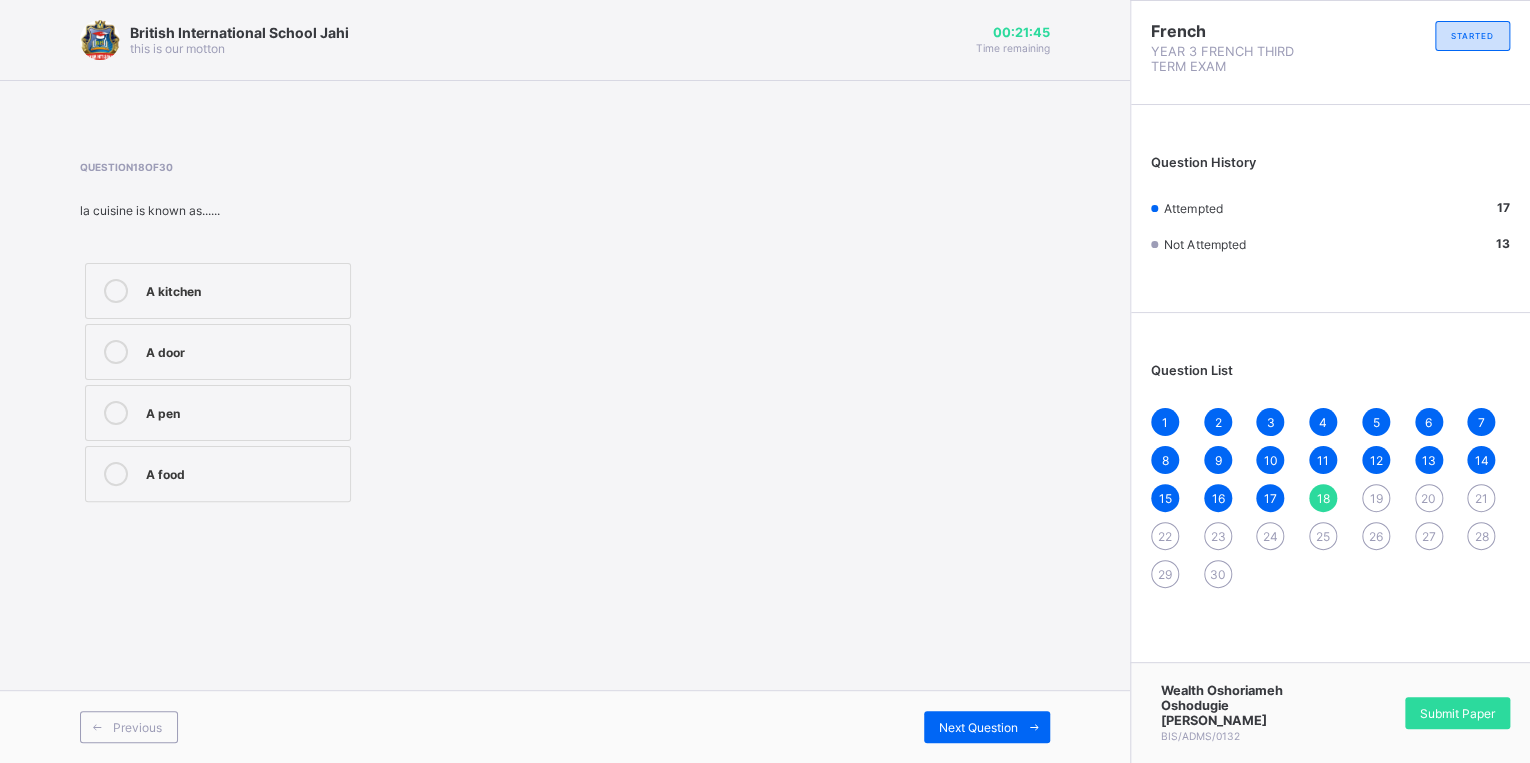 click on "Question  18  of  30 la cuisine is known as...... A kitchen A door A pen A food" at bounding box center (565, 334) 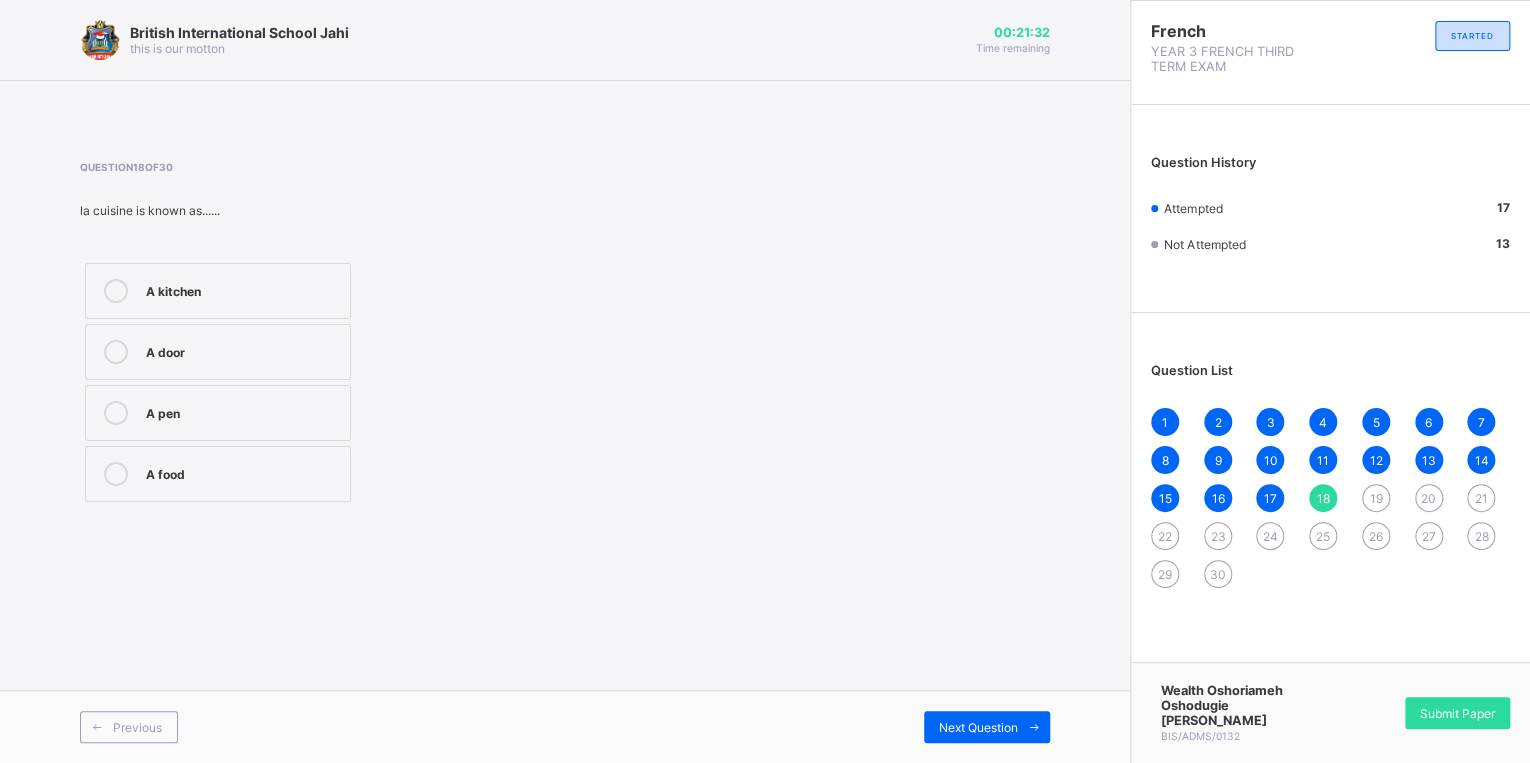click on "A food" at bounding box center (218, 474) 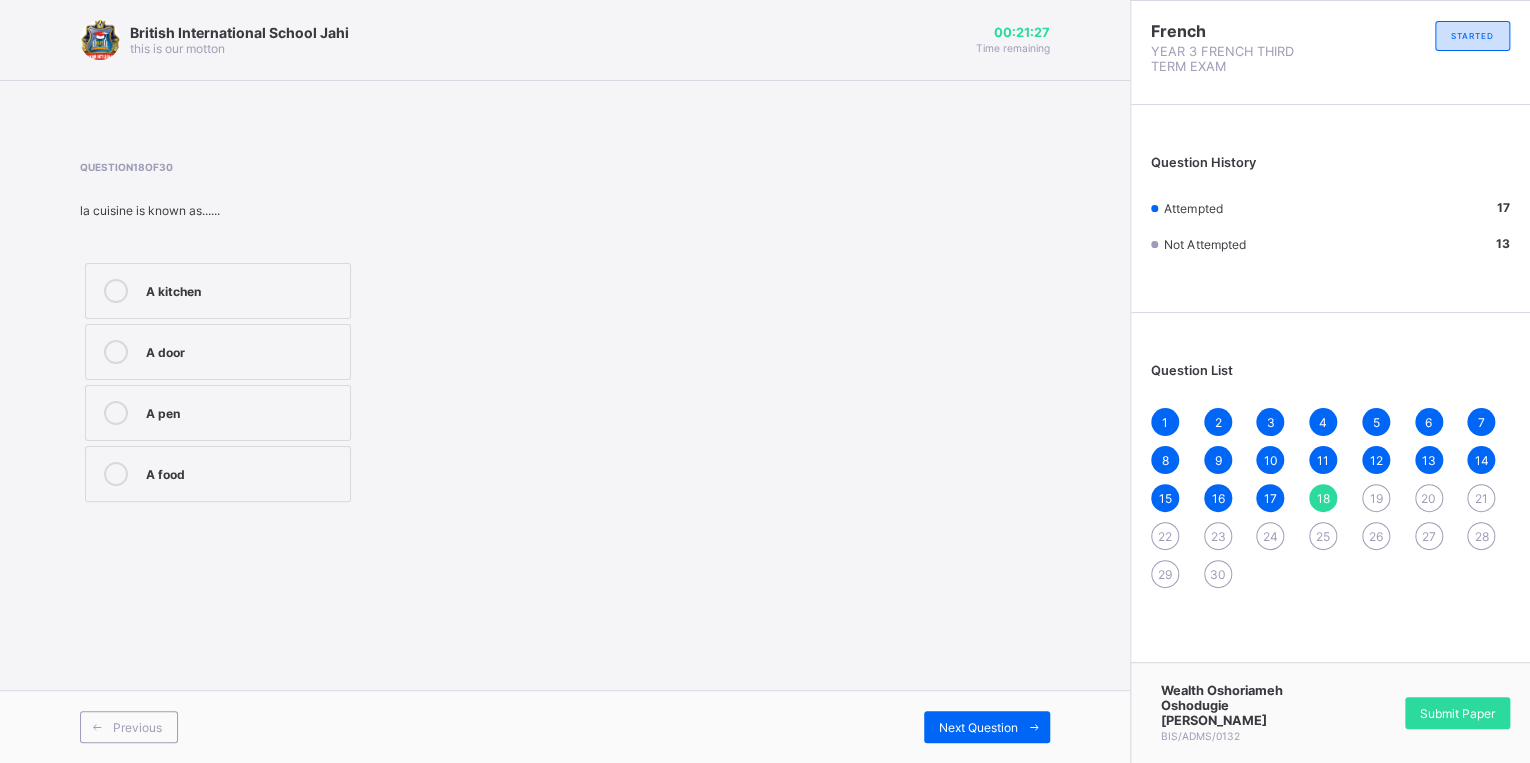 click on "Previous Next Question" at bounding box center (565, 726) 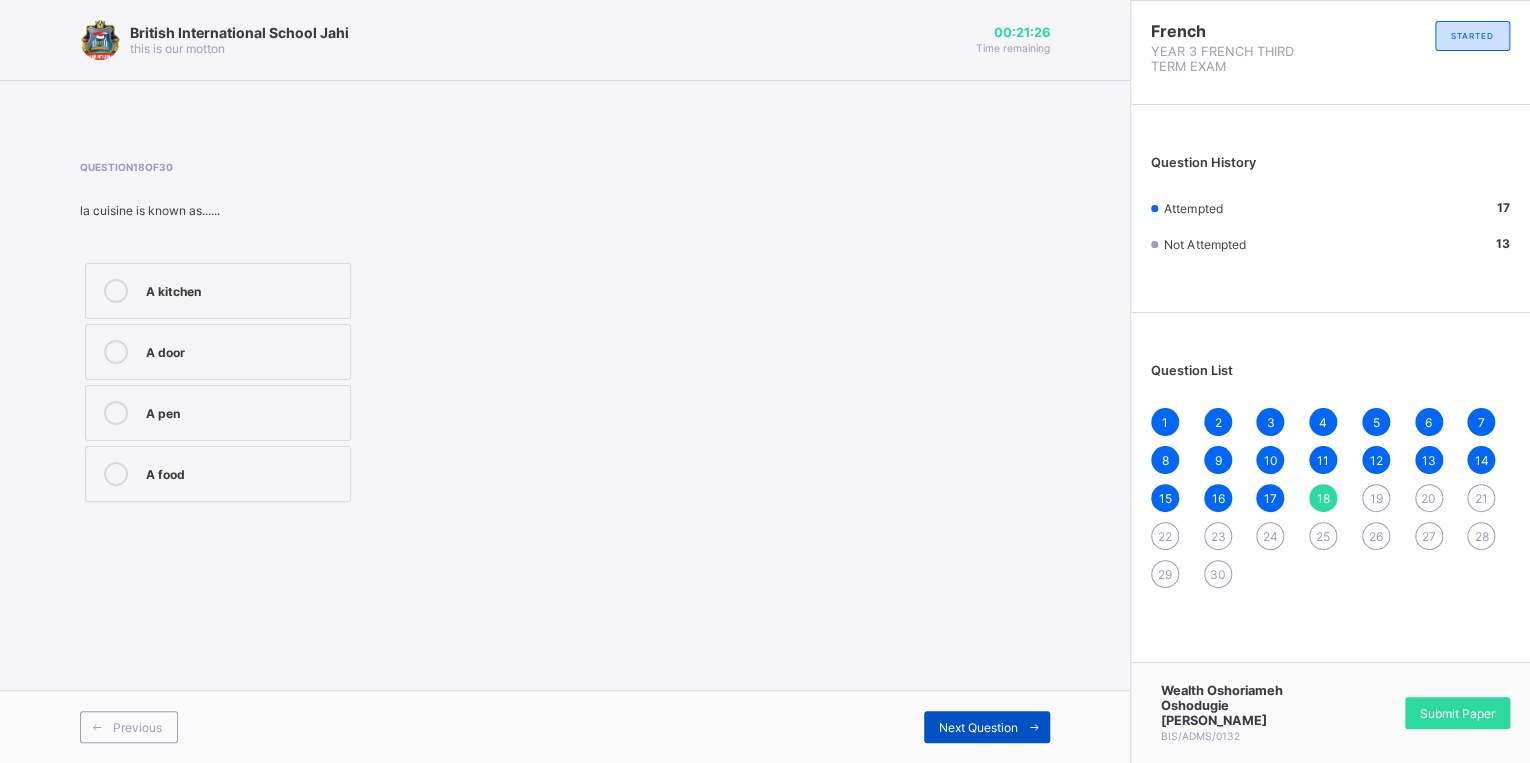 drag, startPoint x: 997, startPoint y: 710, endPoint x: 1016, endPoint y: 731, distance: 28.319605 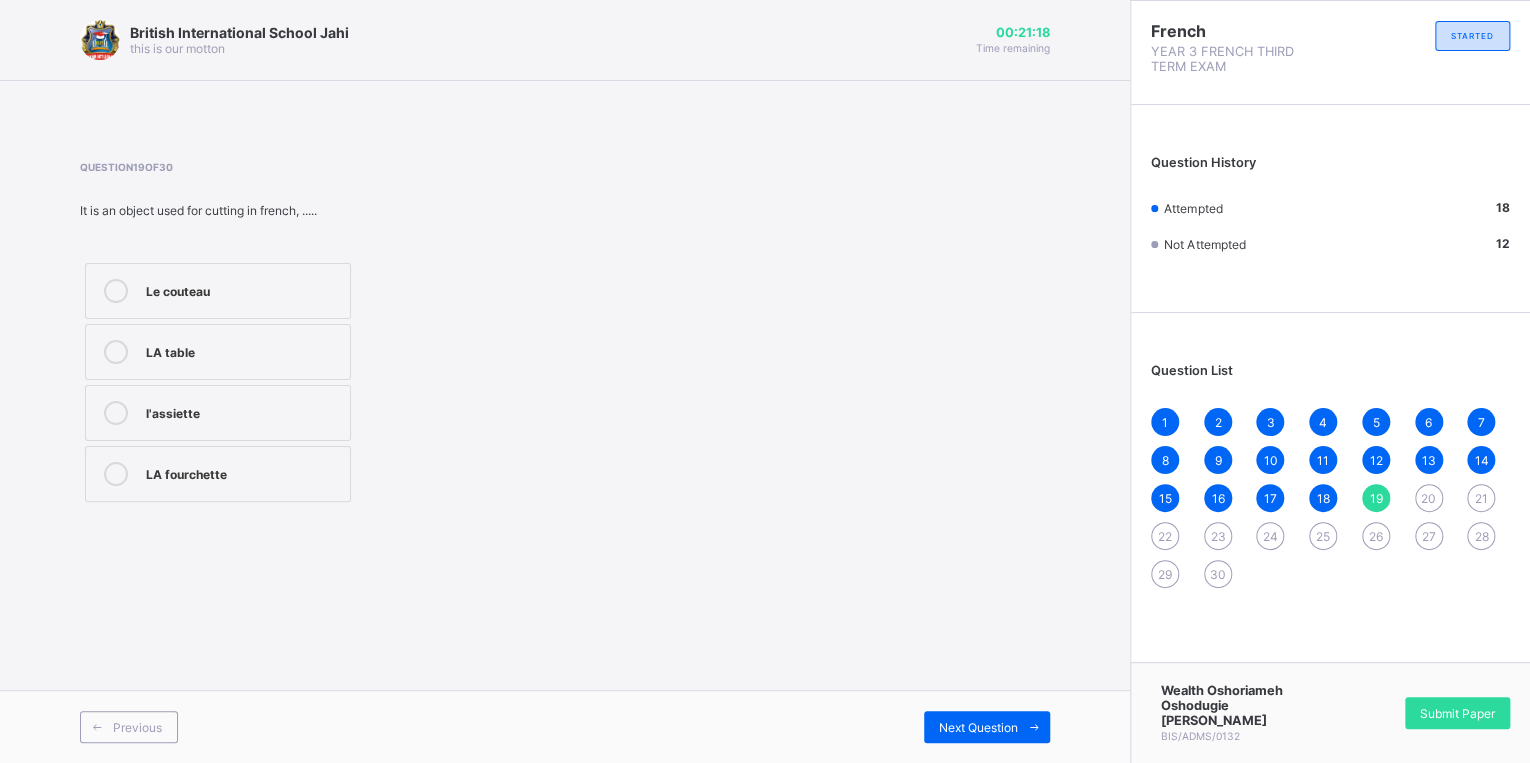 click on "l'assiette" at bounding box center (218, 413) 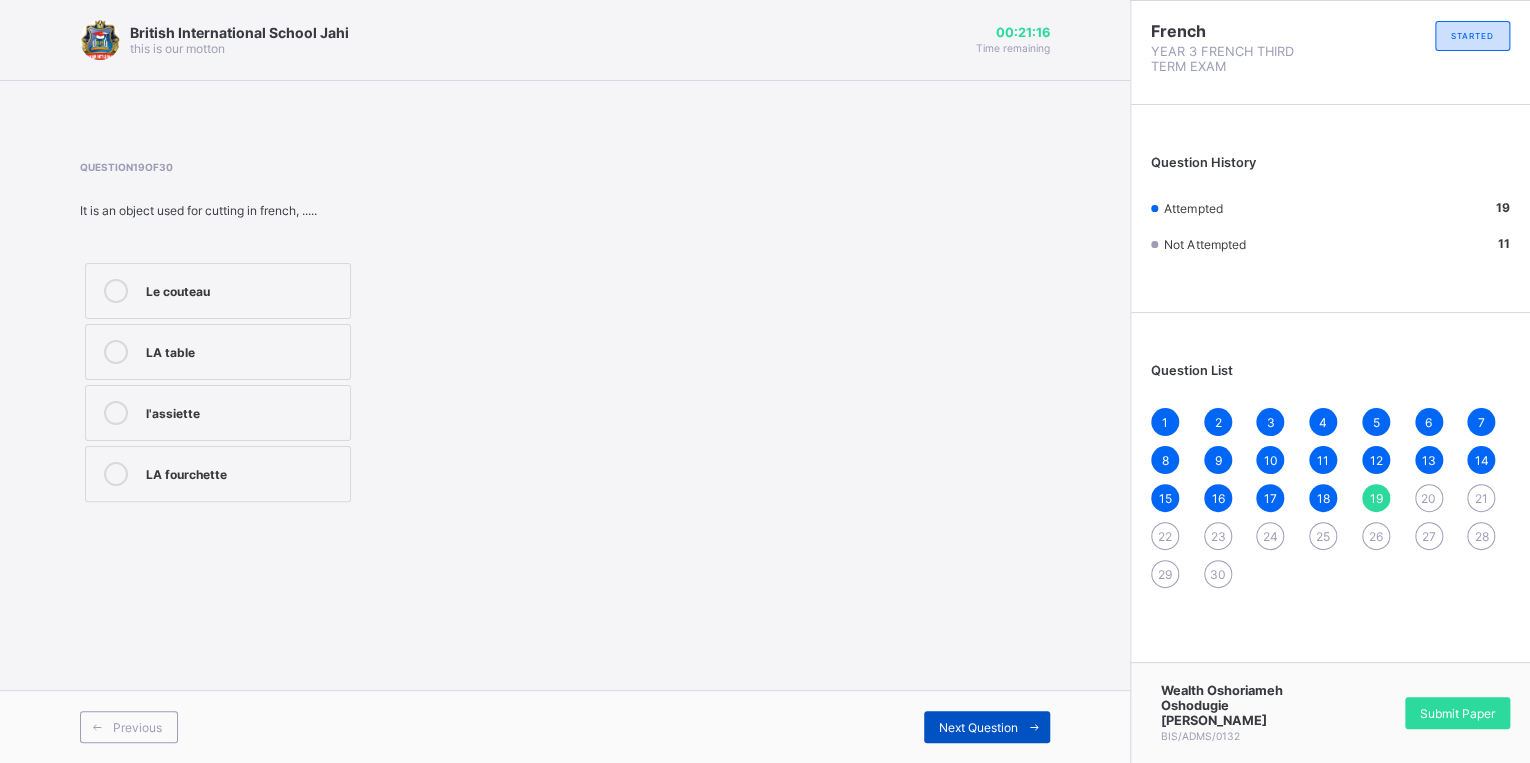 click at bounding box center [1034, 727] 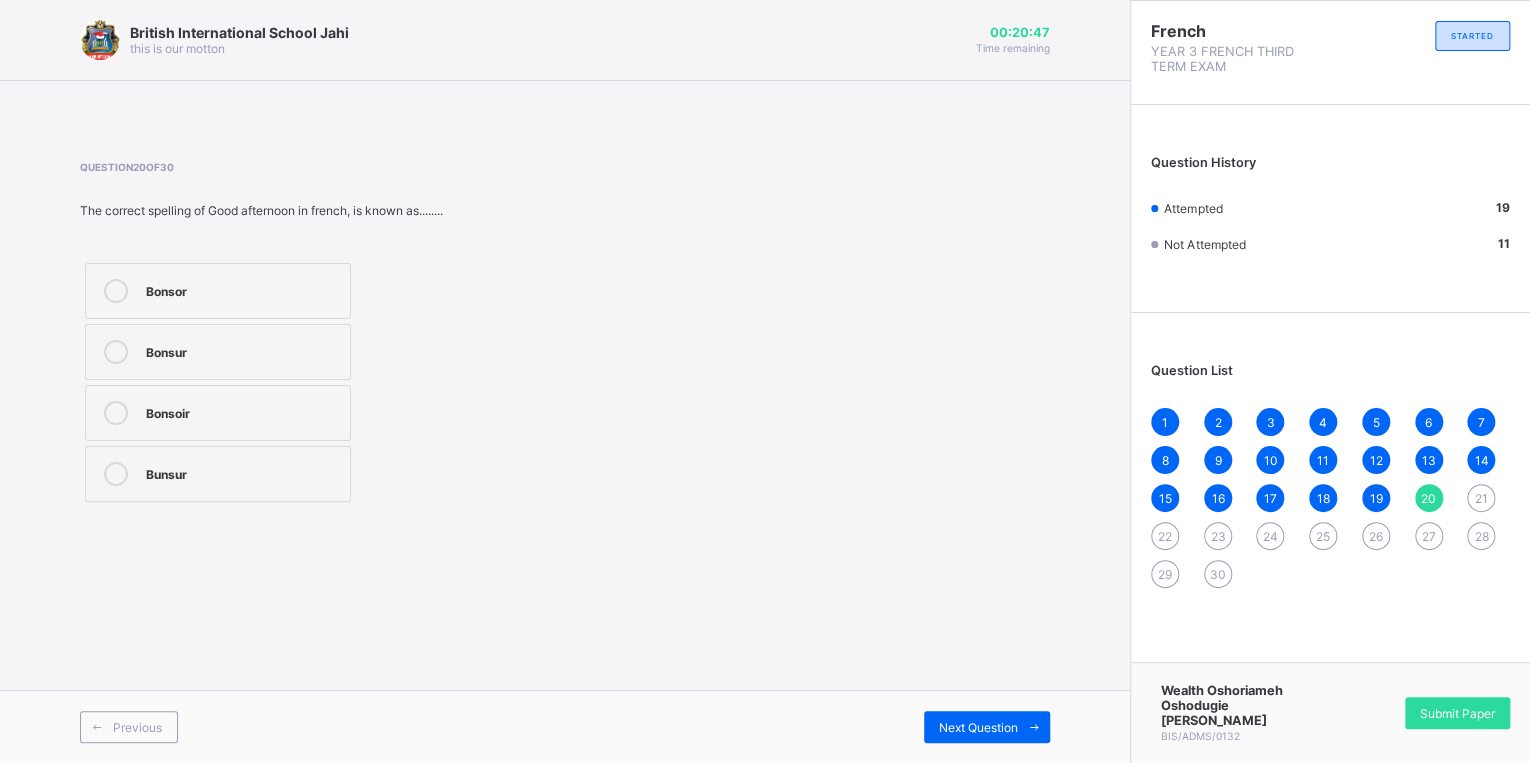 click on "Bonsoir" at bounding box center [243, 411] 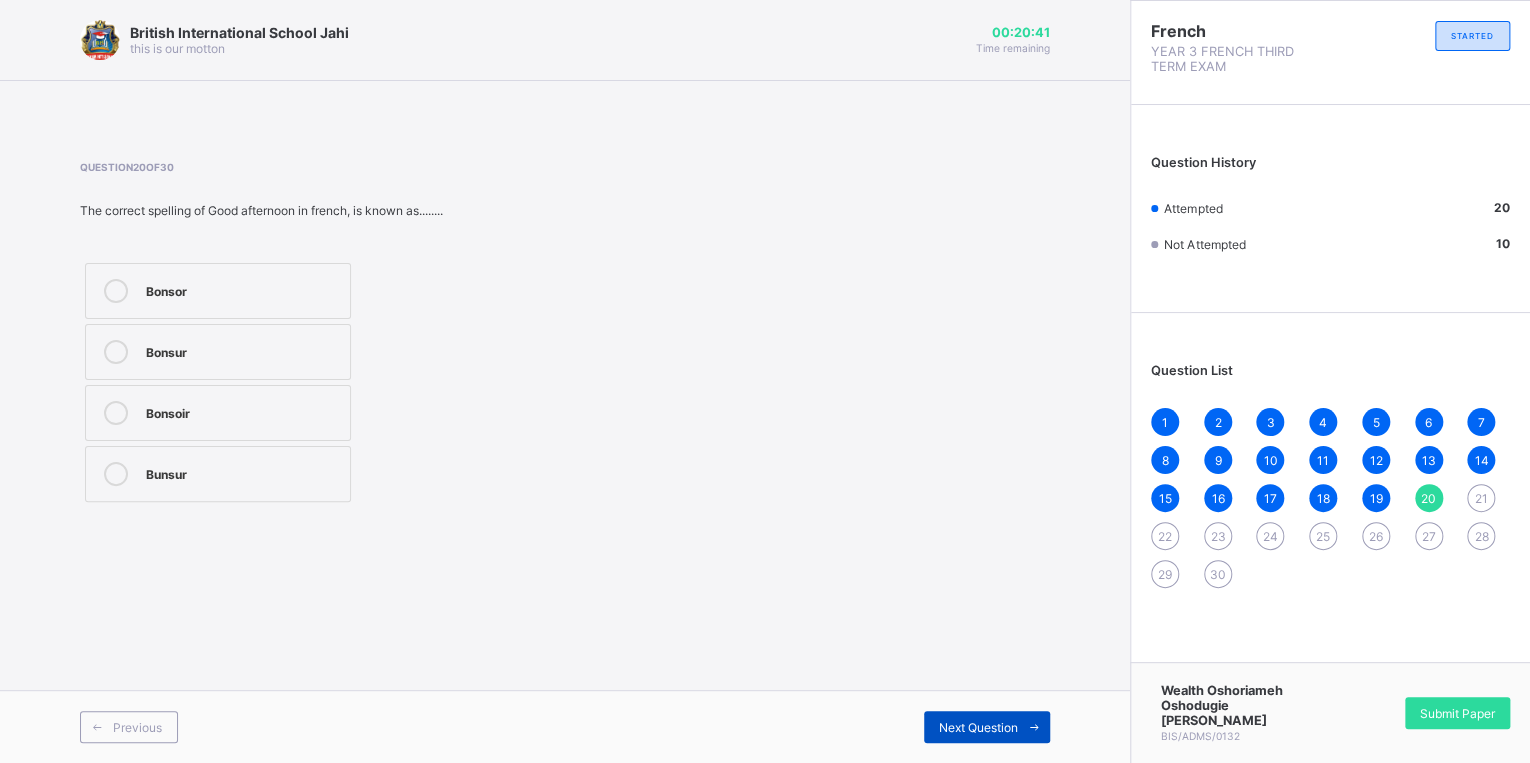 click at bounding box center [1034, 727] 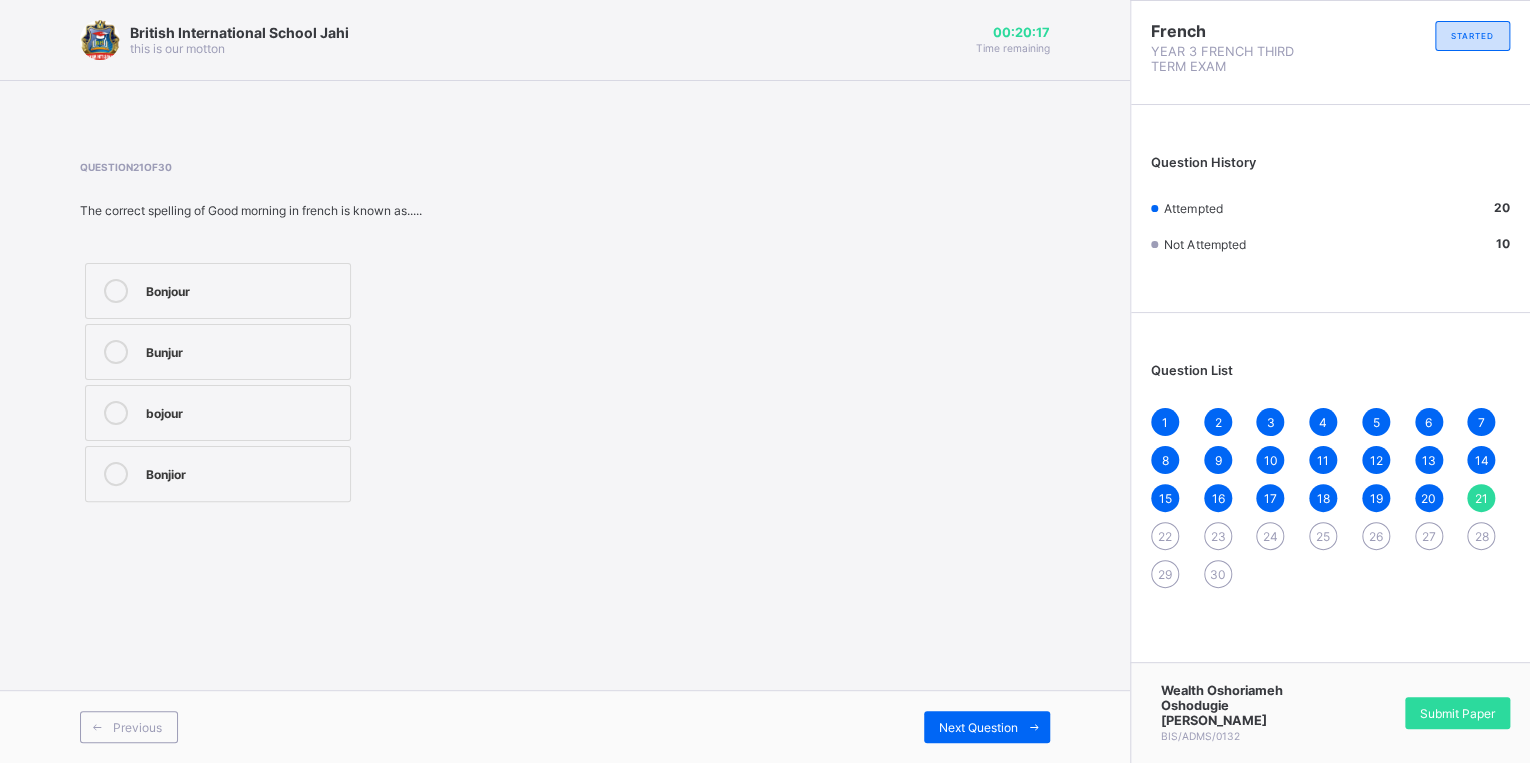 click on "Bonjour" at bounding box center (218, 291) 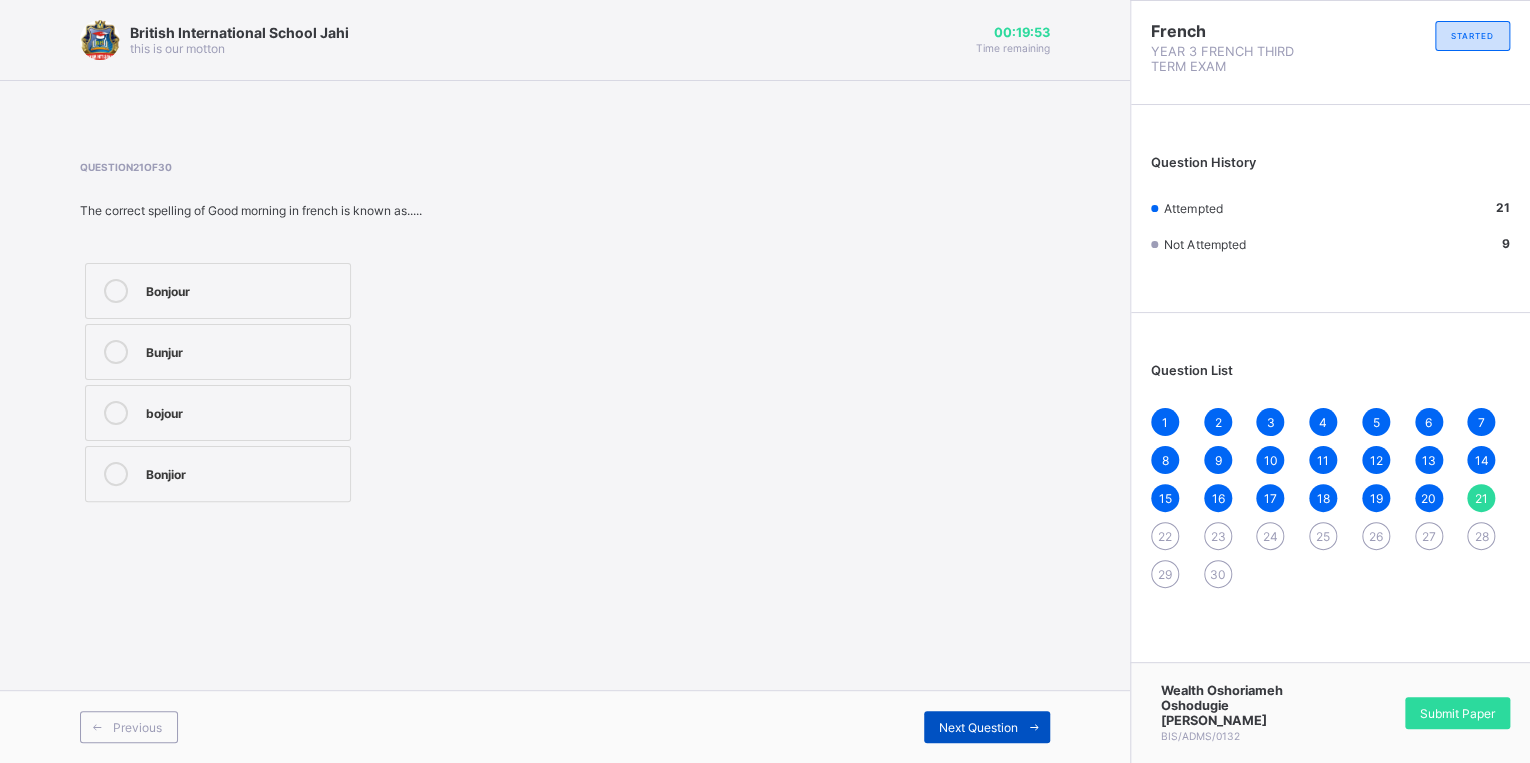 click on "Next Question" at bounding box center (987, 727) 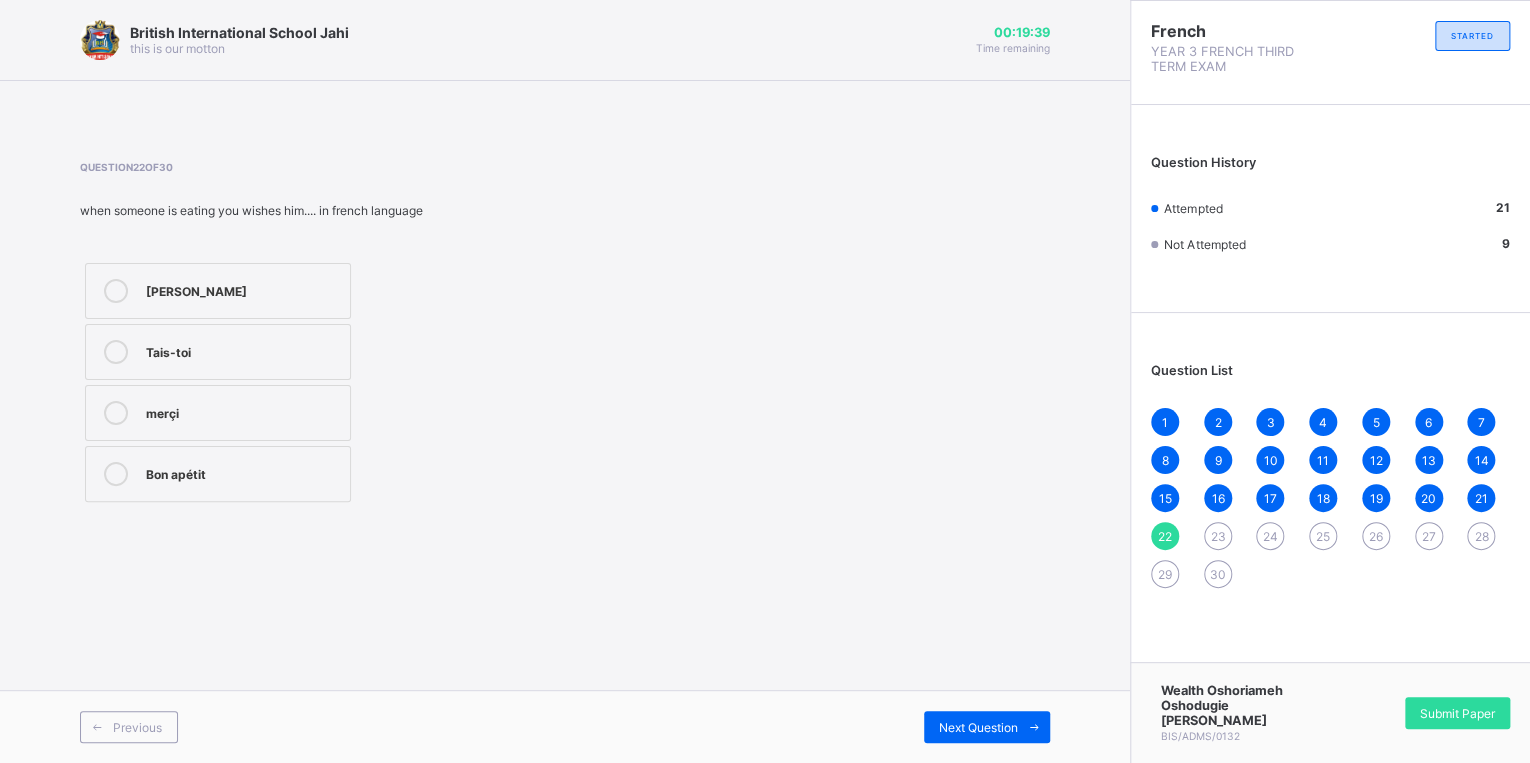 click on "Bon apétit" at bounding box center (243, 472) 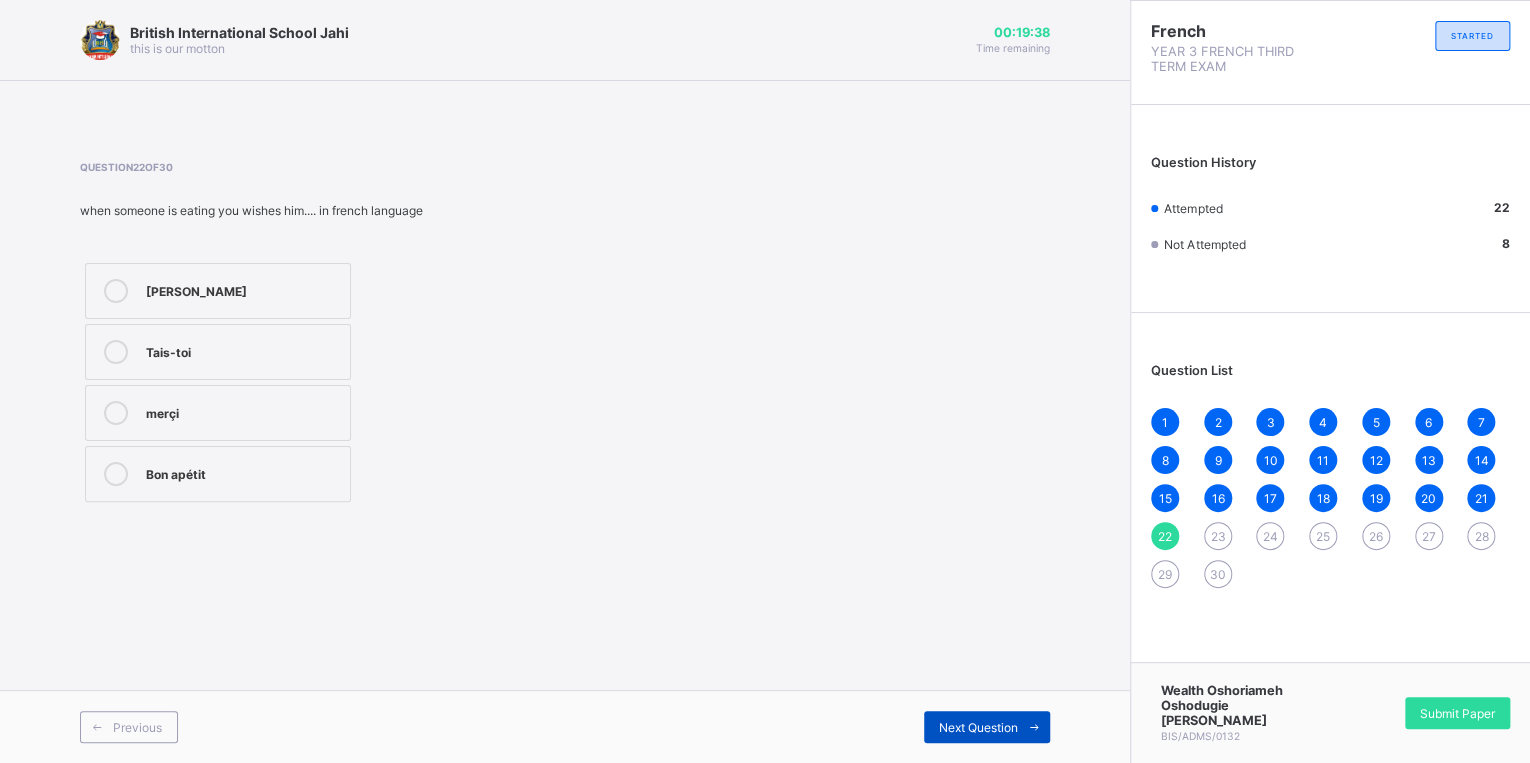 click on "Next Question" at bounding box center [978, 727] 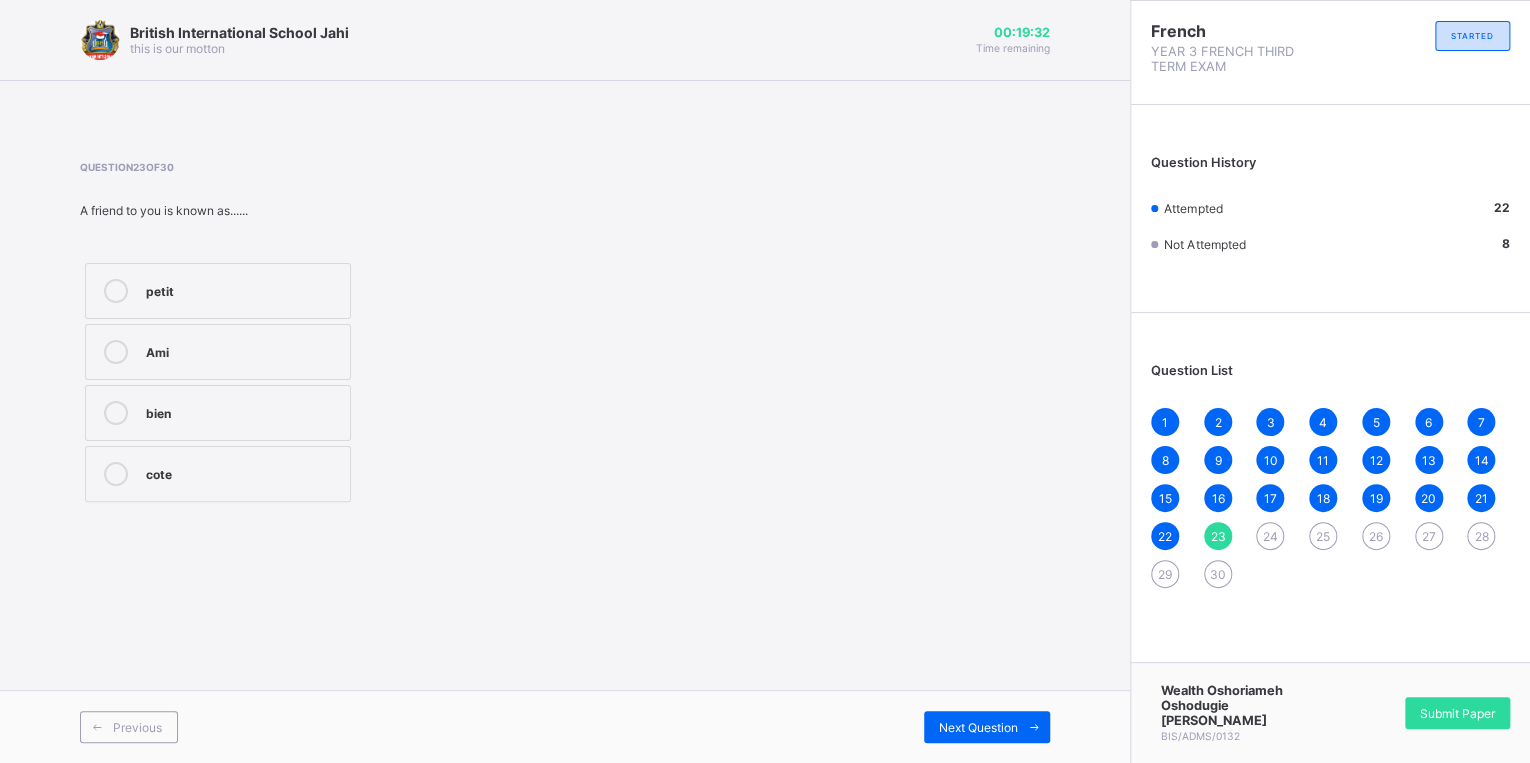 click on "Ami" at bounding box center (243, 350) 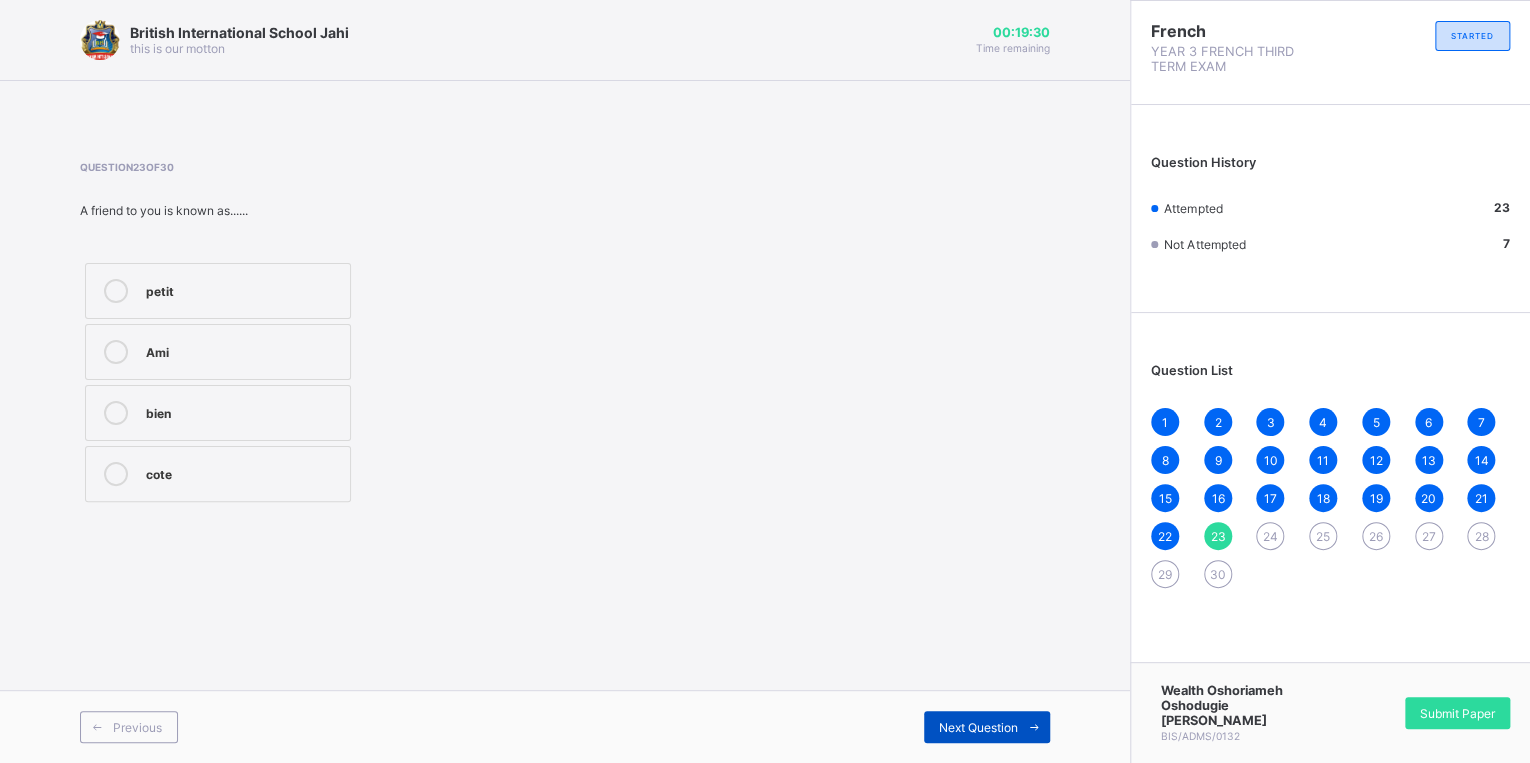 click on "Next Question" at bounding box center [987, 727] 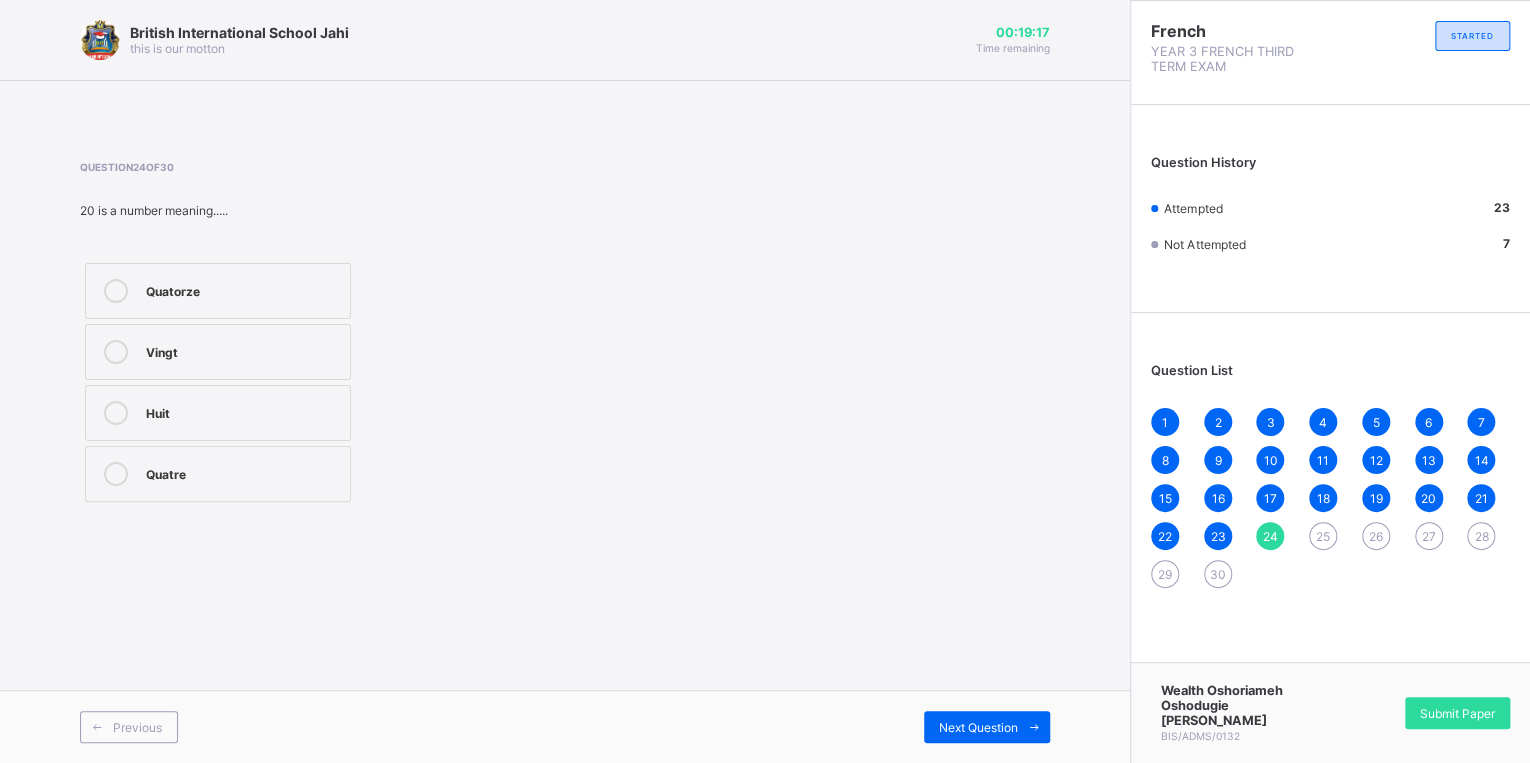 click on "Vingt" at bounding box center [218, 352] 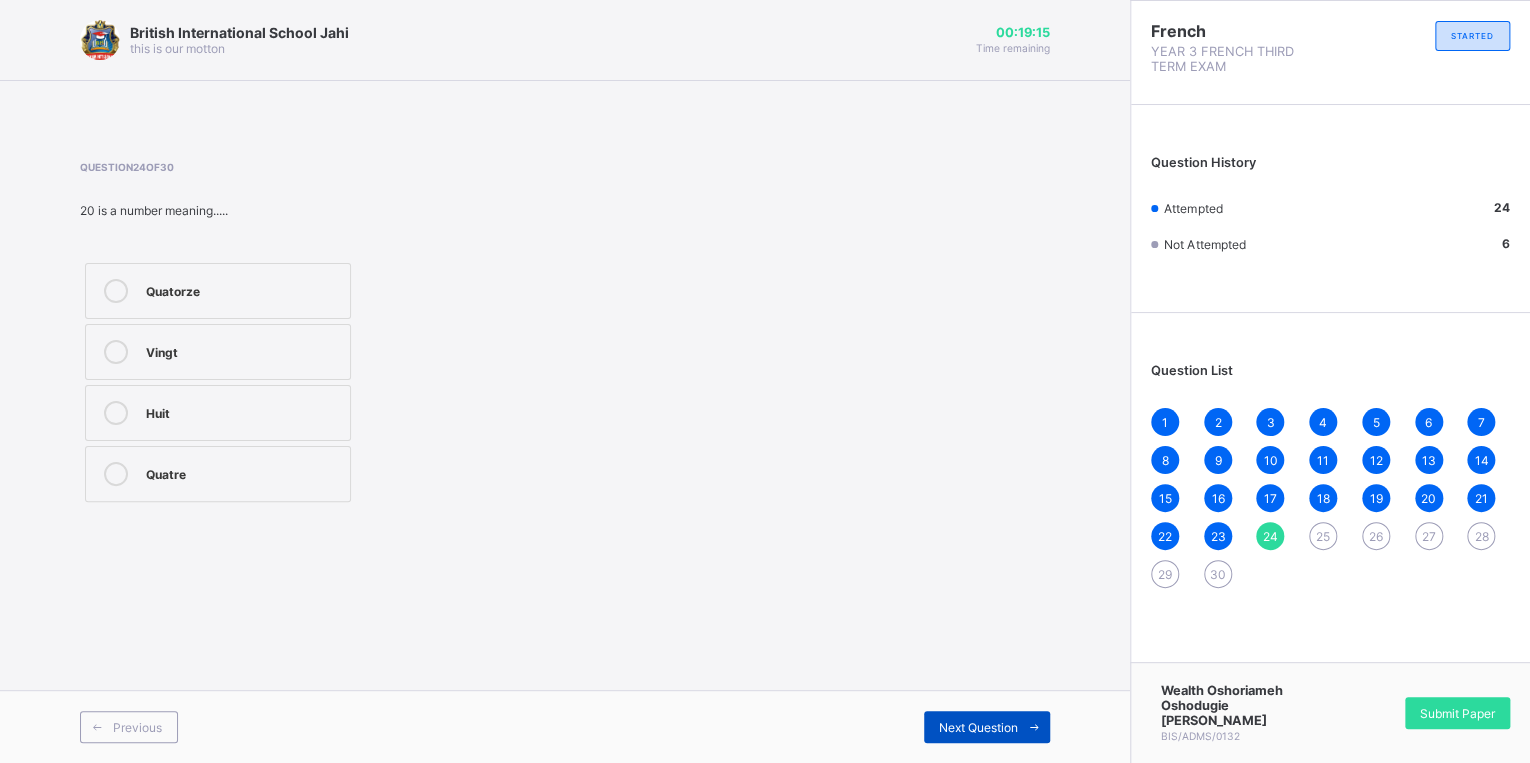 click on "Next Question" at bounding box center [987, 727] 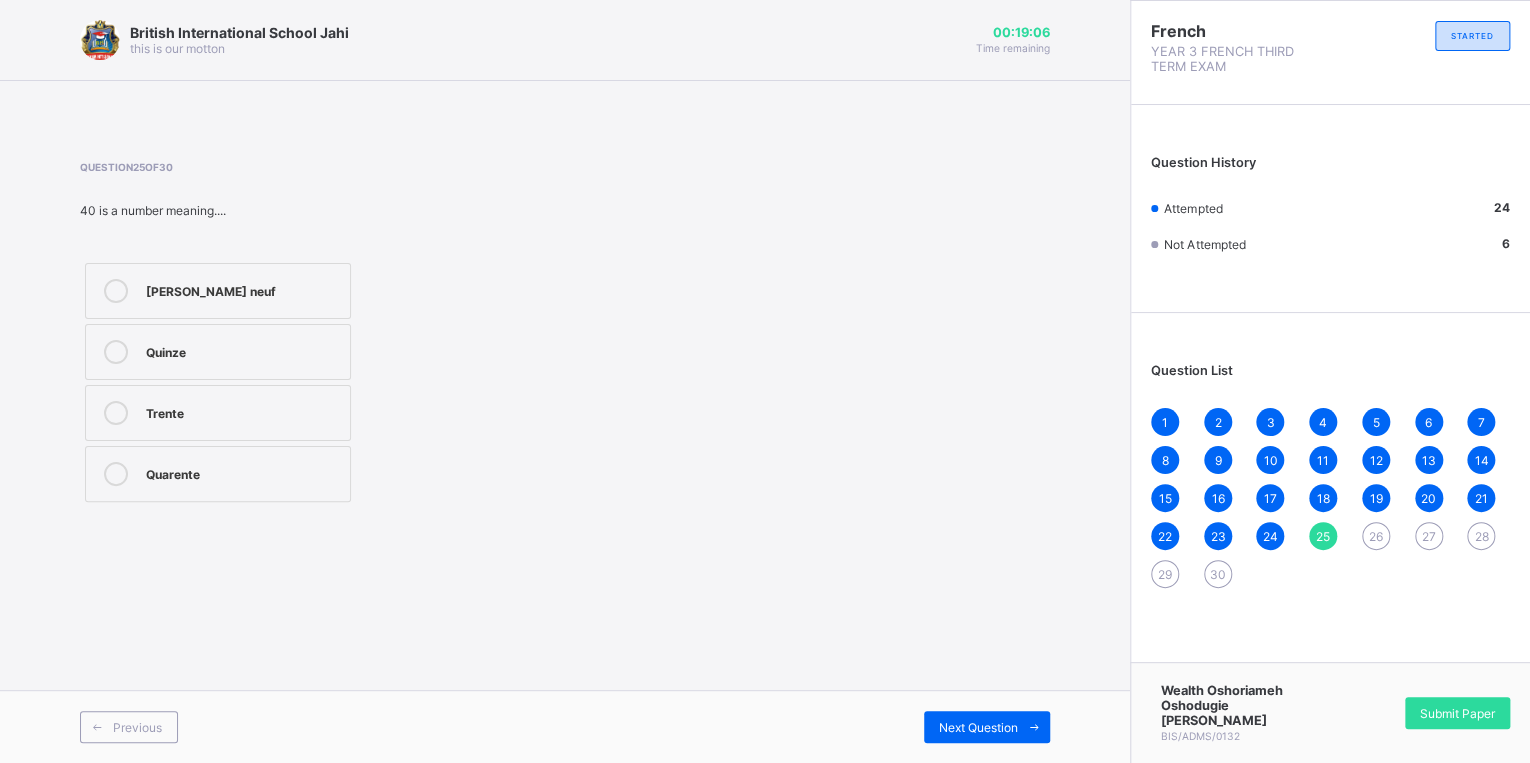 click on "Quarente" at bounding box center (218, 474) 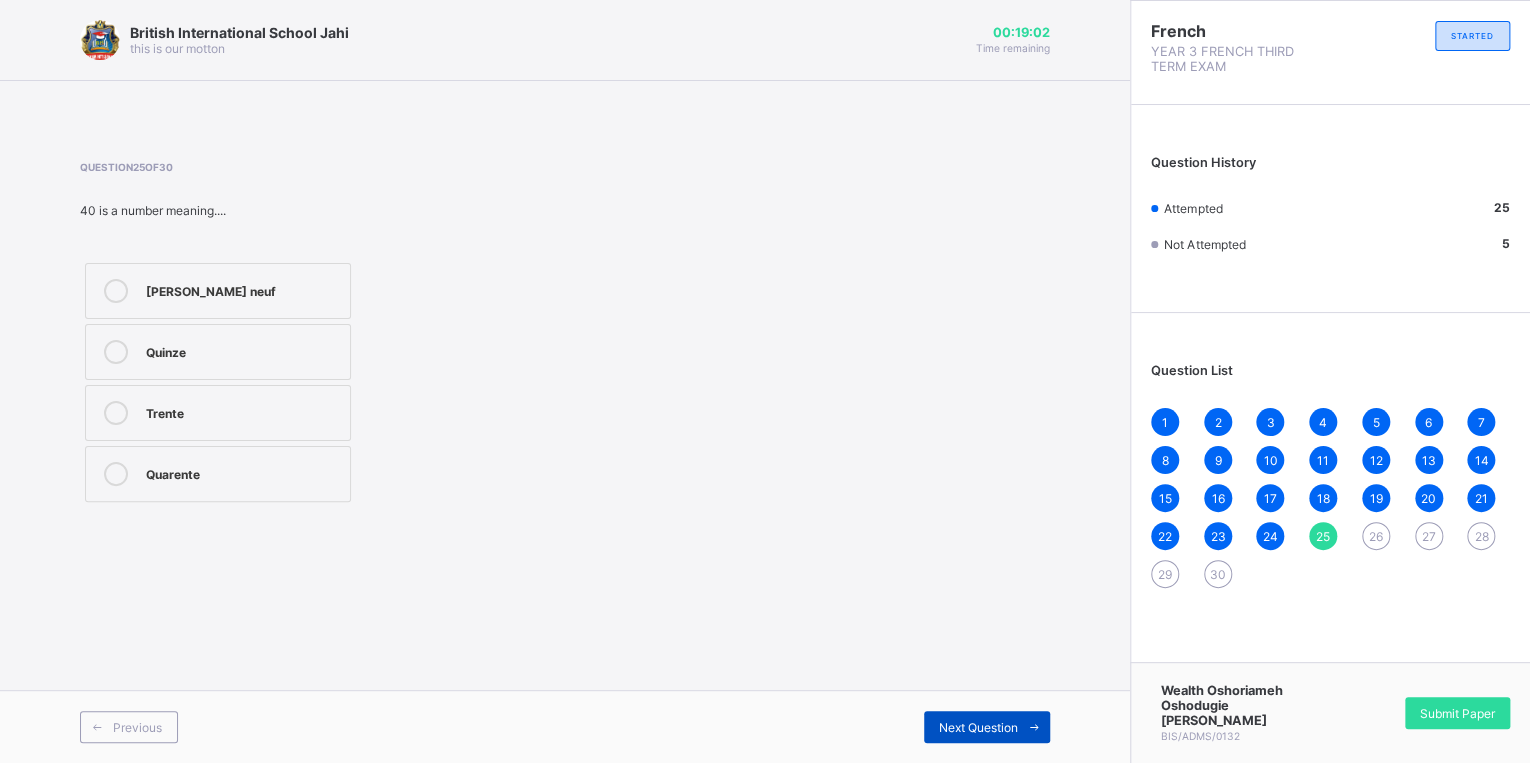 click on "Next Question" at bounding box center (987, 727) 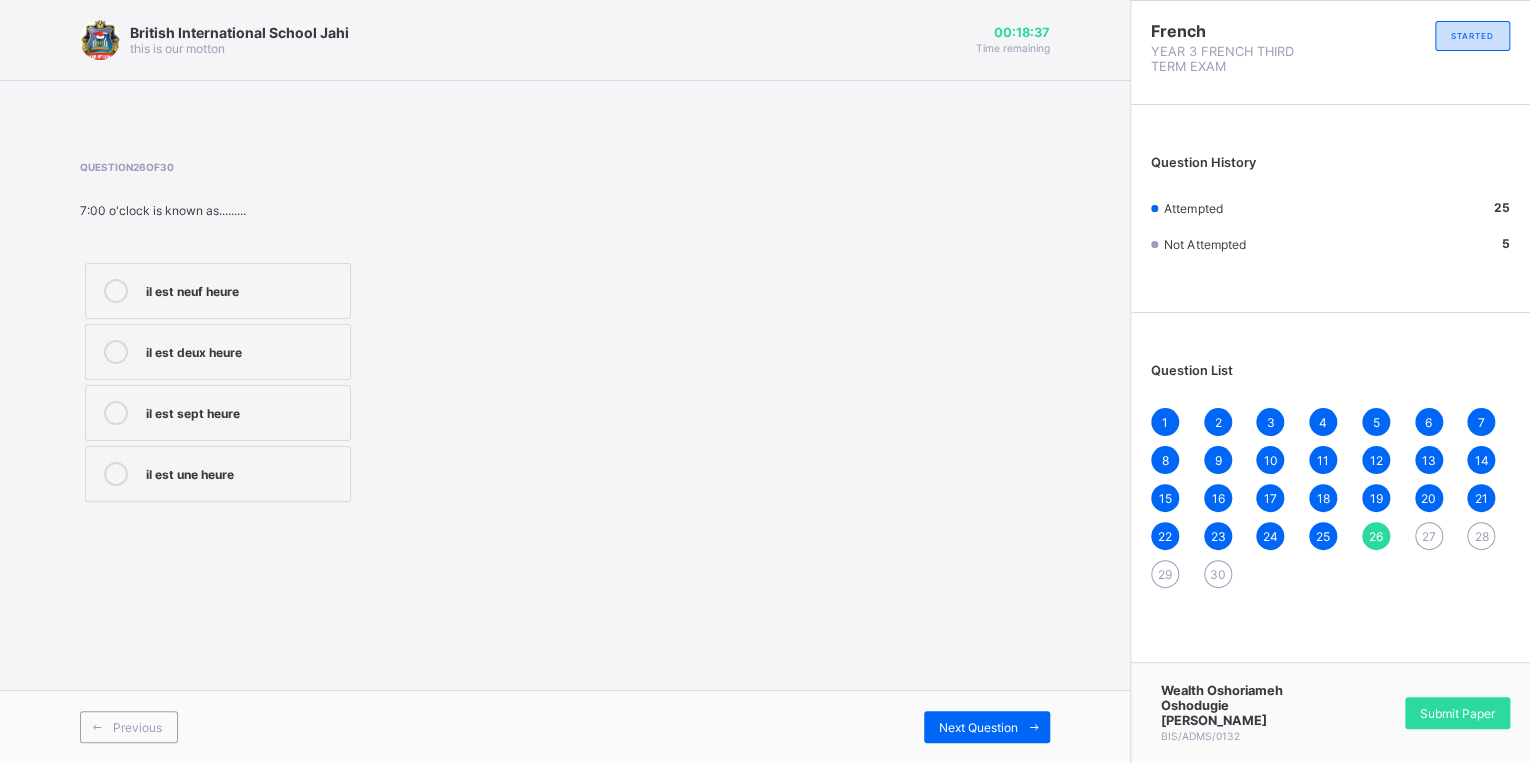 click on "il est sept heure" at bounding box center [243, 411] 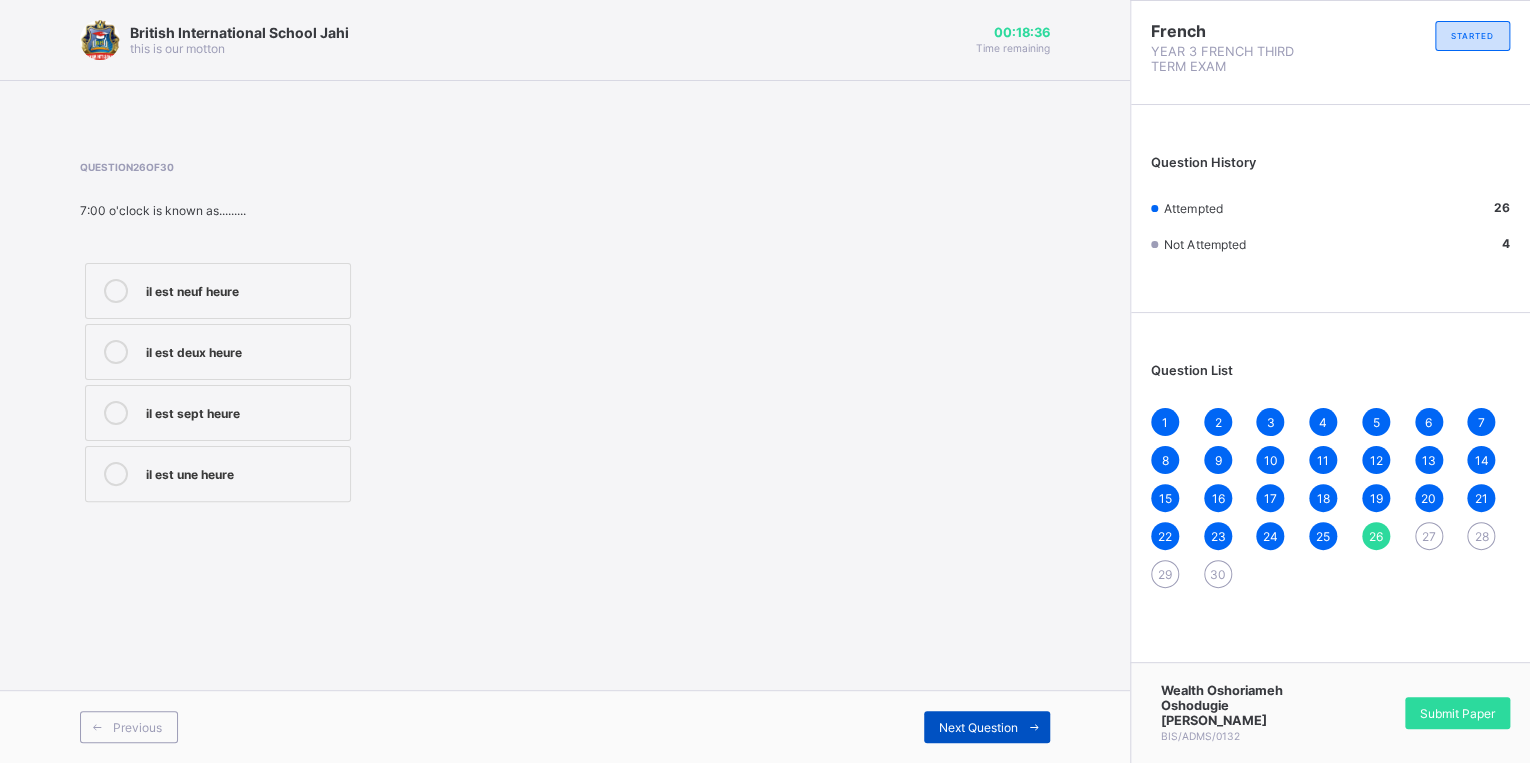 click on "Next Question" at bounding box center (987, 727) 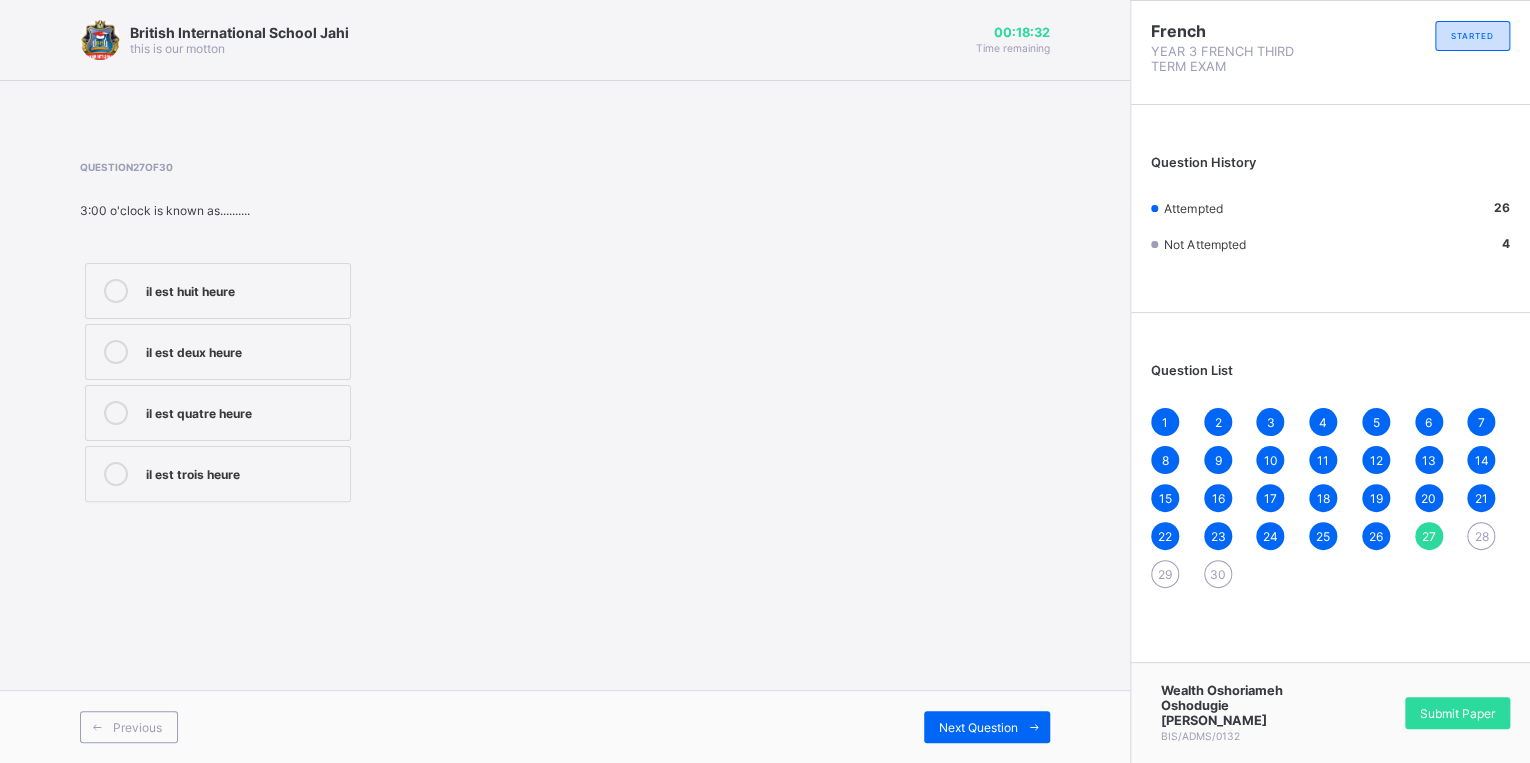 drag, startPoint x: 171, startPoint y: 444, endPoint x: 164, endPoint y: 473, distance: 29.832869 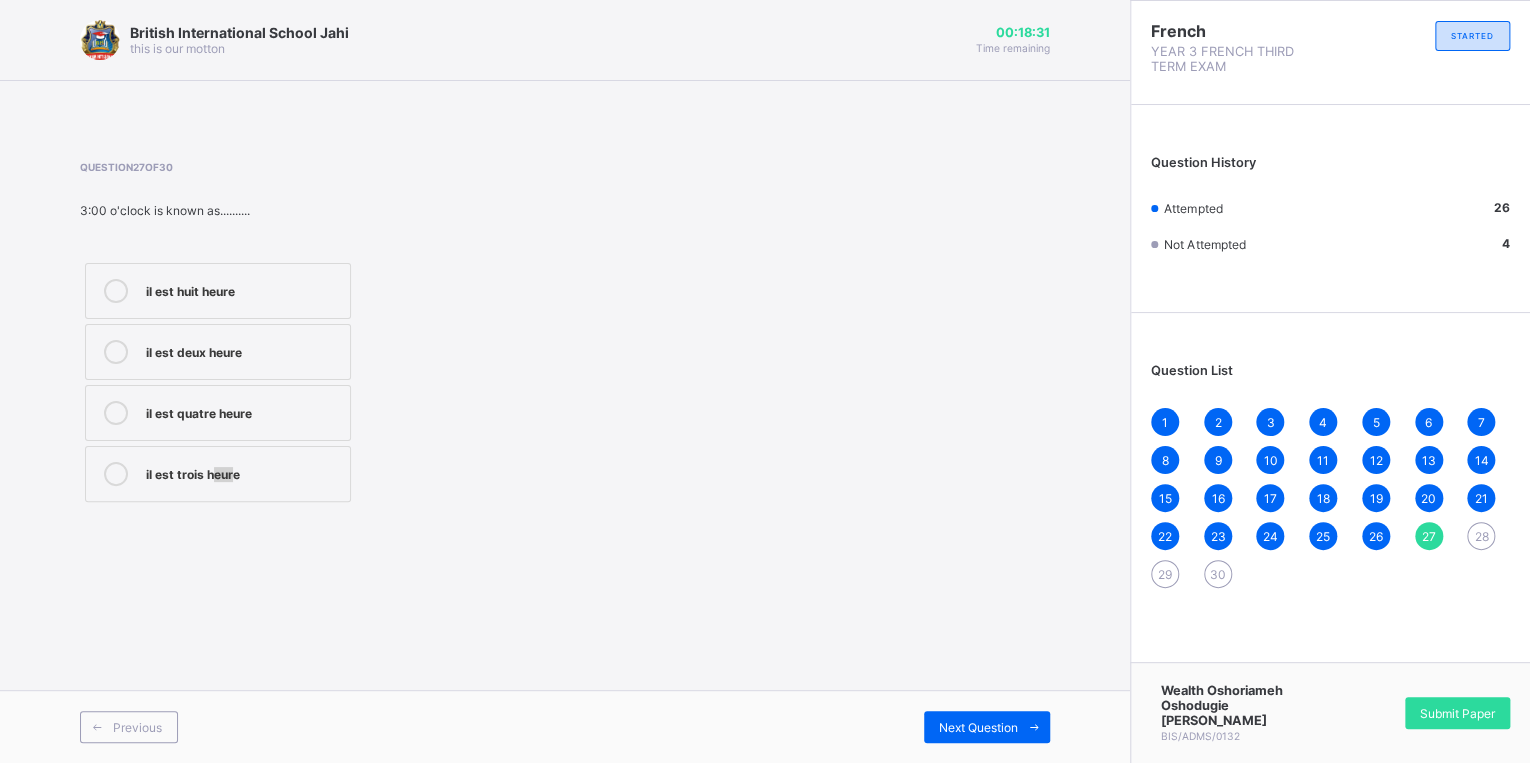 drag, startPoint x: 164, startPoint y: 473, endPoint x: 240, endPoint y: 476, distance: 76.05919 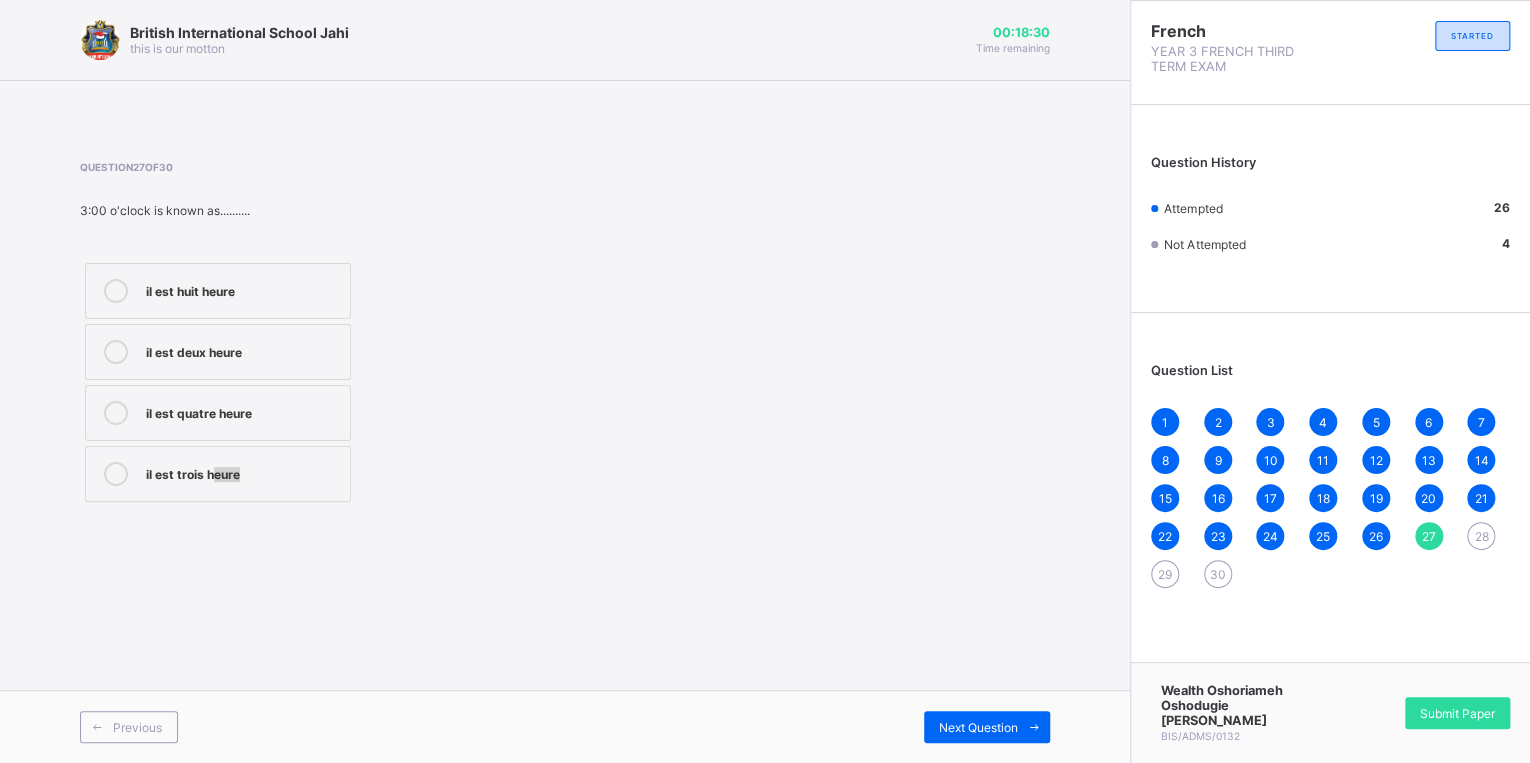 drag, startPoint x: 240, startPoint y: 476, endPoint x: 288, endPoint y: 496, distance: 52 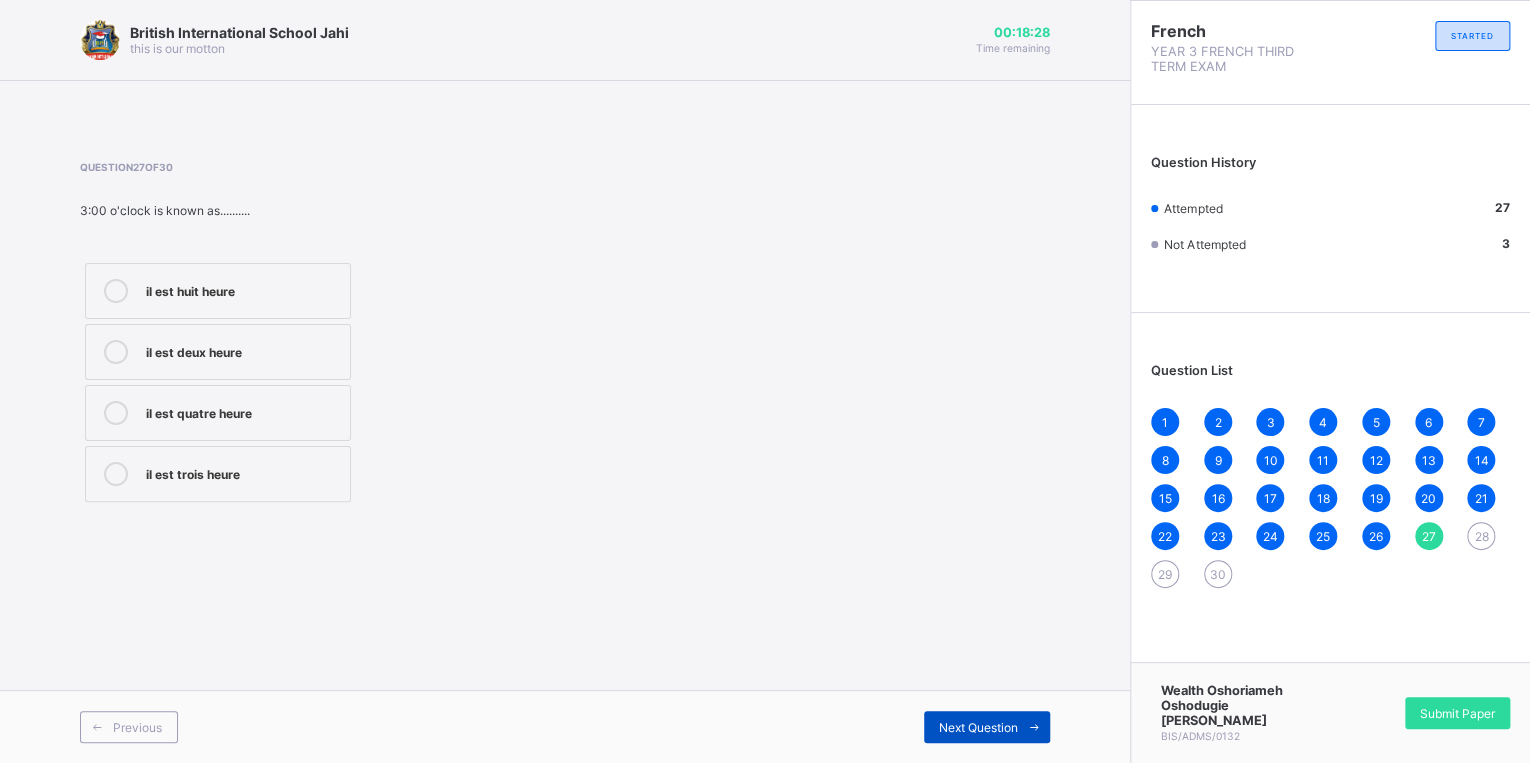 click at bounding box center [1034, 727] 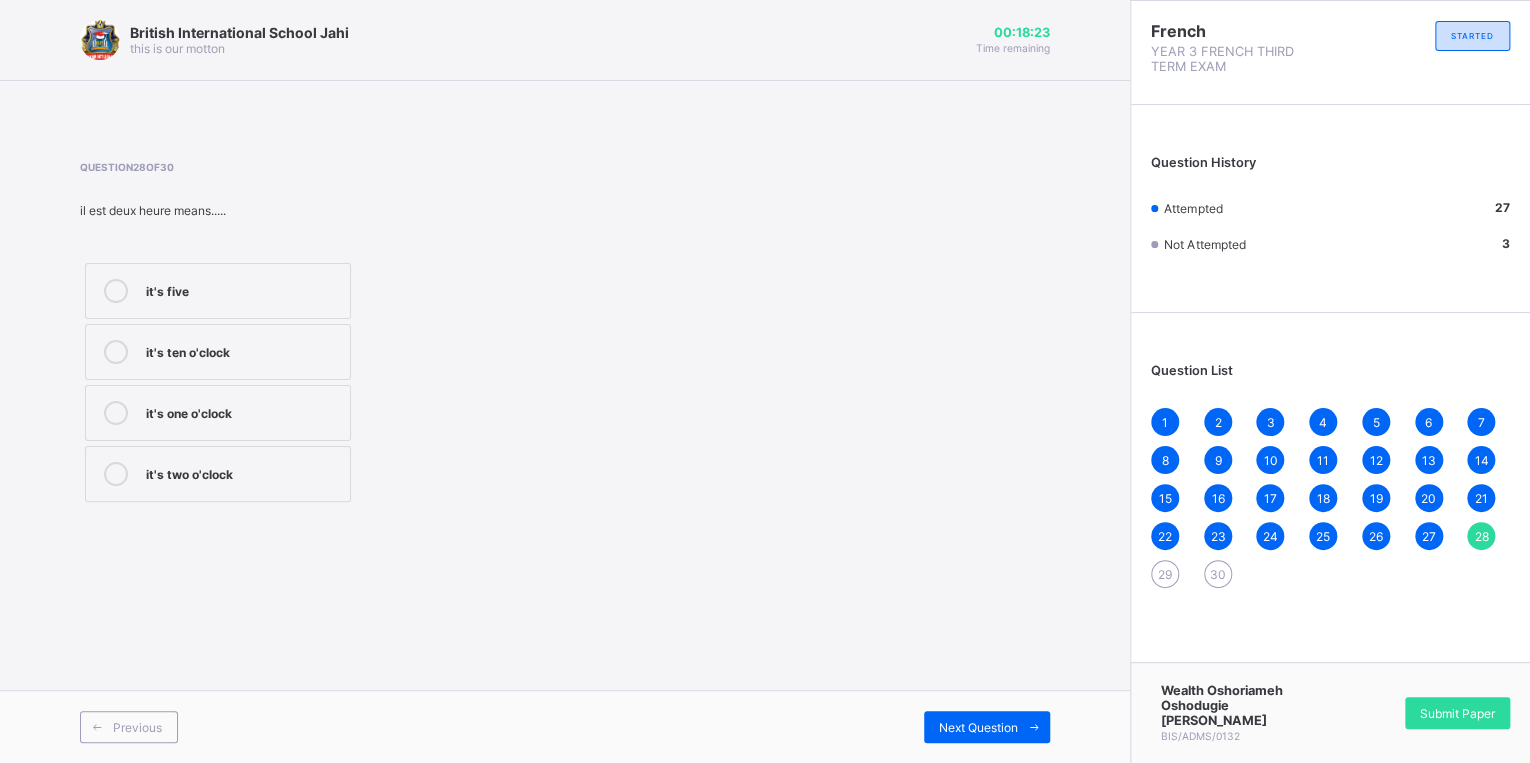 click on "it's two o'clock" at bounding box center (243, 472) 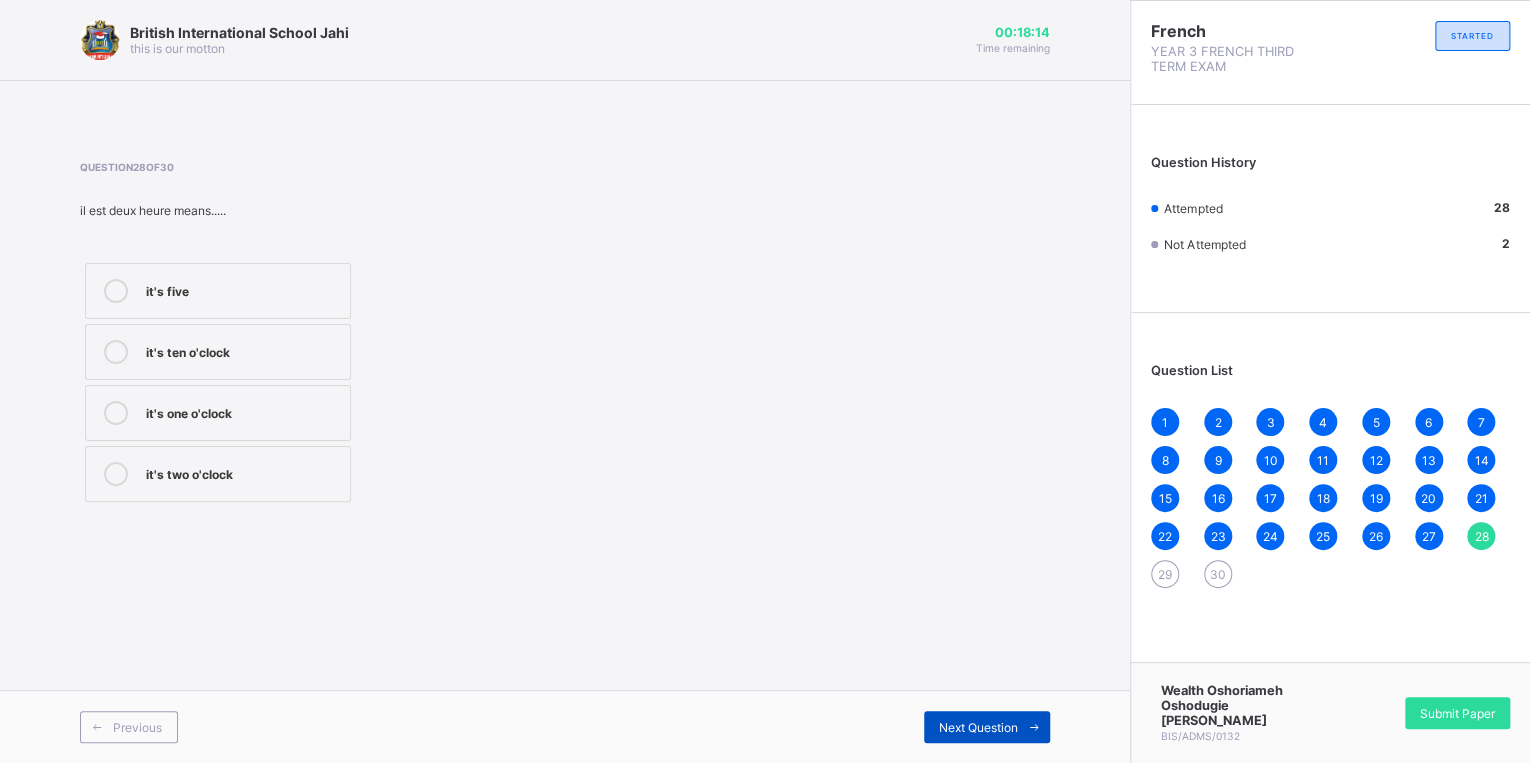 click on "Next Question" at bounding box center [978, 727] 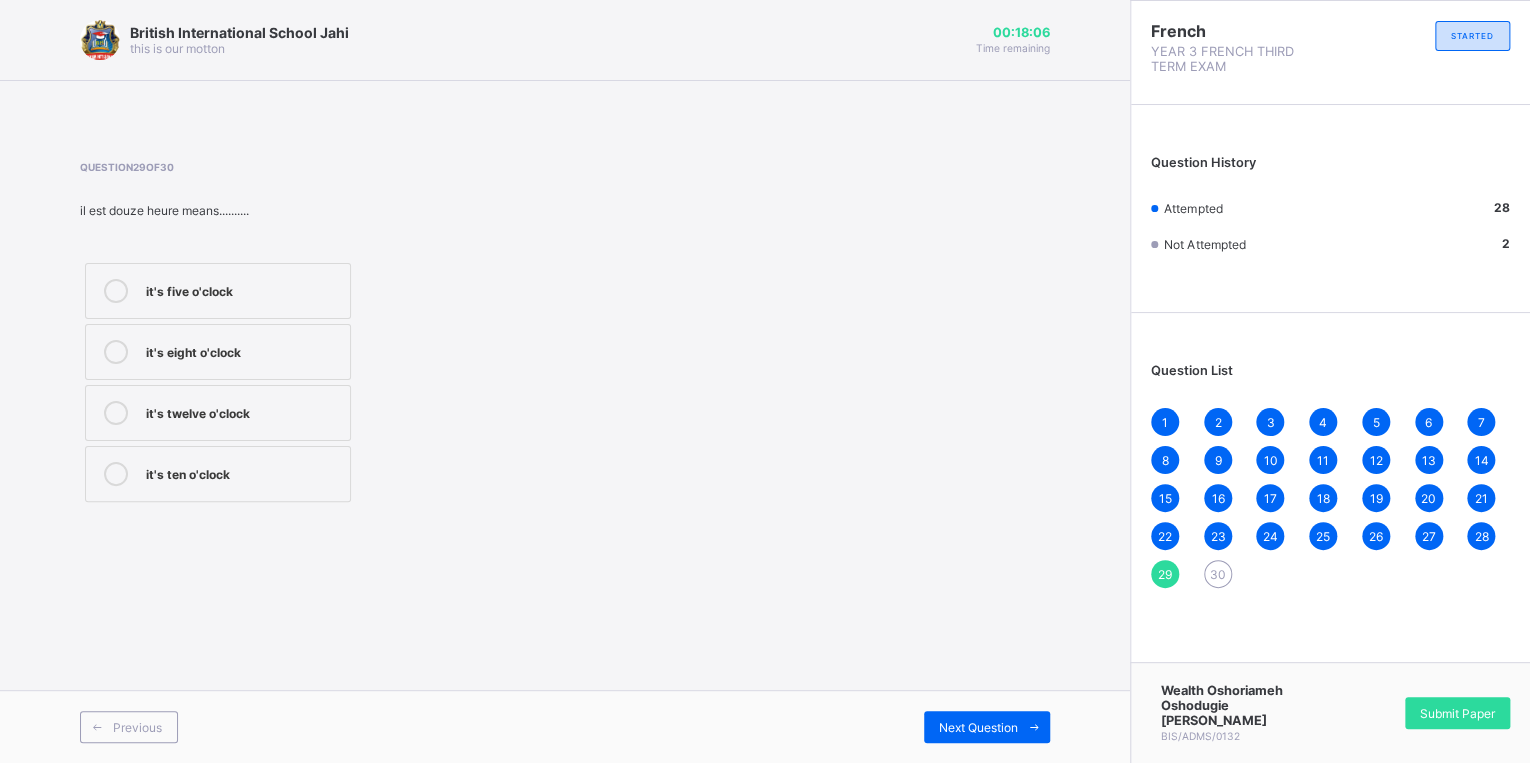 click on "it's twelve o'clock" at bounding box center [218, 413] 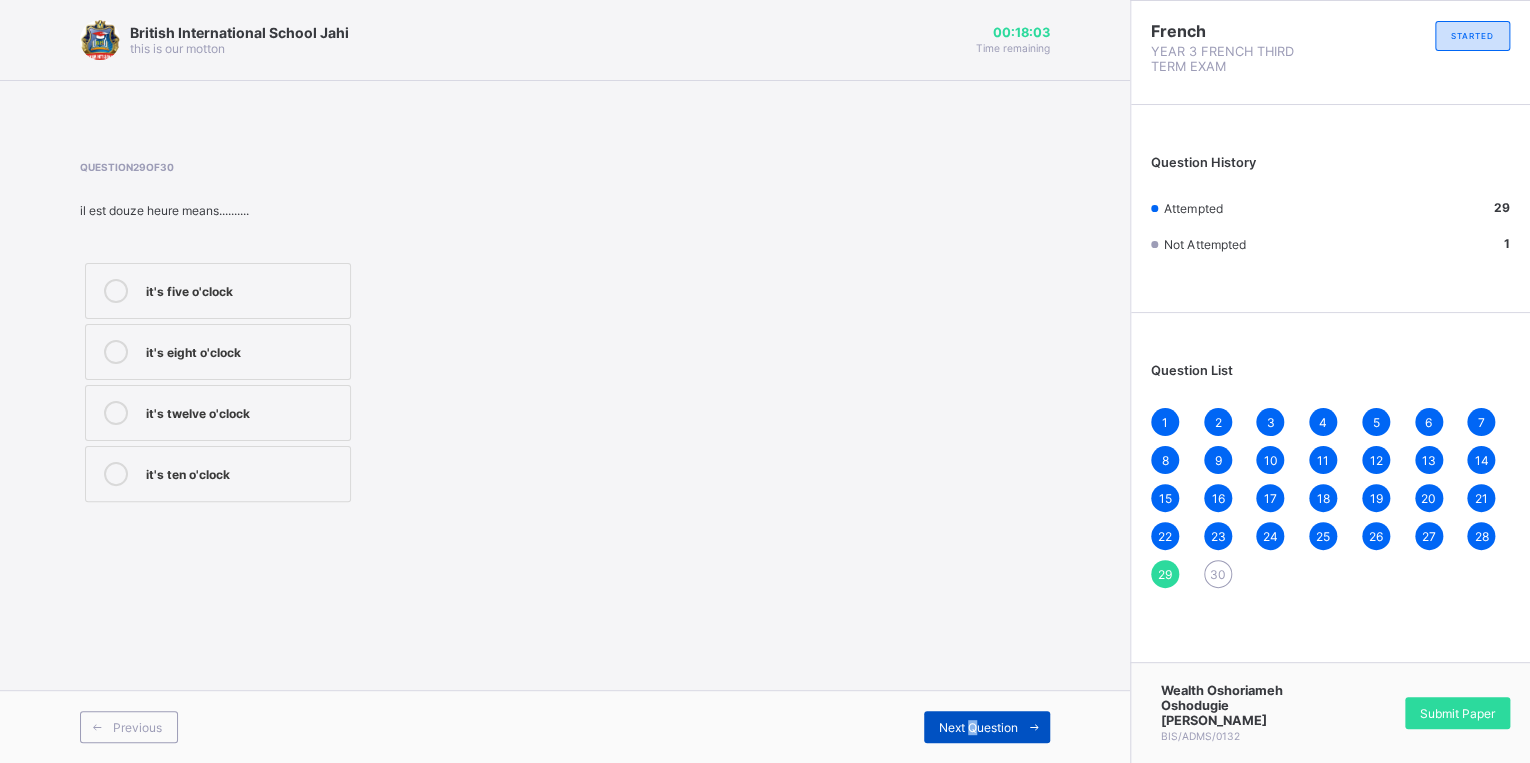 click on "Next Question" at bounding box center (987, 727) 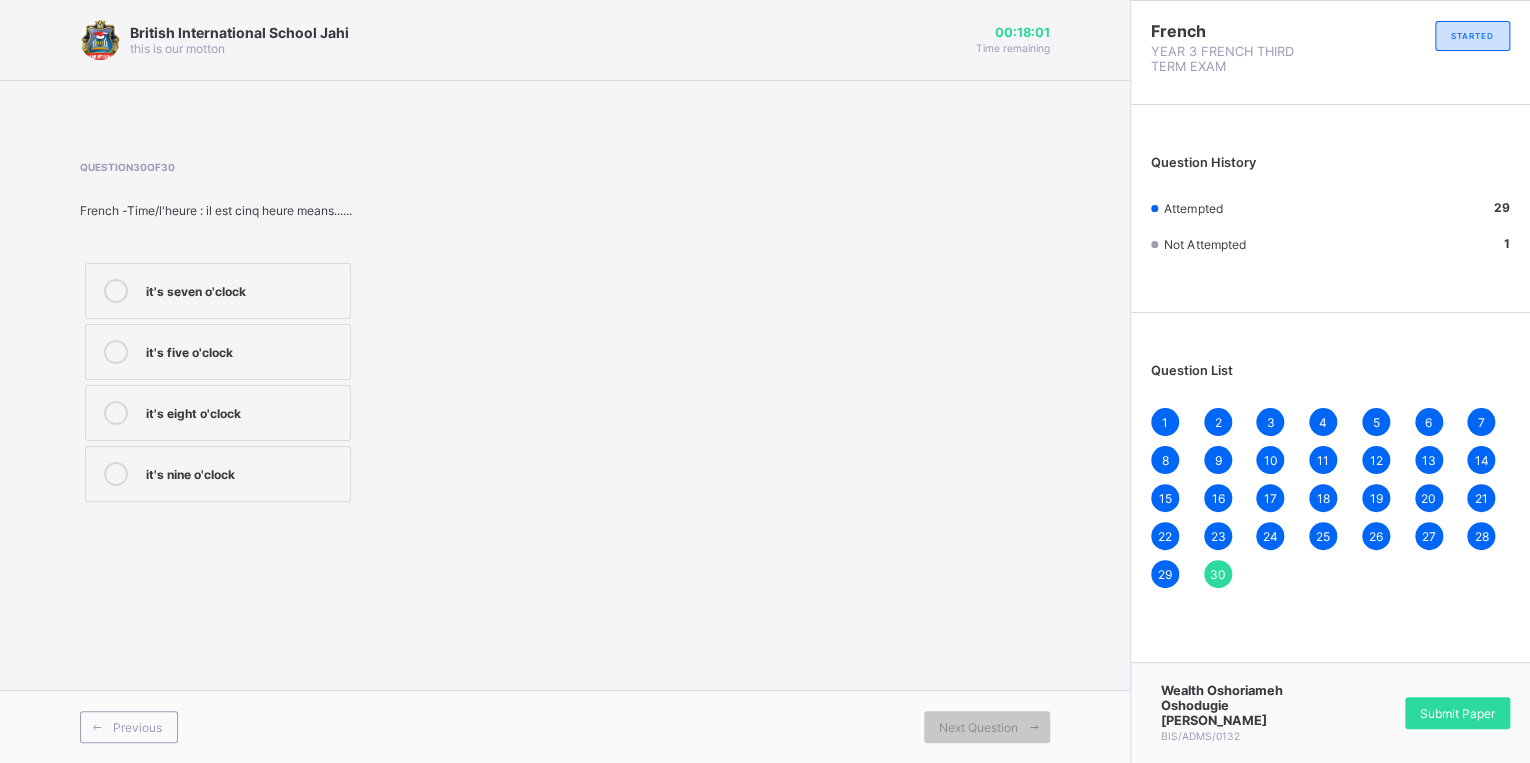 click on "British International School Jahi this is our [PERSON_NAME] 00:18:01 Time remaining Question  30  of  30 French -Time/l'heure : il est cinq heure means...... it's seven o'clock it's five o'clock it's eight o'clock it's nine o'clock Previous Next Question" at bounding box center (565, 381) 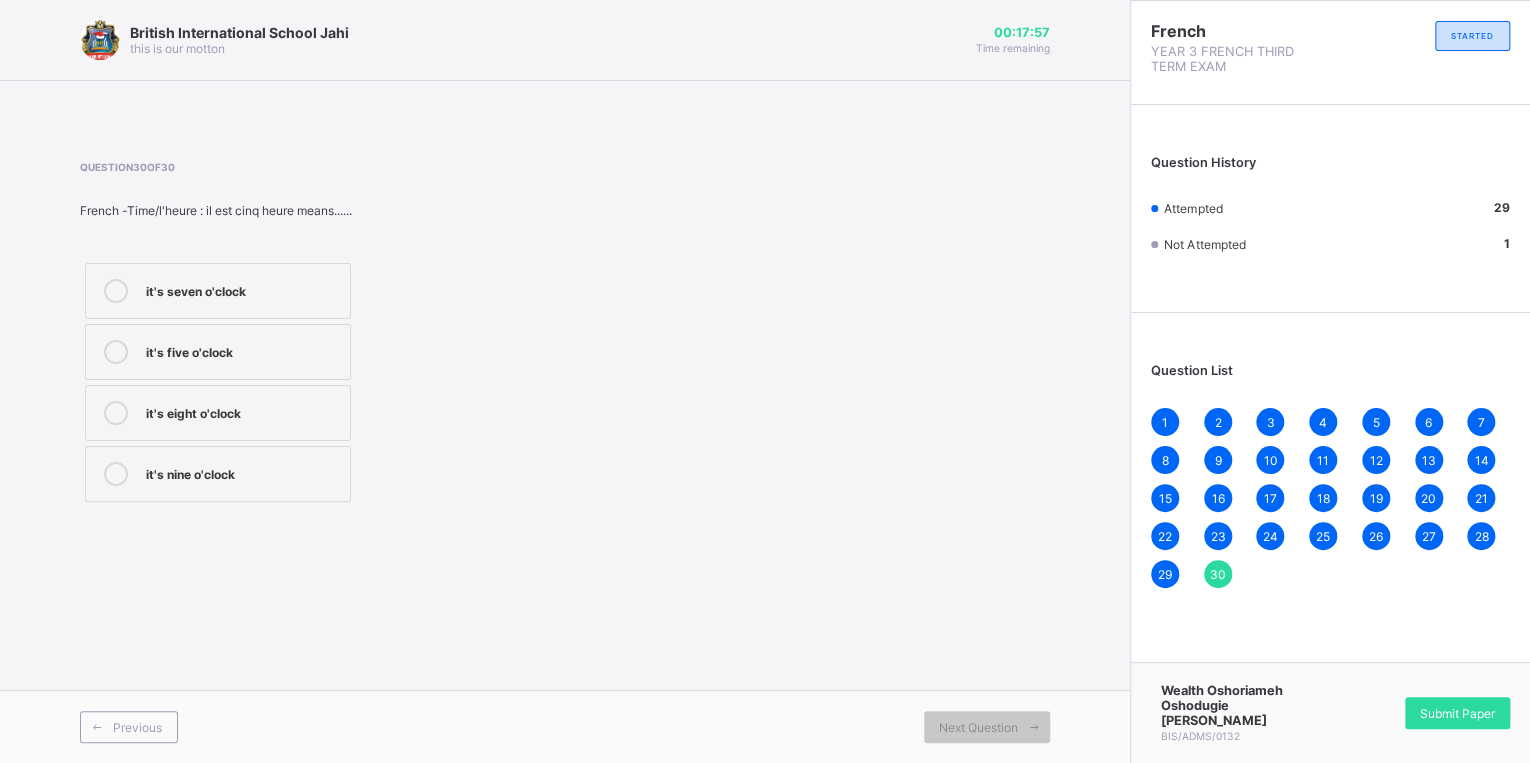 click on "it's five o'clock" at bounding box center [243, 352] 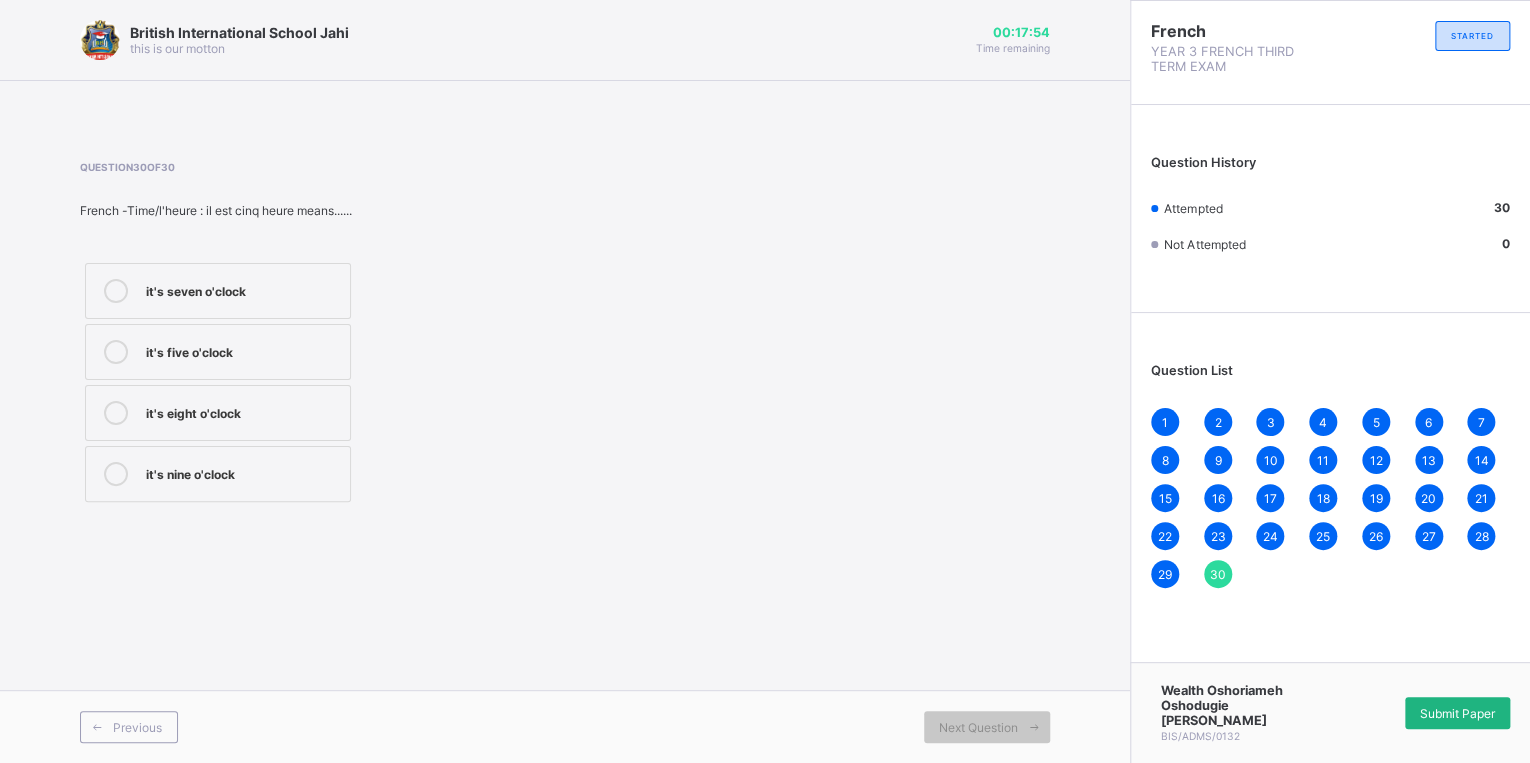 click on "Submit Paper" at bounding box center (1457, 713) 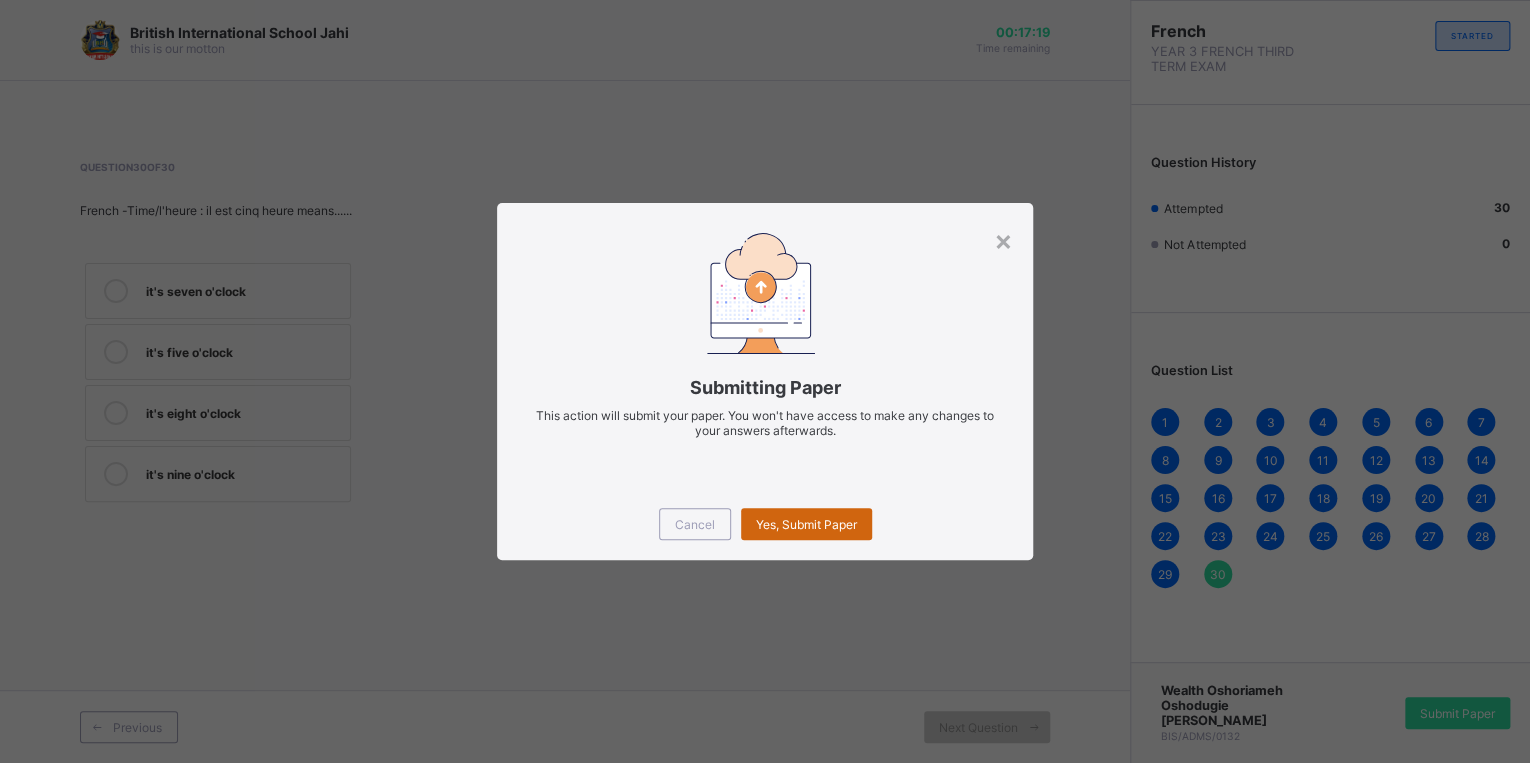 drag, startPoint x: 793, startPoint y: 544, endPoint x: 794, endPoint y: 524, distance: 20.024984 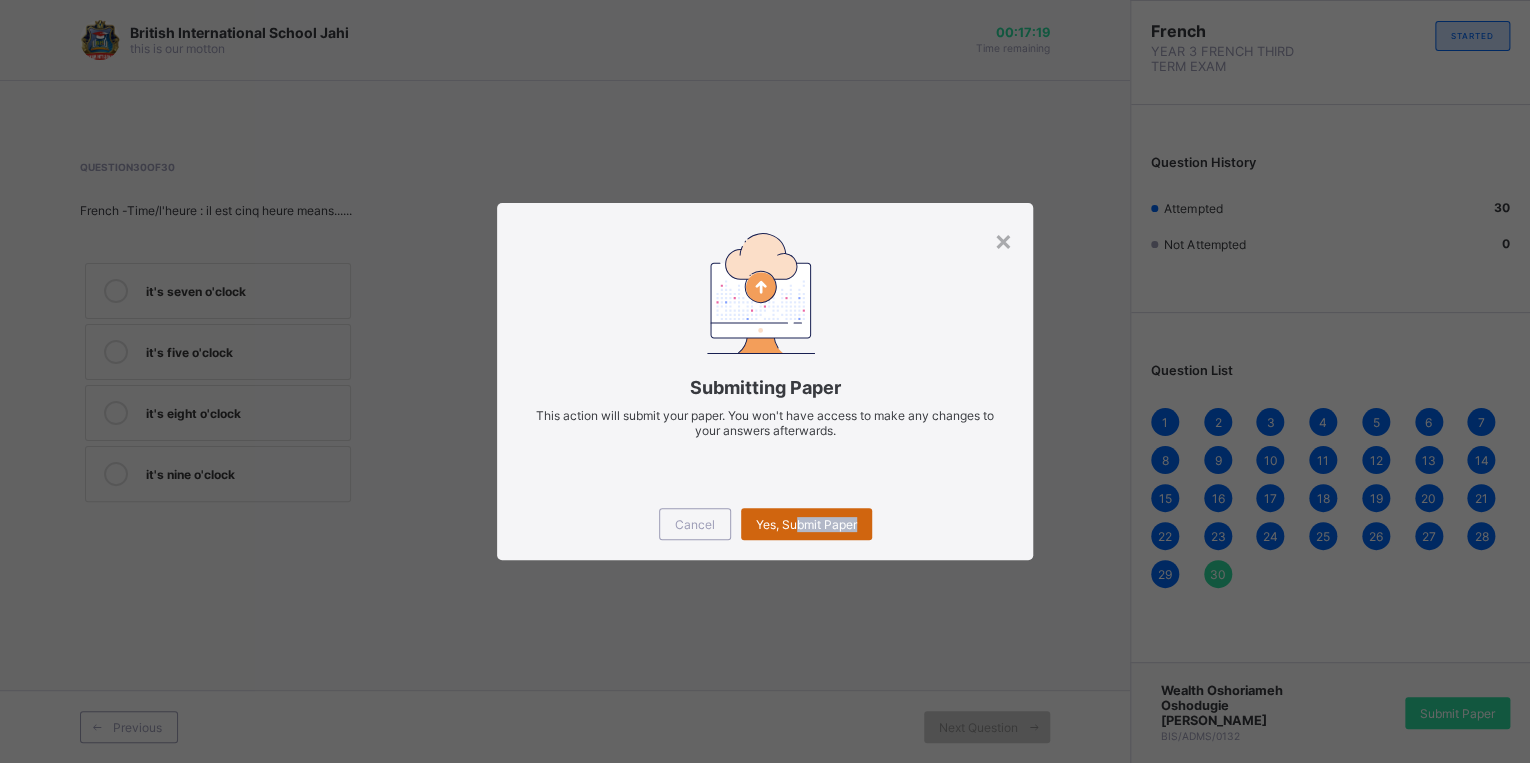 drag, startPoint x: 794, startPoint y: 524, endPoint x: 798, endPoint y: 509, distance: 15.524175 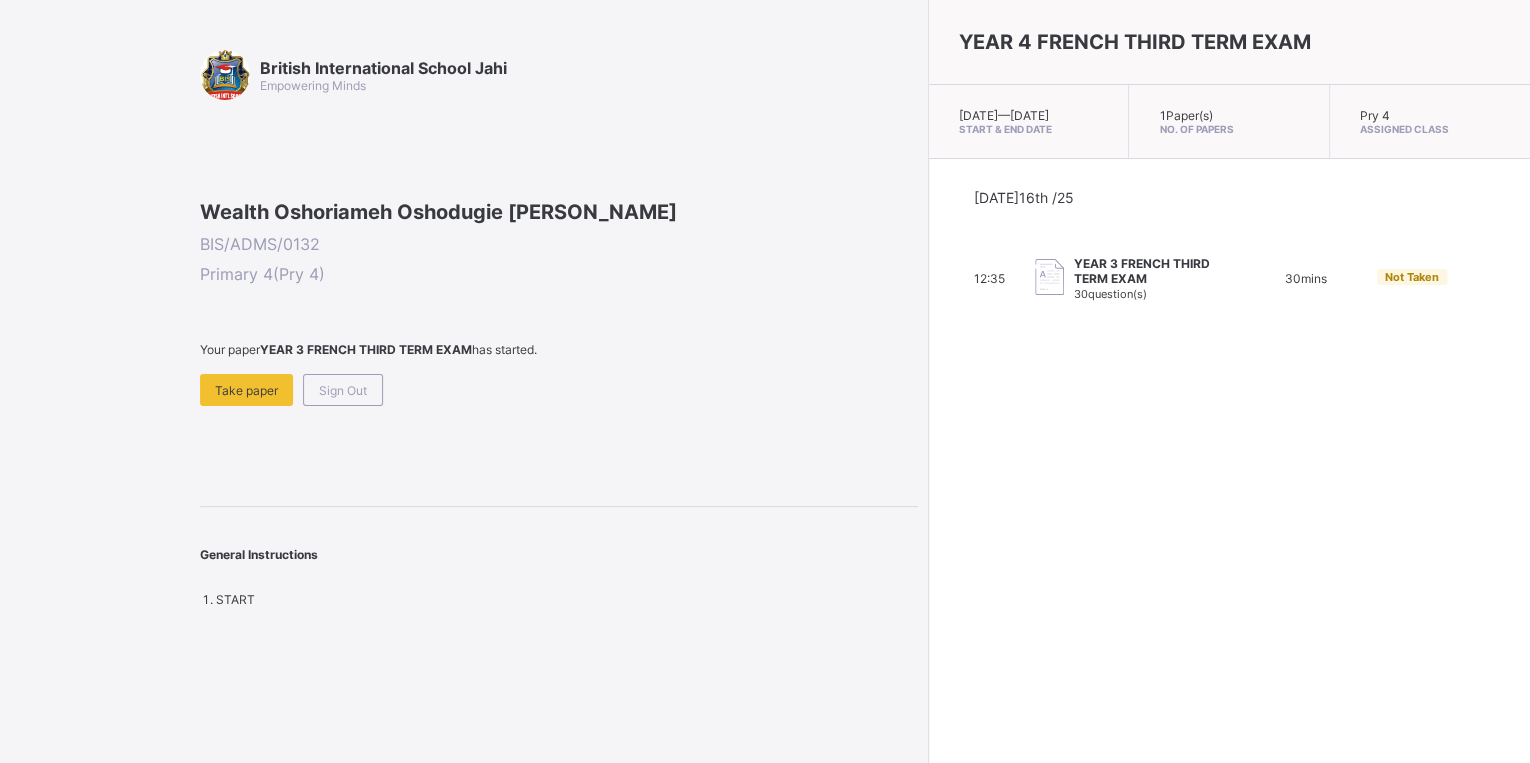 click on "Wealth Oshoriameh   Oshodugie [PERSON_NAME] BIS/ADMS/0132 Primary 4  ( Pry 4 ) Your paper  YEAR 3 FRENCH THIRD TERM EXAM  has started.  Take paper   Sign Out" at bounding box center (559, 303) 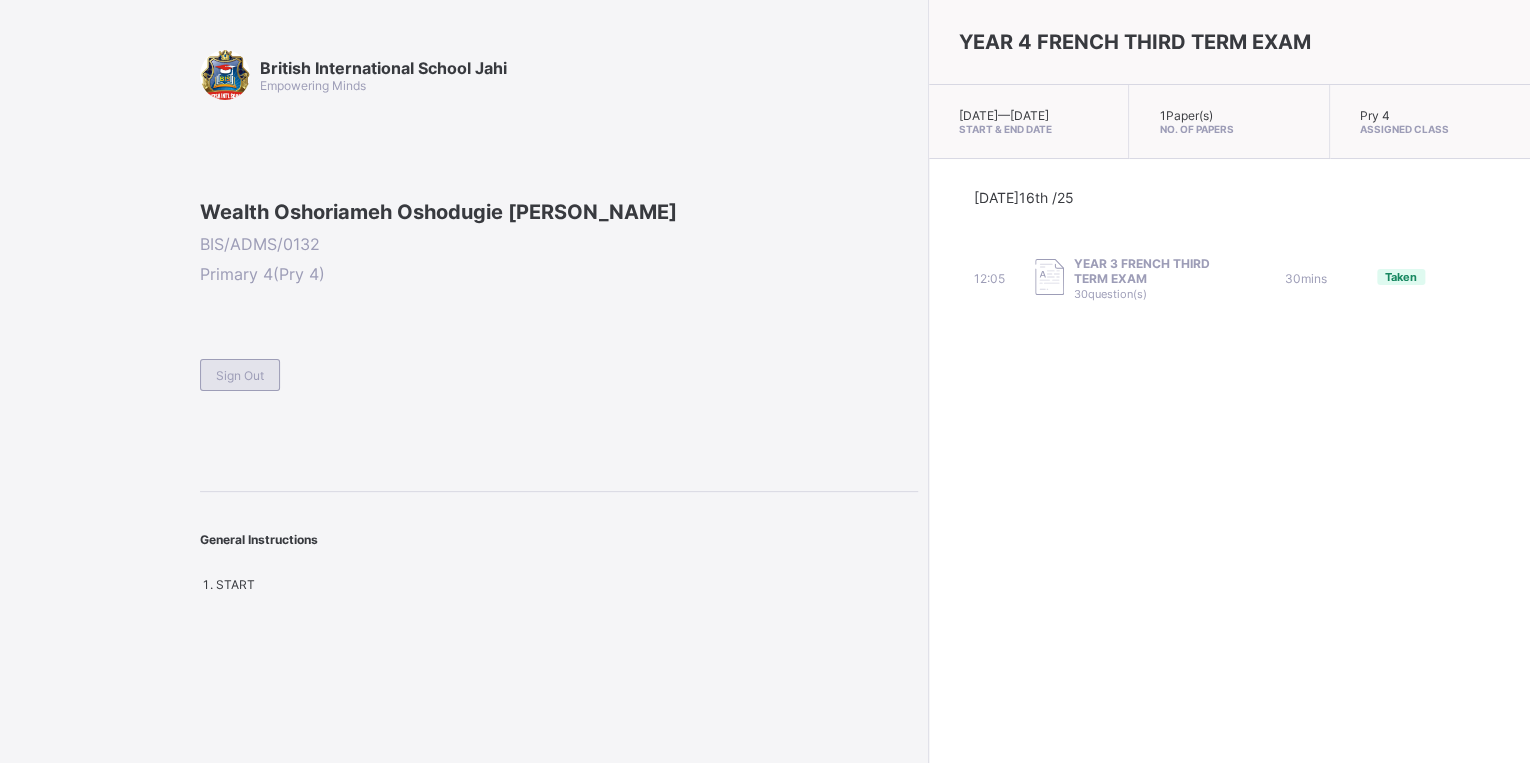 click on "Sign Out" at bounding box center [240, 375] 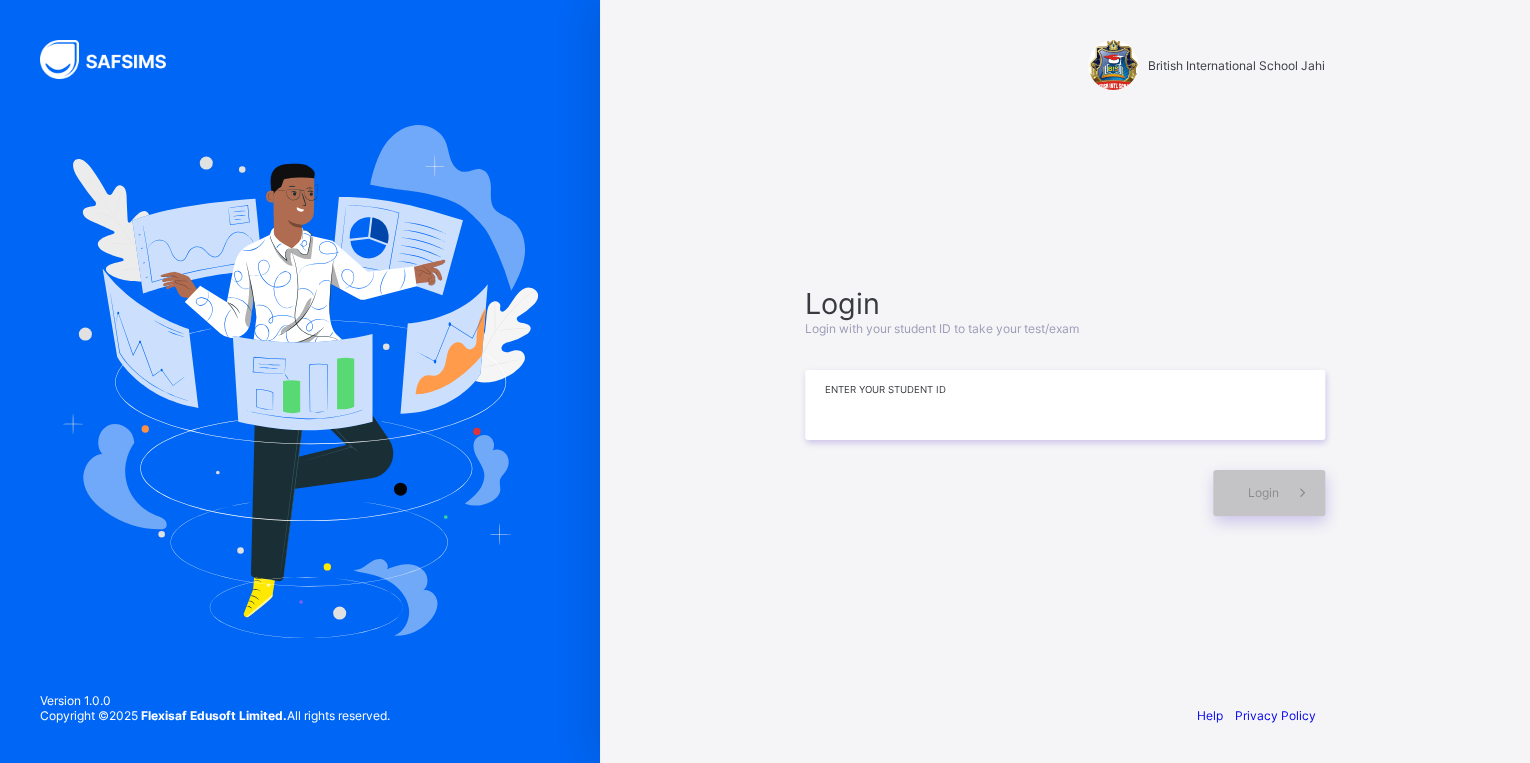drag, startPoint x: 1041, startPoint y: 397, endPoint x: 1039, endPoint y: 372, distance: 25.079872 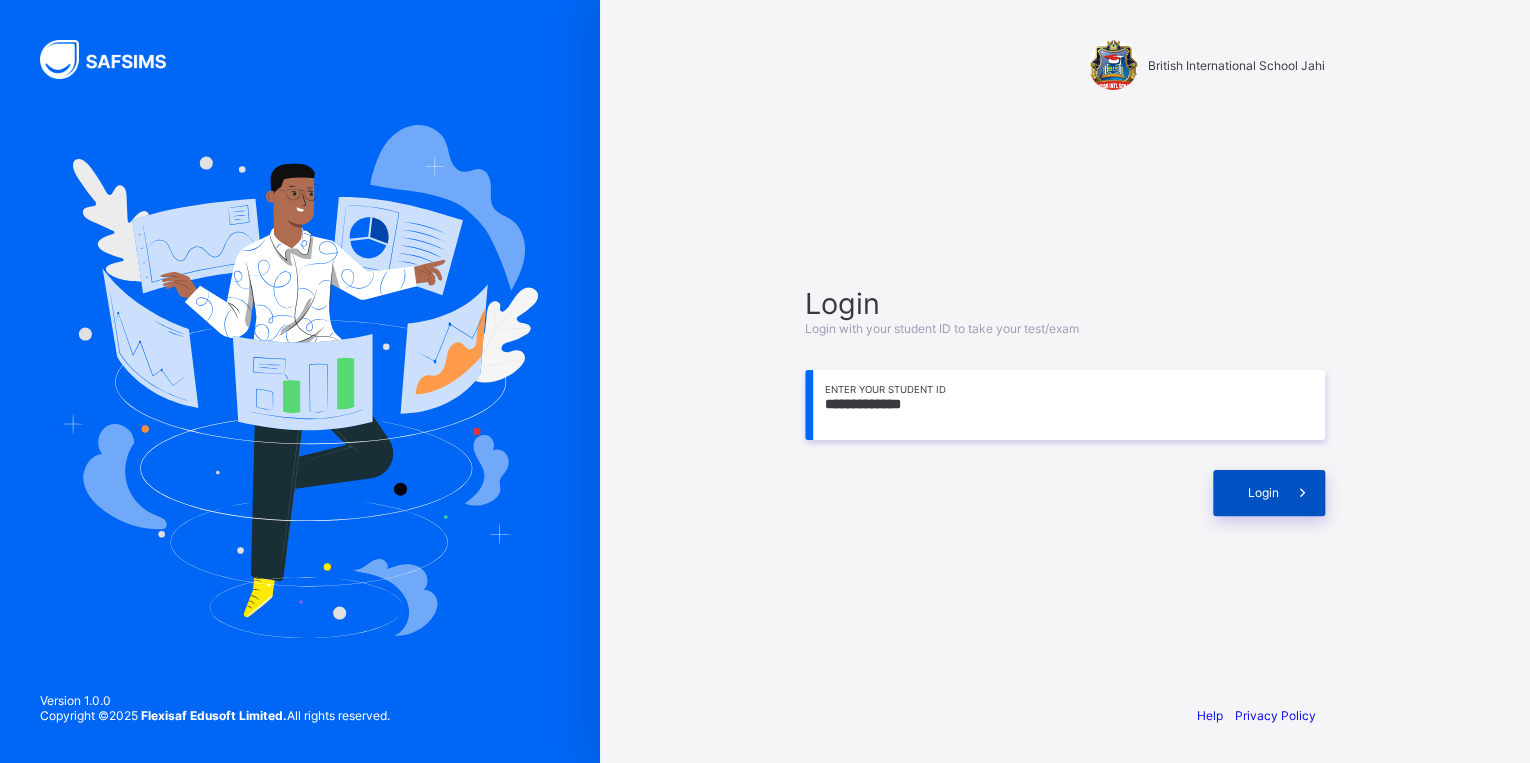 type on "**********" 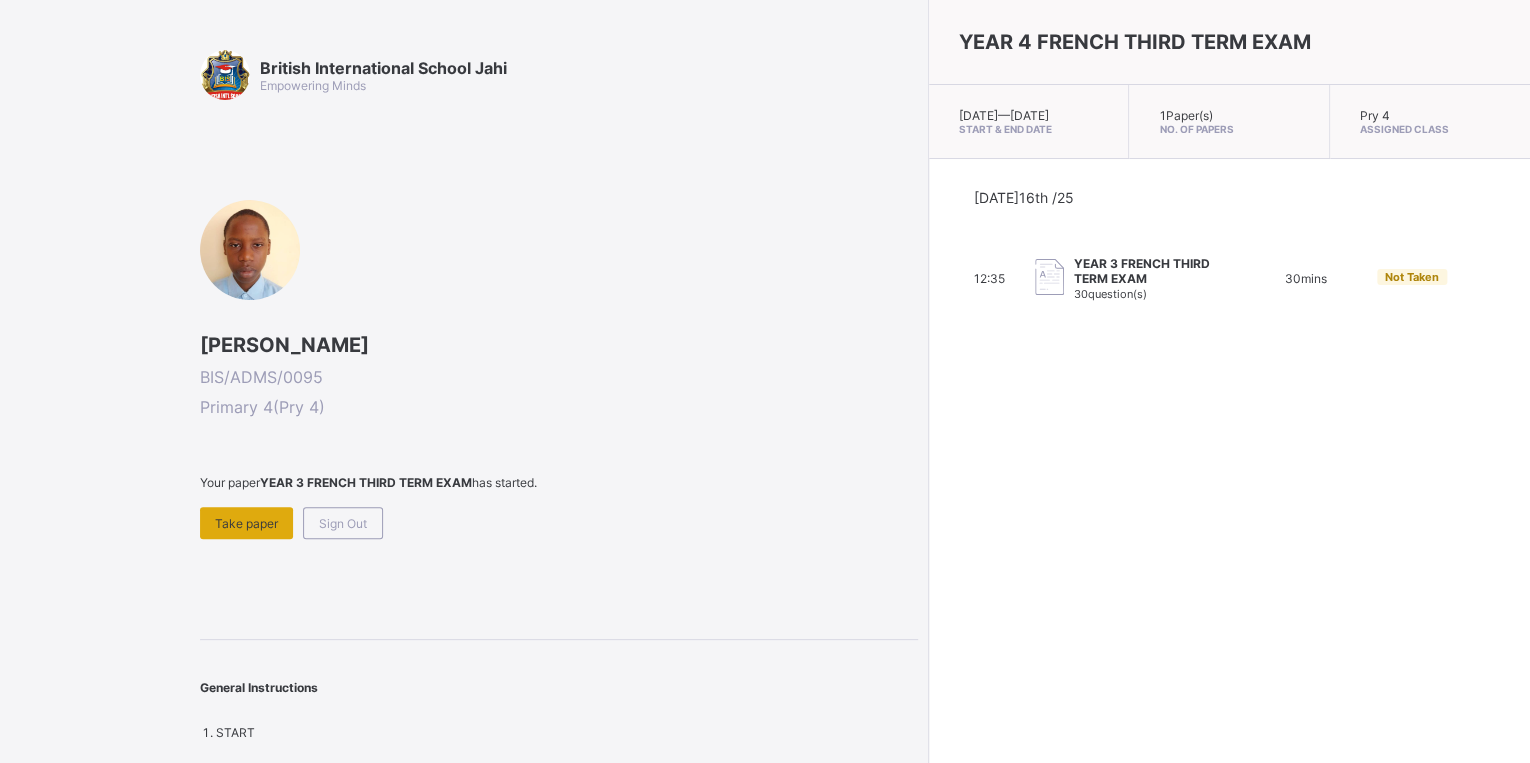 click on "Take paper" at bounding box center [246, 523] 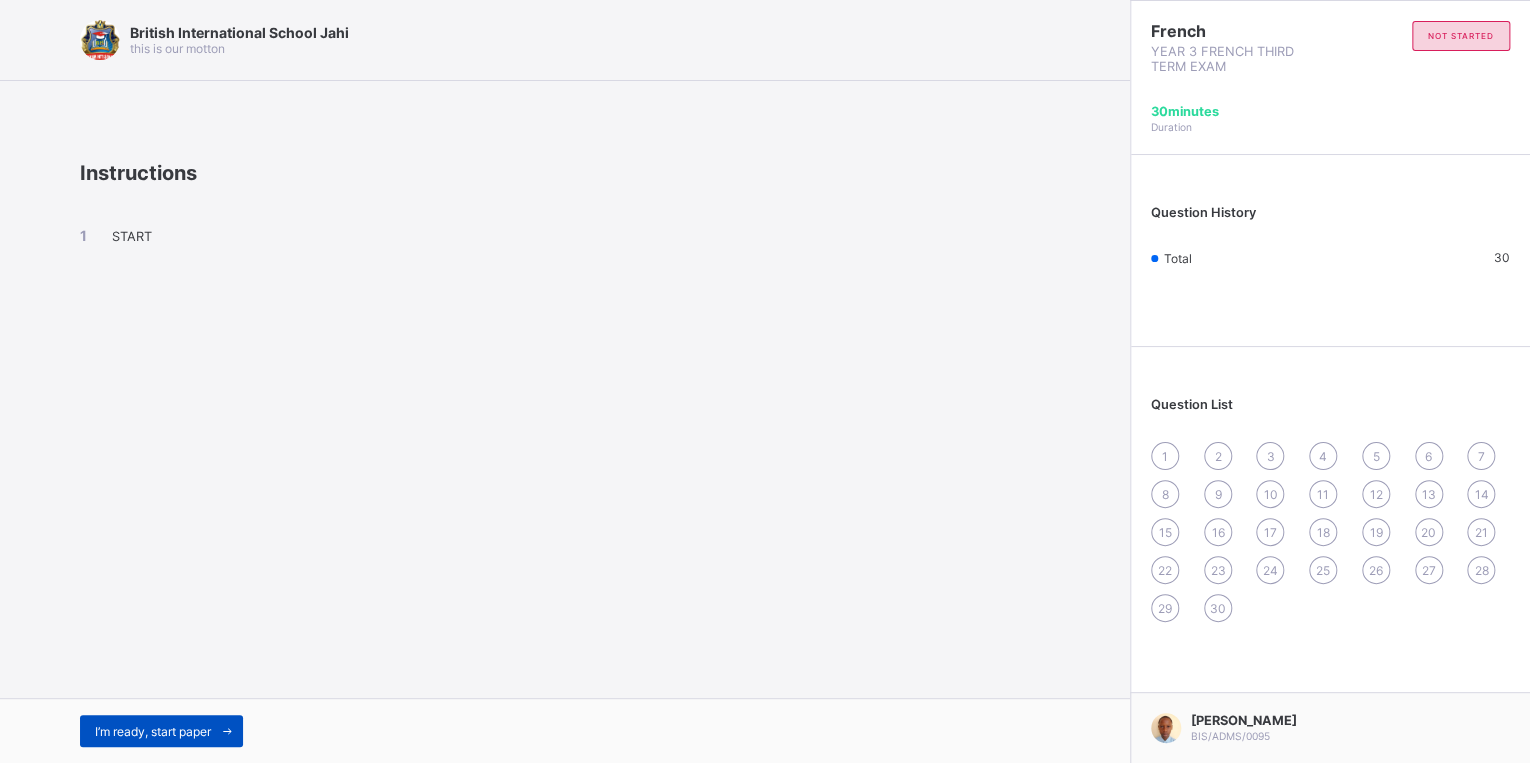 click on "I’m ready, start paper" at bounding box center (161, 731) 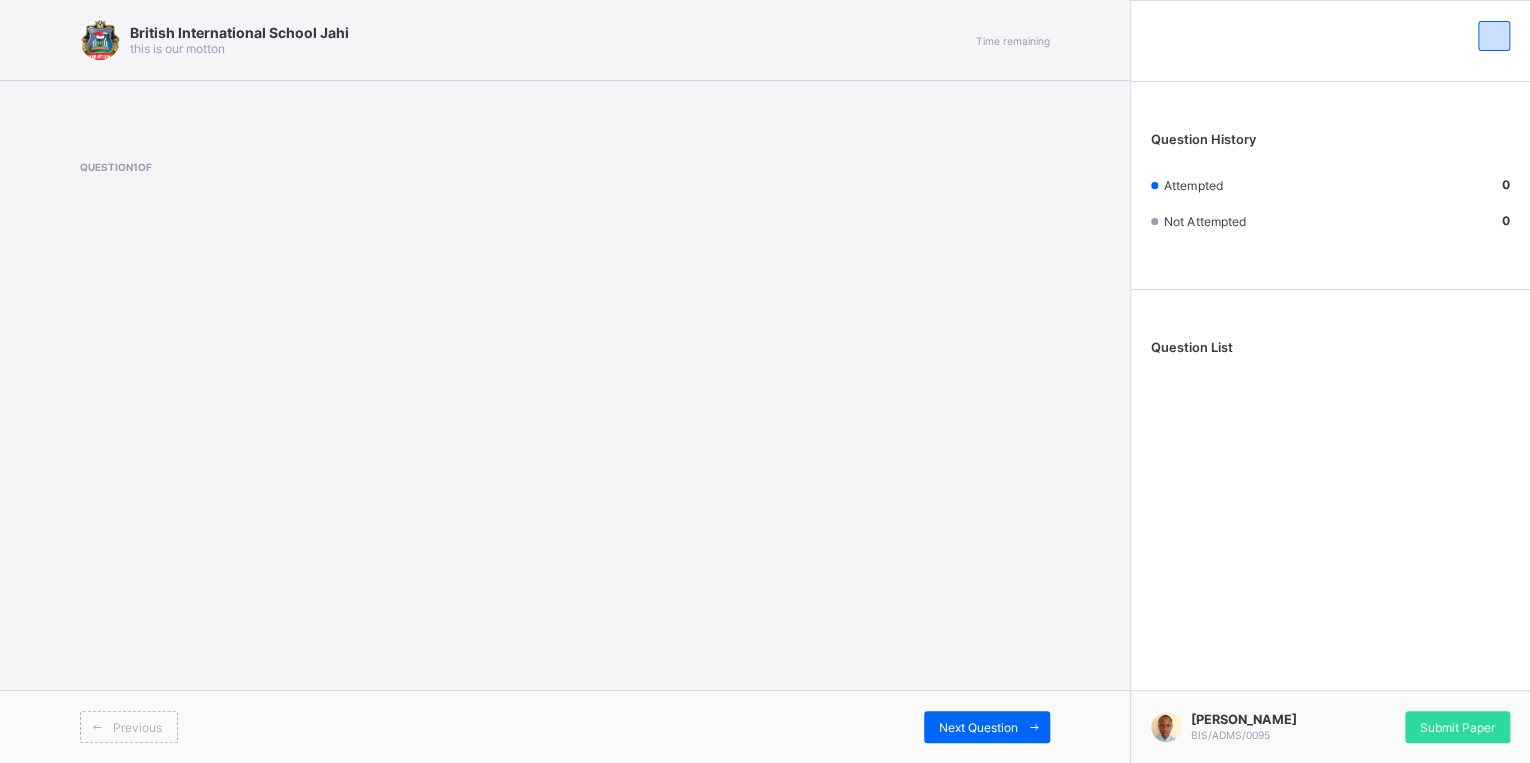 click on "British International School Jahi this is our [PERSON_NAME] Time remaining Question  1  of  Previous Next Question" at bounding box center [565, 381] 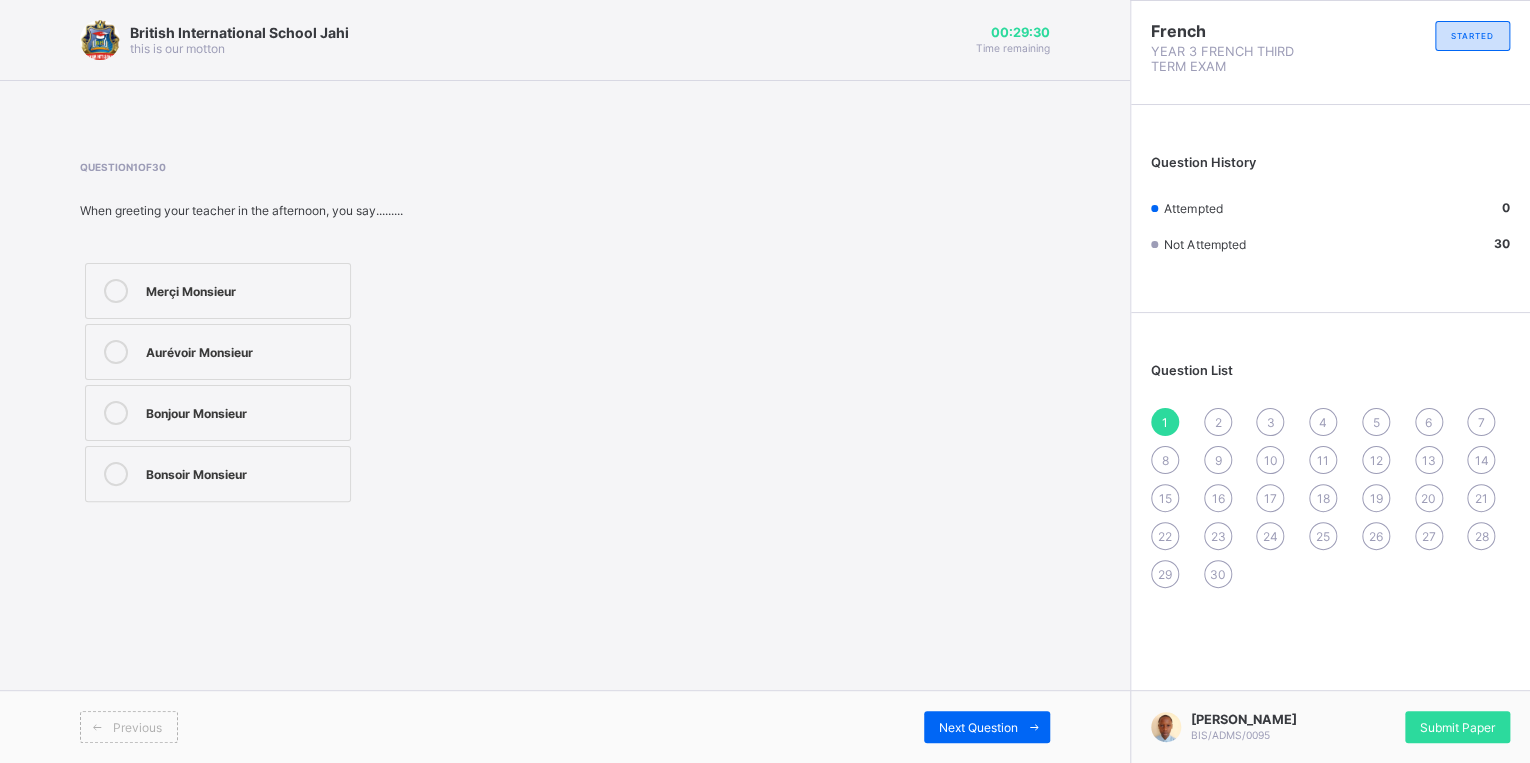 click on "Bonsoir Monsieur" at bounding box center (243, 472) 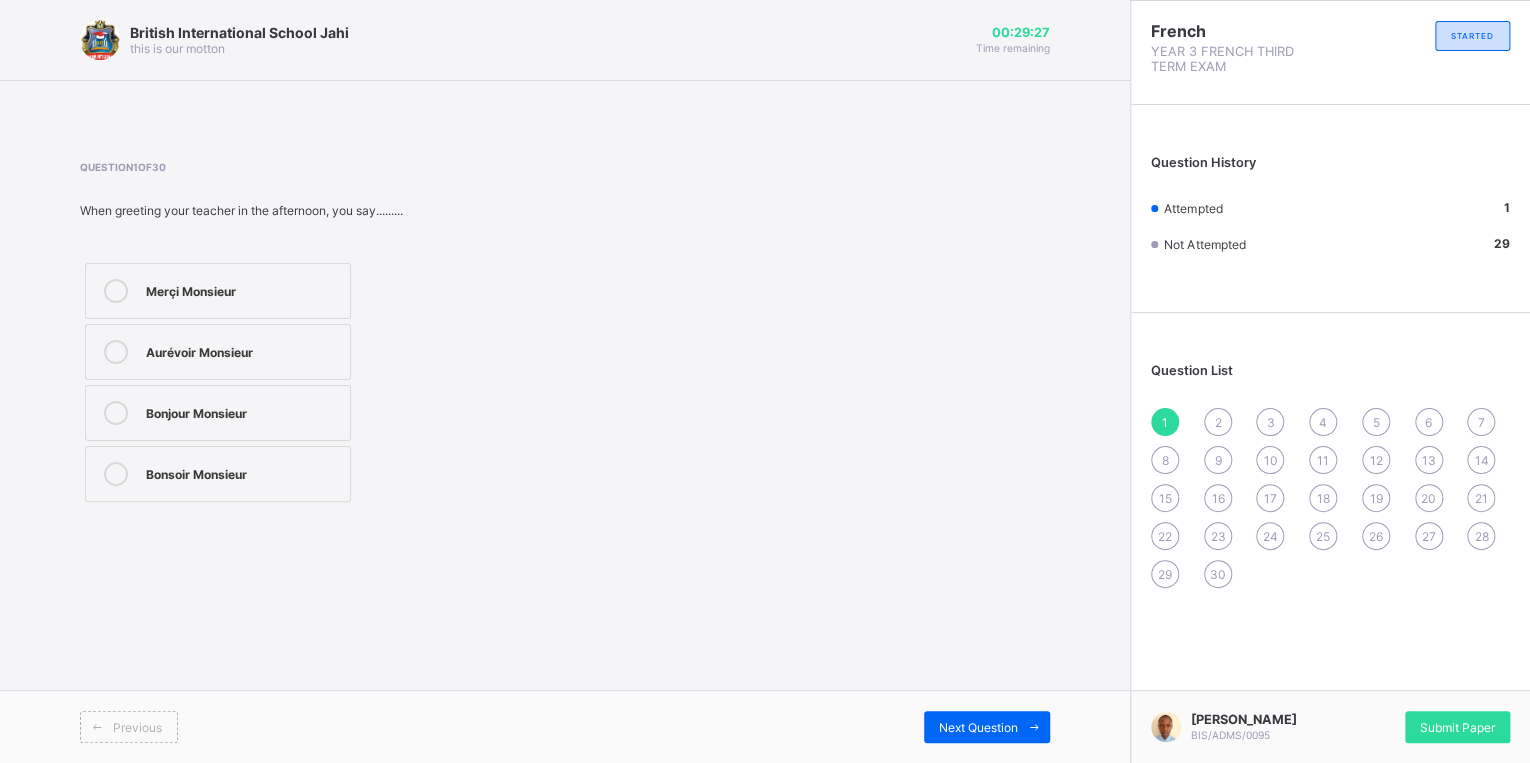 click on "Bonjour Monsieur" at bounding box center (243, 411) 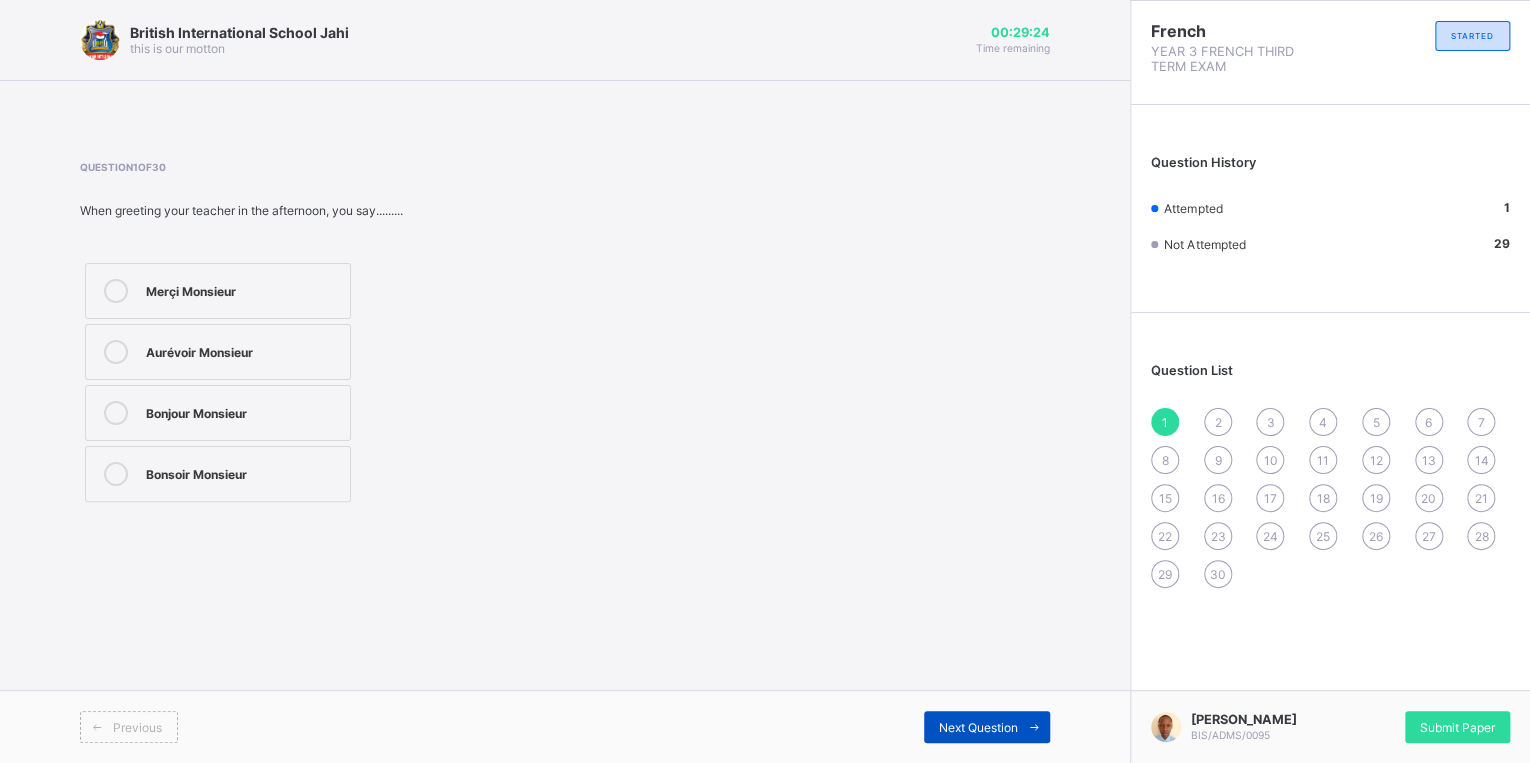 click on "Next Question" at bounding box center [978, 727] 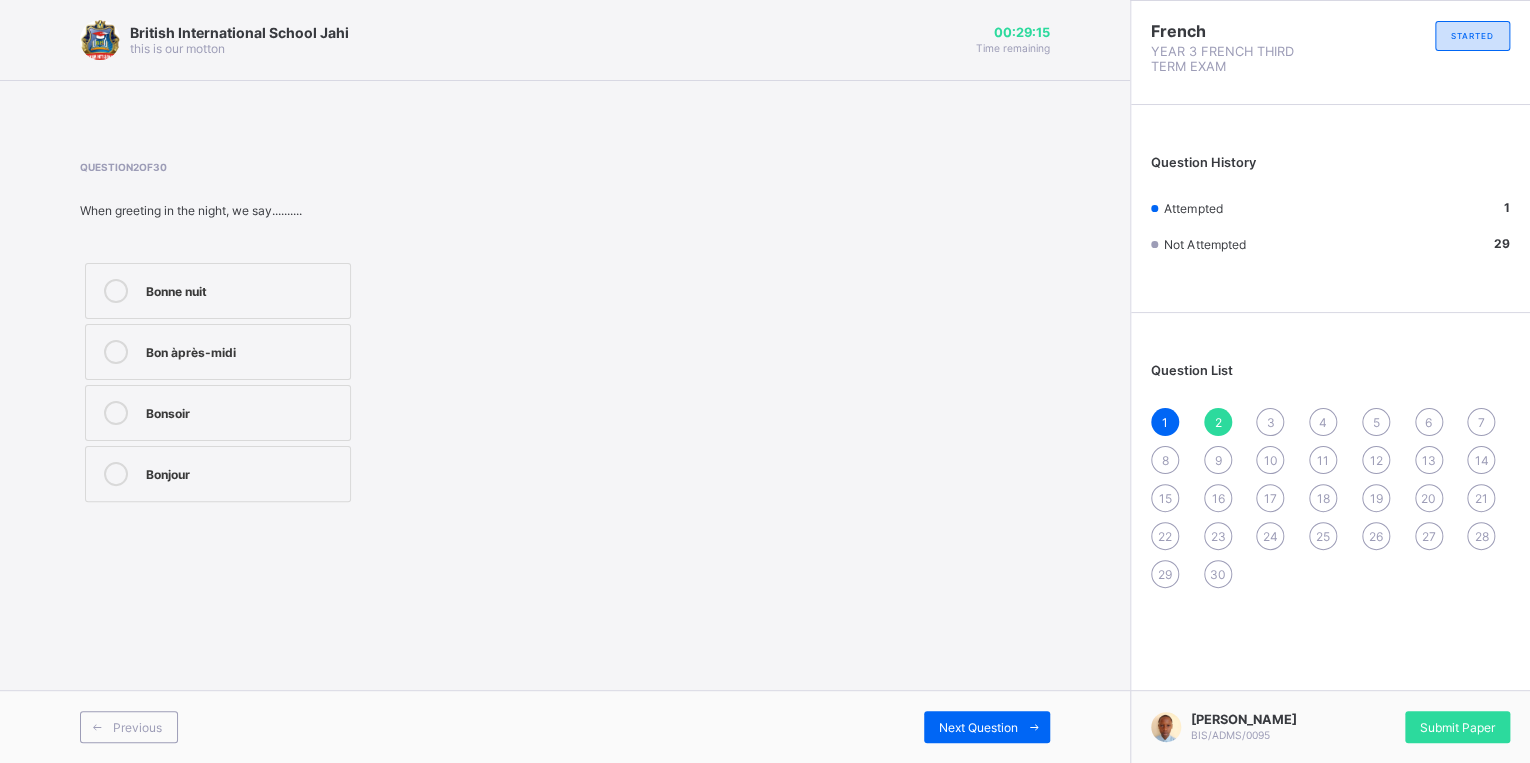 click on "Bonne nuit" at bounding box center (243, 289) 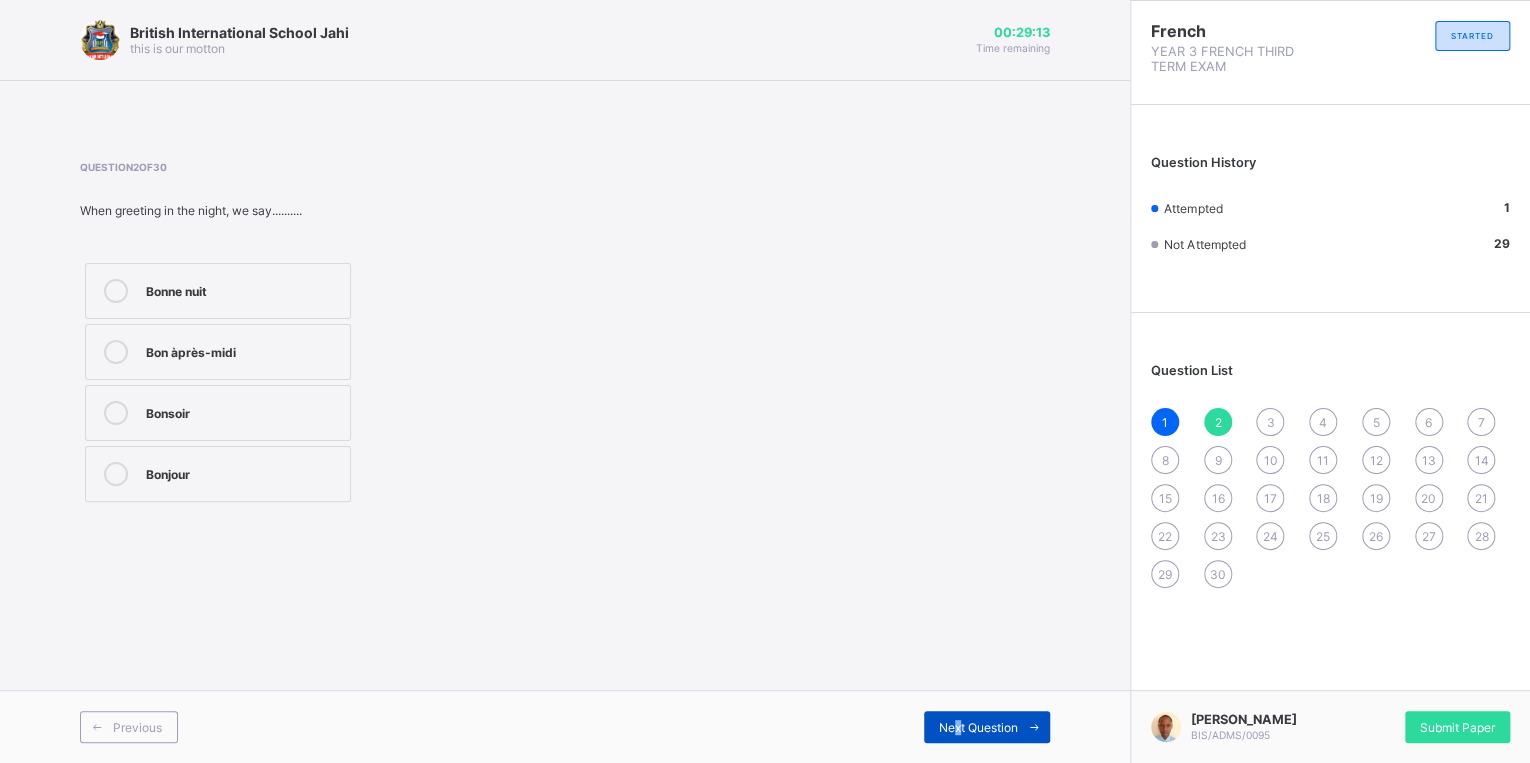 click on "Next Question" at bounding box center [987, 727] 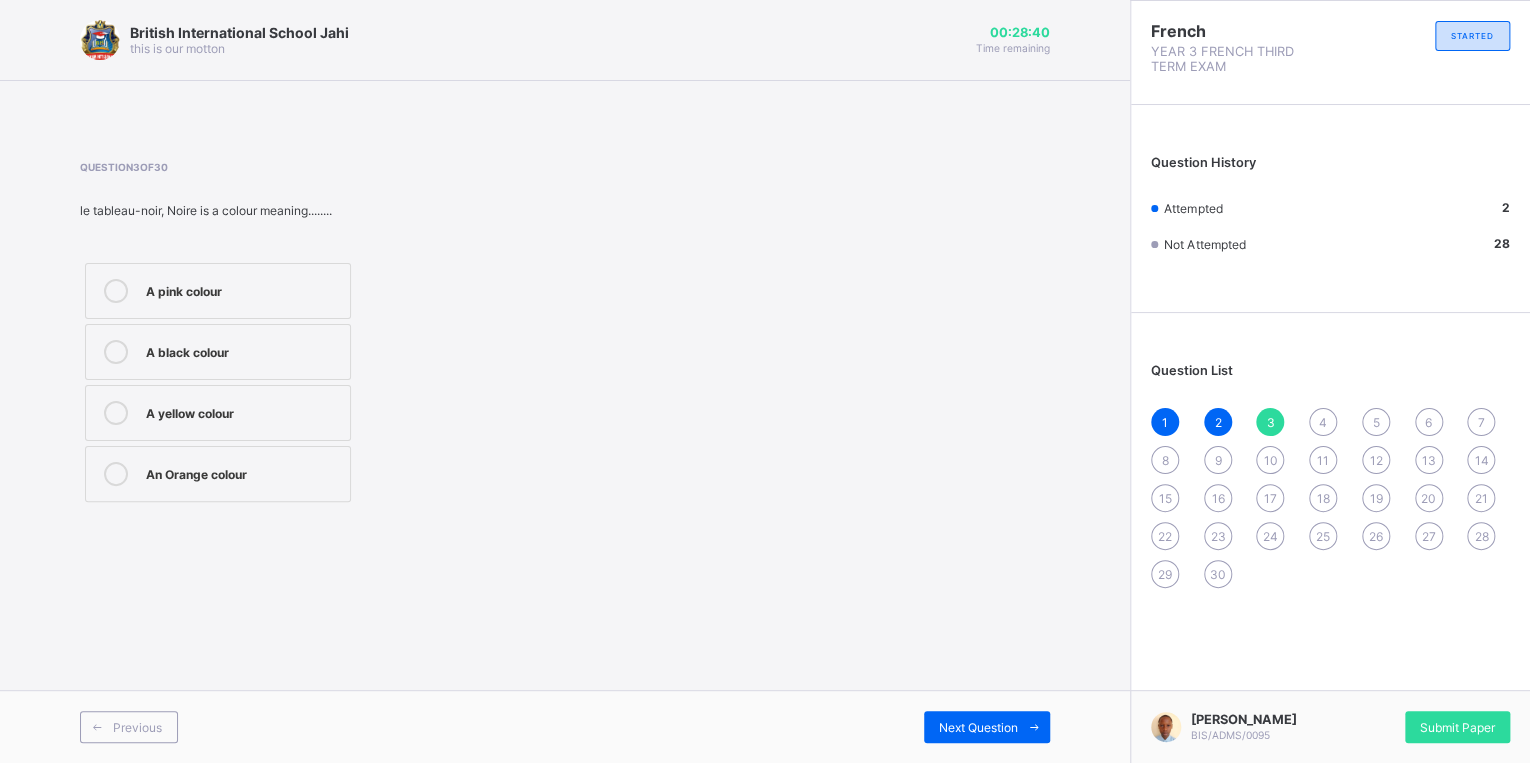 click on "A black colour" at bounding box center (243, 350) 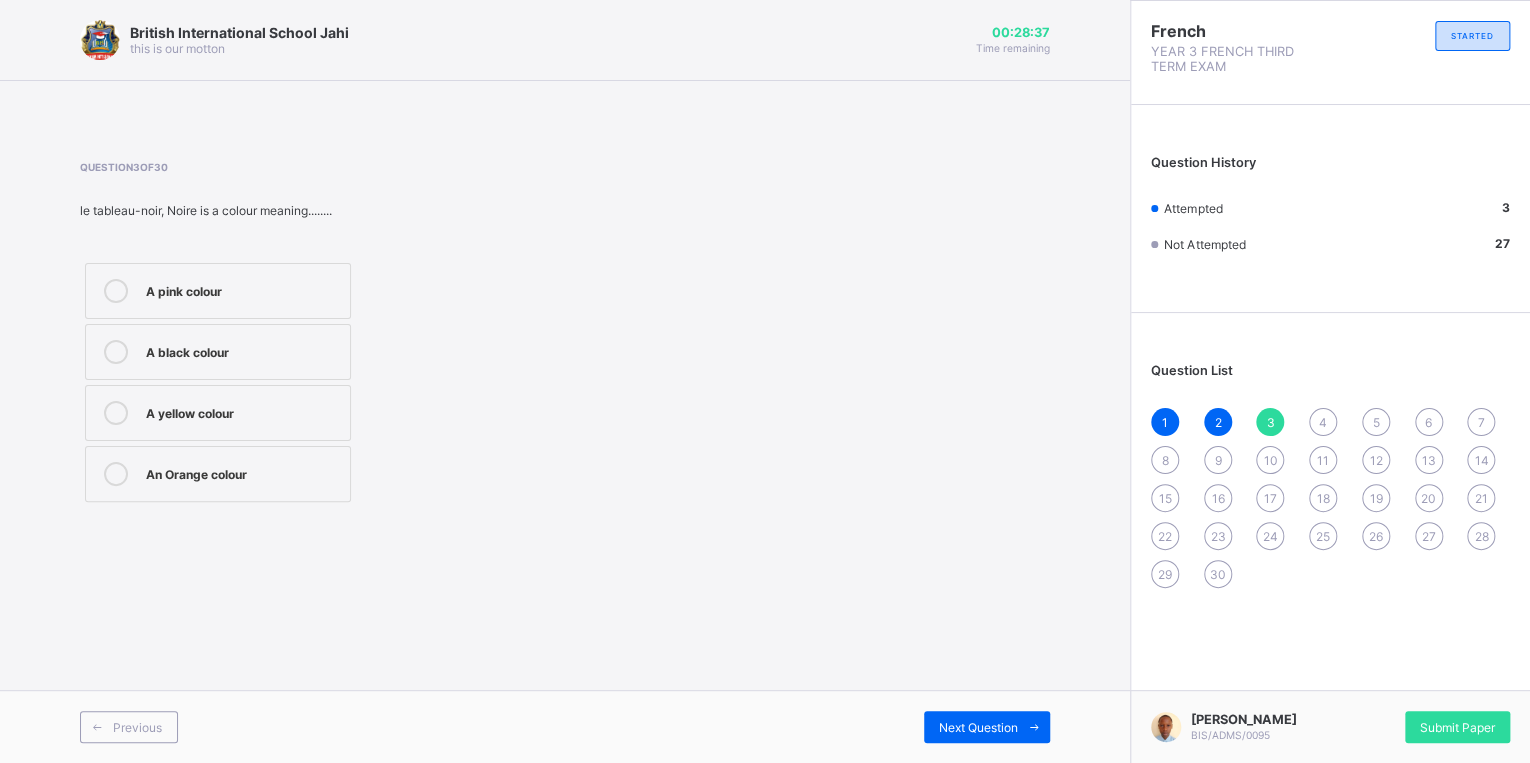 click on "A yellow colour" at bounding box center [243, 411] 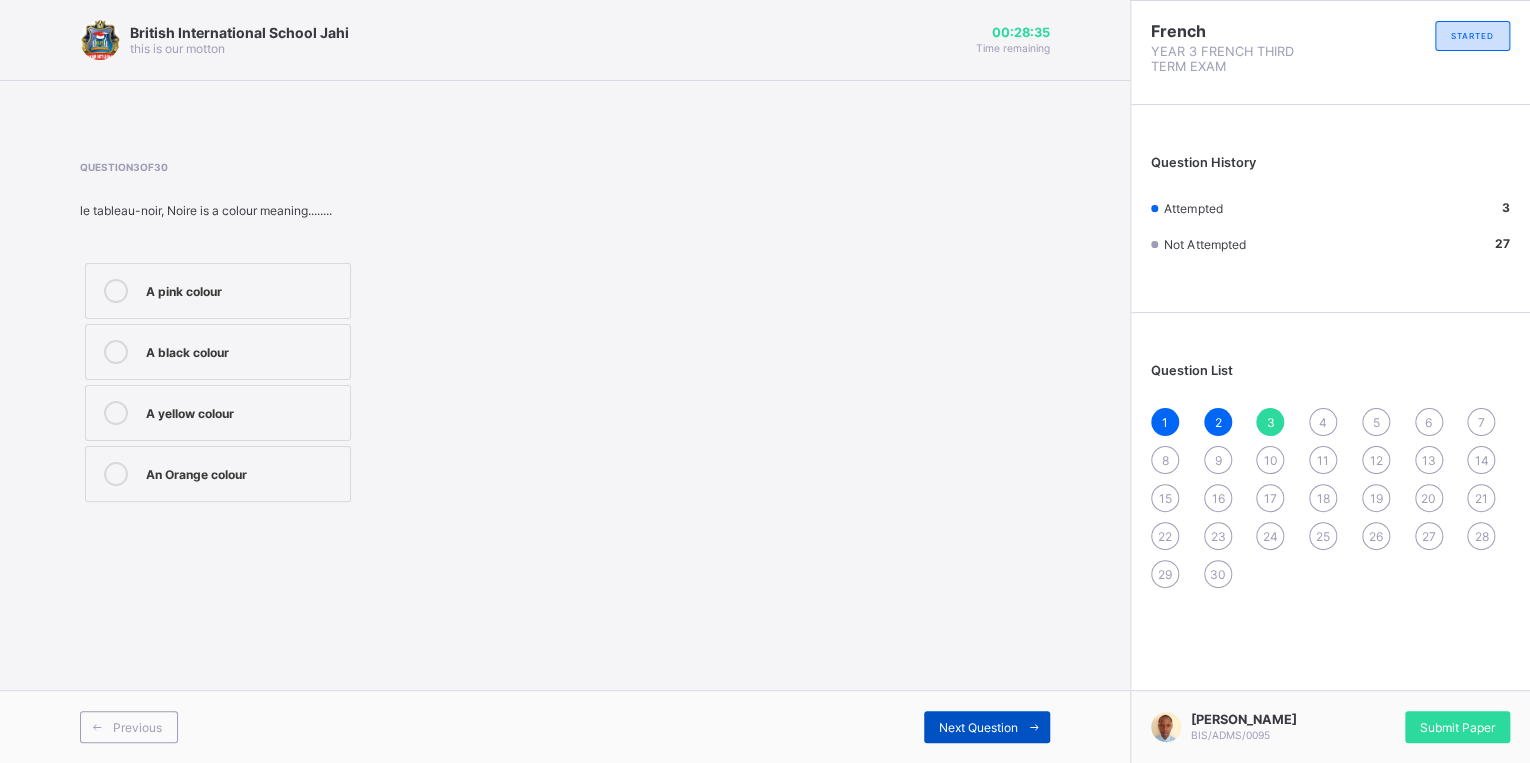 click at bounding box center (1034, 727) 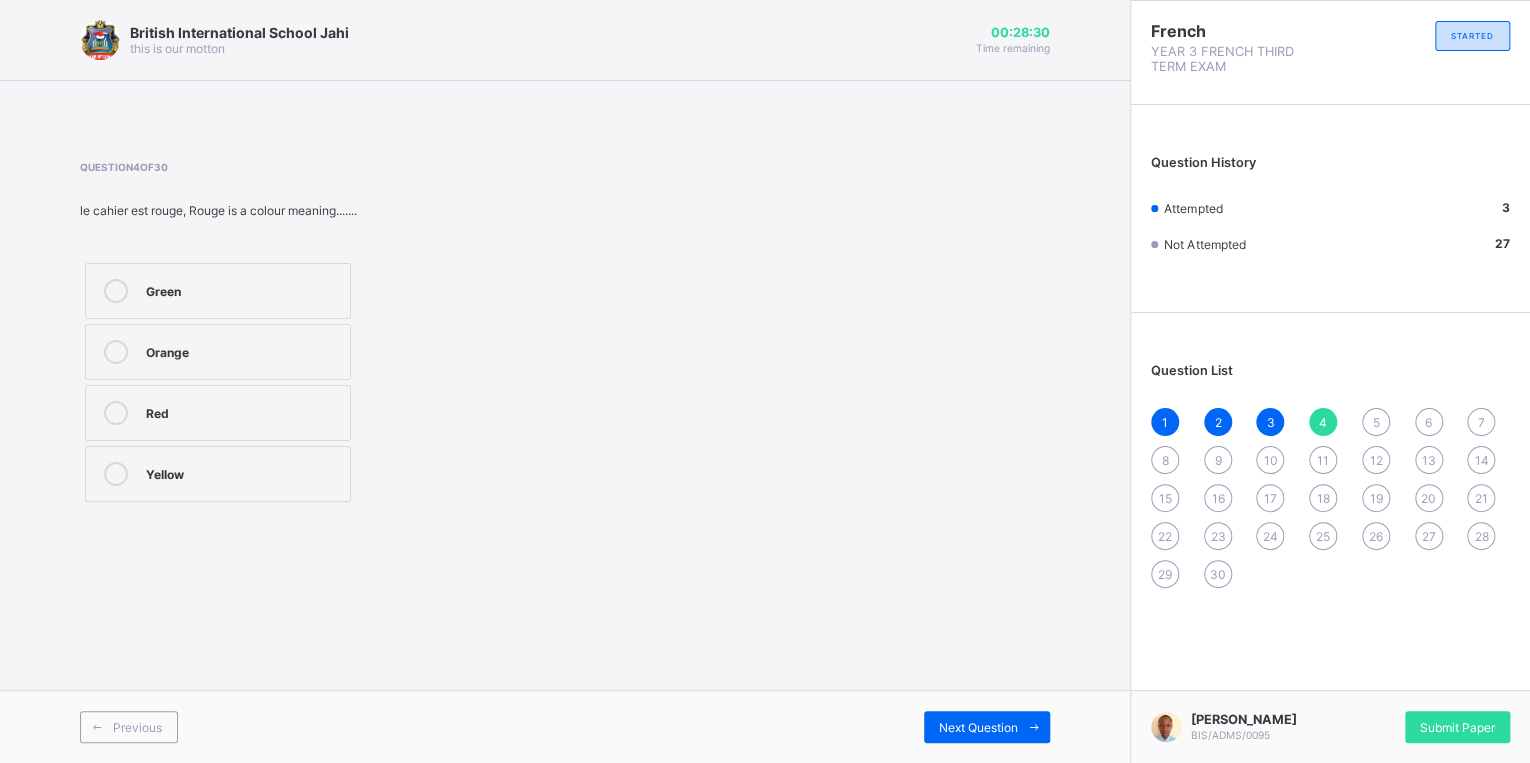 click on "Green Orange Red Yellow" at bounding box center (218, 382) 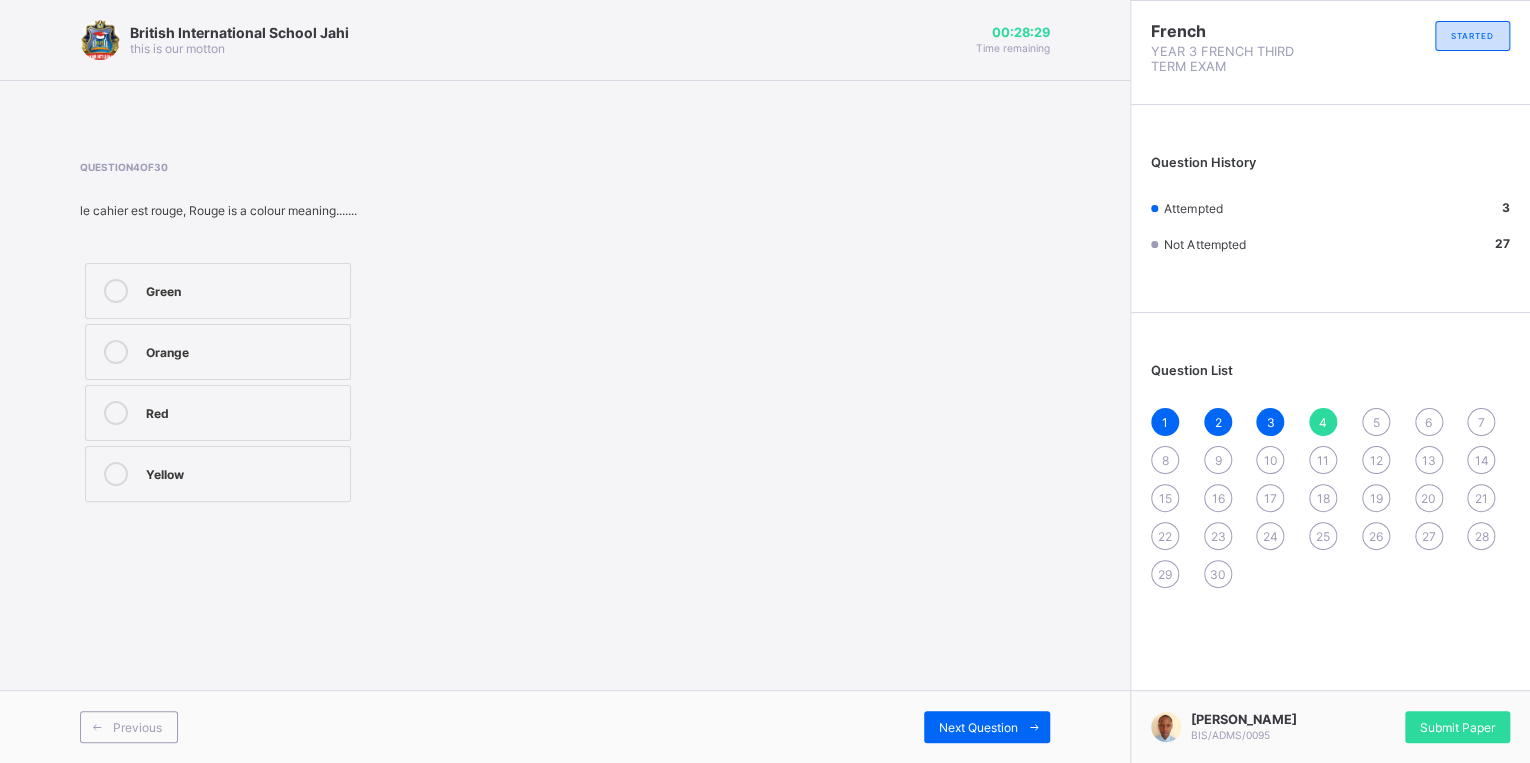 click on "Green Orange Red Yellow" at bounding box center [218, 382] 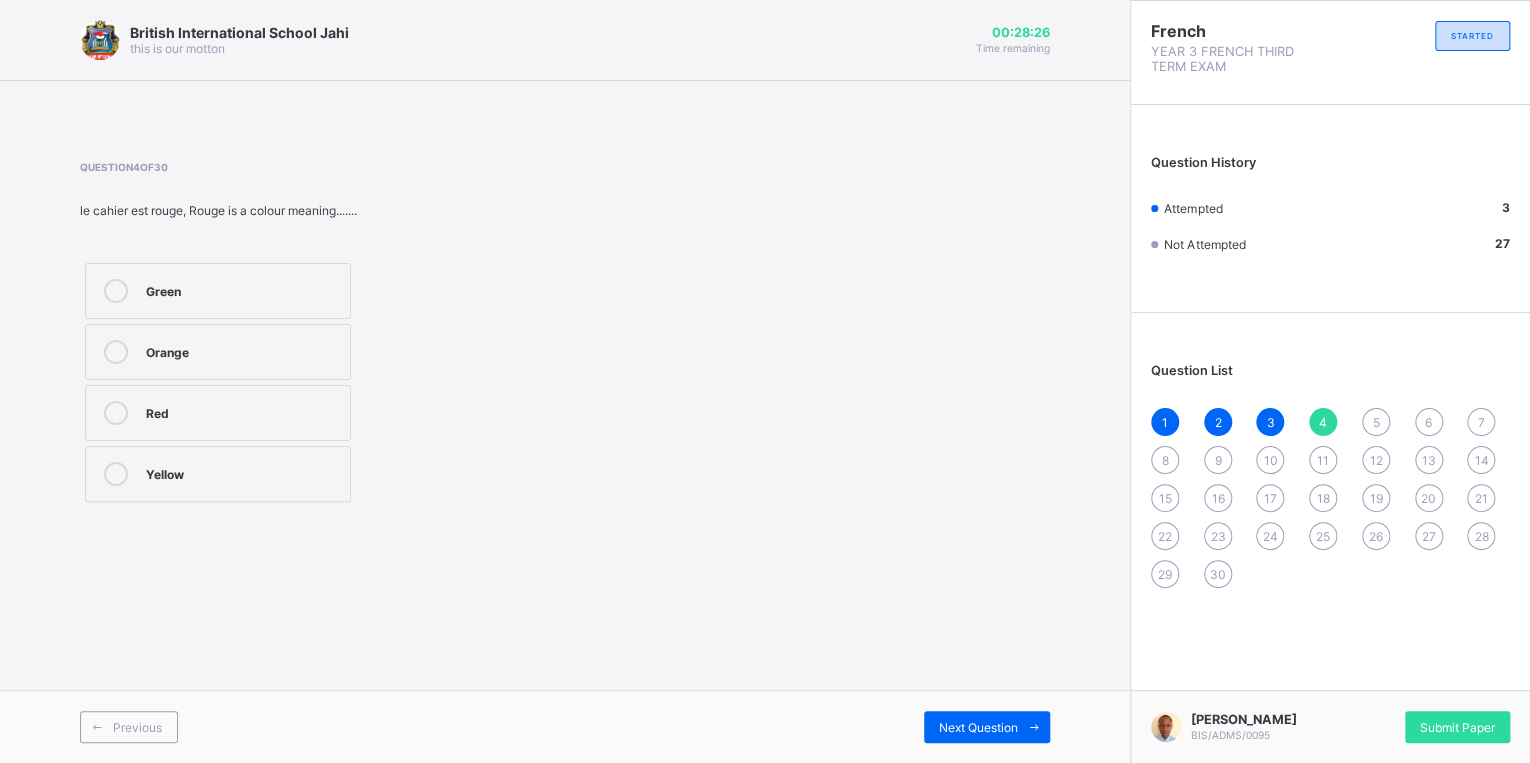 click on "Red" at bounding box center (243, 411) 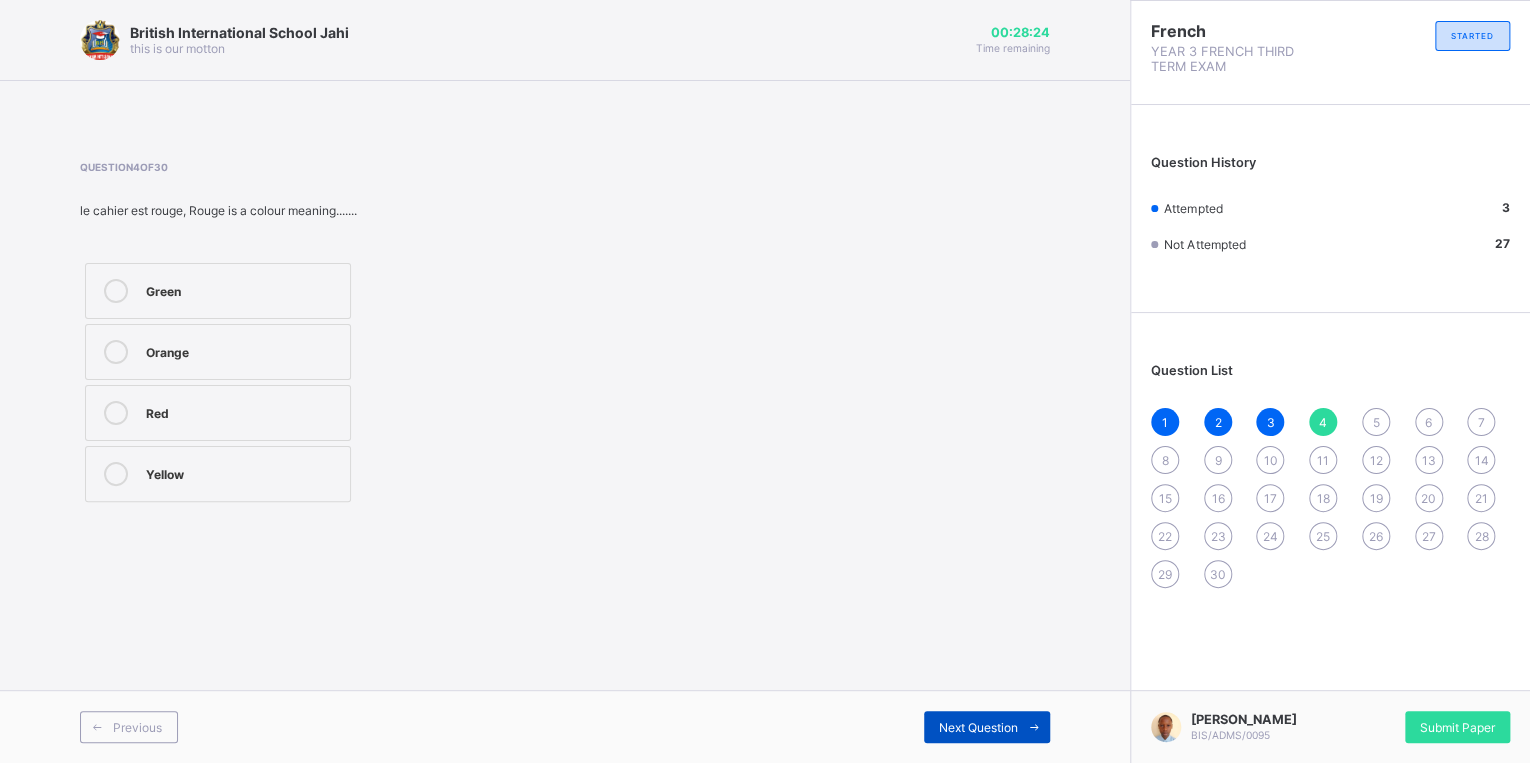 click on "Next Question" at bounding box center [978, 727] 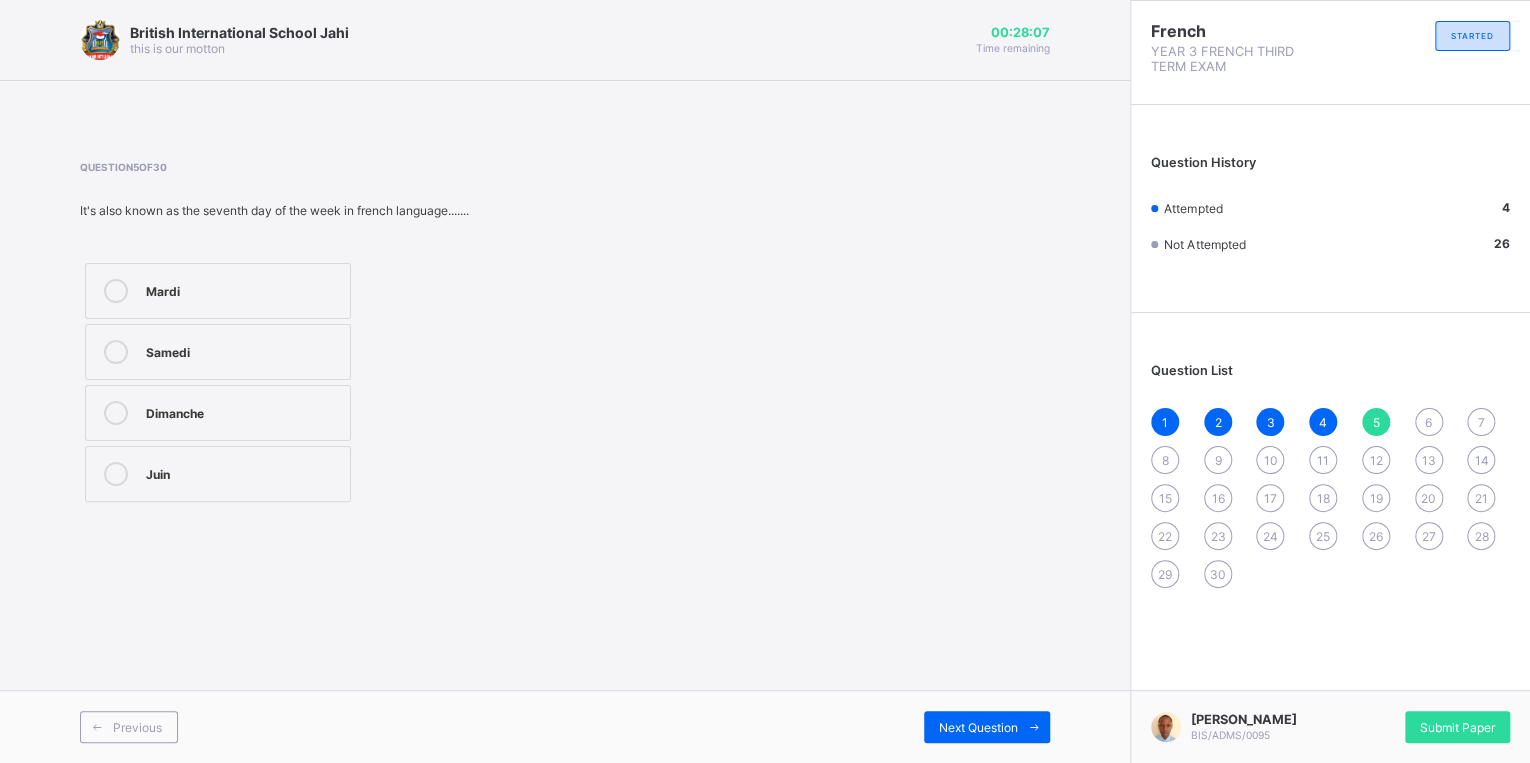 click on "Mardi" at bounding box center [243, 289] 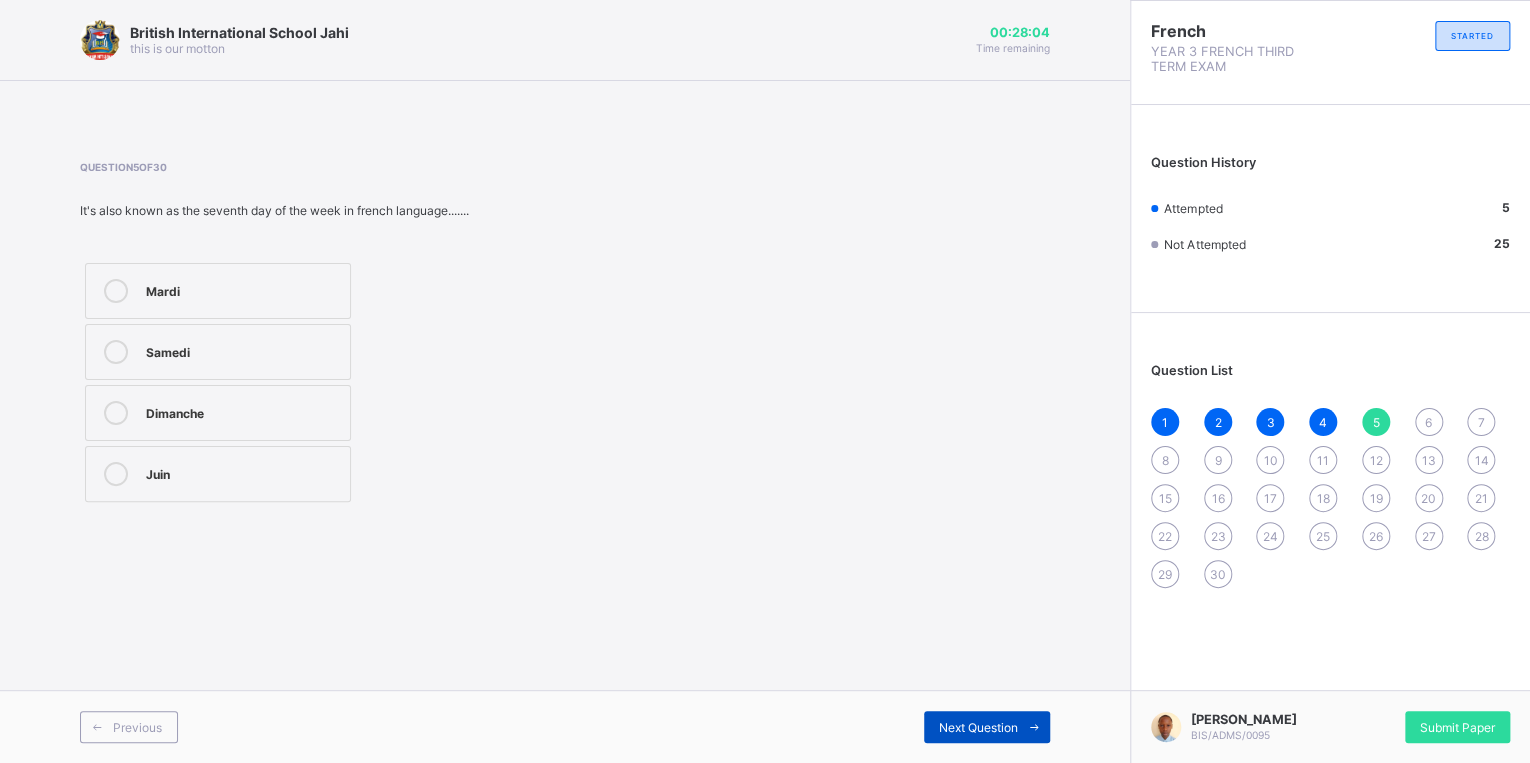 click on "Next Question" at bounding box center (987, 727) 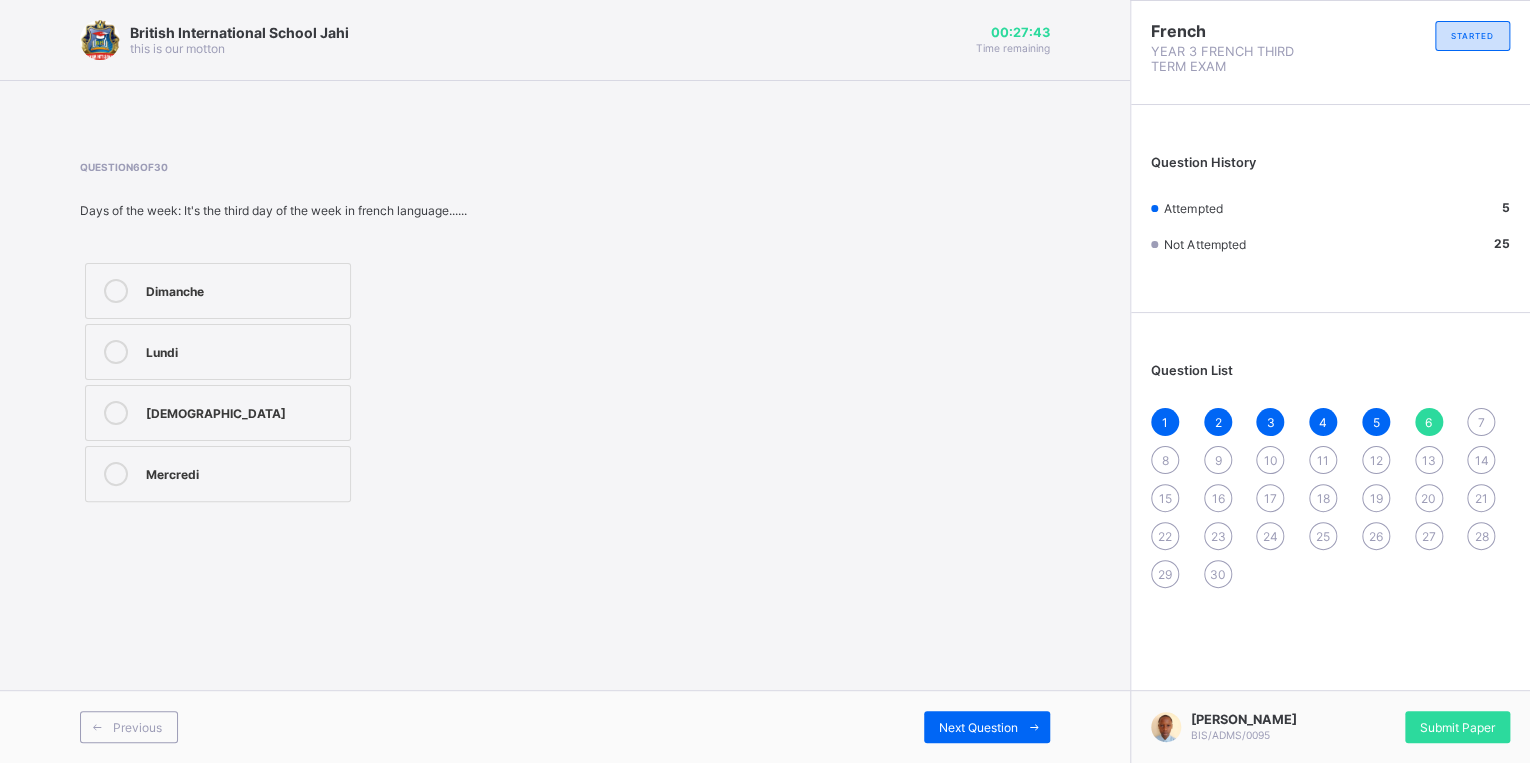 click on "Mercredi" at bounding box center (218, 474) 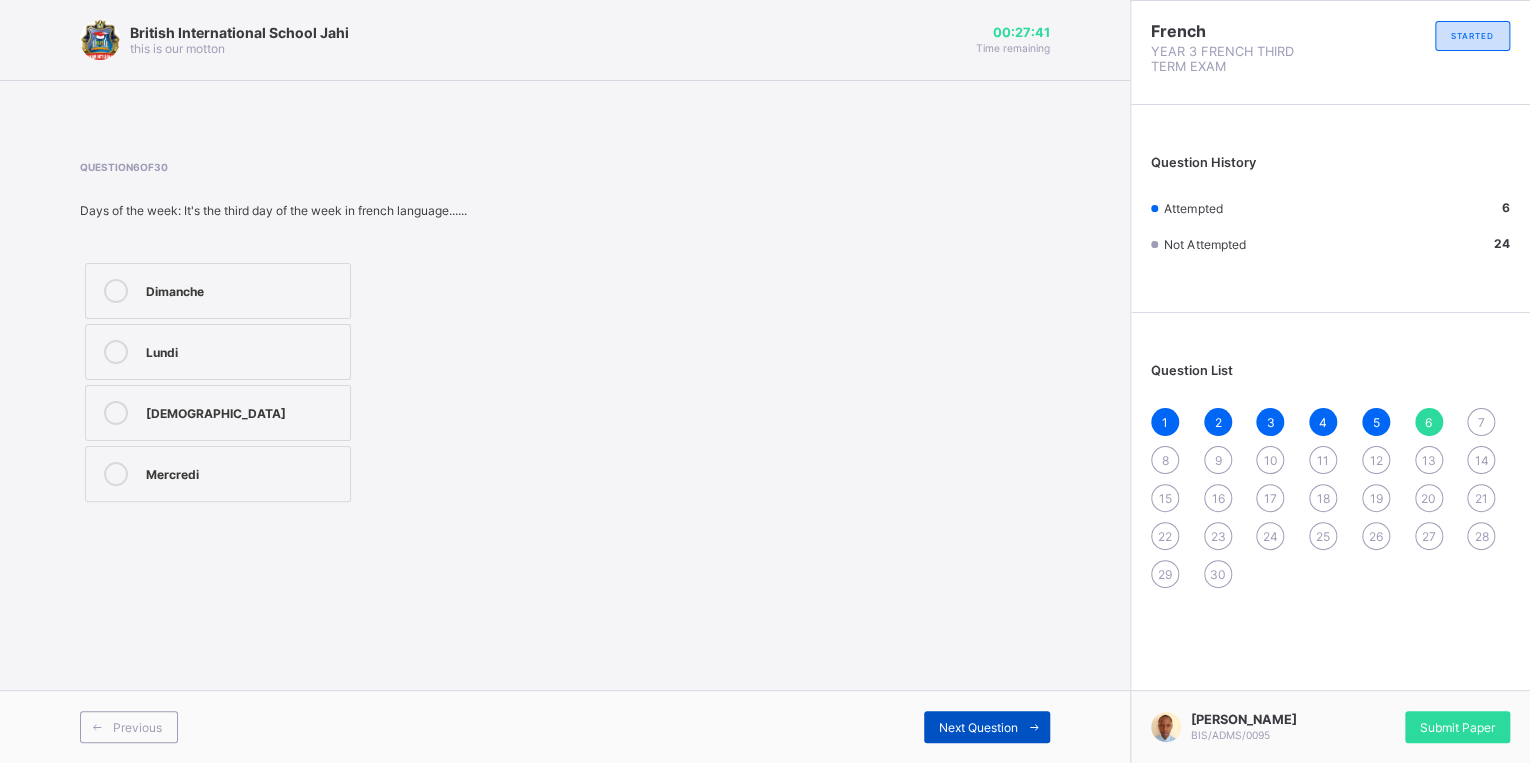 click on "Next Question" at bounding box center (987, 727) 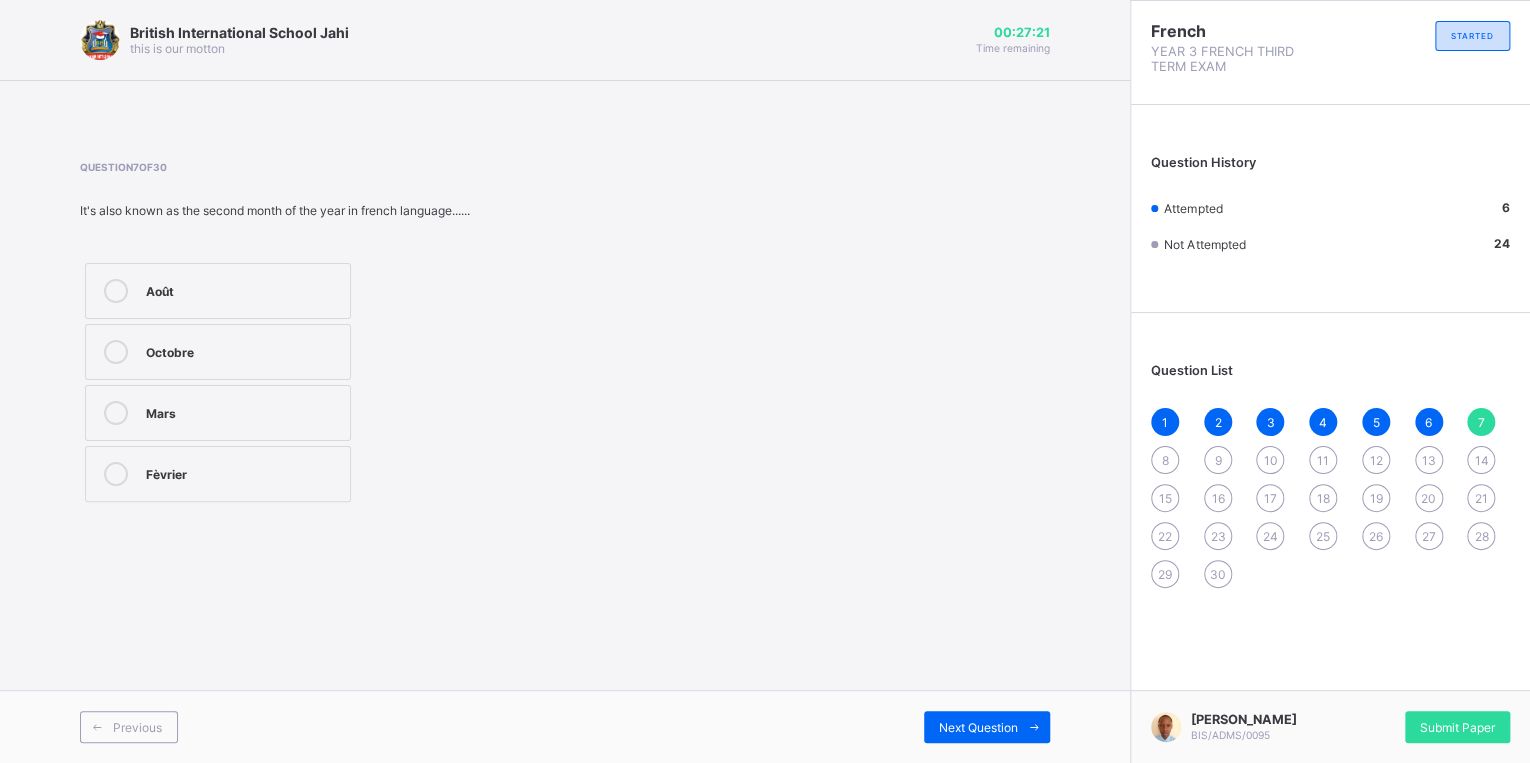 click on "Fèvrier" at bounding box center [243, 474] 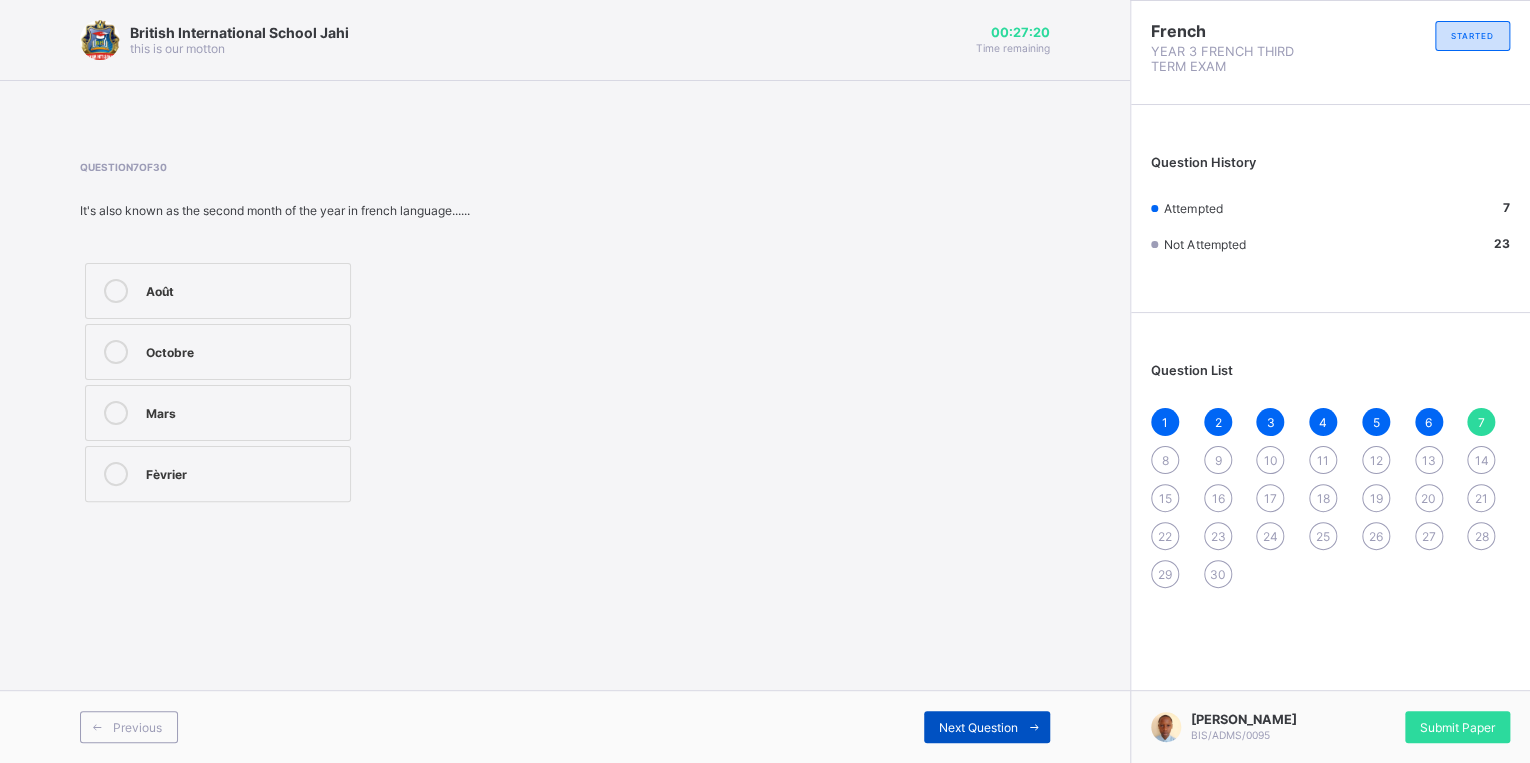 click on "Next Question" at bounding box center [978, 727] 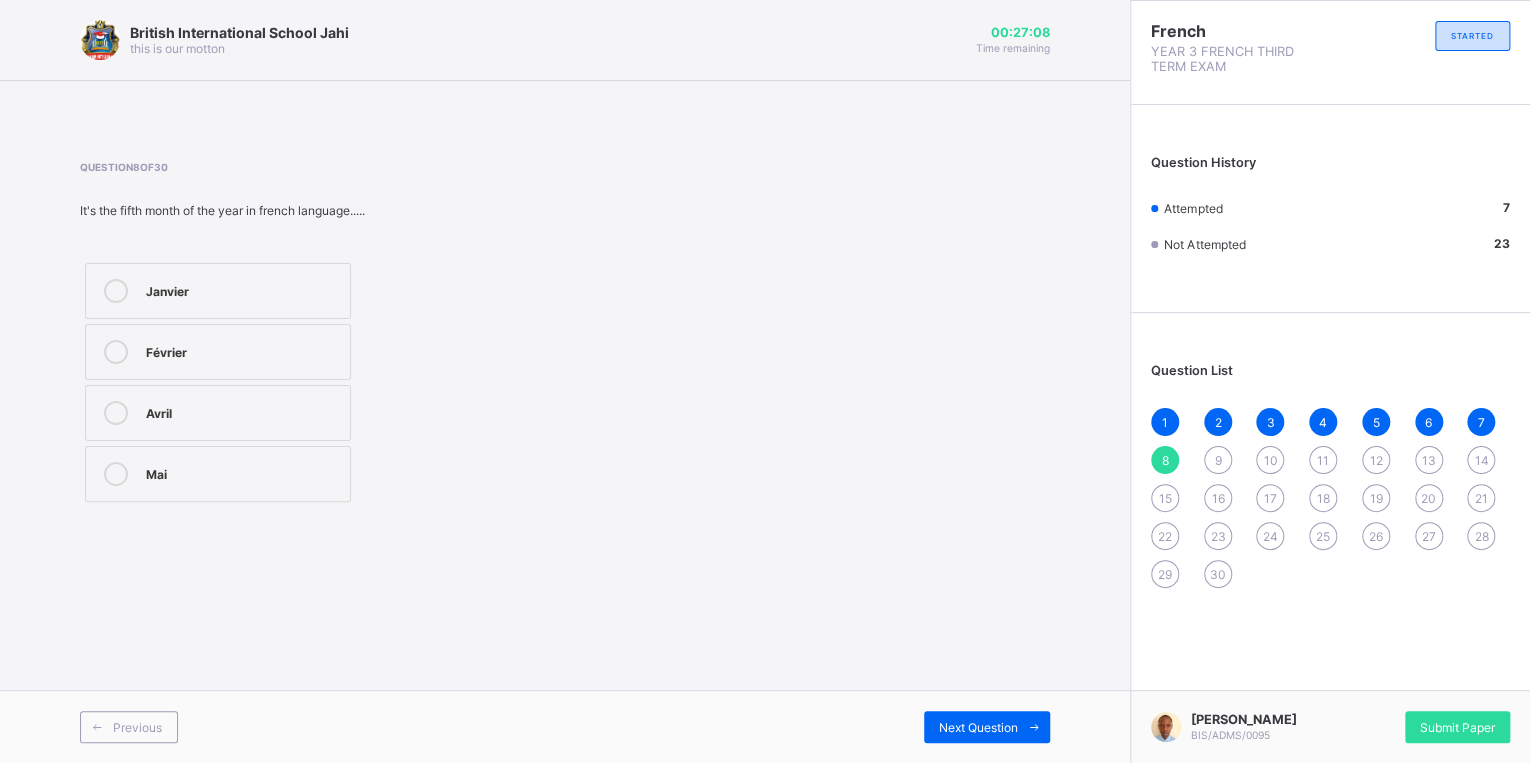 click on "Mai" at bounding box center [243, 472] 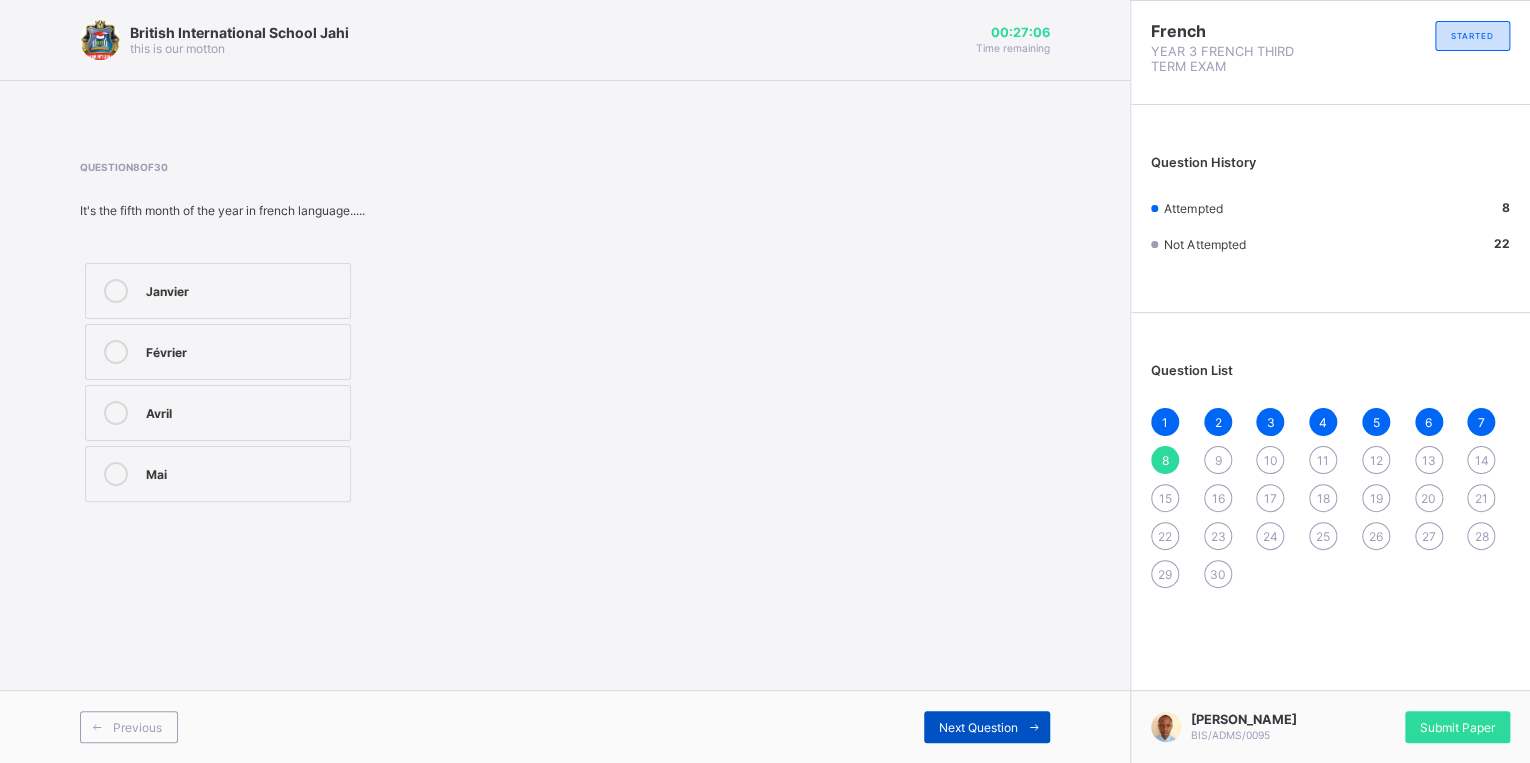drag, startPoint x: 1019, startPoint y: 725, endPoint x: 968, endPoint y: 713, distance: 52.392746 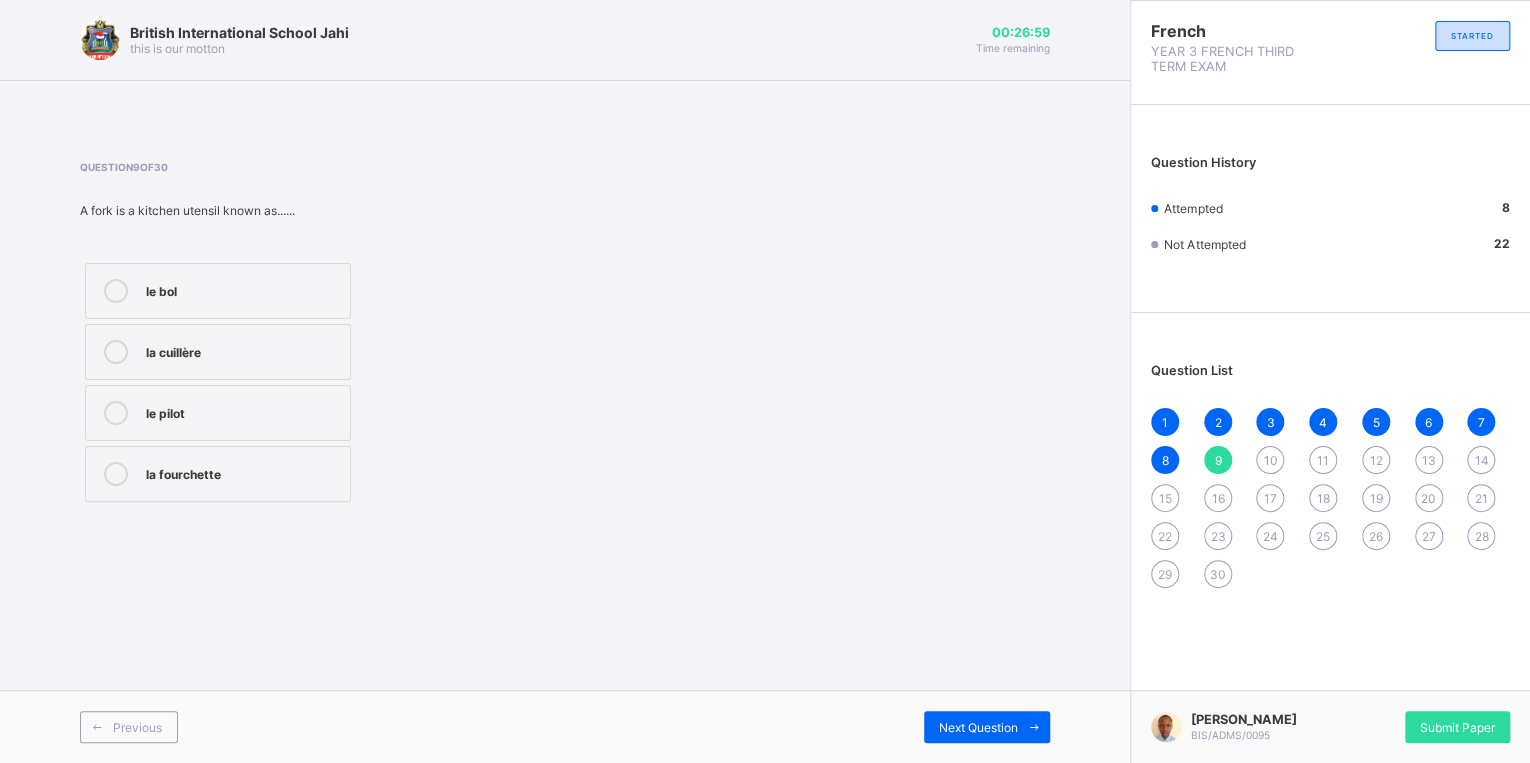 click on "le pilot" at bounding box center (243, 411) 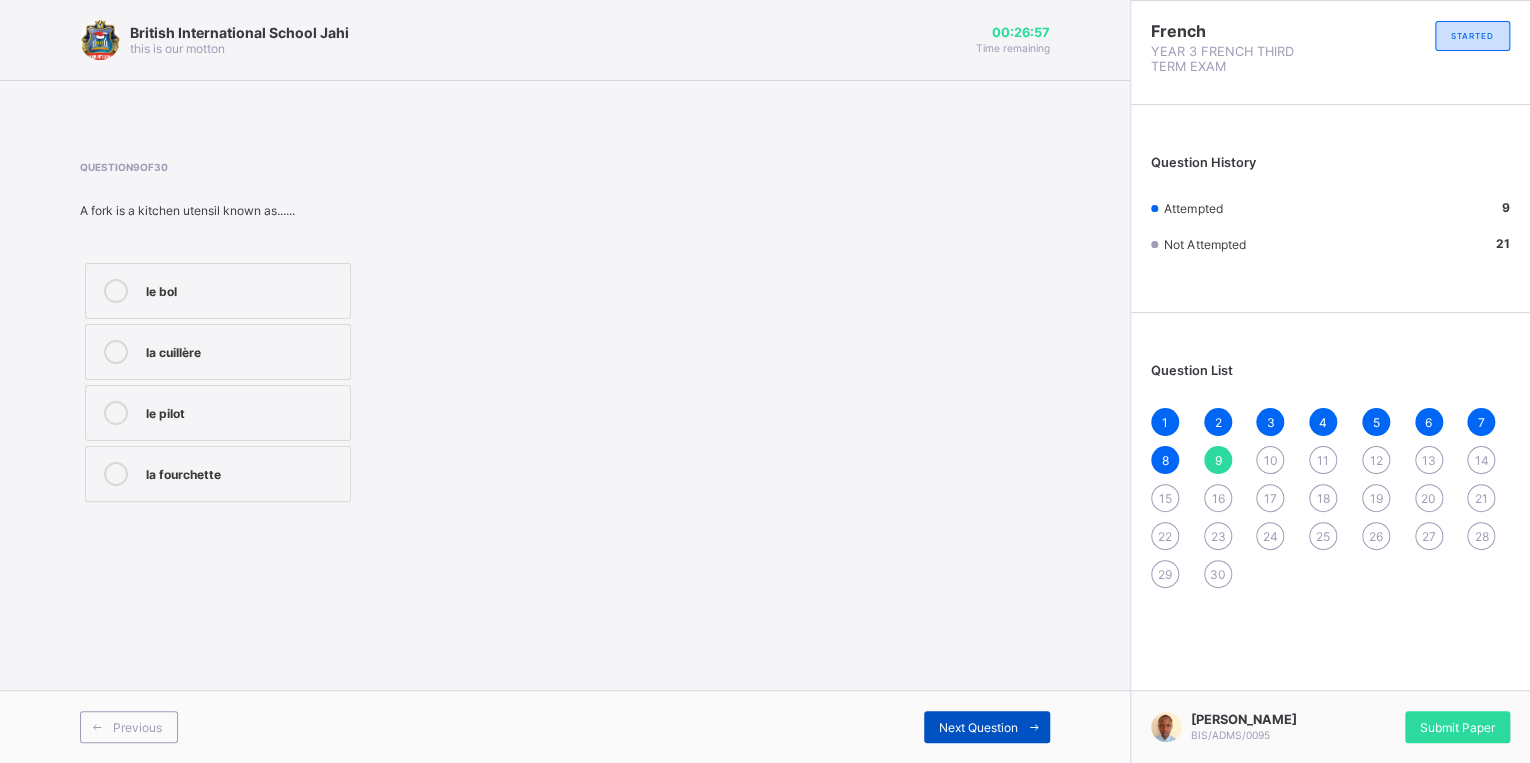 click on "Next Question" at bounding box center [978, 727] 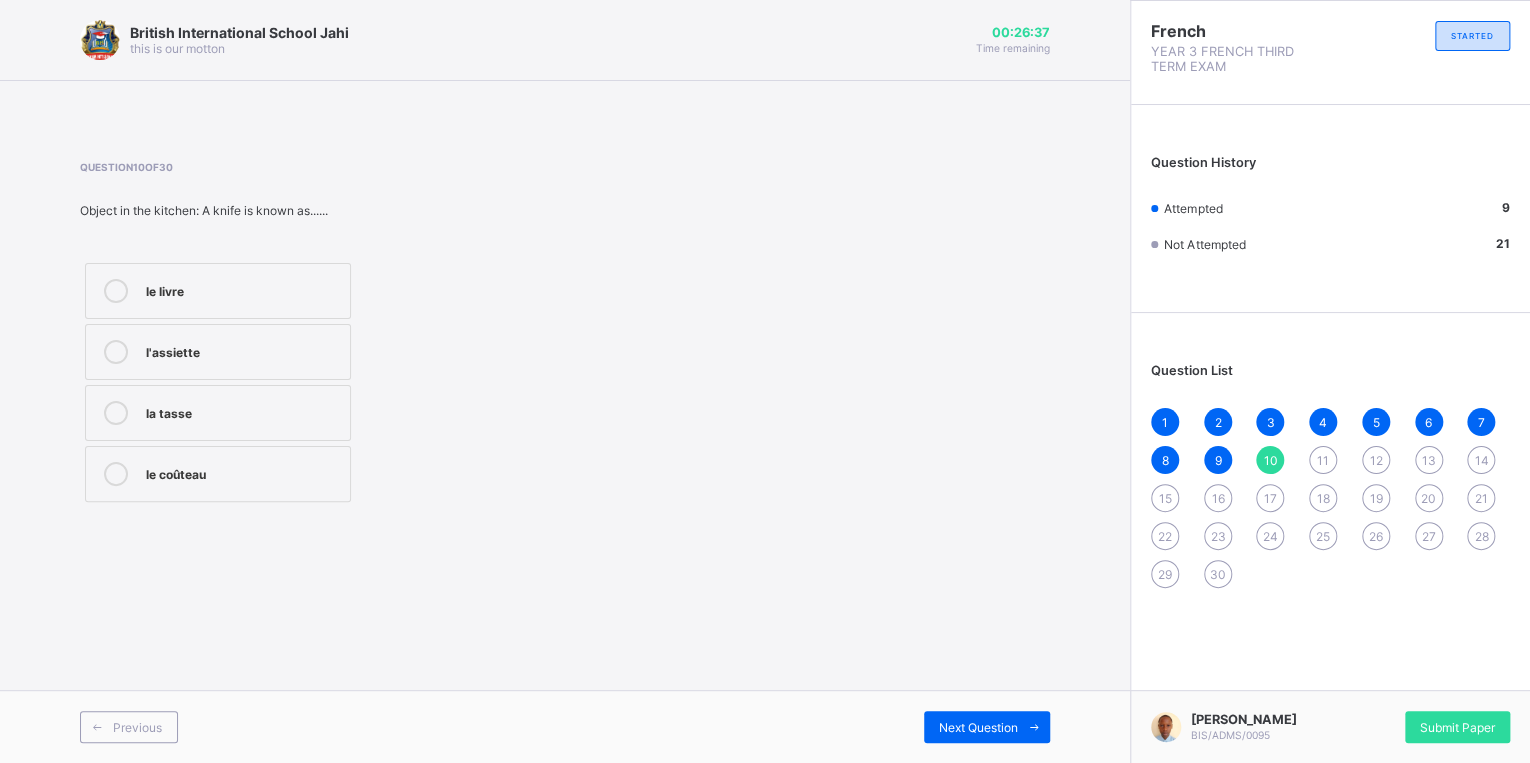 click on "le coûteau" at bounding box center (218, 474) 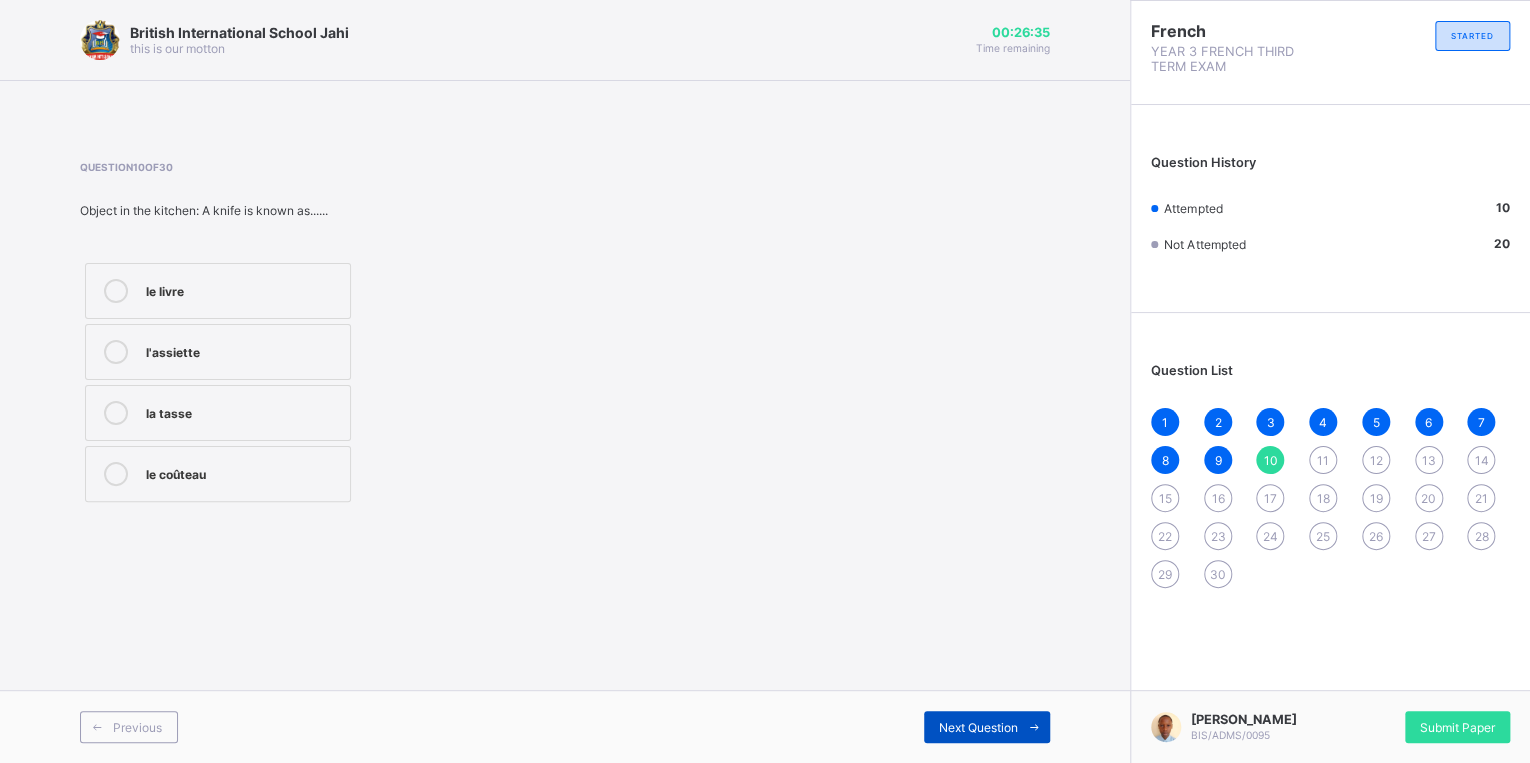 click on "Next Question" at bounding box center [978, 727] 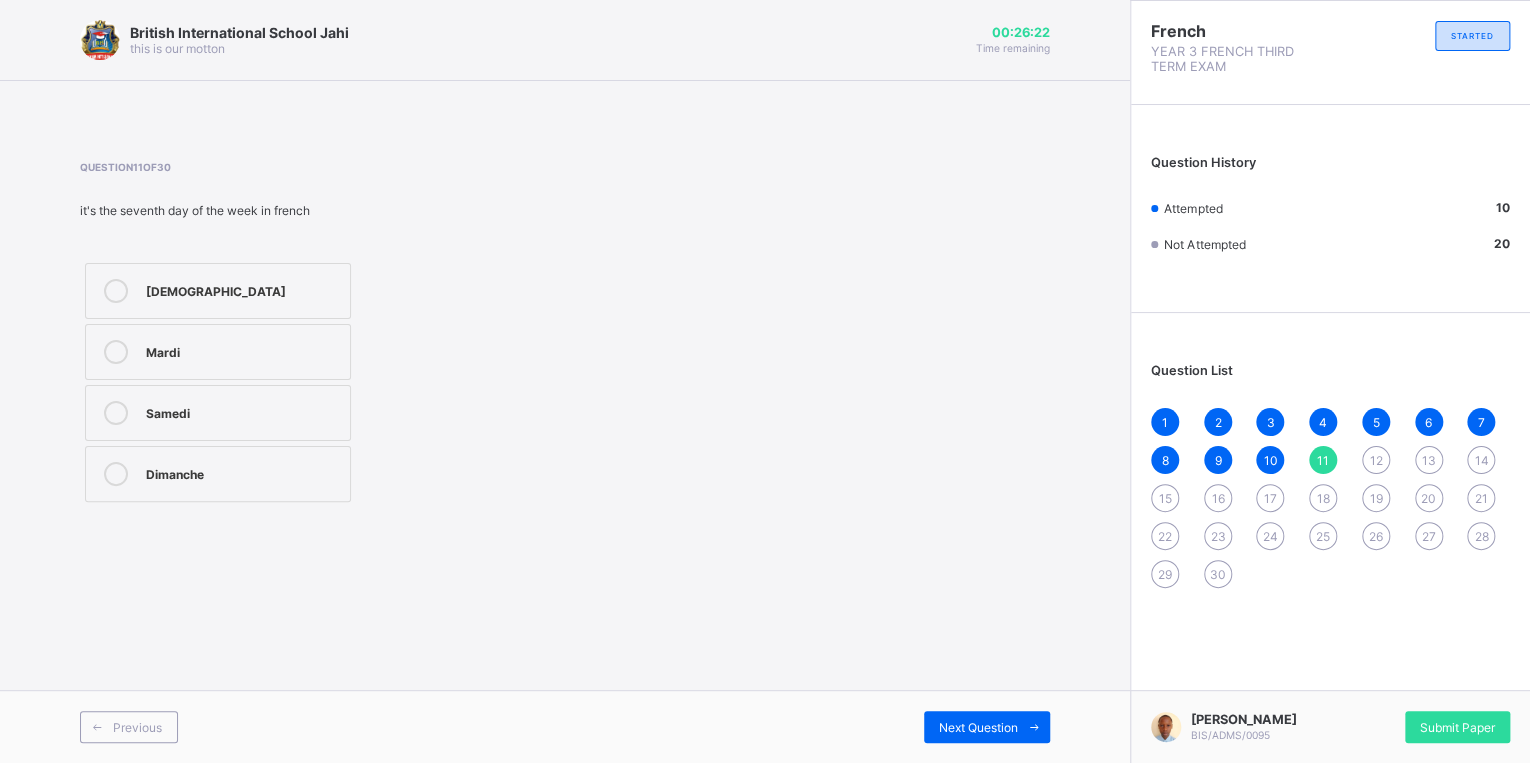drag, startPoint x: 152, startPoint y: 284, endPoint x: 176, endPoint y: 316, distance: 40 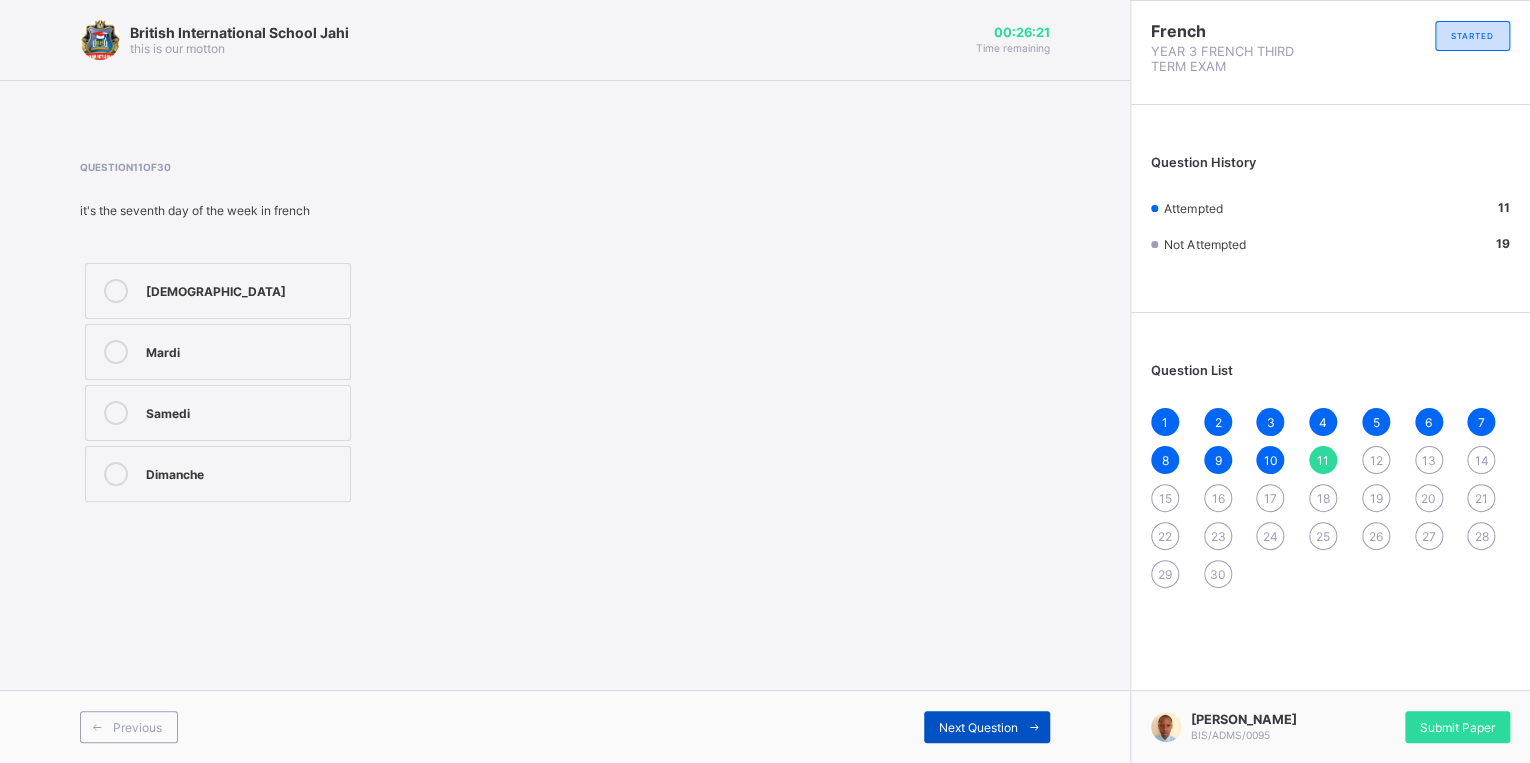 click on "Next Question" at bounding box center (978, 727) 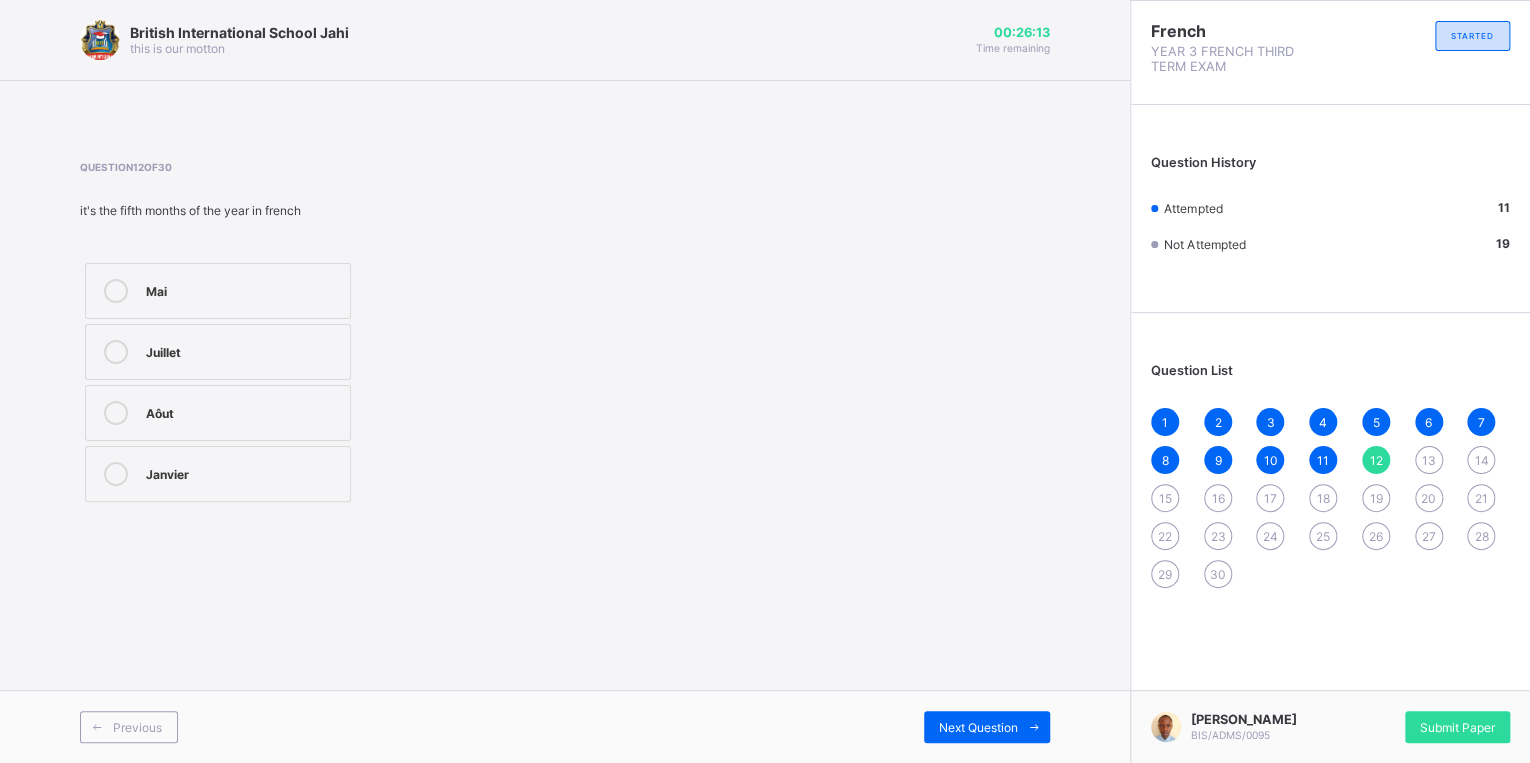 click on "Mai" at bounding box center (243, 291) 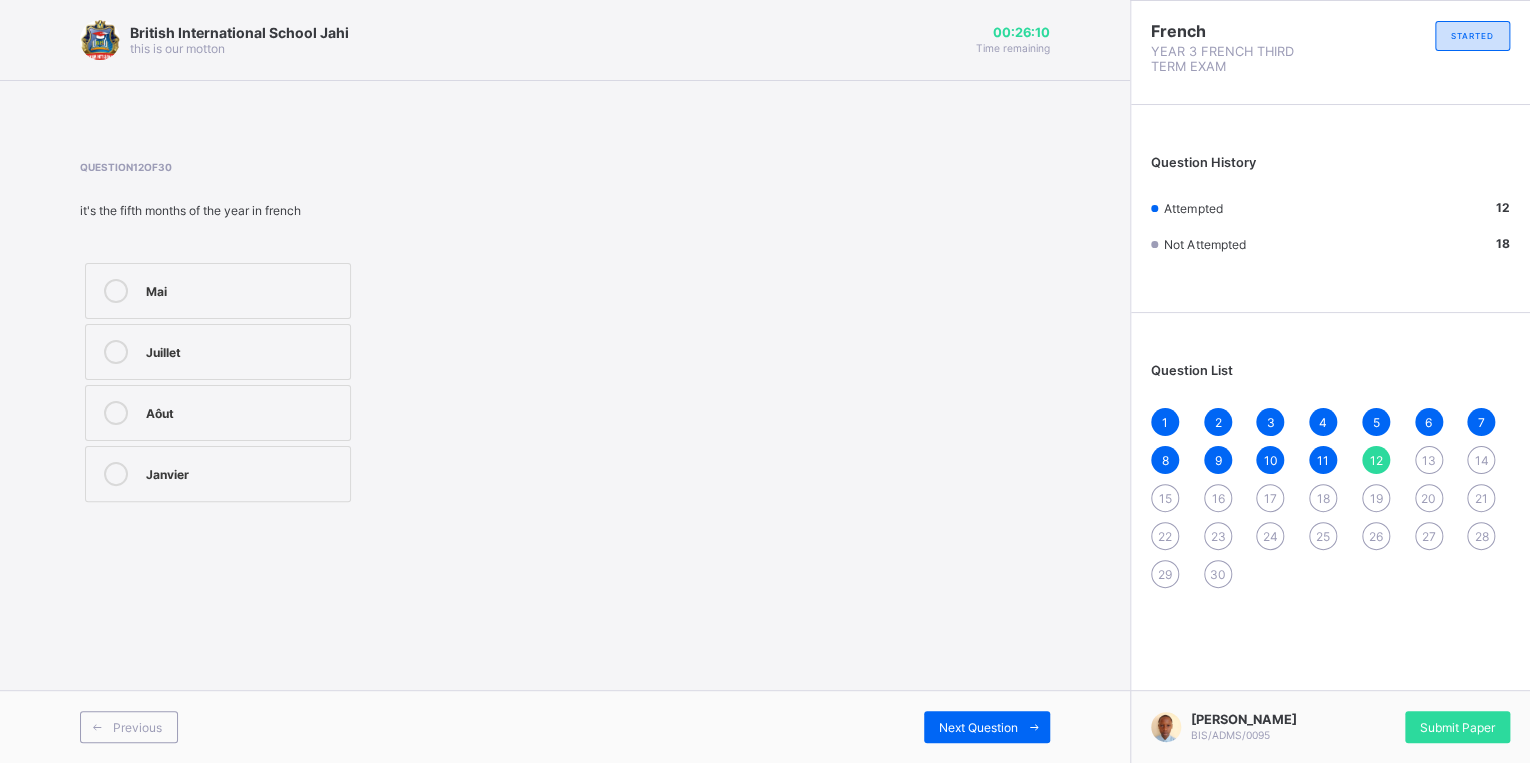 drag, startPoint x: 982, startPoint y: 716, endPoint x: 968, endPoint y: 756, distance: 42.379242 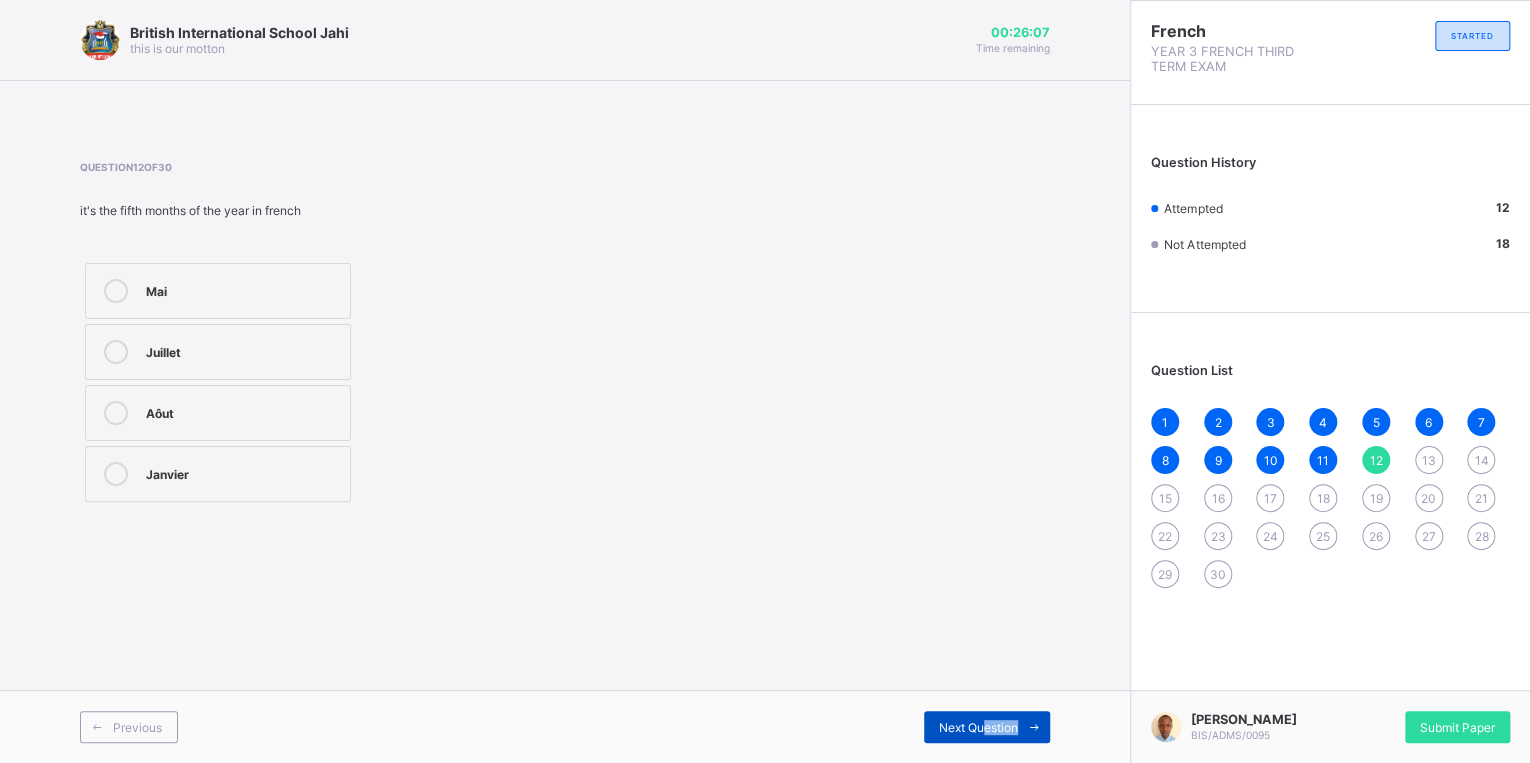 click on "Next Question" at bounding box center (978, 727) 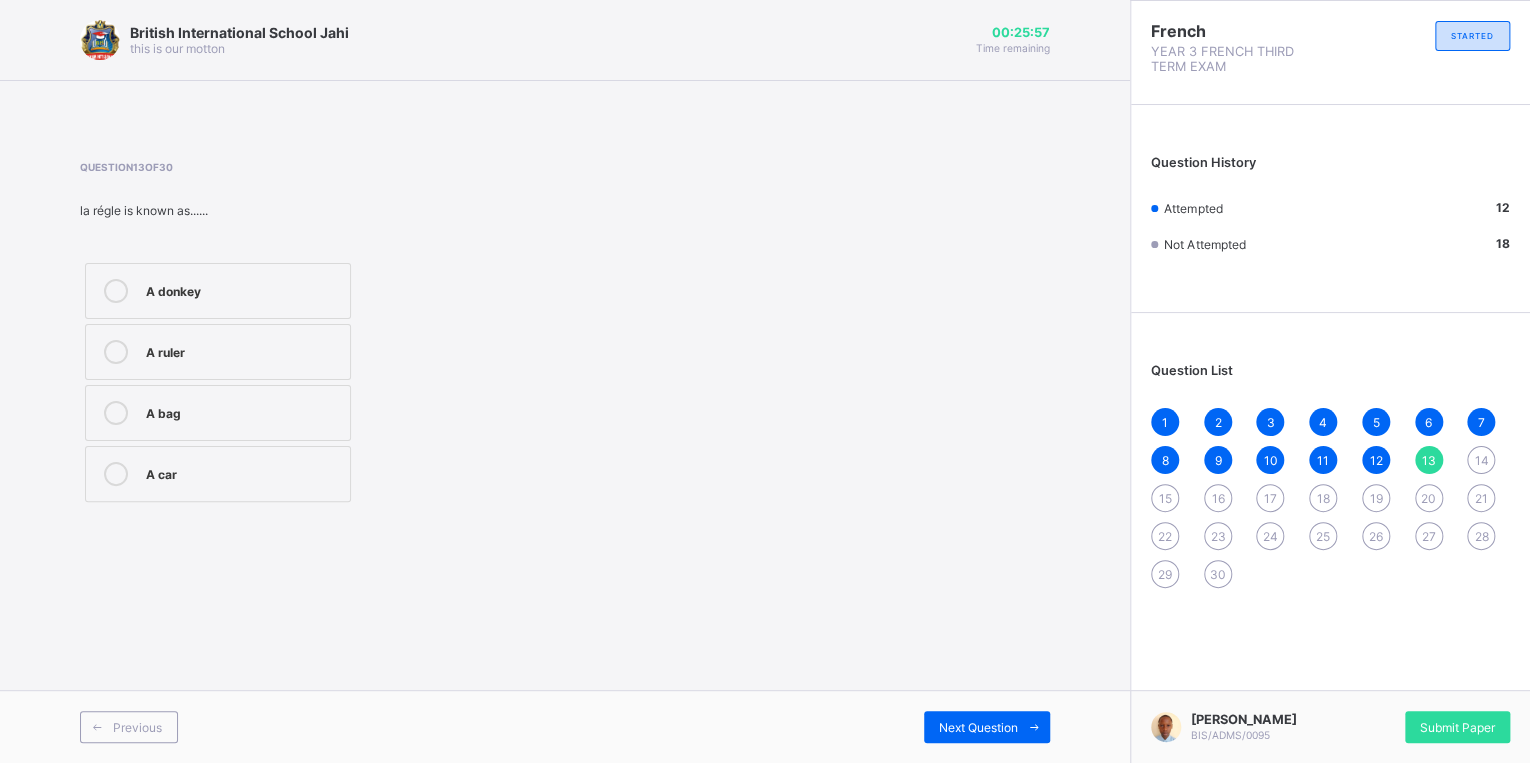click on "A ruler" at bounding box center (243, 350) 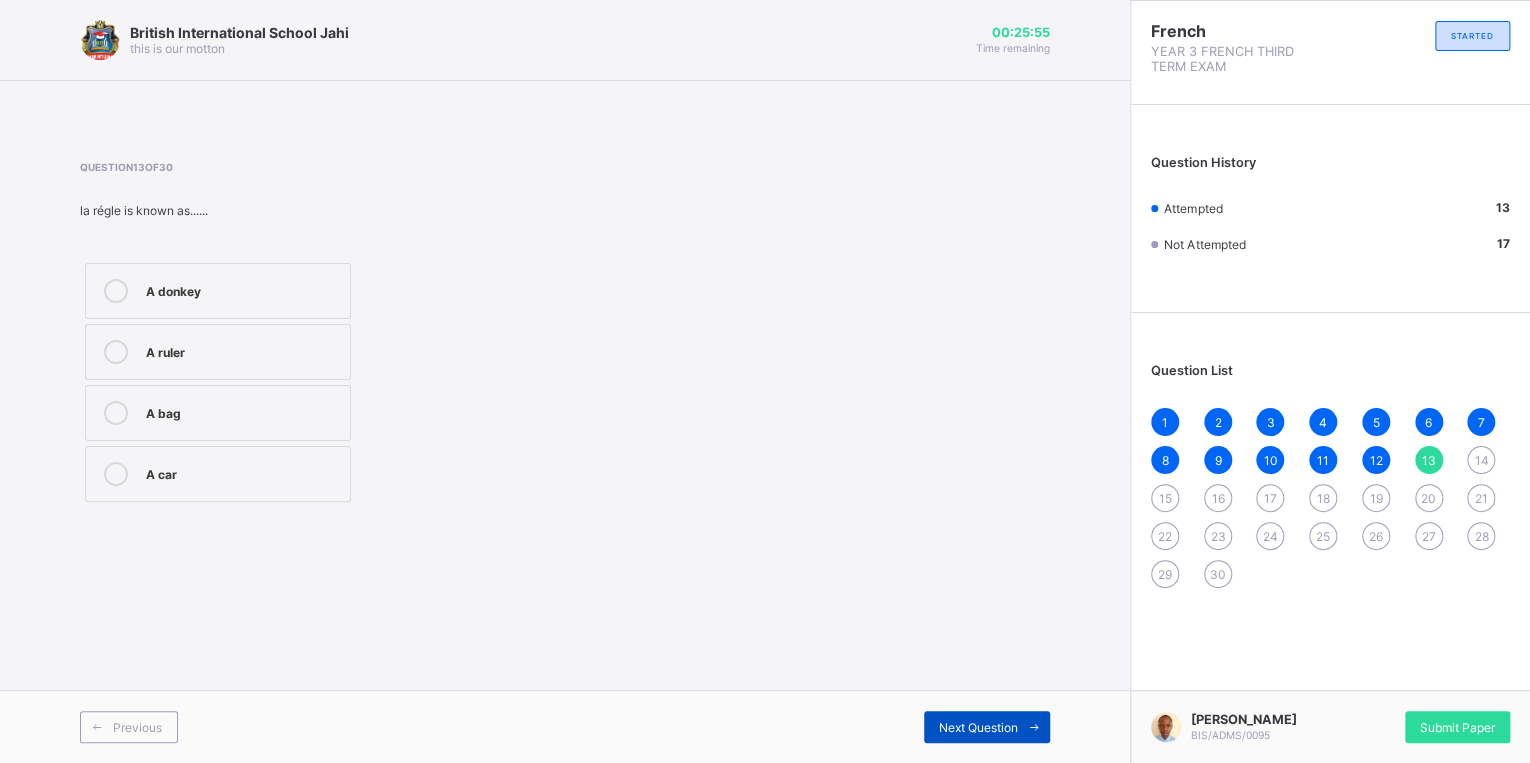 click on "Next Question" at bounding box center (978, 727) 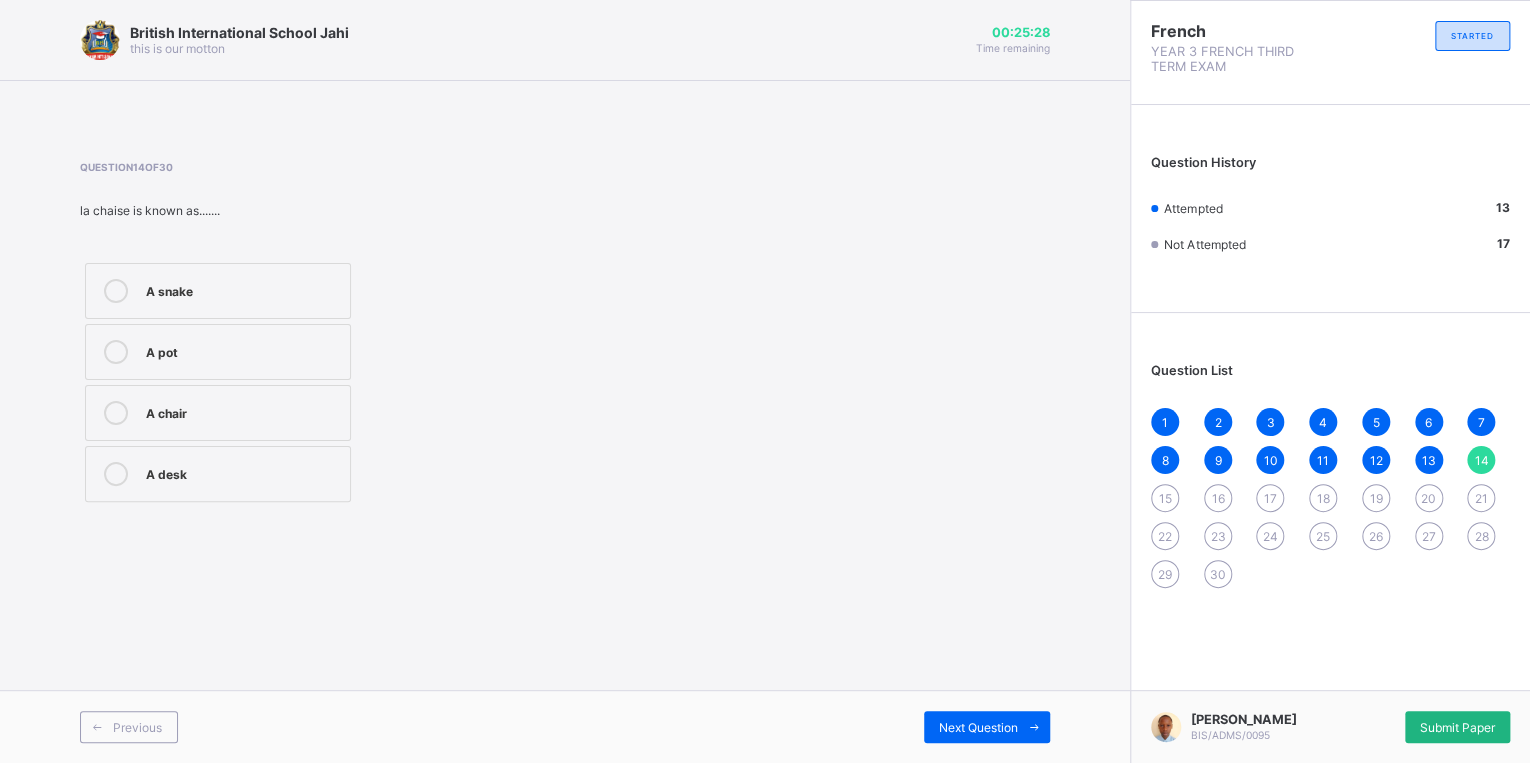 click on "Submit Paper" at bounding box center [1457, 727] 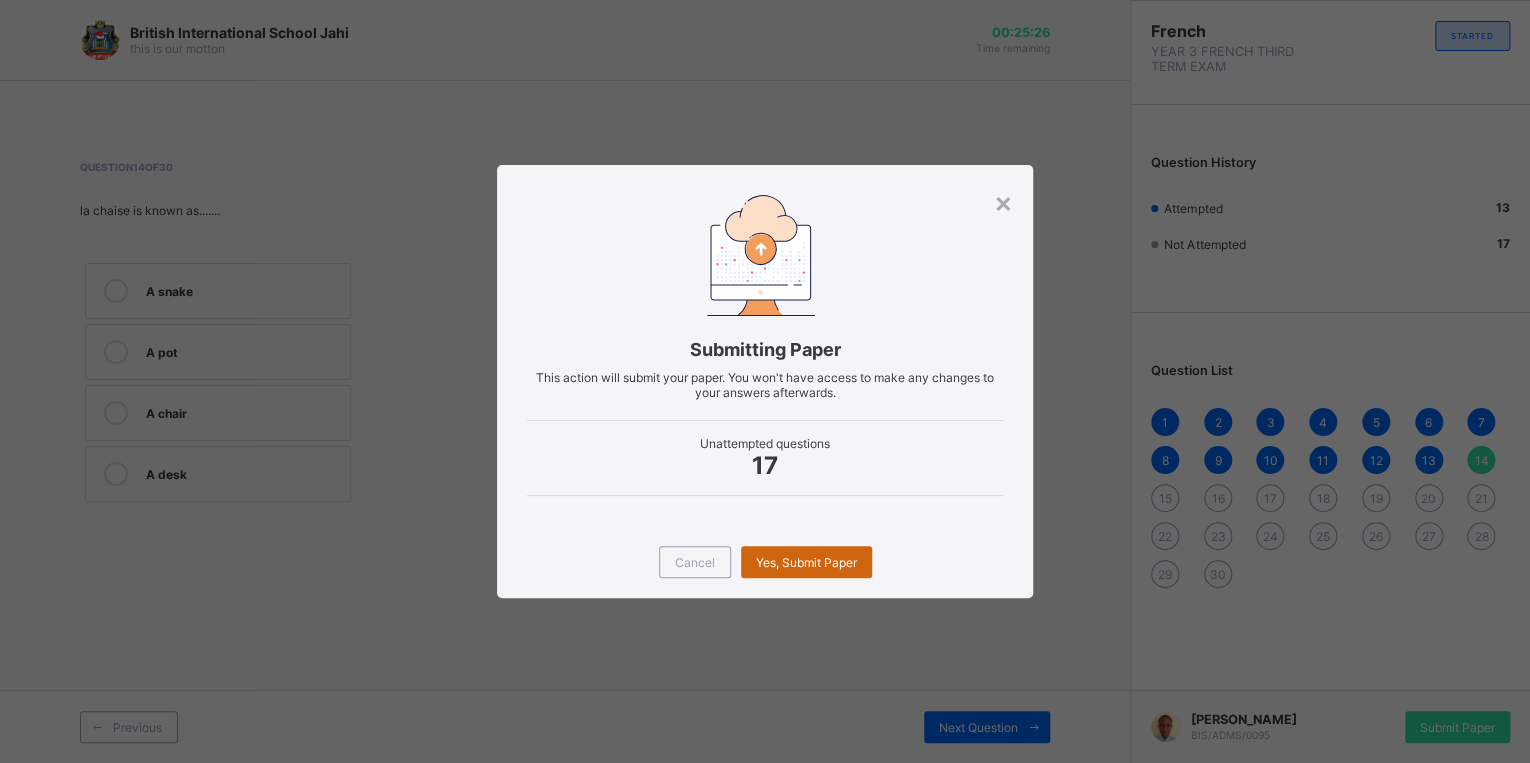 drag, startPoint x: 777, startPoint y: 550, endPoint x: 780, endPoint y: 572, distance: 22.203604 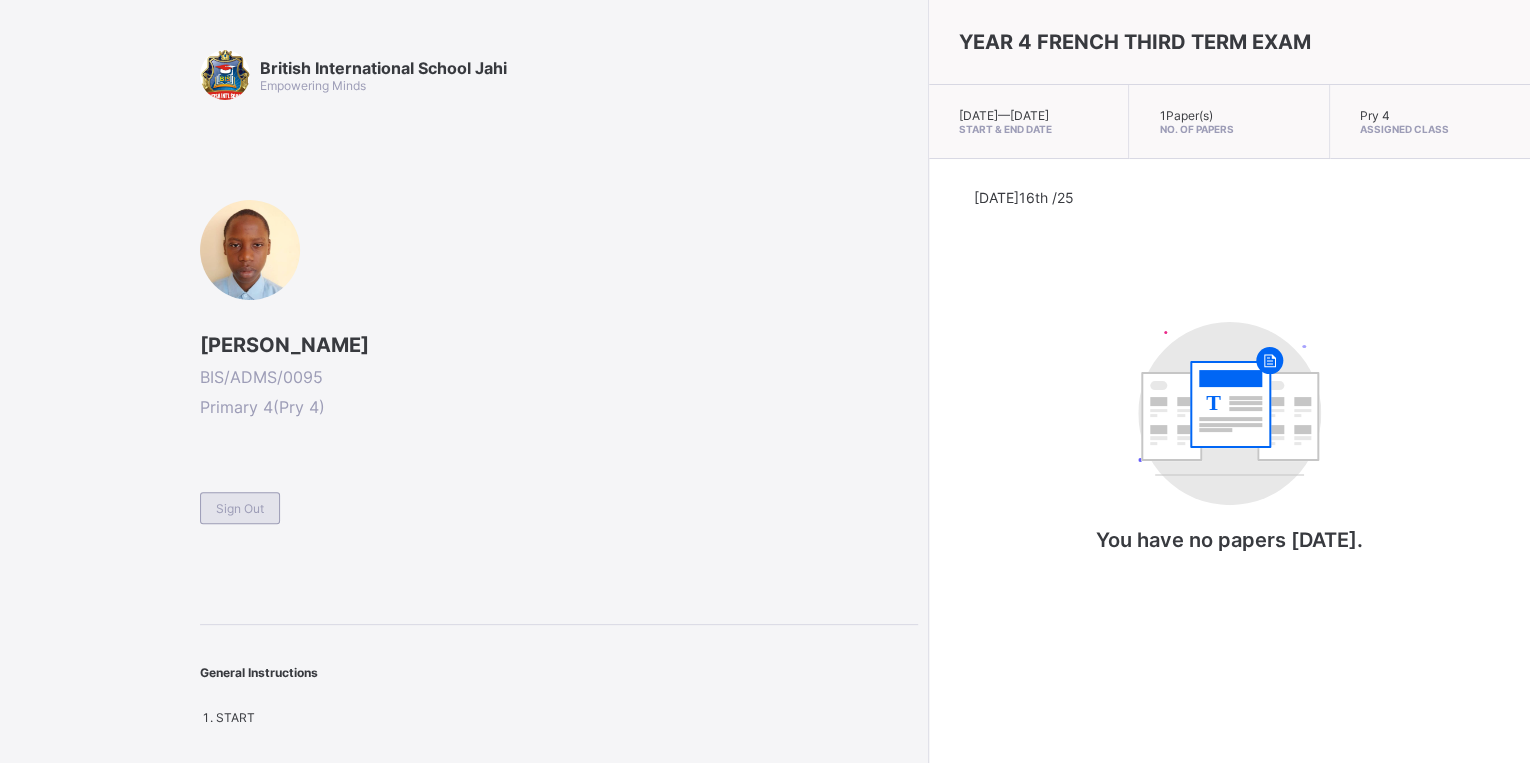 click on "Sign Out" at bounding box center [240, 508] 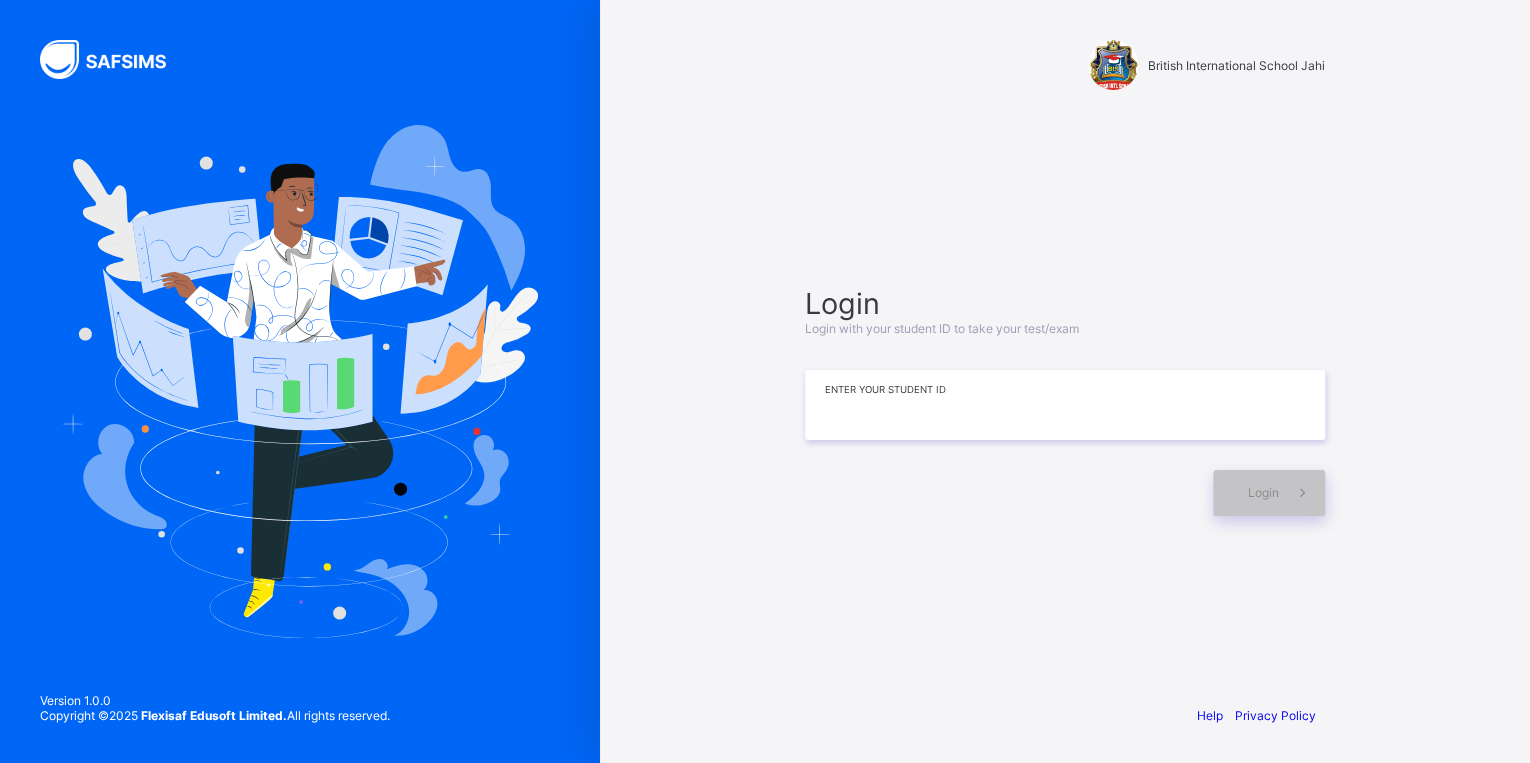 click at bounding box center (1065, 405) 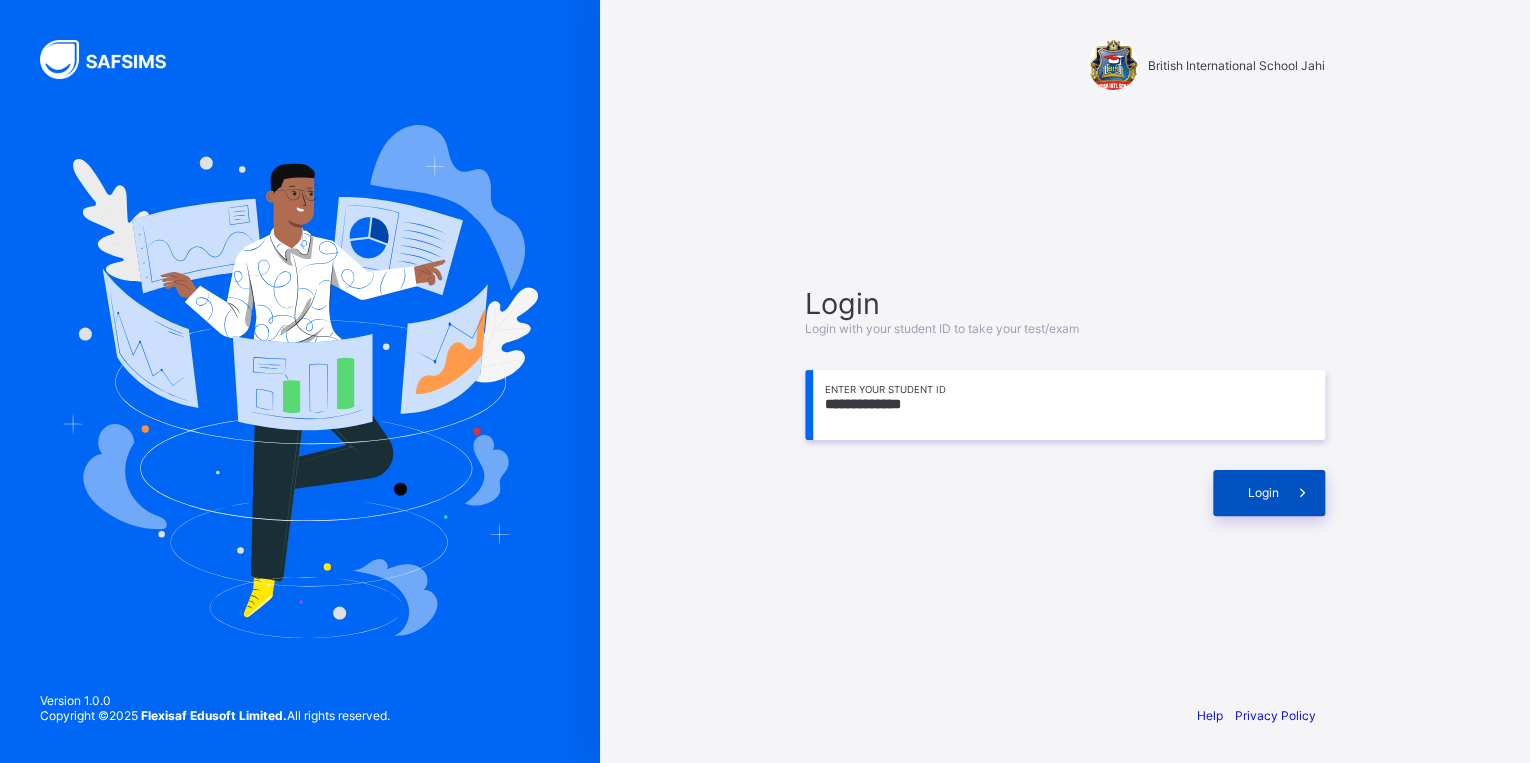 type on "**********" 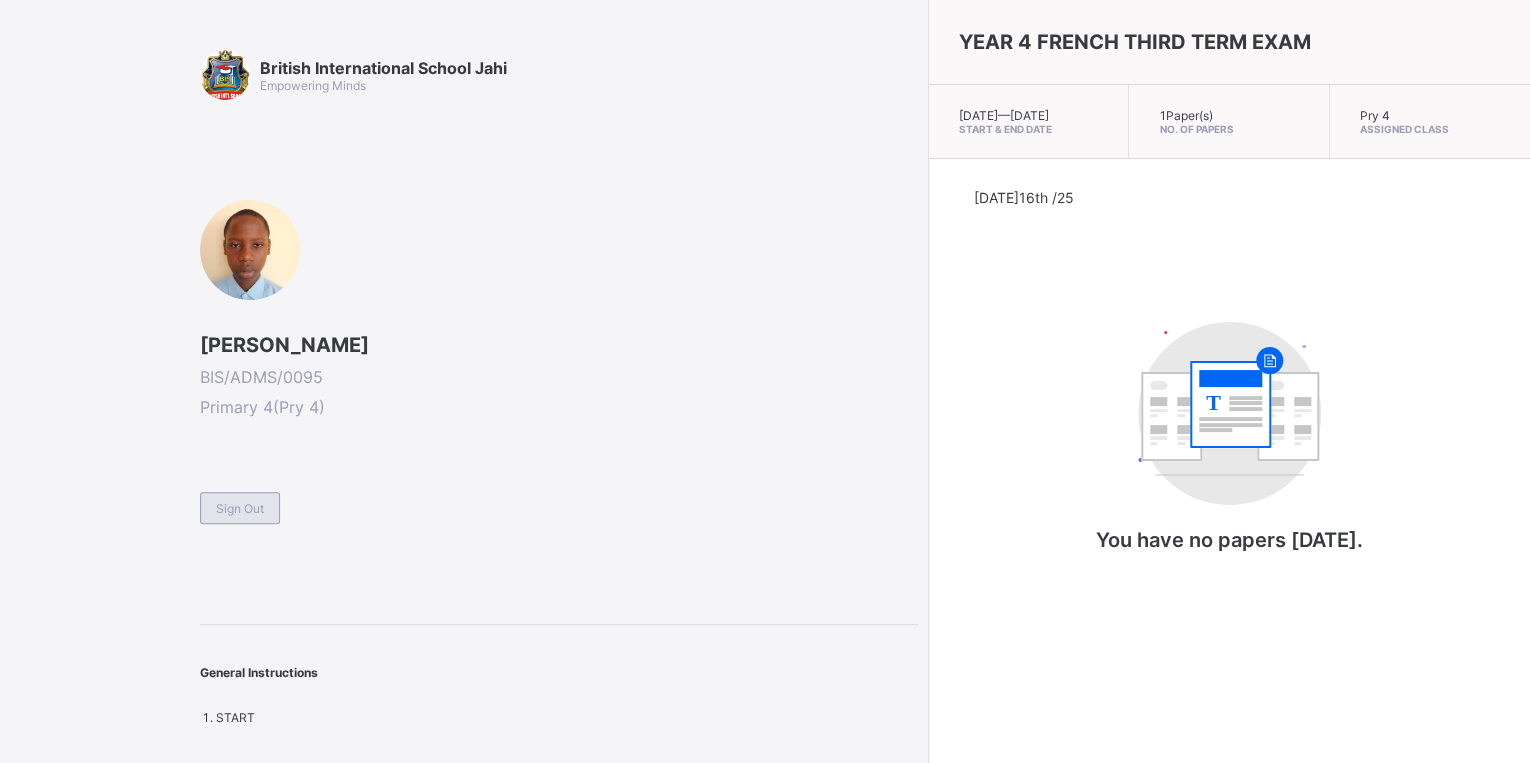click on "Sign Out" at bounding box center [240, 508] 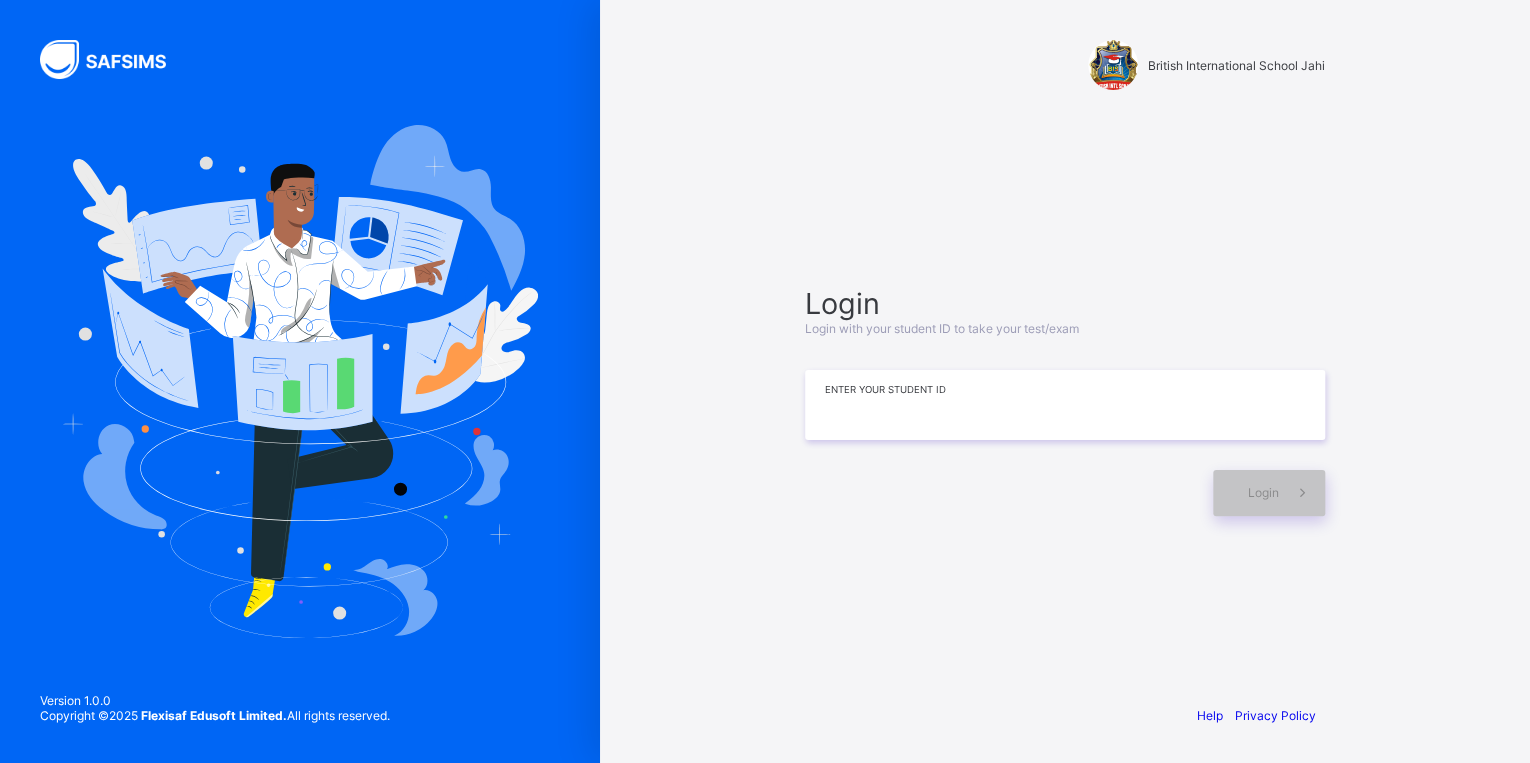 click at bounding box center (1065, 405) 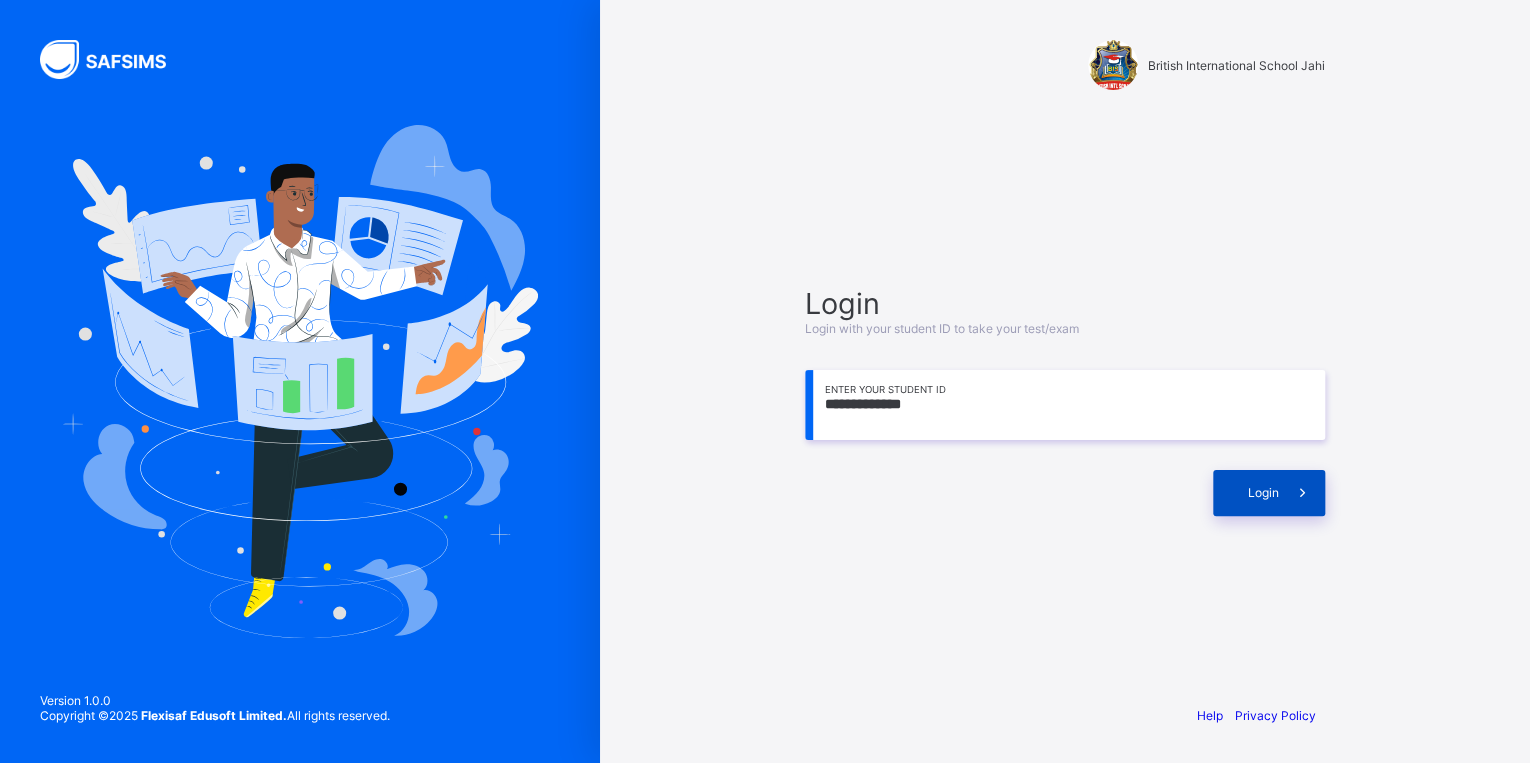 type on "**********" 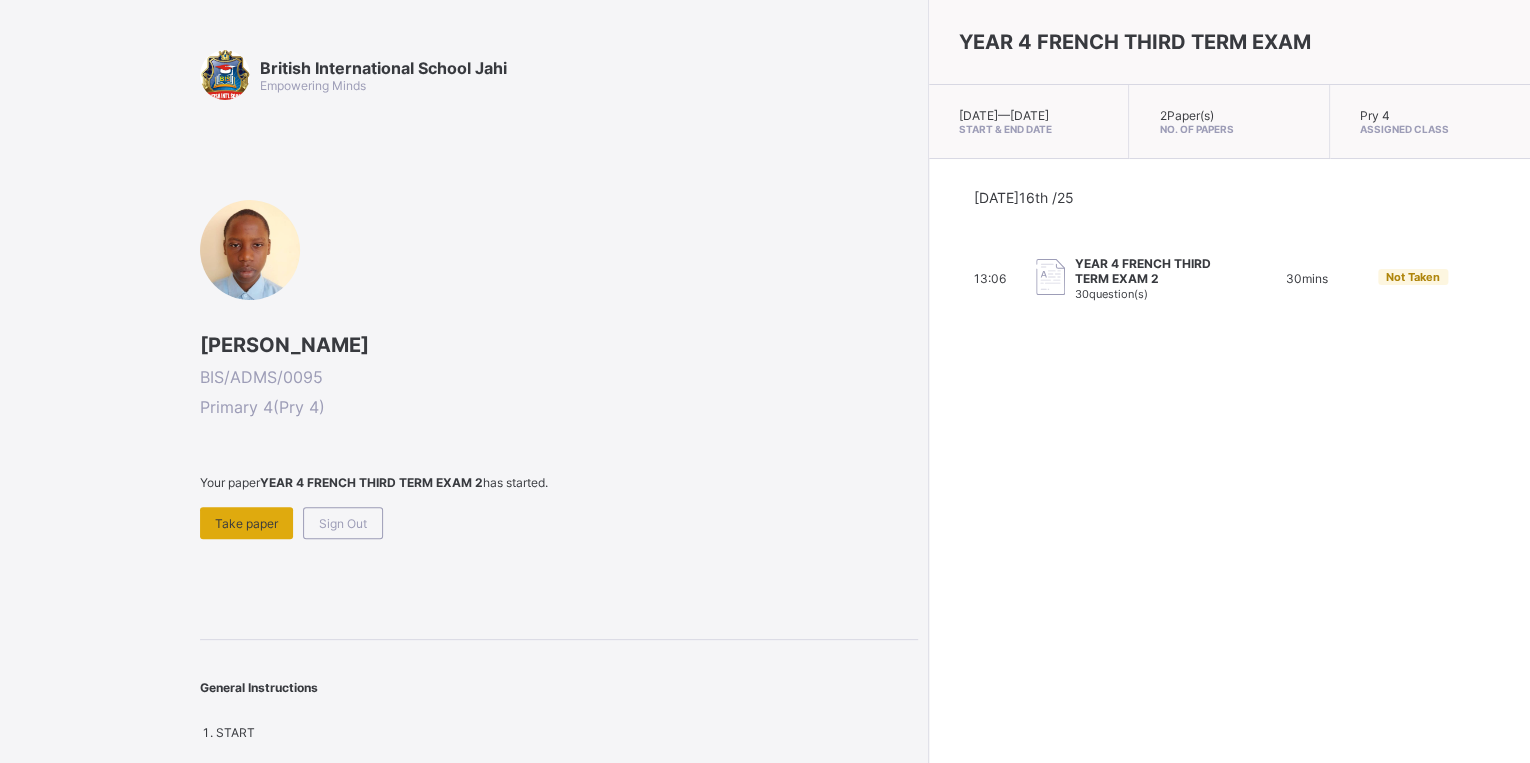 click on "Take paper" at bounding box center [246, 523] 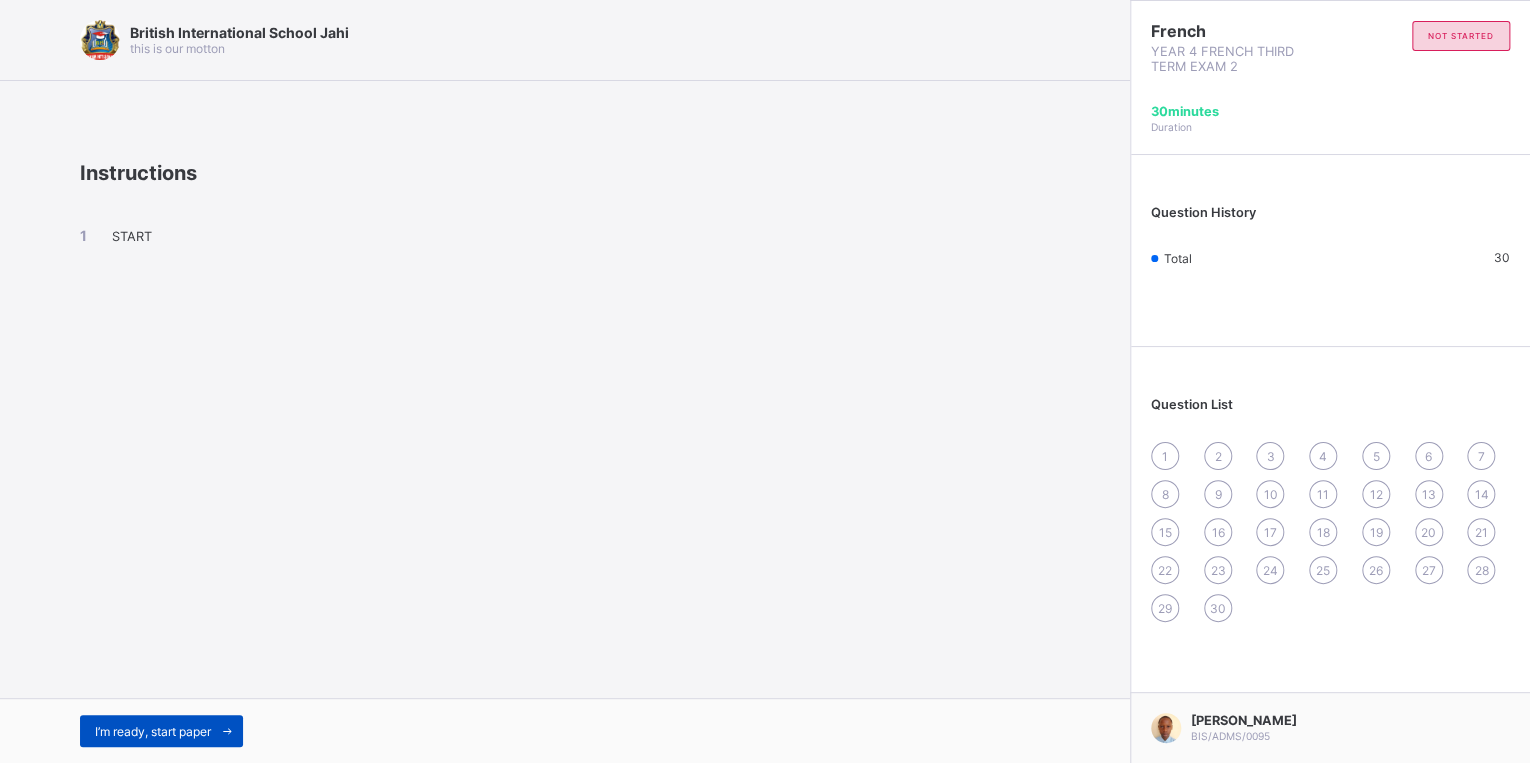 click on "I’m ready, start paper" at bounding box center [153, 731] 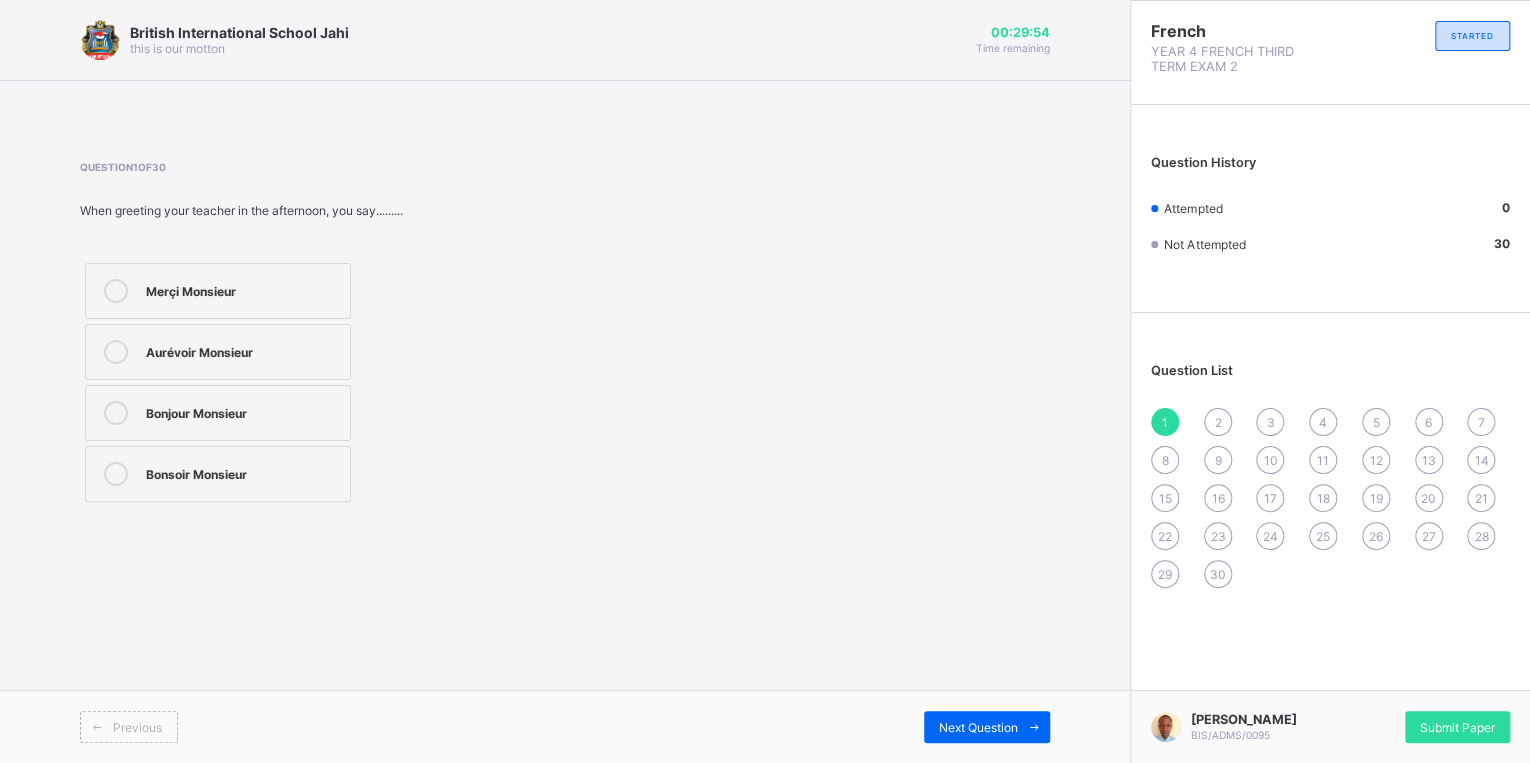 click on "Merçi Monsieur" at bounding box center [243, 289] 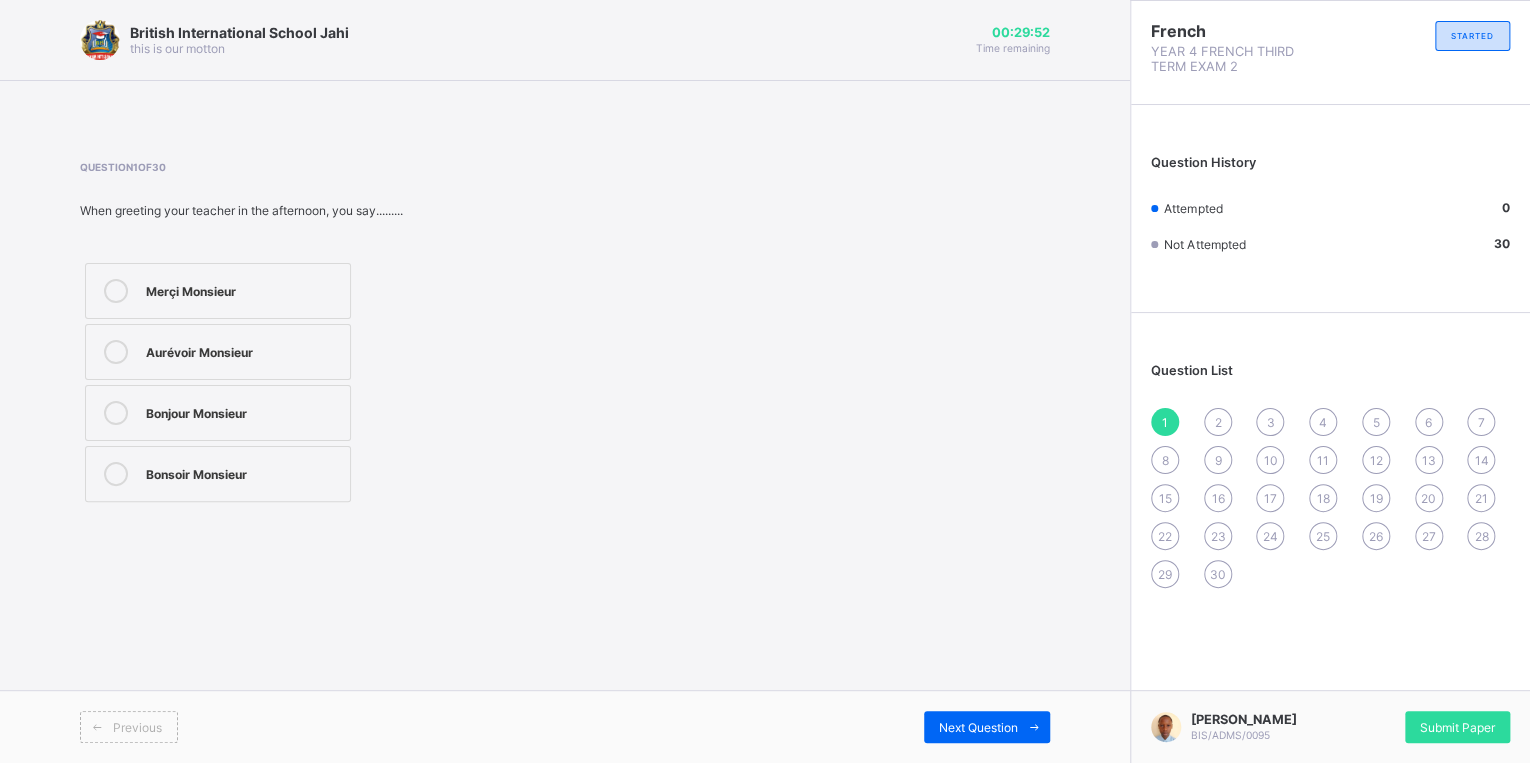 click on "Merçi Monsieur [PERSON_NAME] Monsieur [PERSON_NAME] Monsieur [PERSON_NAME] Monsieur" at bounding box center [218, 382] 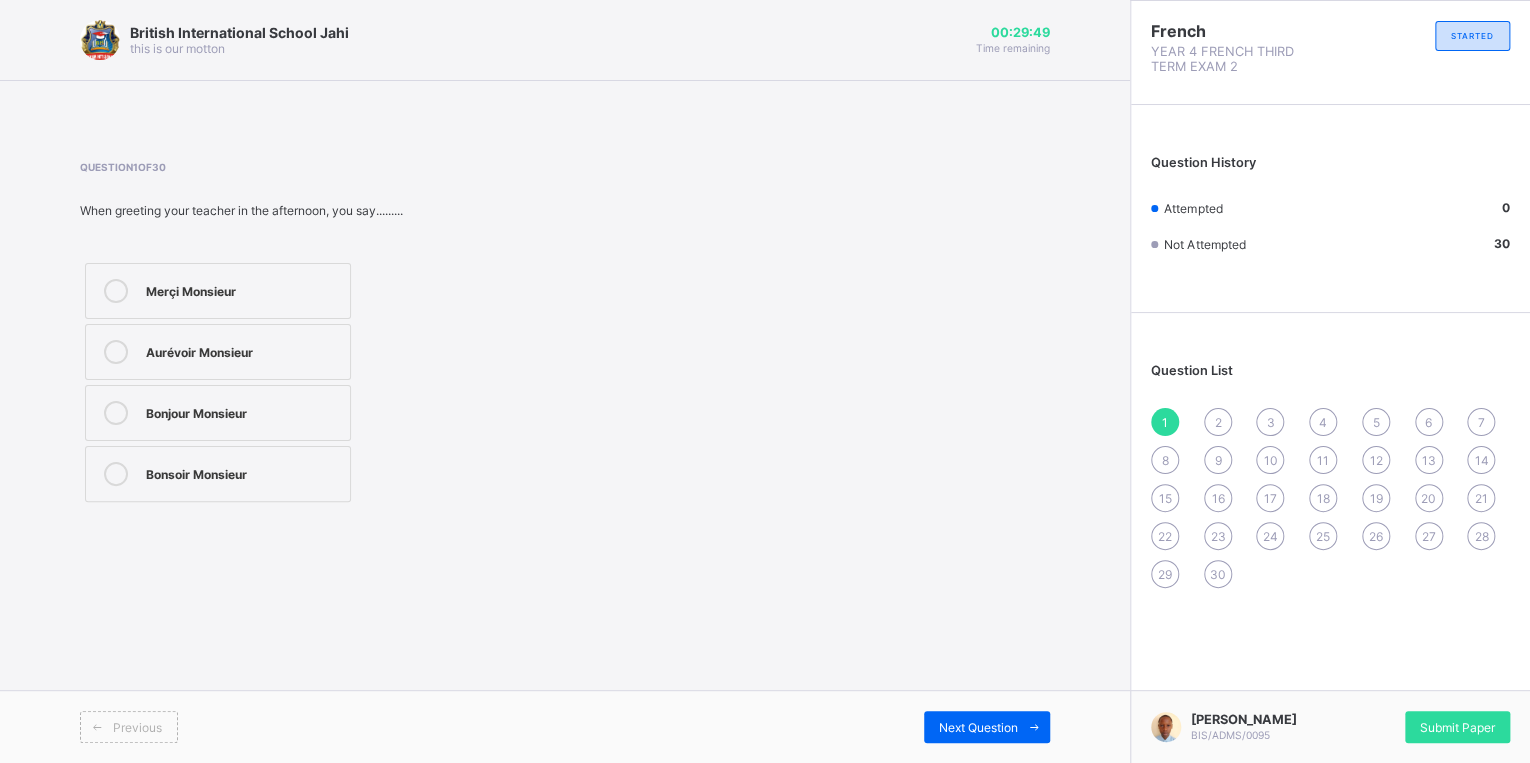 click on "Previous Next Question" at bounding box center (565, 726) 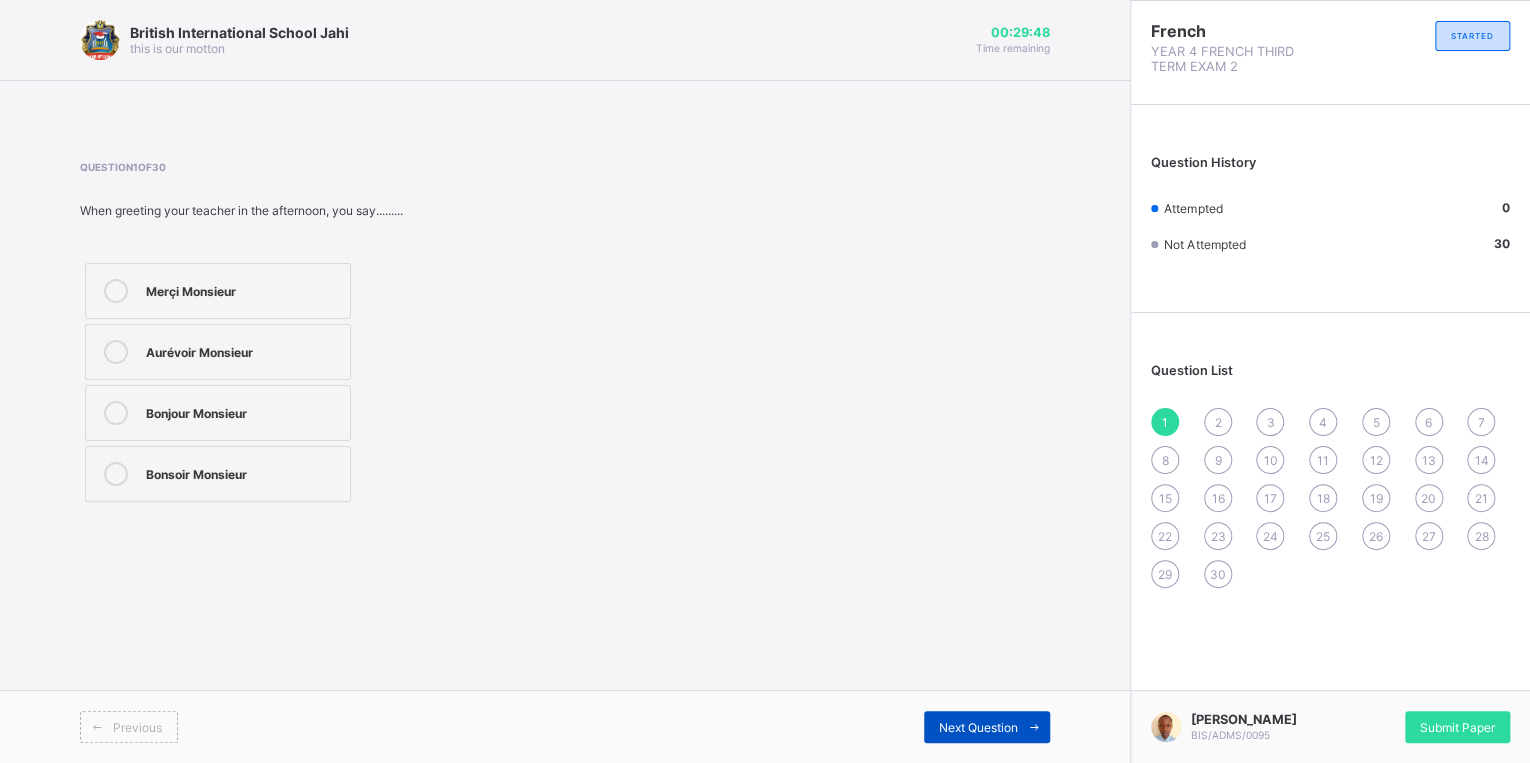 click on "Next Question" at bounding box center [978, 727] 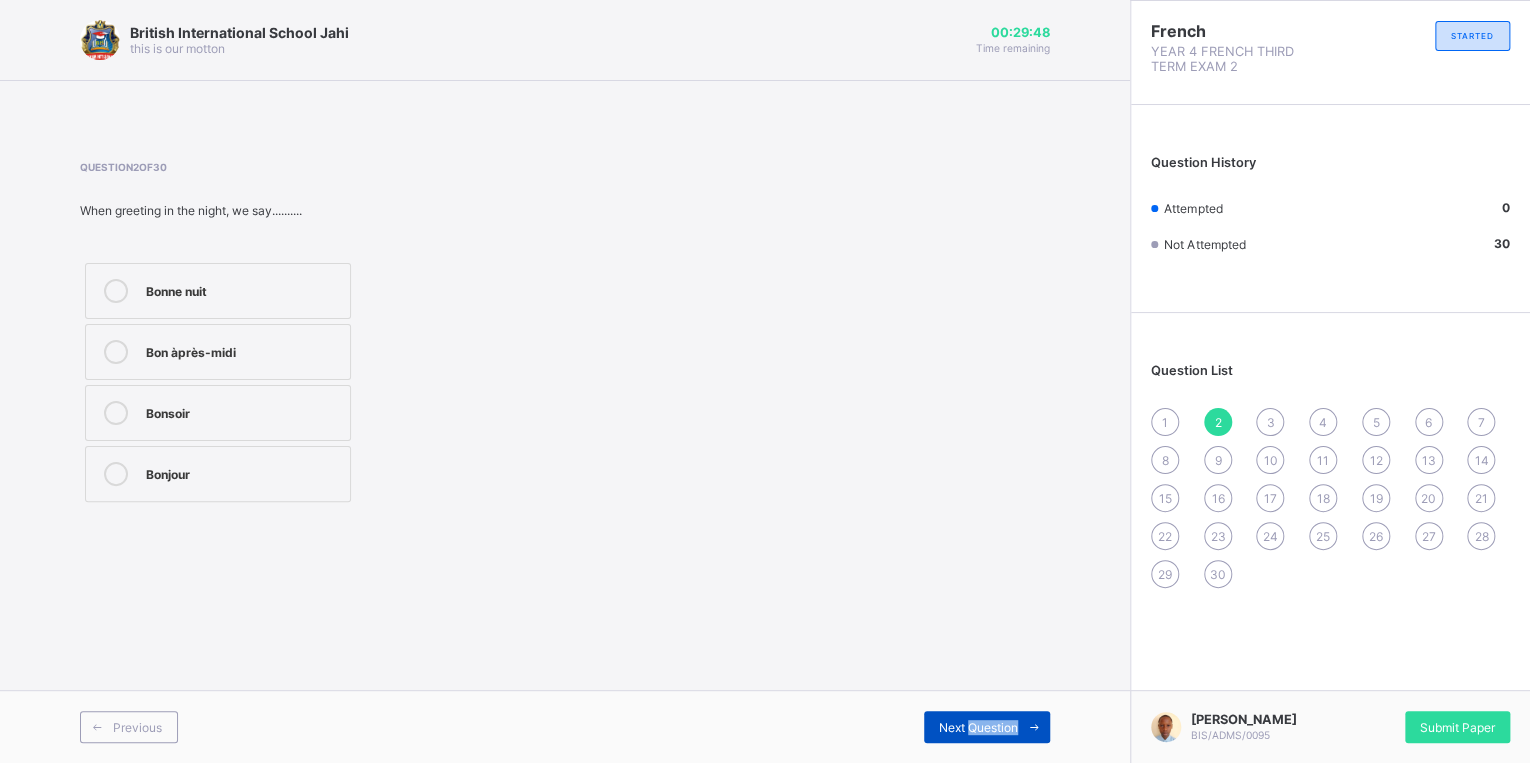click on "Next Question" at bounding box center [978, 727] 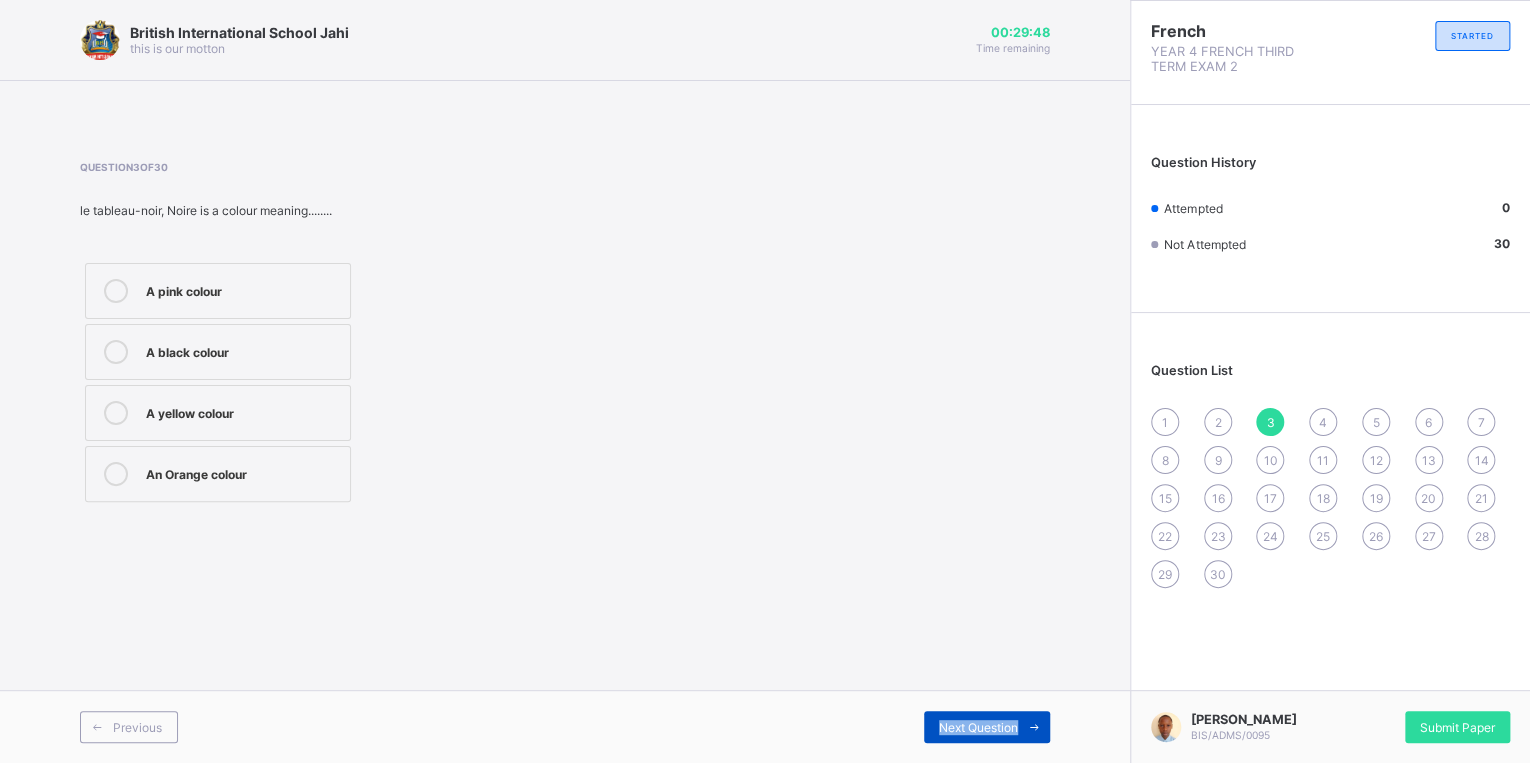 click on "Next Question" at bounding box center [978, 727] 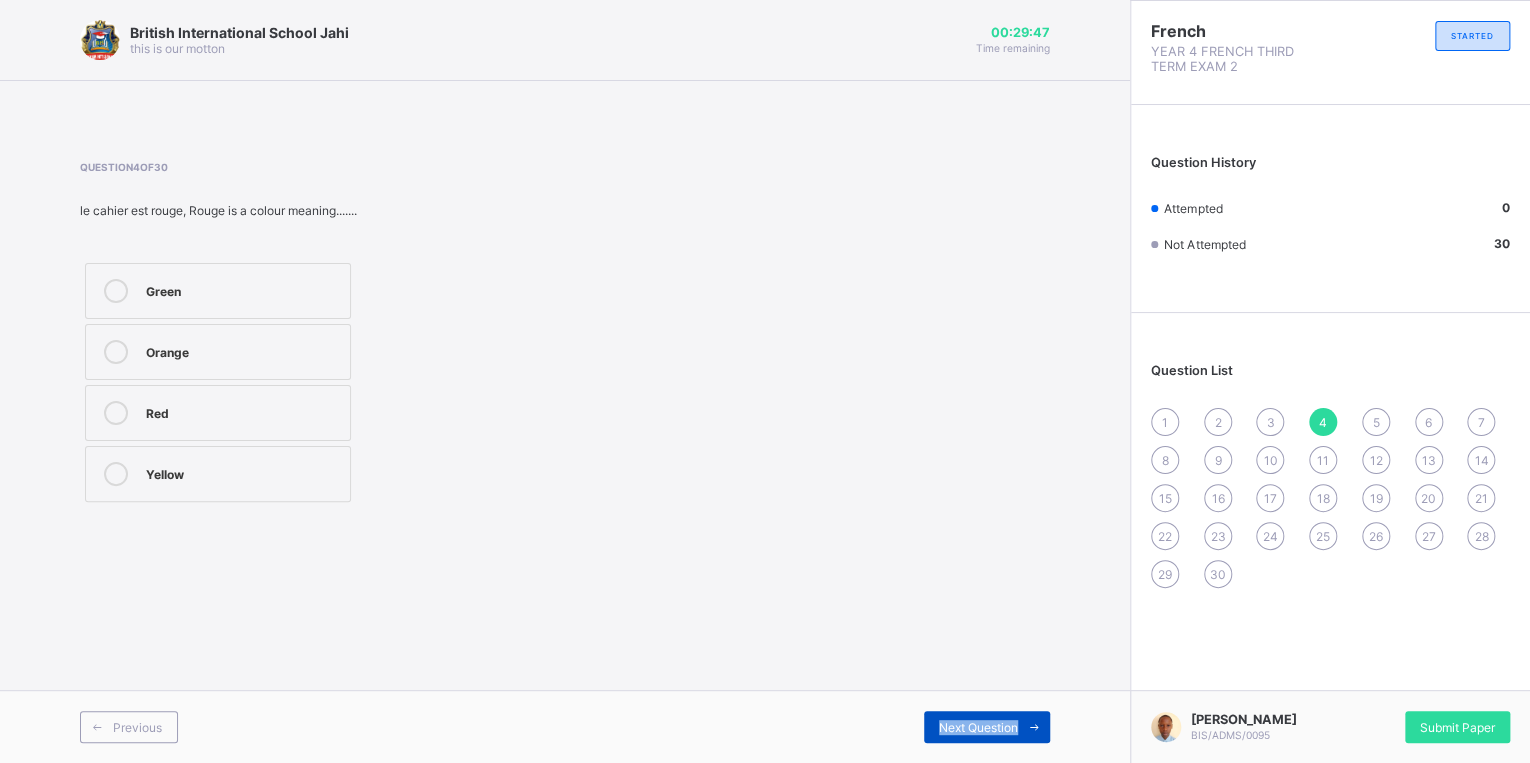 click on "Next Question" at bounding box center [978, 727] 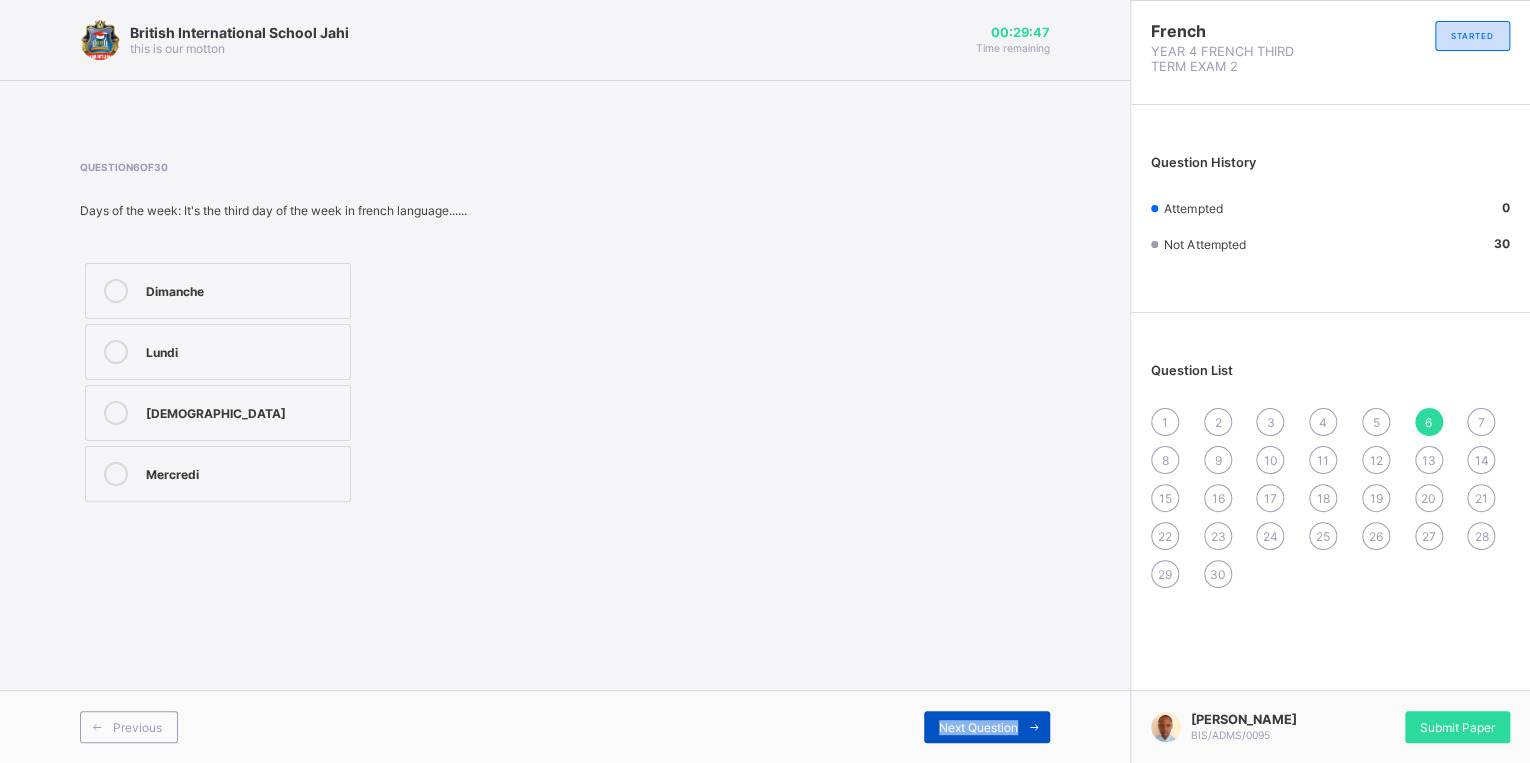click on "Next Question" at bounding box center [978, 727] 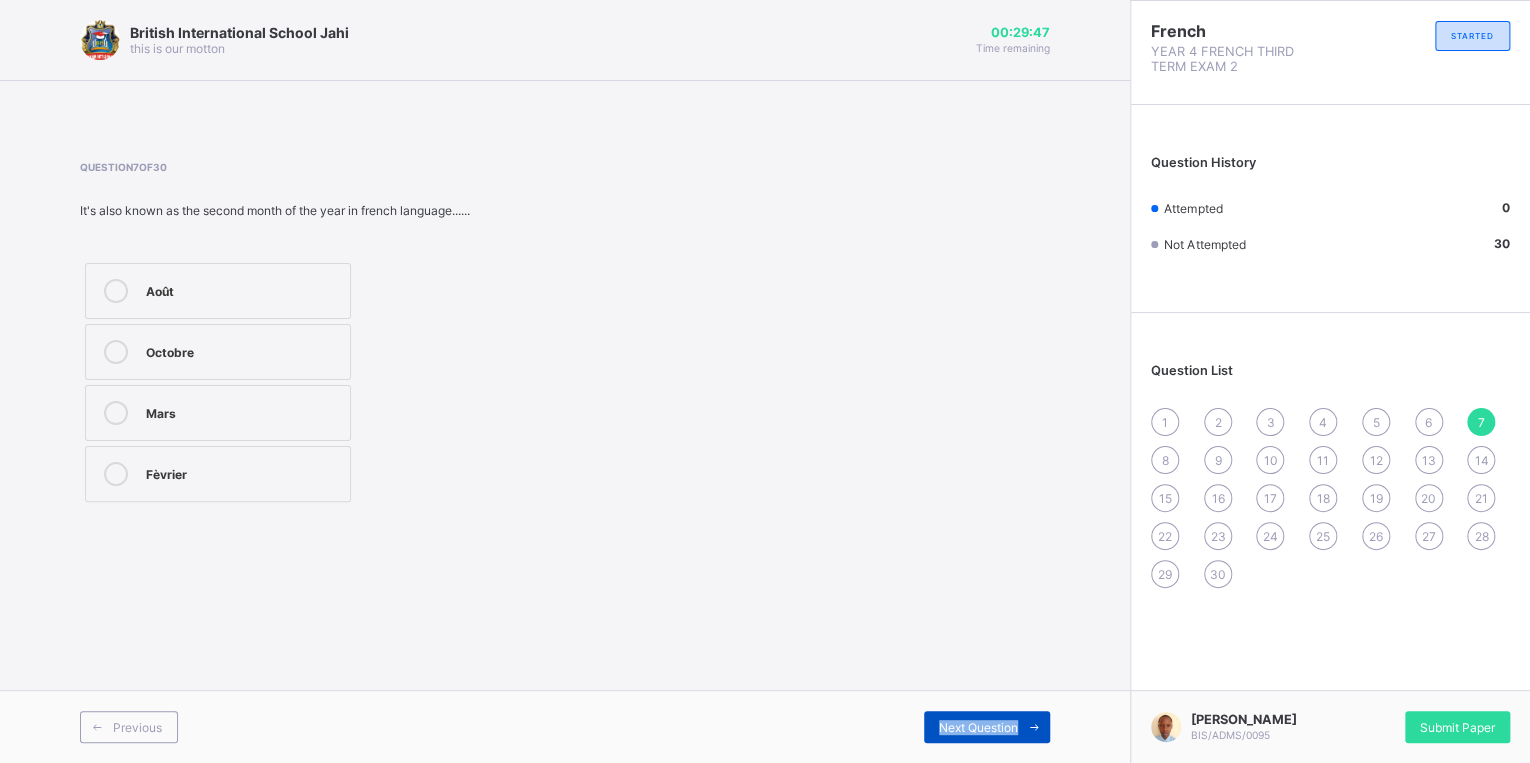 click on "Next Question" at bounding box center [978, 727] 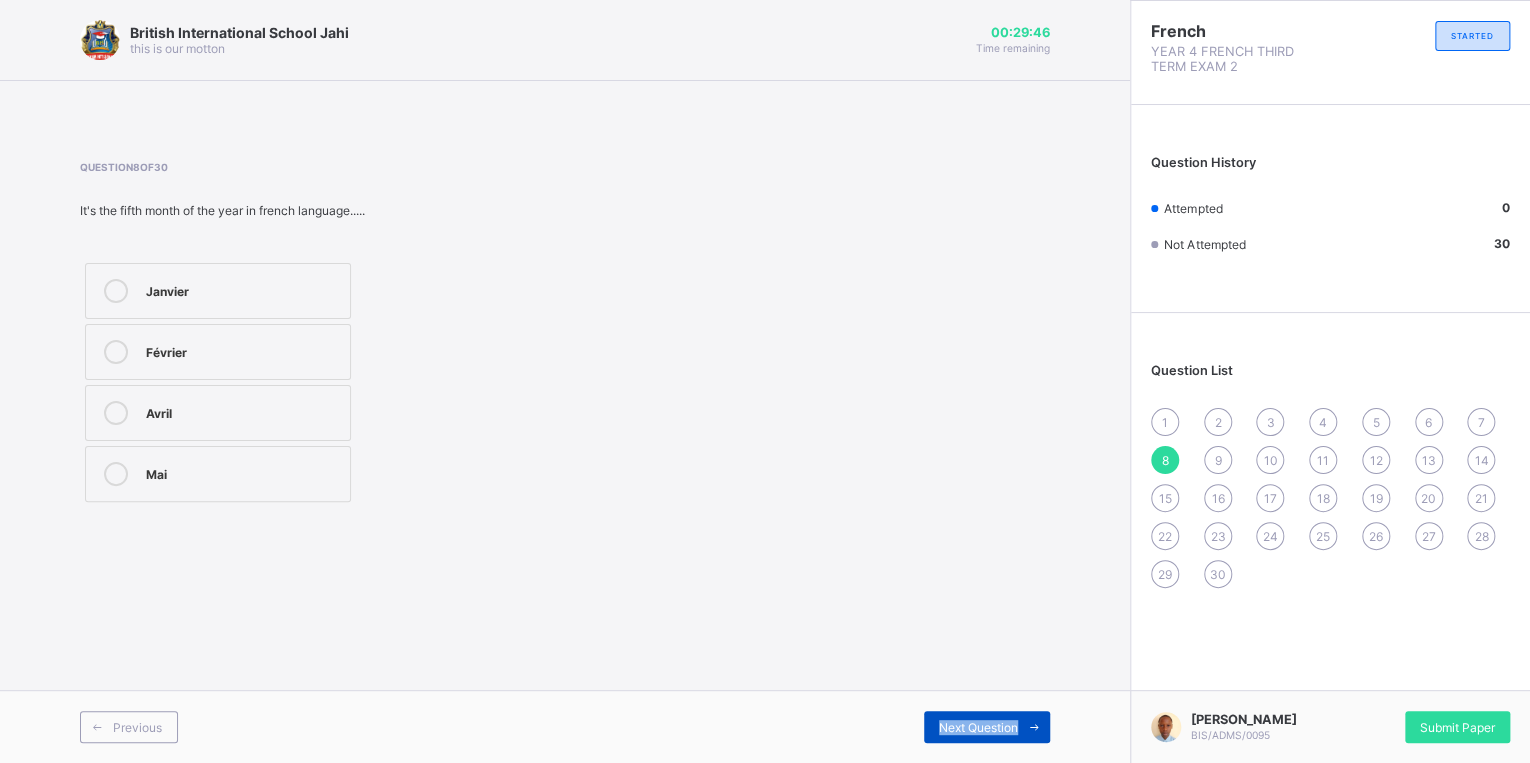 click on "Next Question" at bounding box center [978, 727] 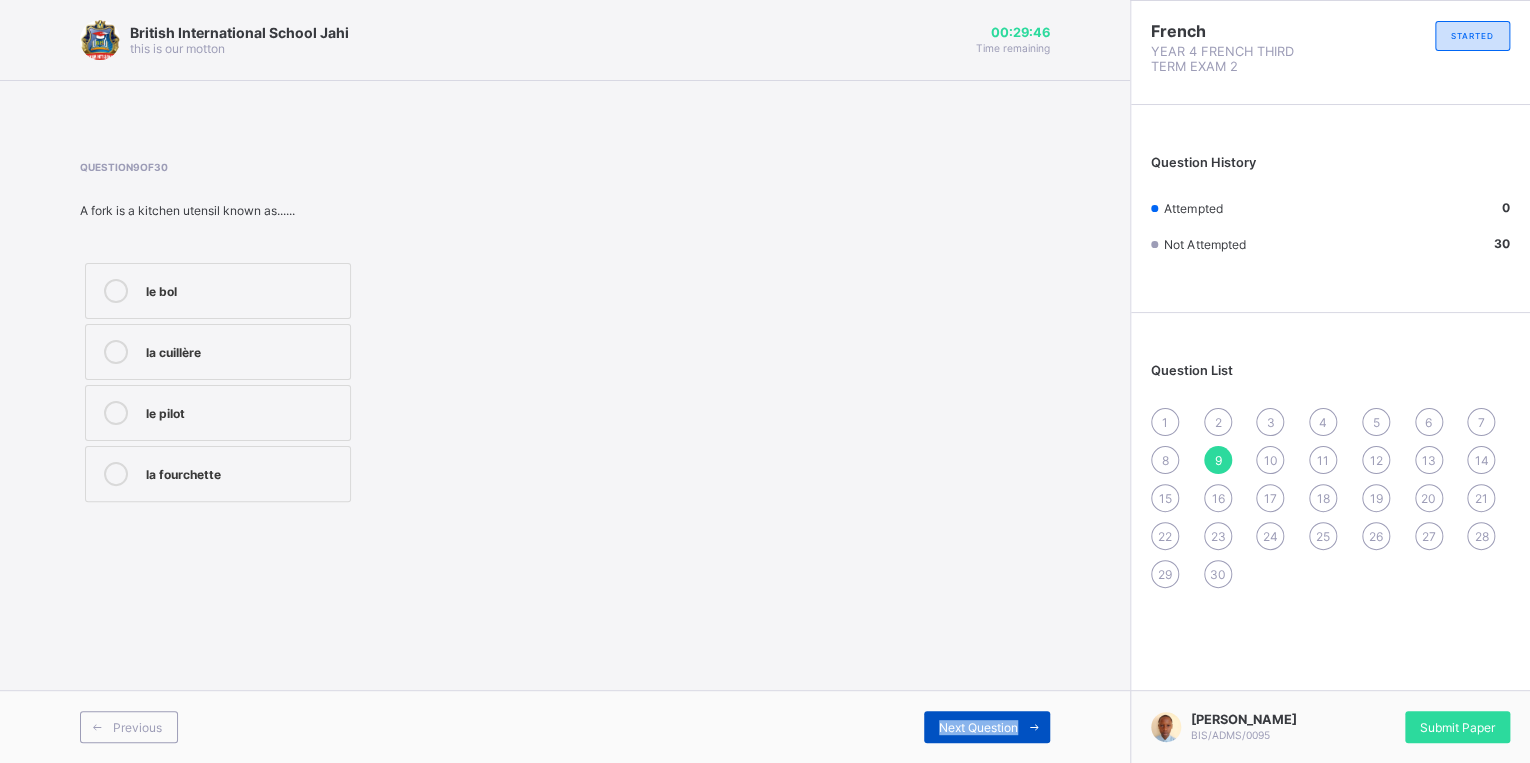 click on "Next Question" at bounding box center (978, 727) 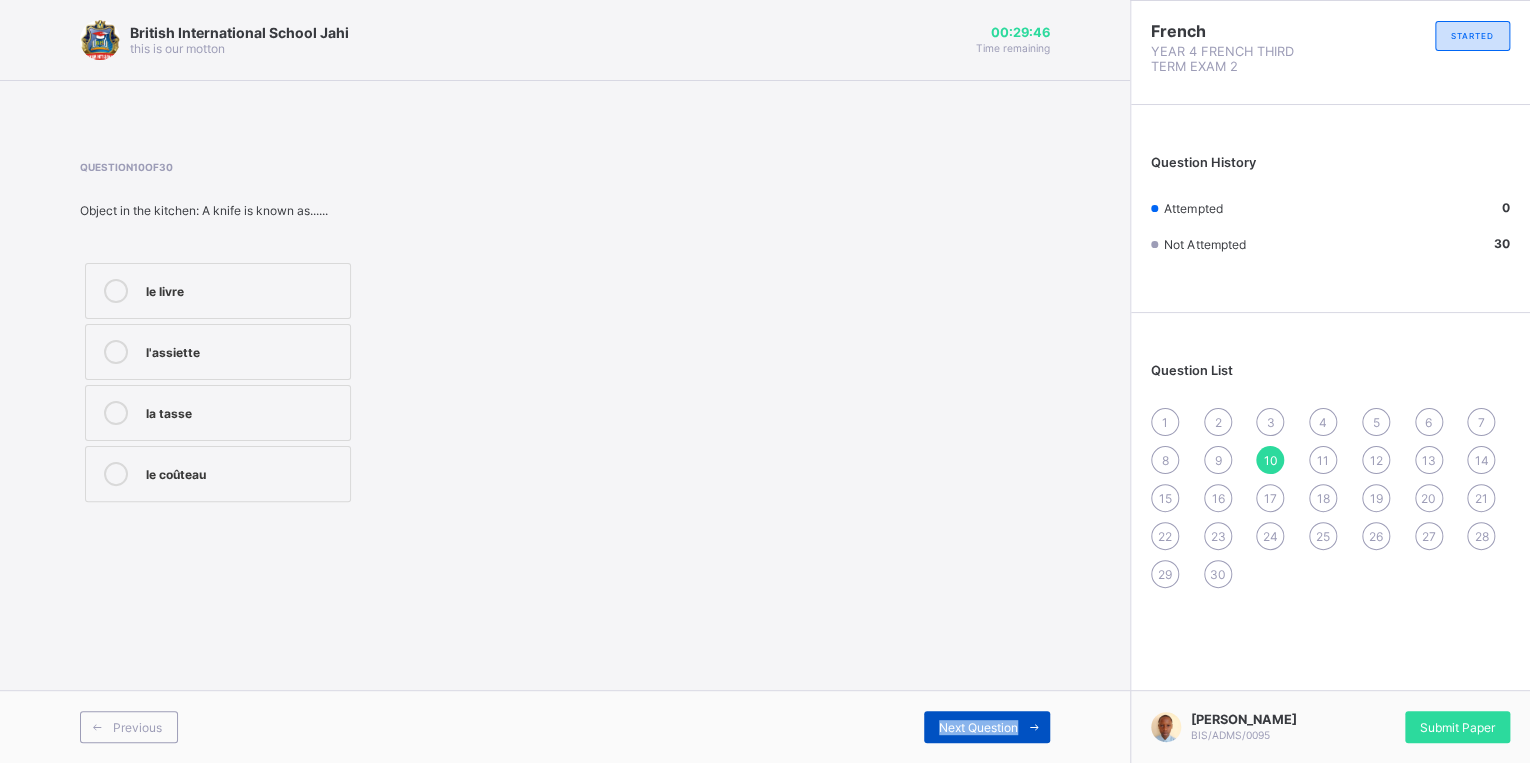 click on "Next Question" at bounding box center (978, 727) 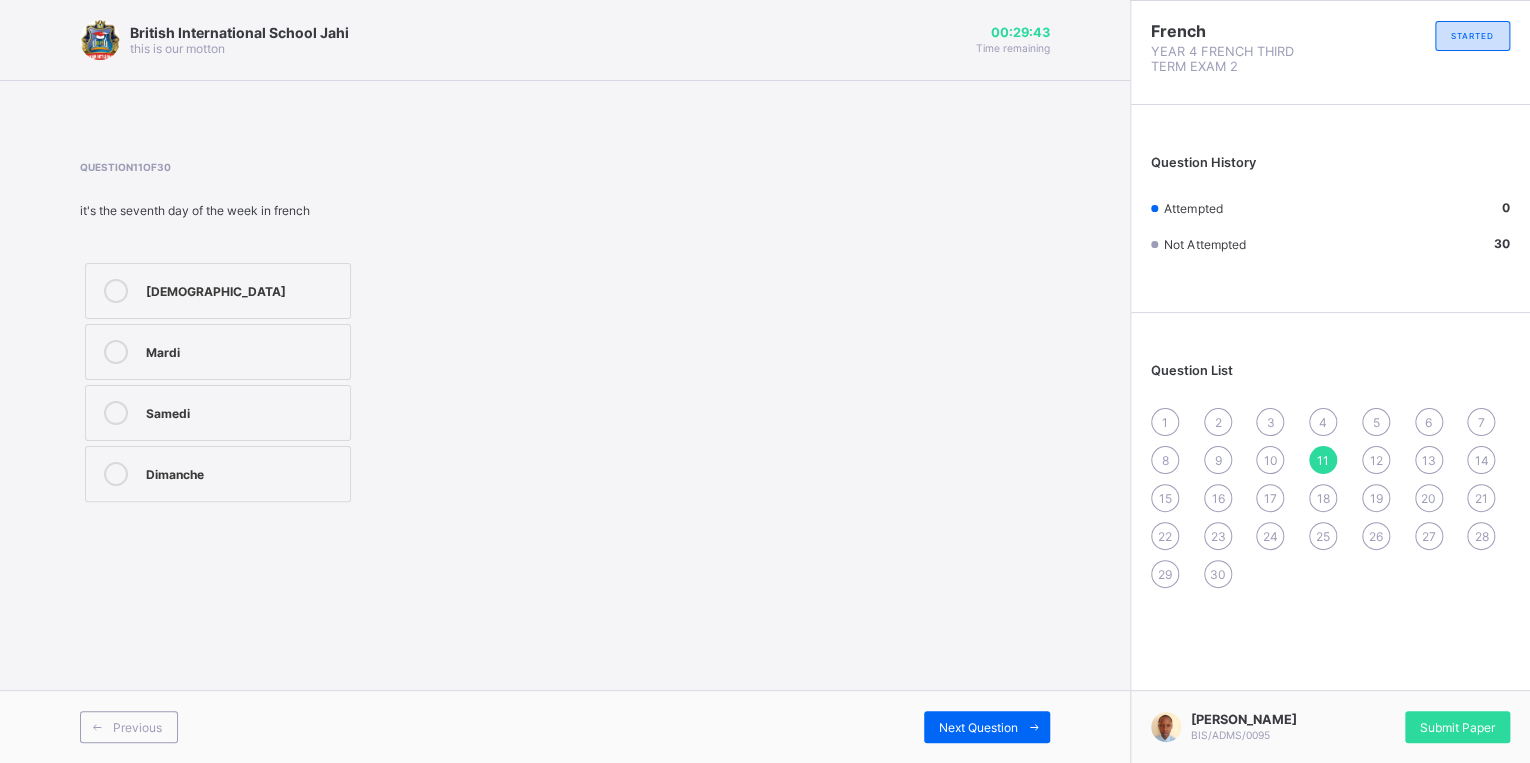 click on "1 2 3 4 5 6 7 8 9 10 11 12 13 14 15 16 17 18 19 20 21 22 23 24 25 26 27 28 29 30" at bounding box center [1330, 498] 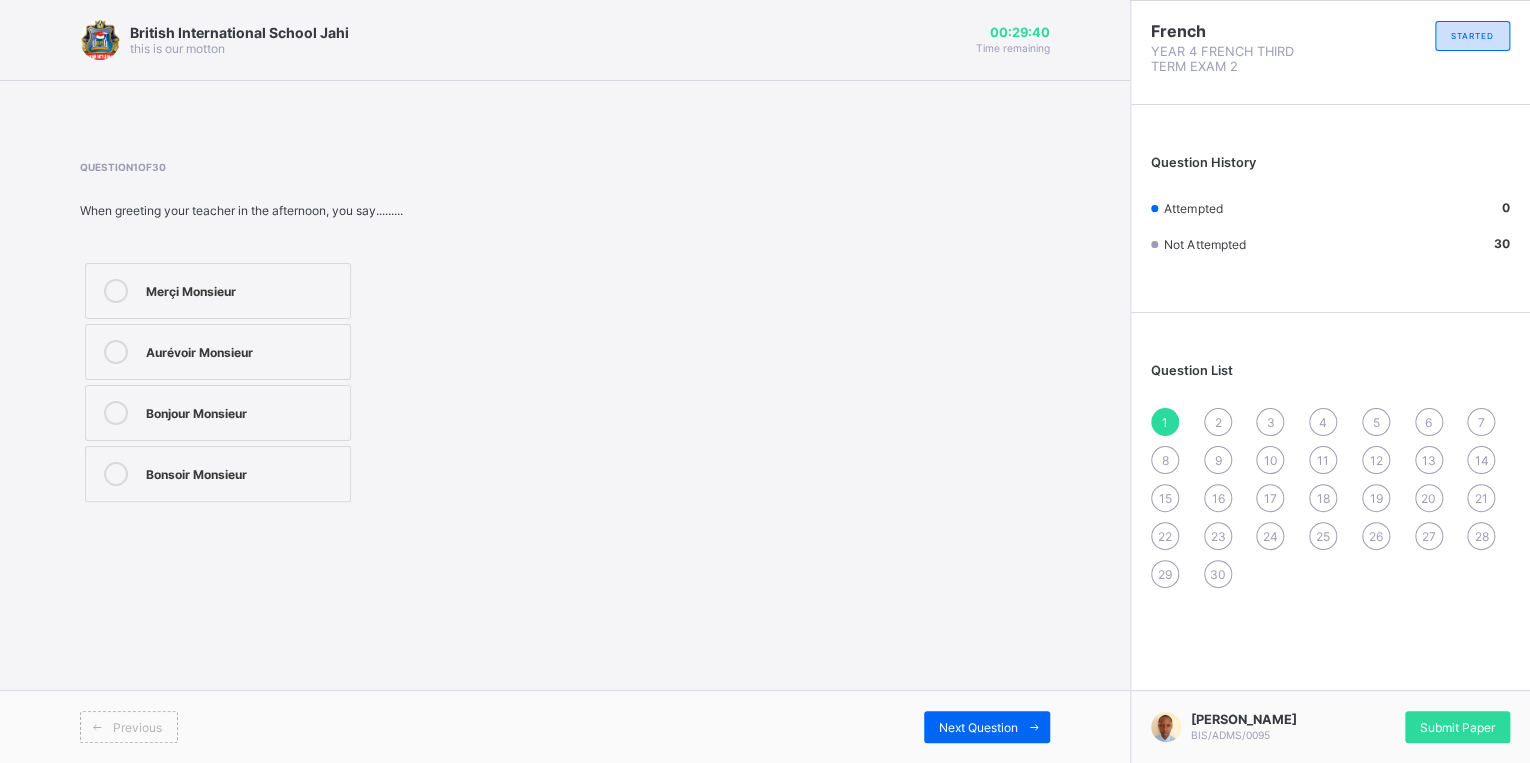 click at bounding box center (116, 291) 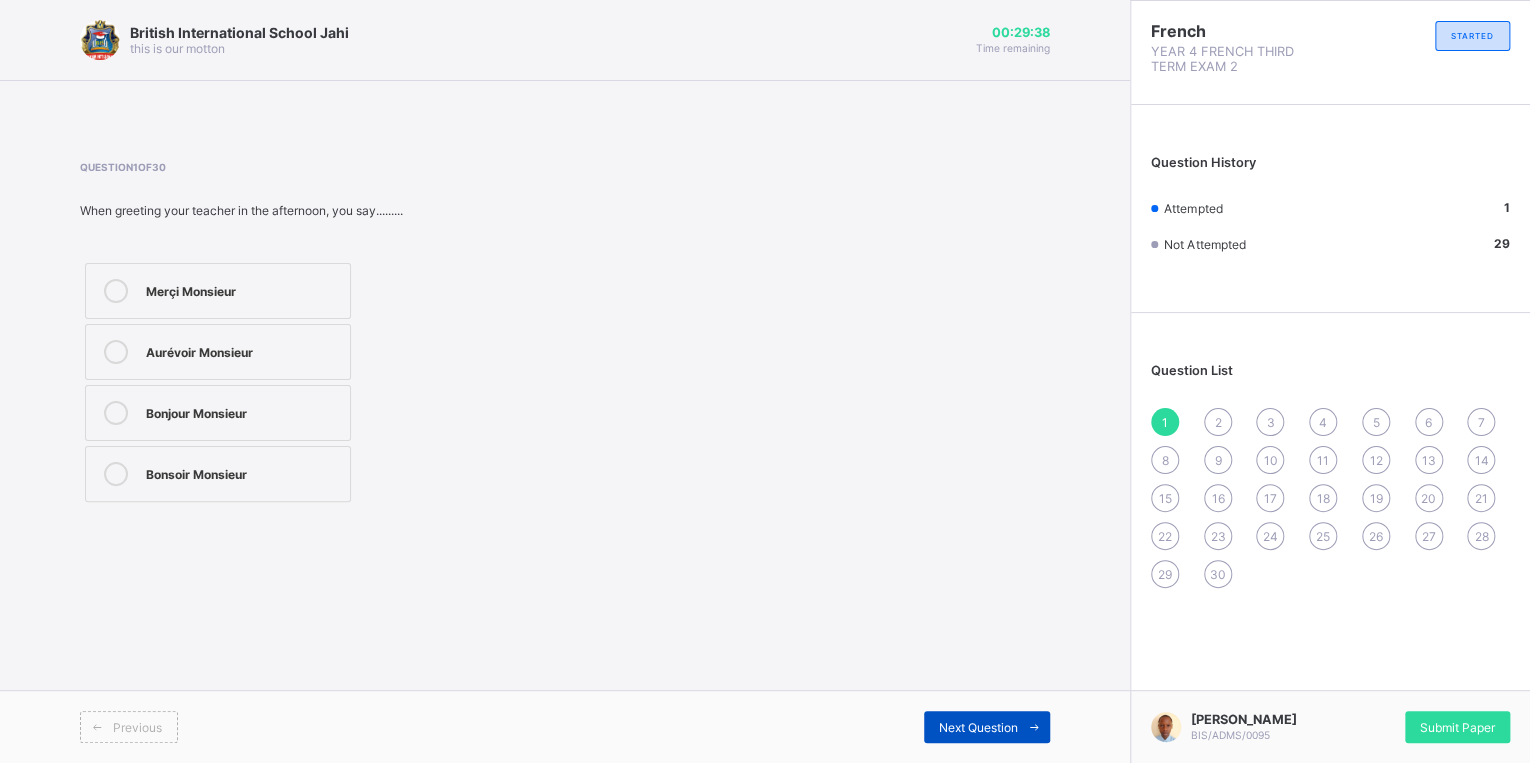 click on "Next Question" at bounding box center [978, 727] 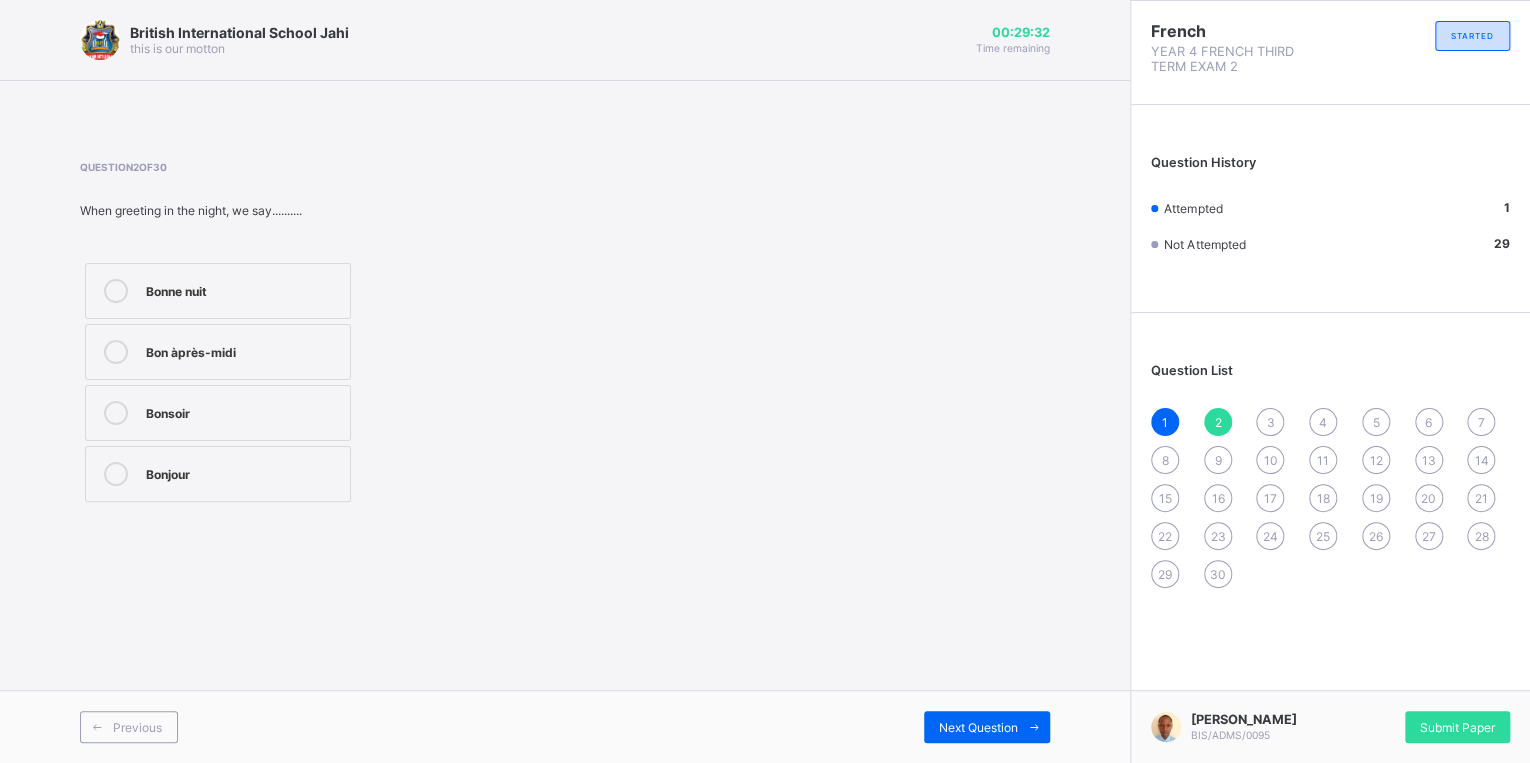 click on "Bonne nuit Bon  àprès-midi Bonsoir Bonjour" at bounding box center [218, 382] 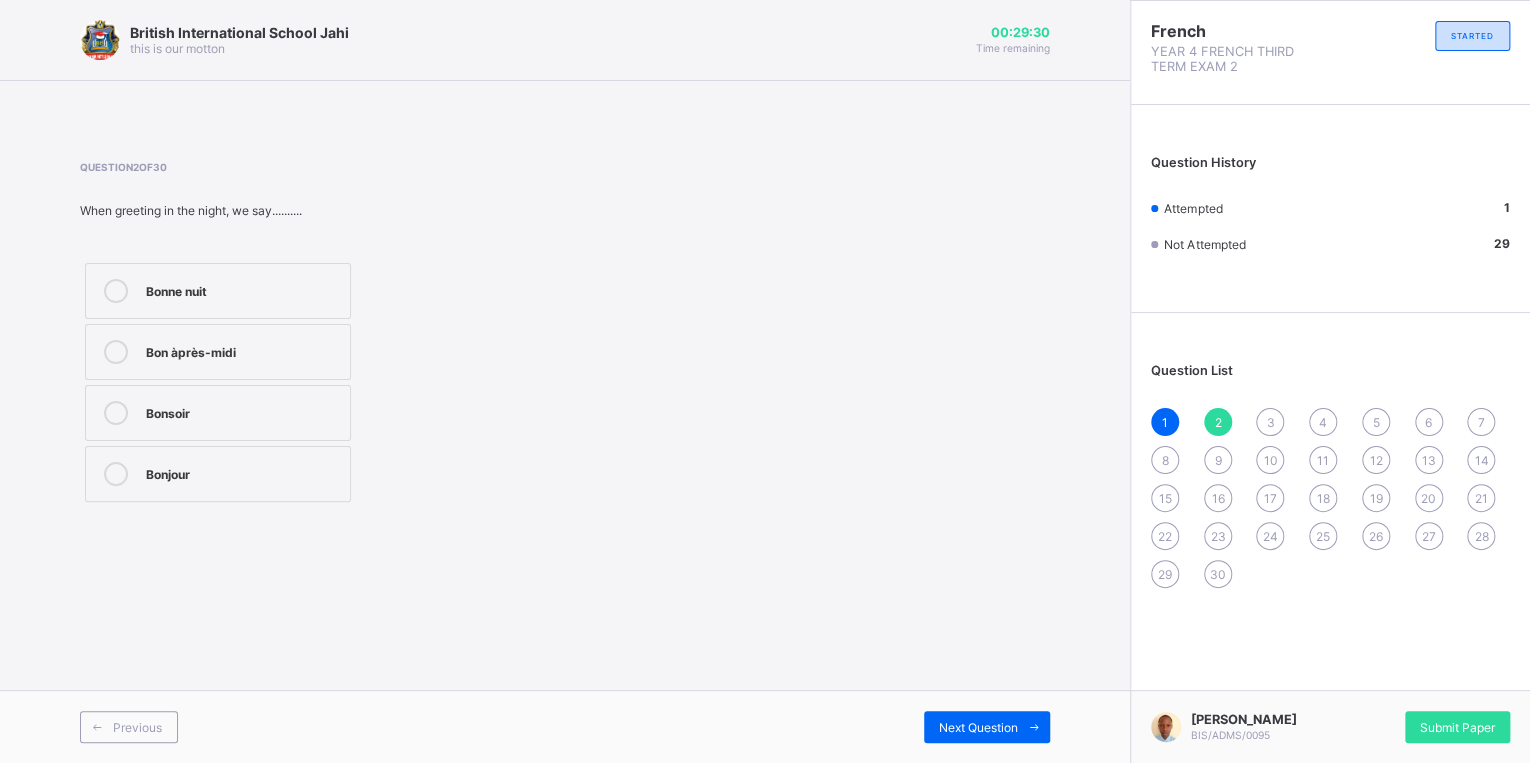 click on "Bonne nuit" at bounding box center (218, 291) 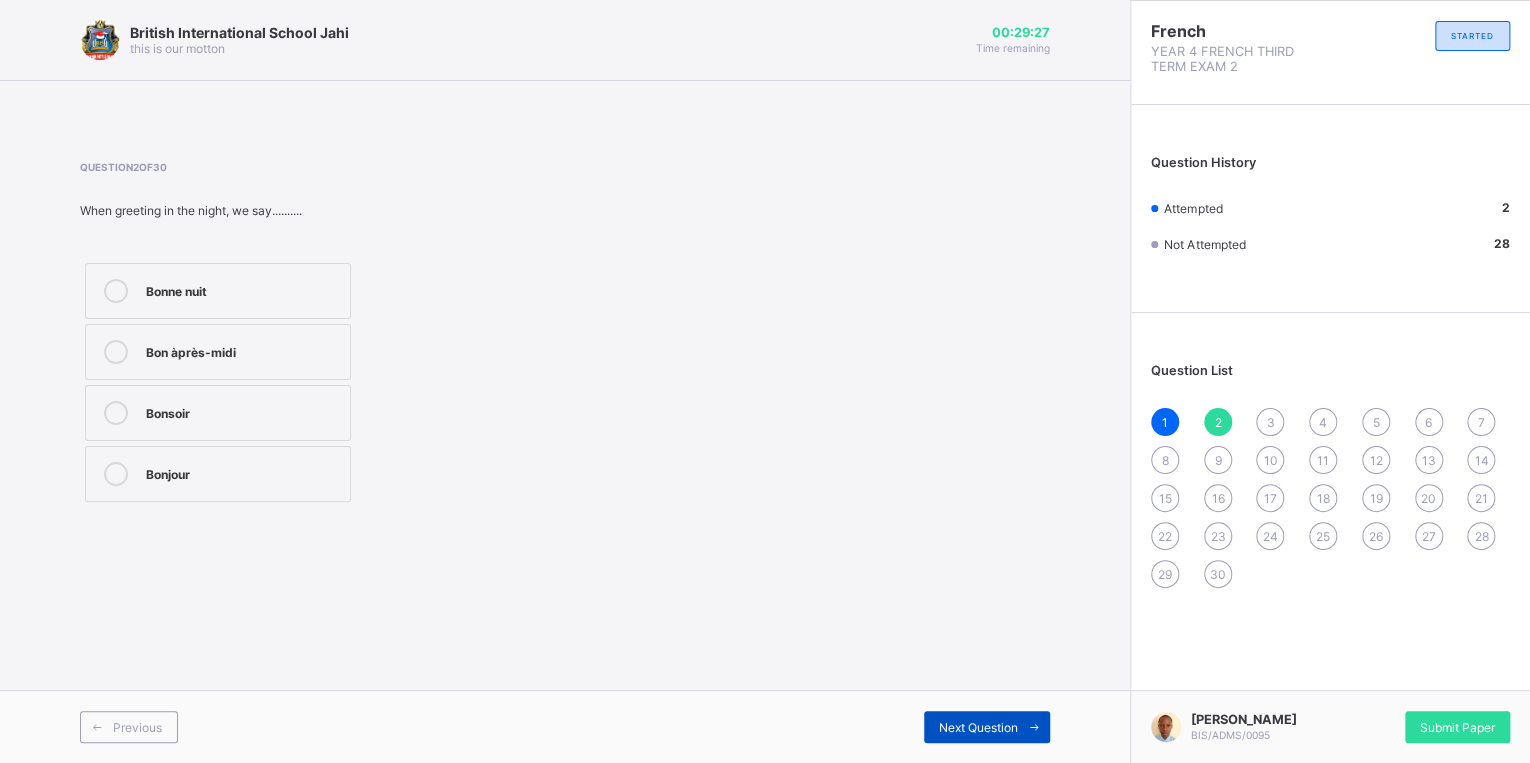click on "Next Question" at bounding box center [978, 727] 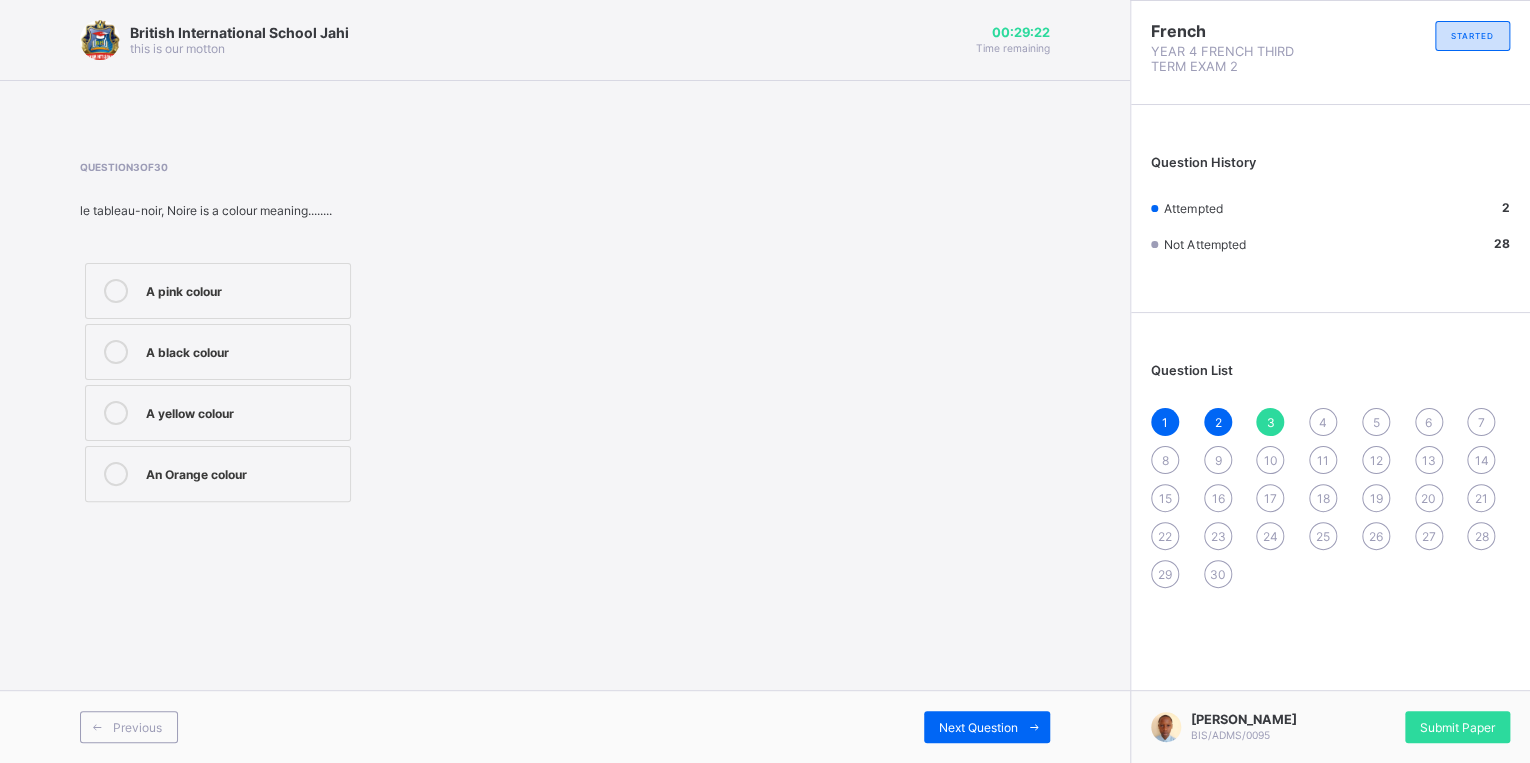 click at bounding box center [116, 413] 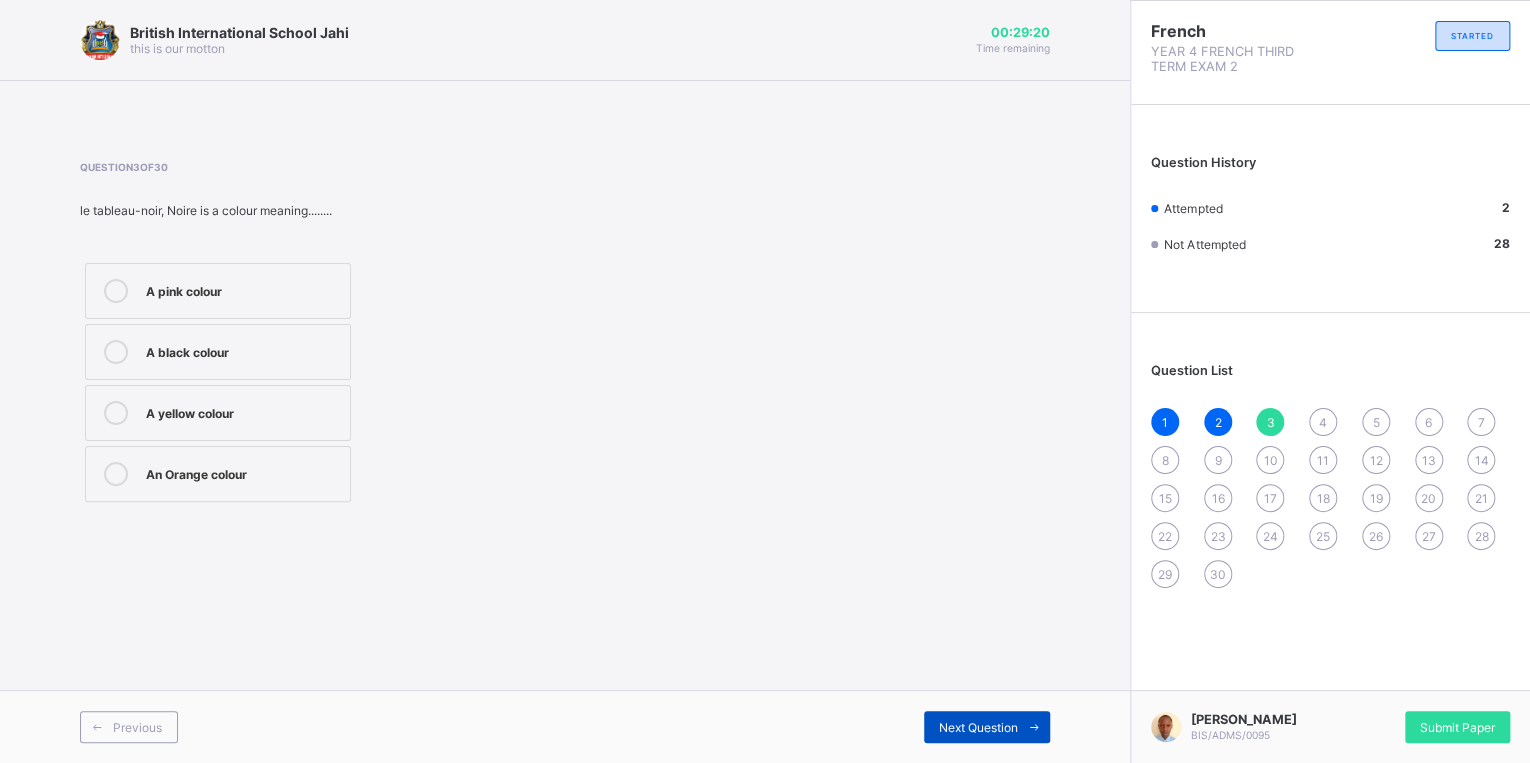 click on "Next Question" at bounding box center [987, 727] 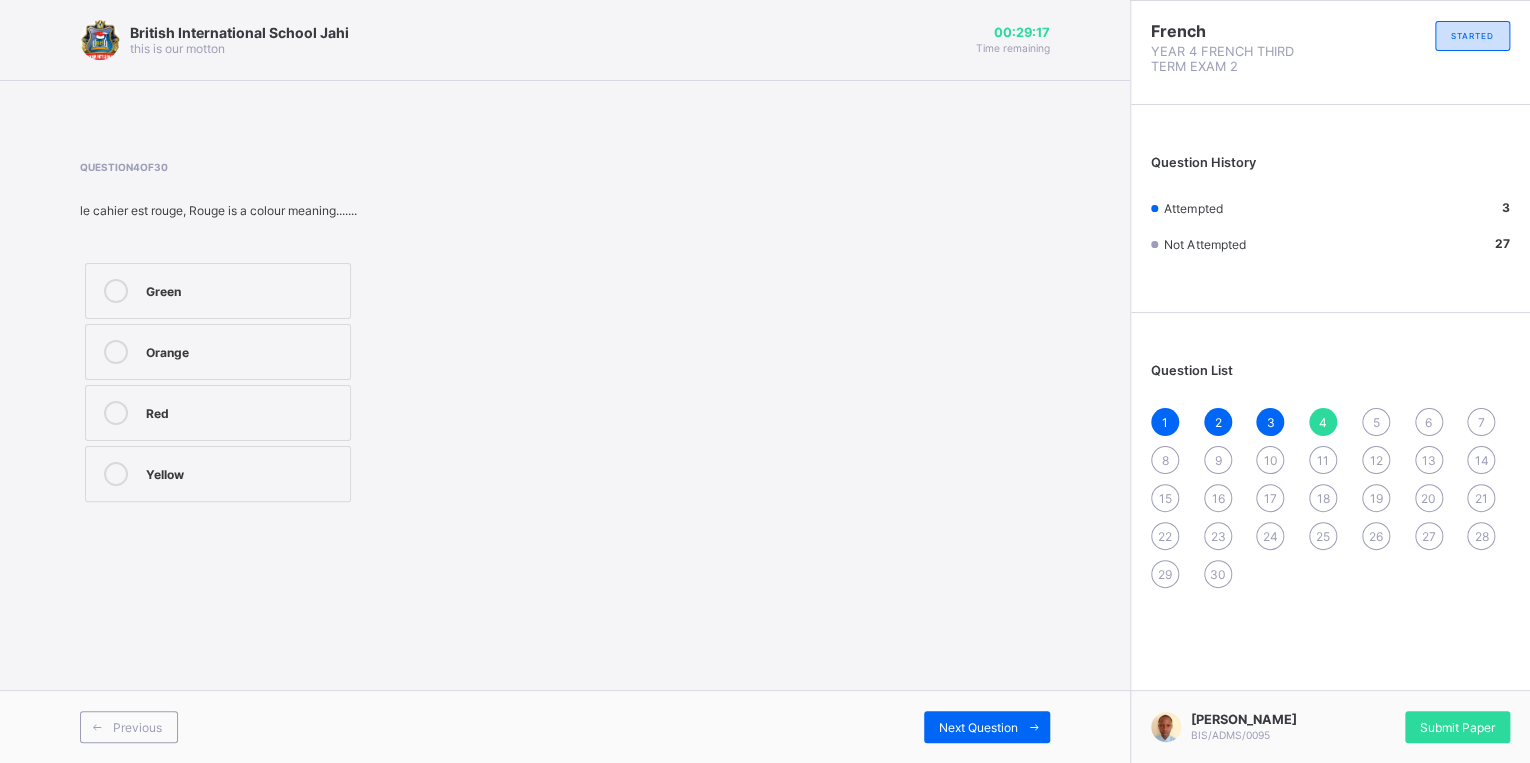 click on "Red" at bounding box center (243, 413) 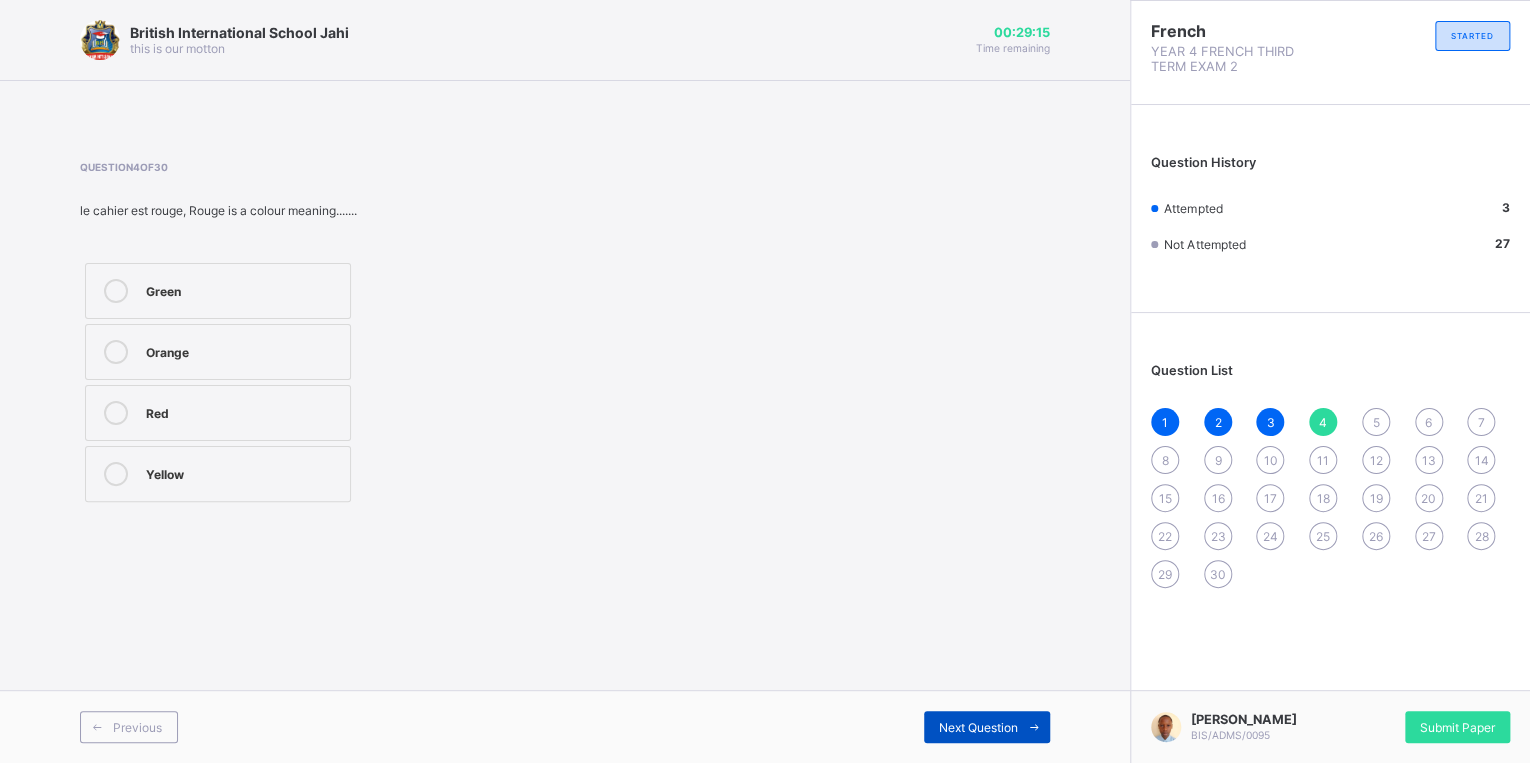 click on "Next Question" at bounding box center [978, 727] 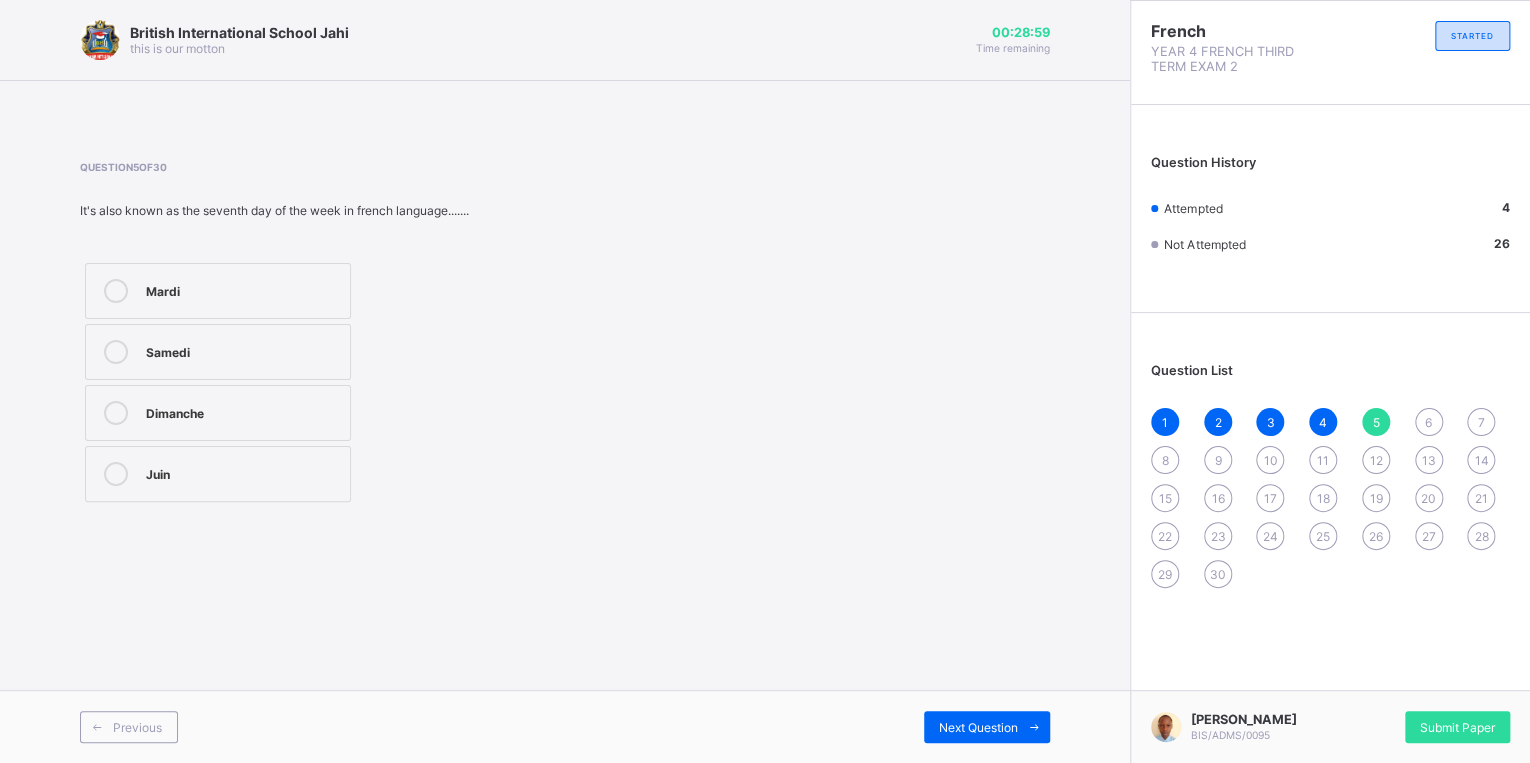 click on "Juin" at bounding box center [218, 474] 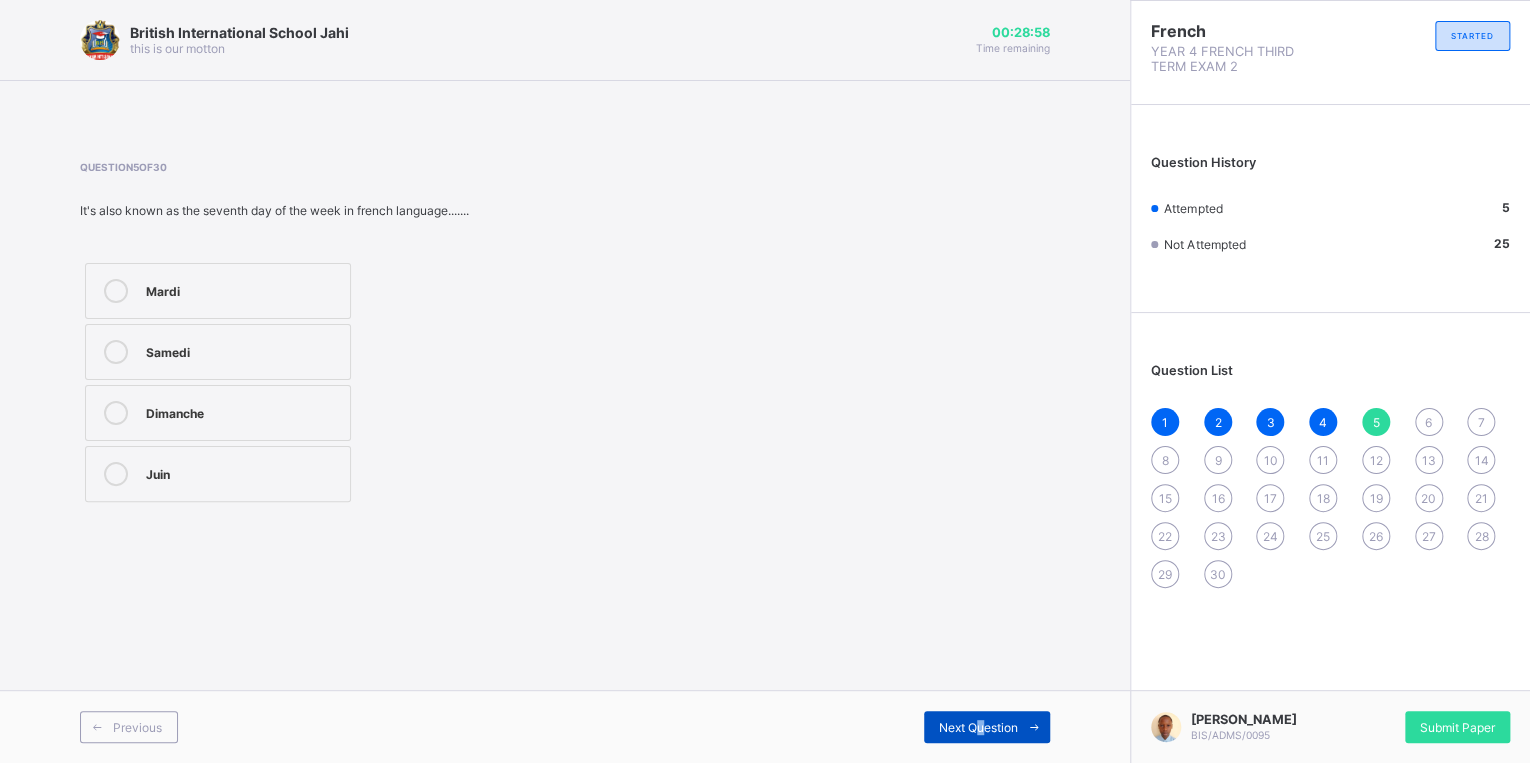 click on "Next Question" at bounding box center (987, 727) 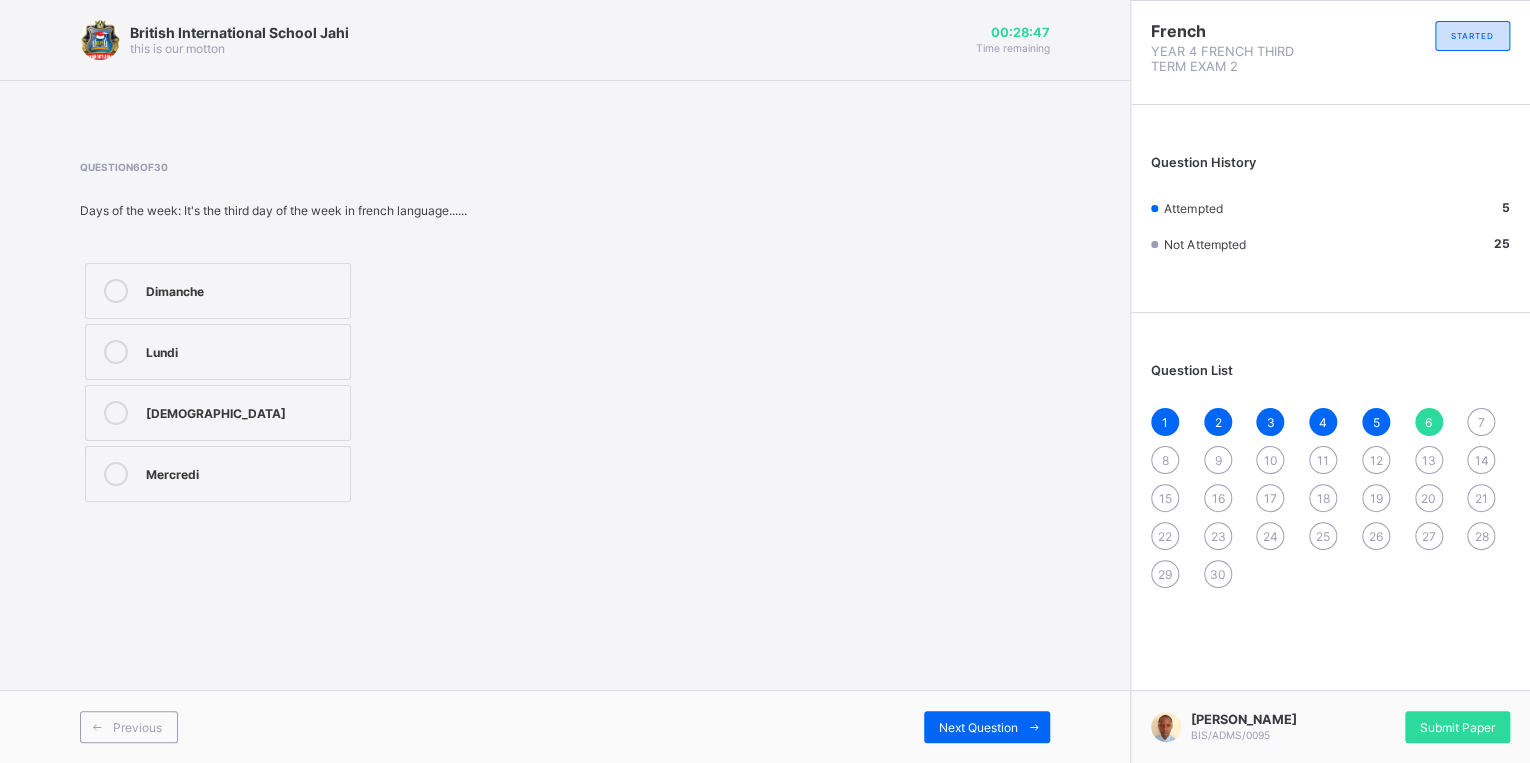 click on "Mercredi" at bounding box center [243, 472] 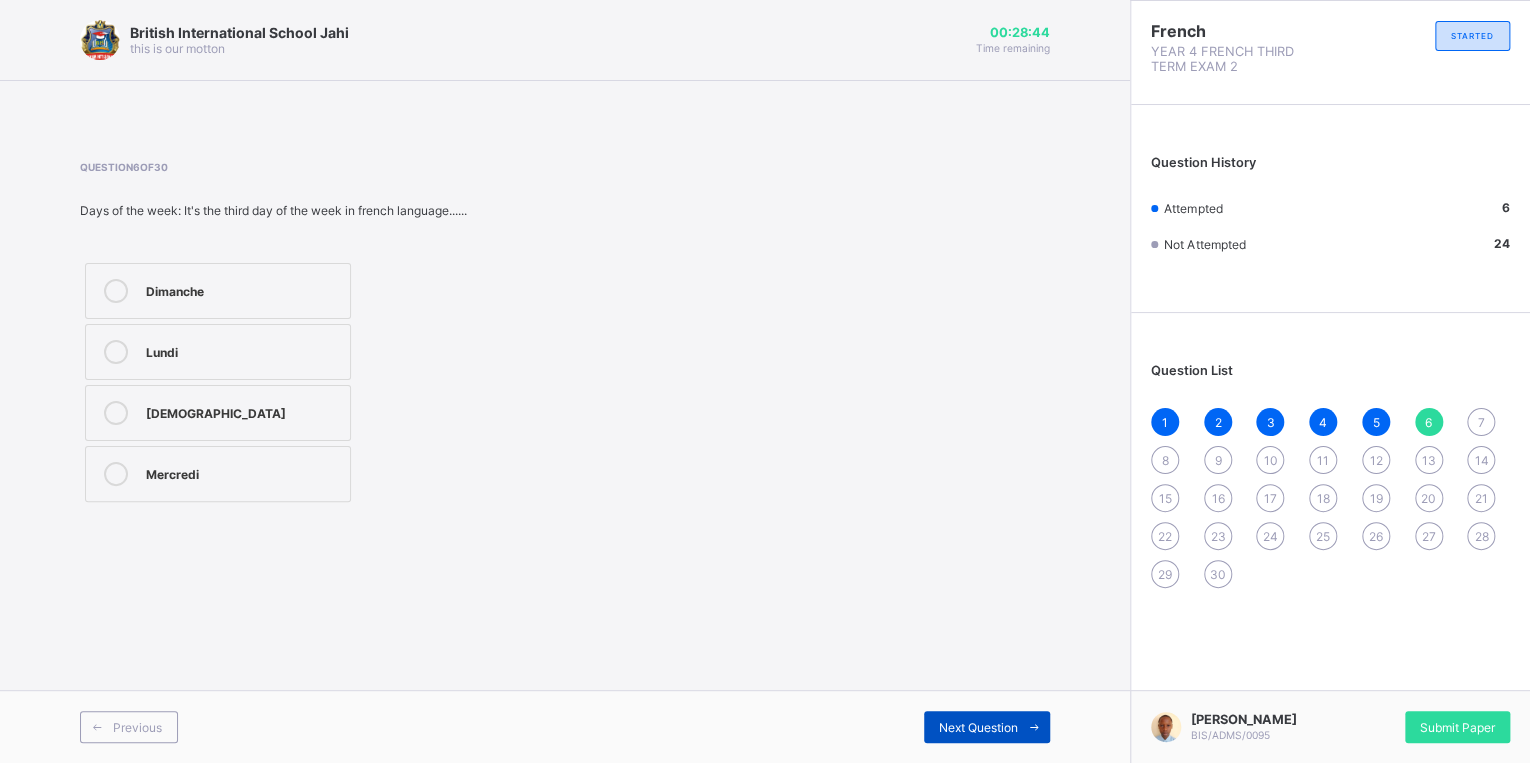 click on "Next Question" at bounding box center [987, 727] 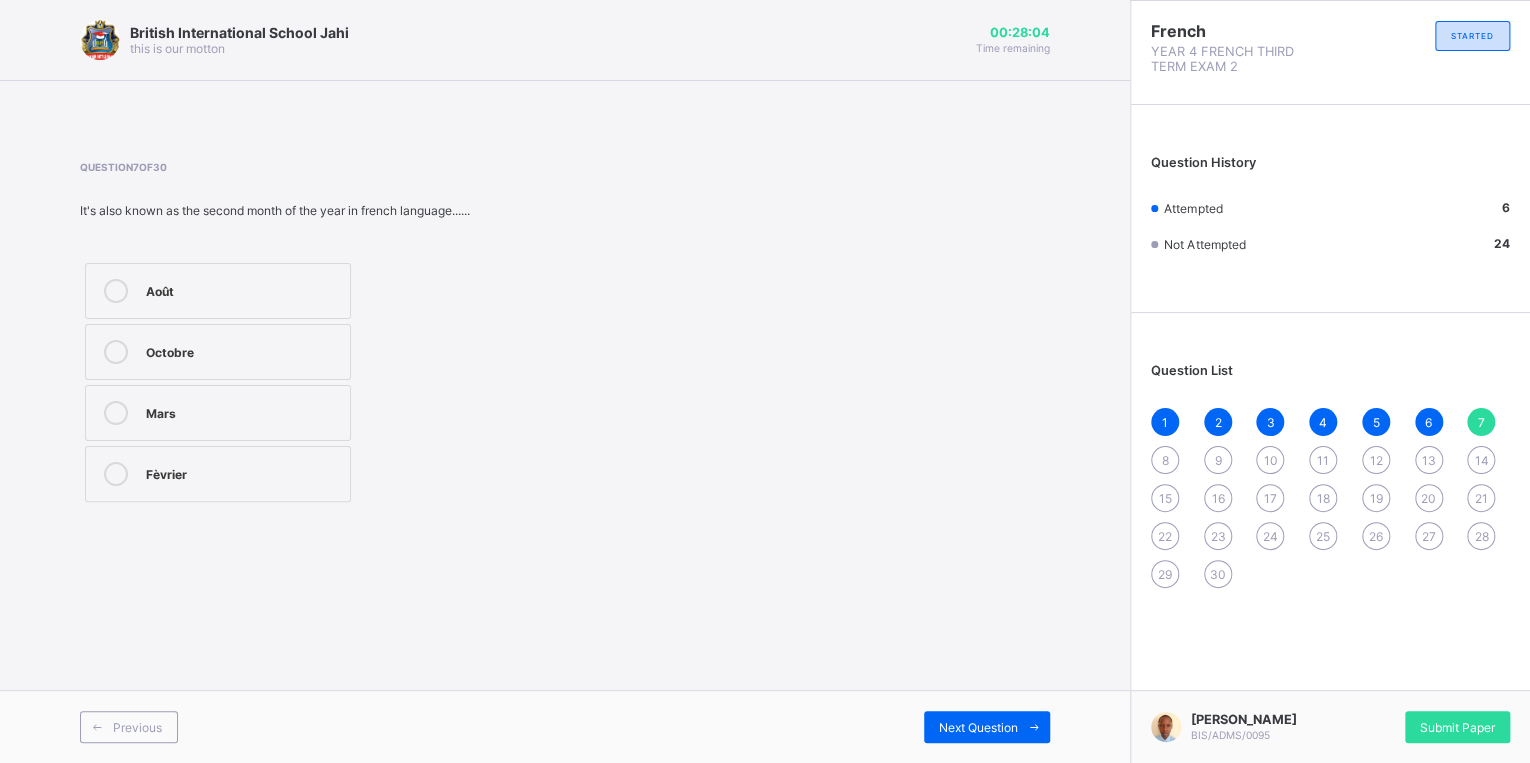 click on "Fèvrier" at bounding box center [243, 472] 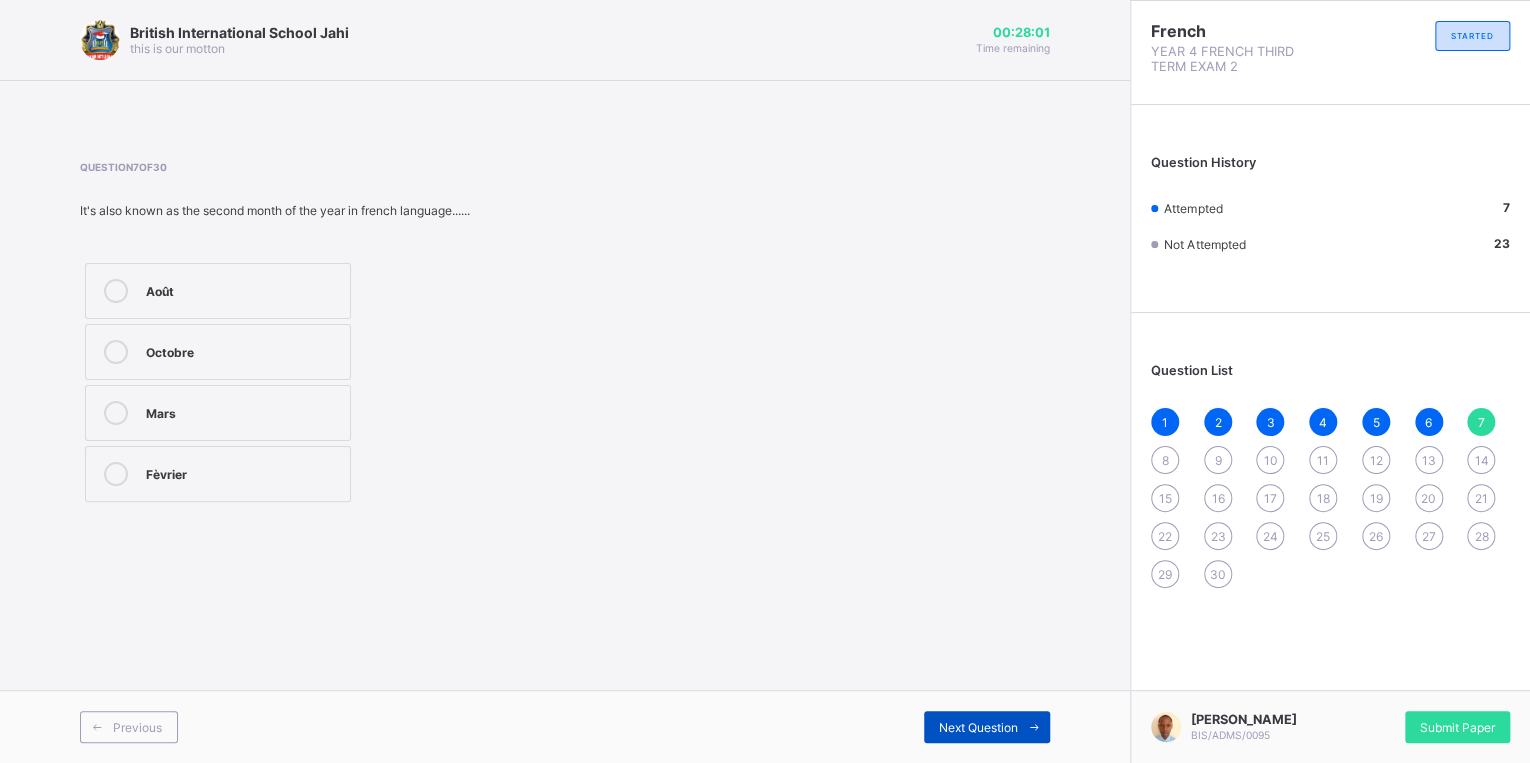 click on "Next Question" at bounding box center (978, 727) 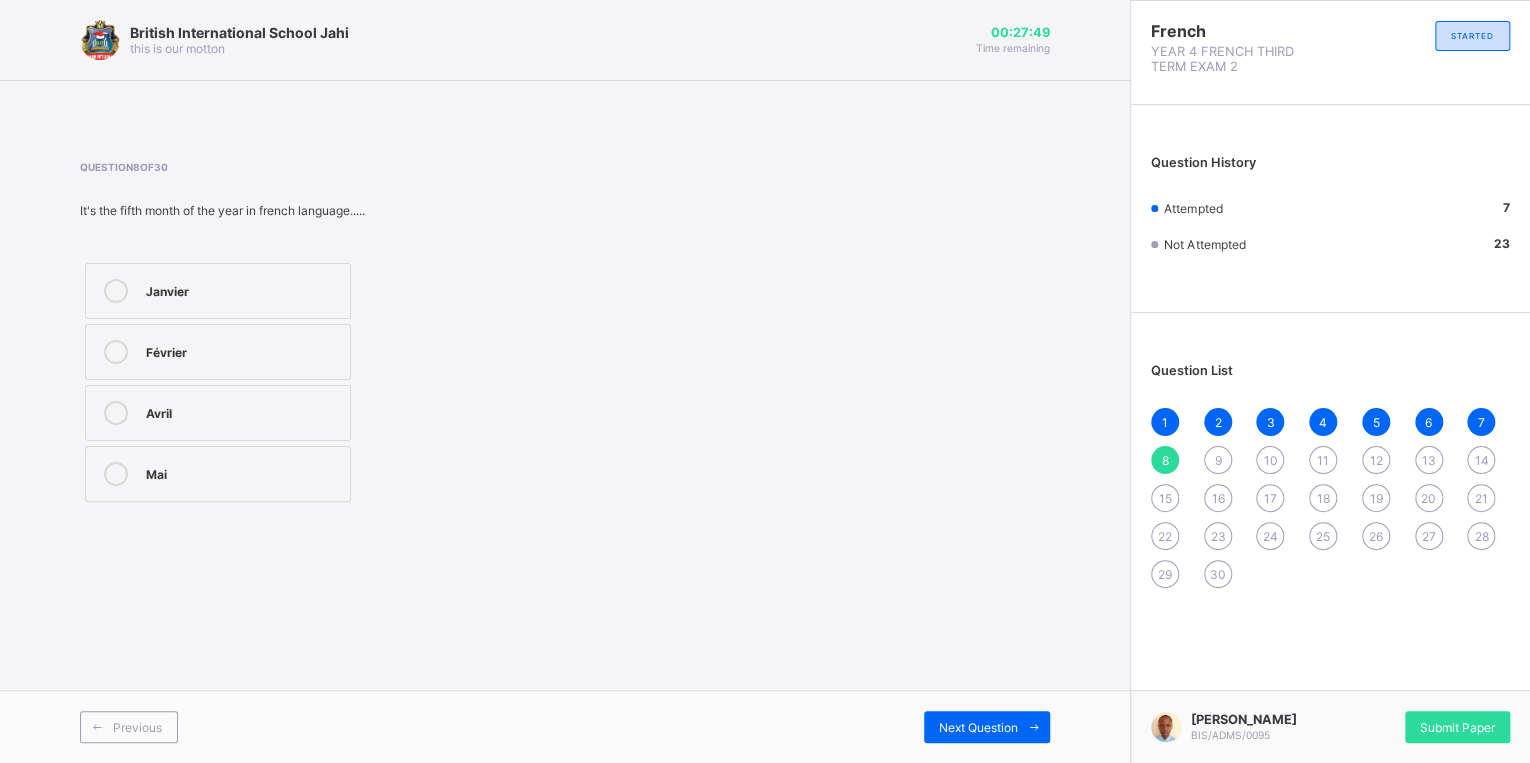 click on "Mai" at bounding box center (243, 474) 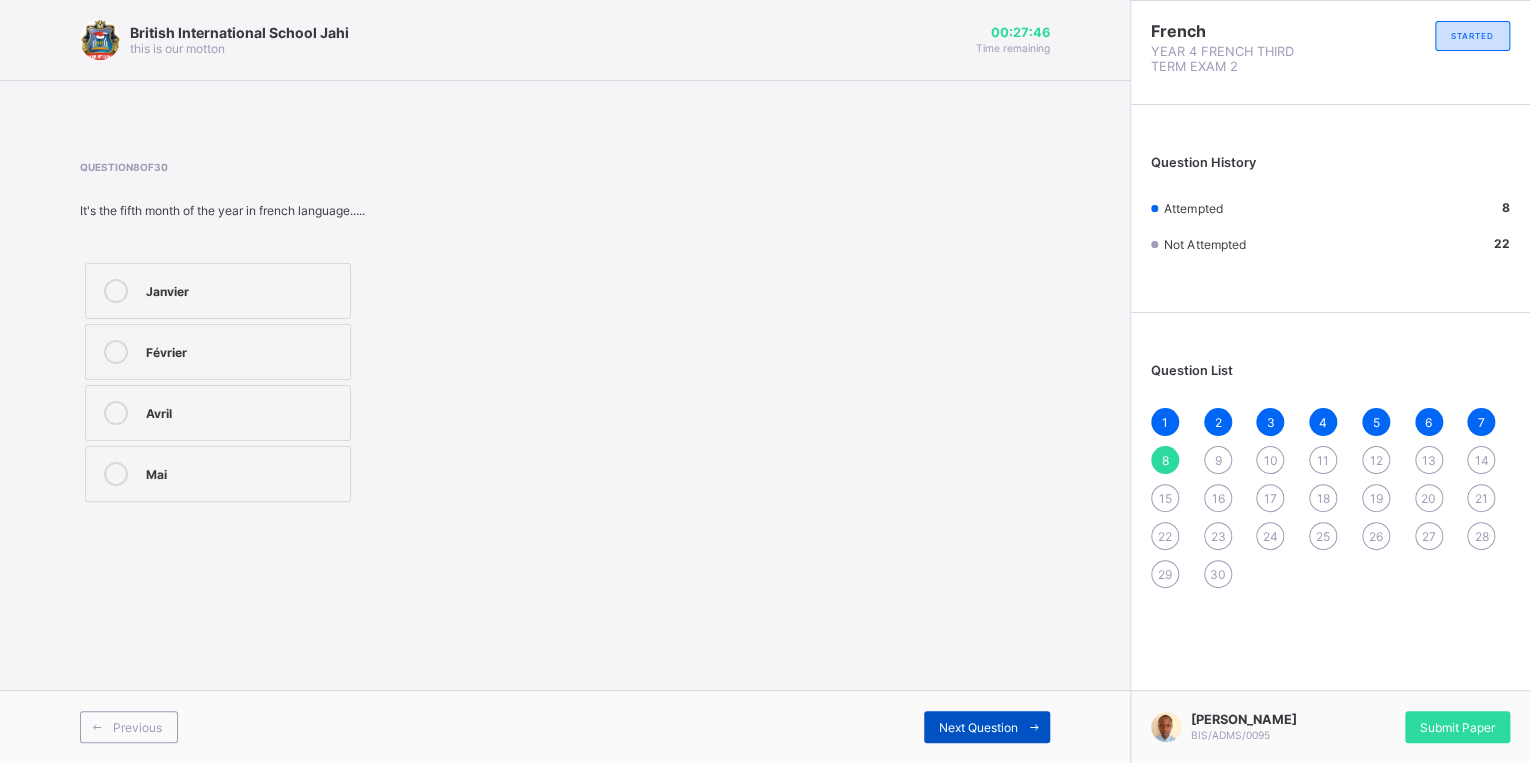click on "Next Question" at bounding box center [987, 727] 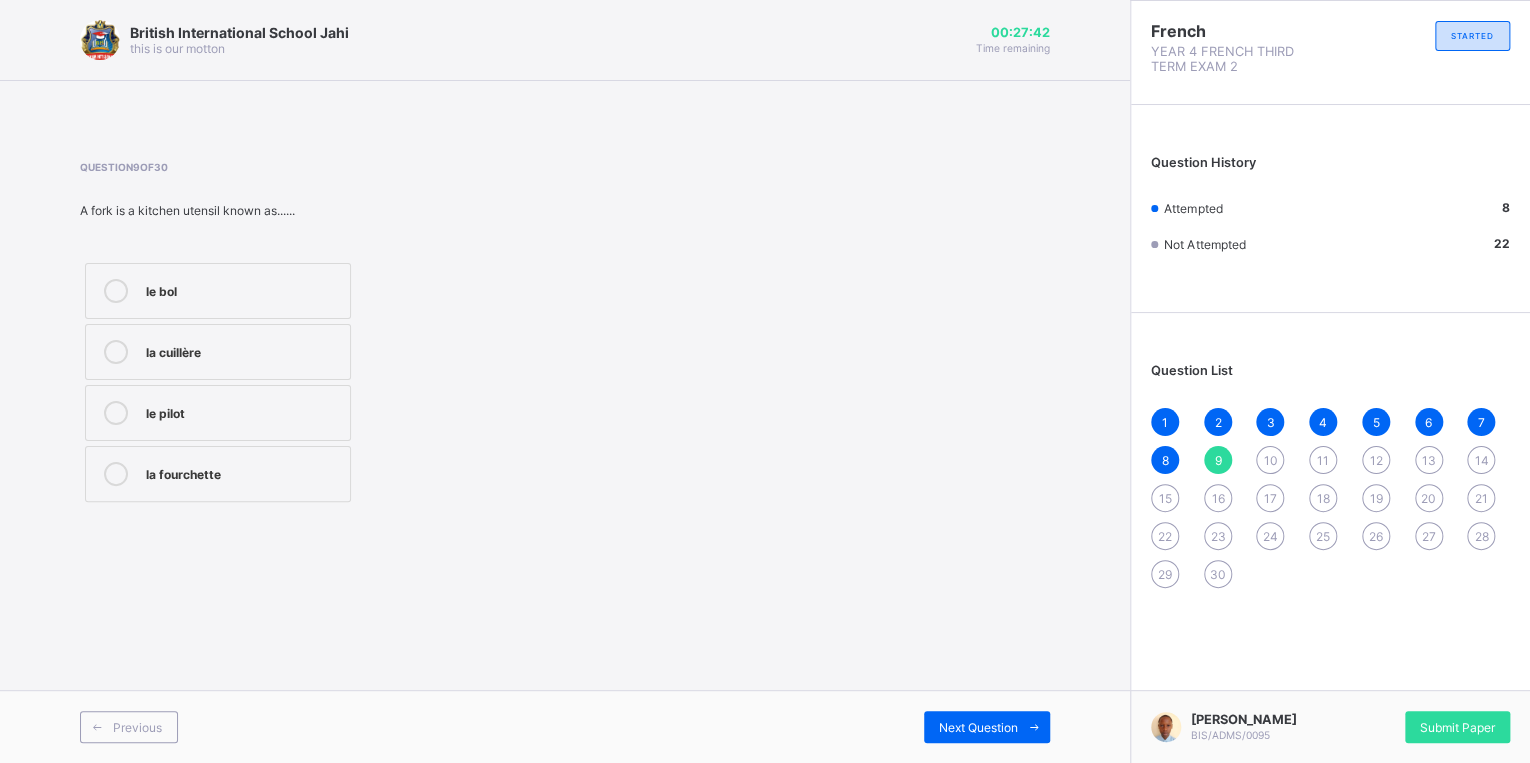 click on "le pilot" at bounding box center (243, 411) 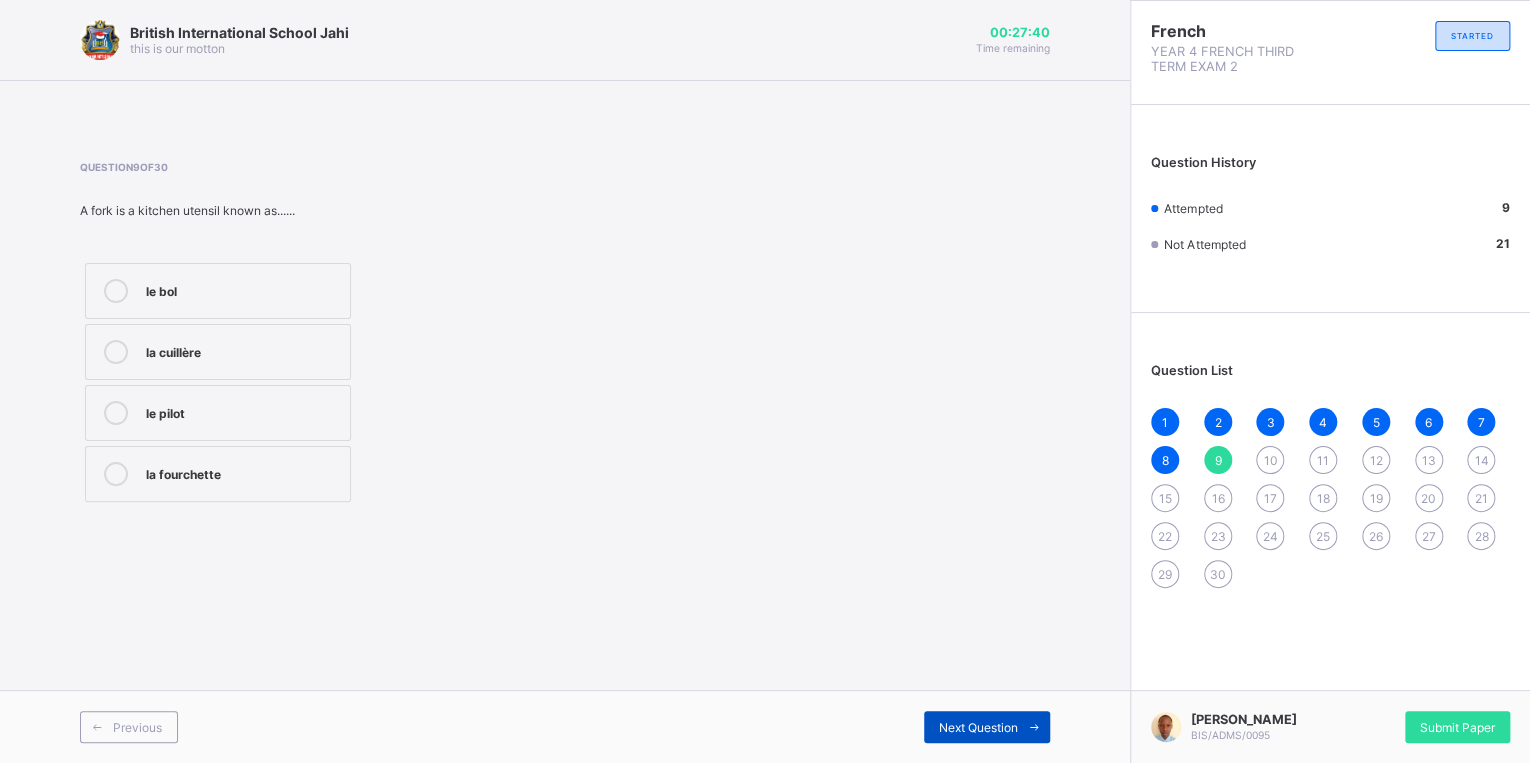 click on "Next Question" at bounding box center [978, 727] 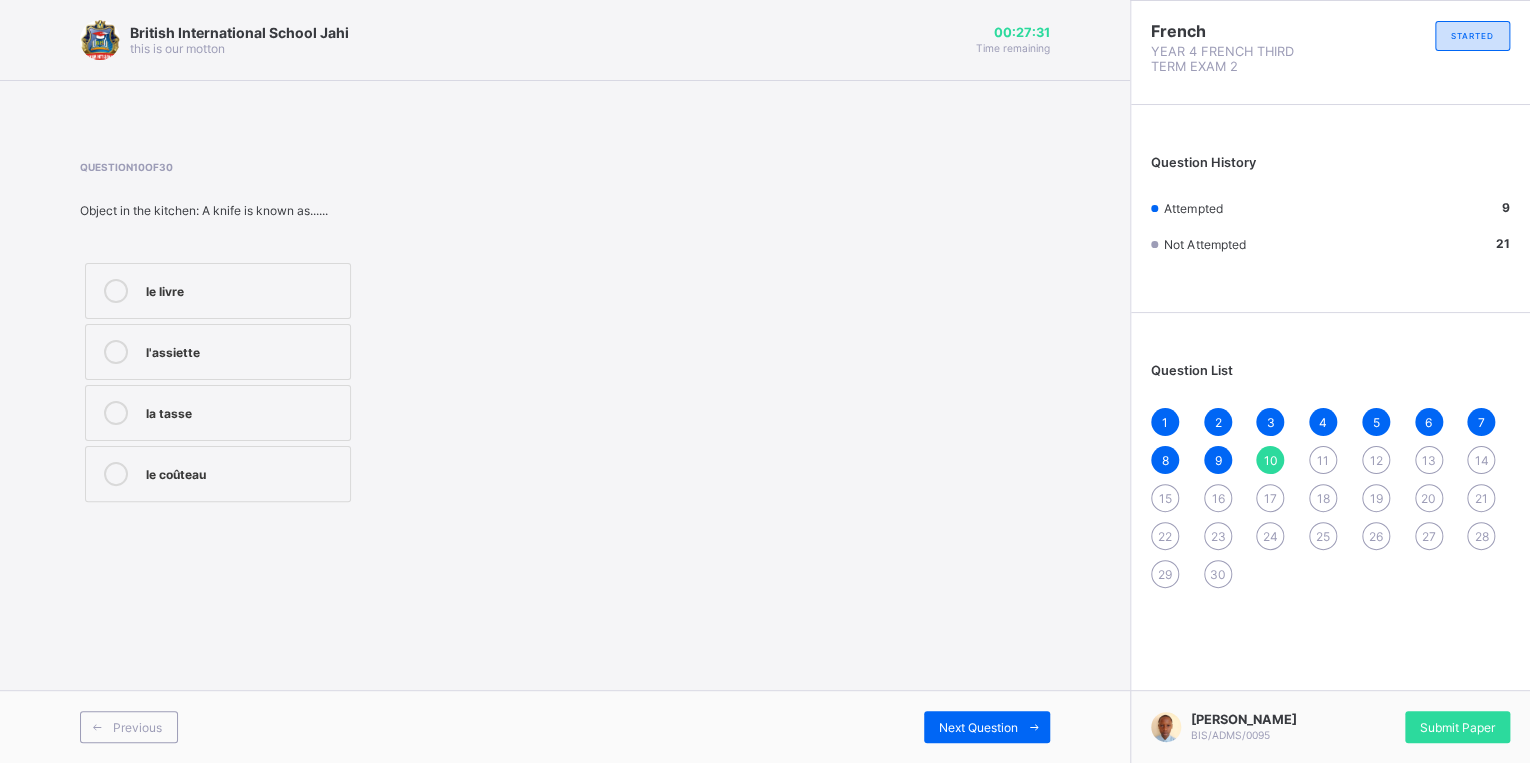 click on "le coûteau" at bounding box center (243, 472) 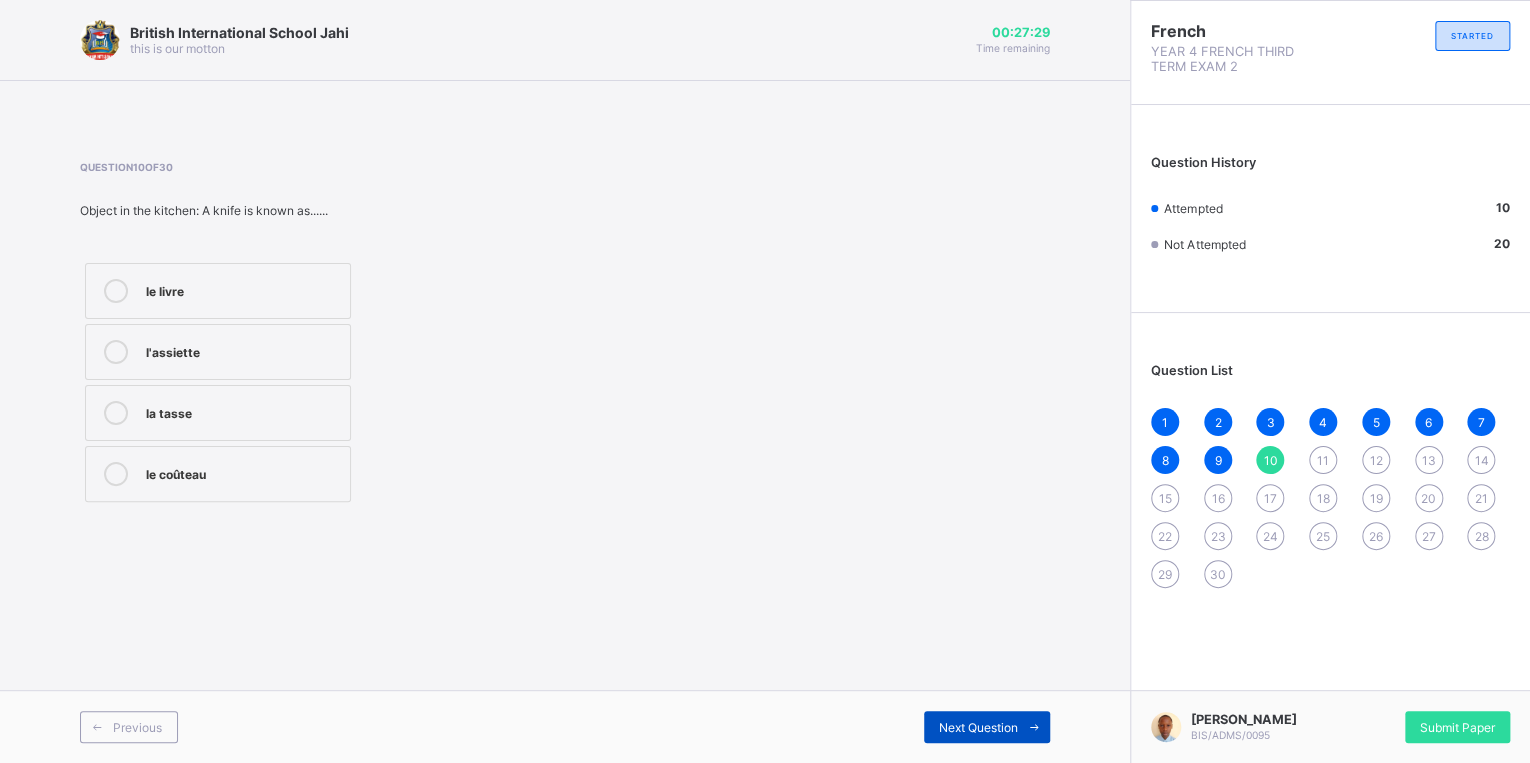 click on "Next Question" at bounding box center (978, 727) 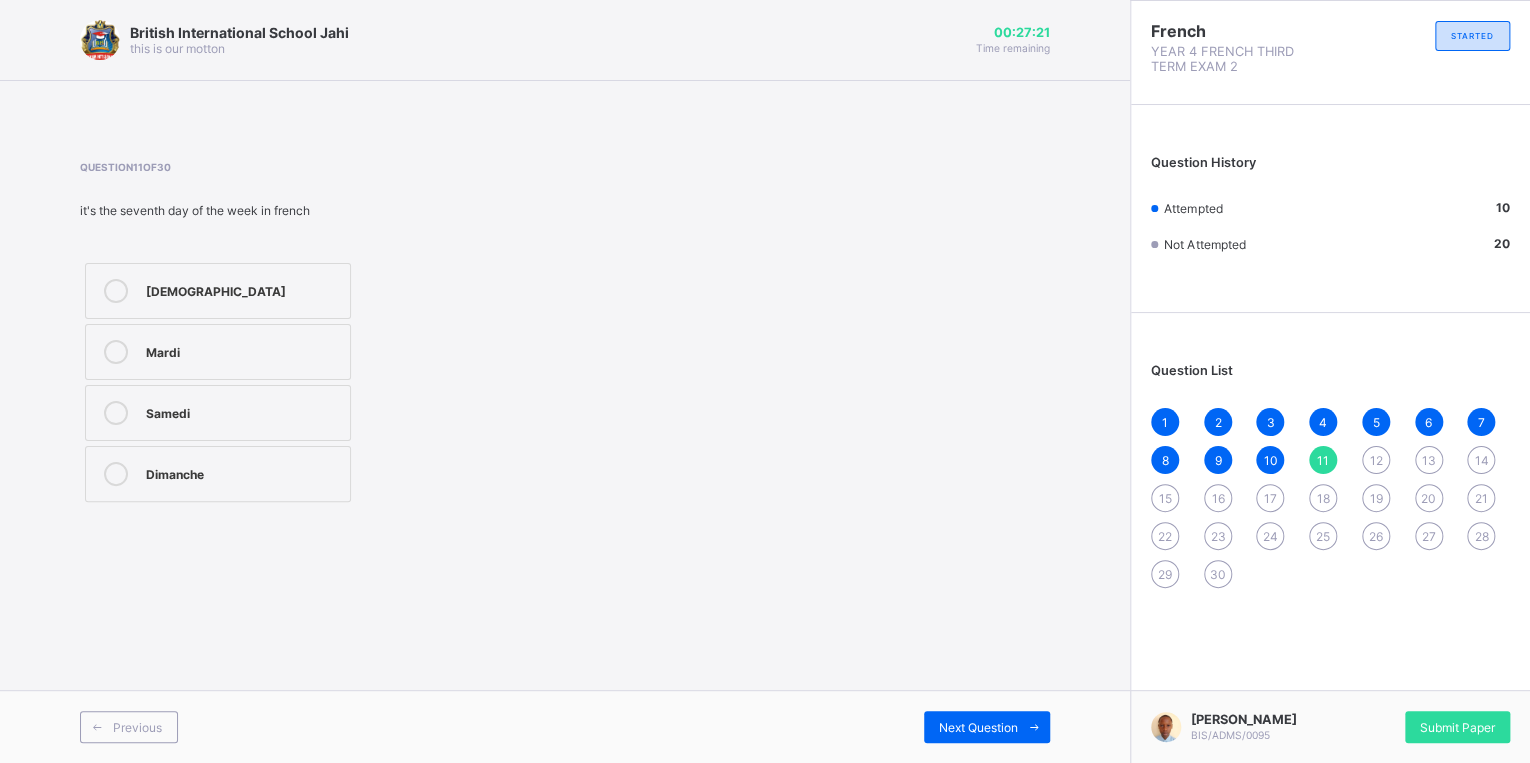 drag, startPoint x: 249, startPoint y: 294, endPoint x: 252, endPoint y: 309, distance: 15.297058 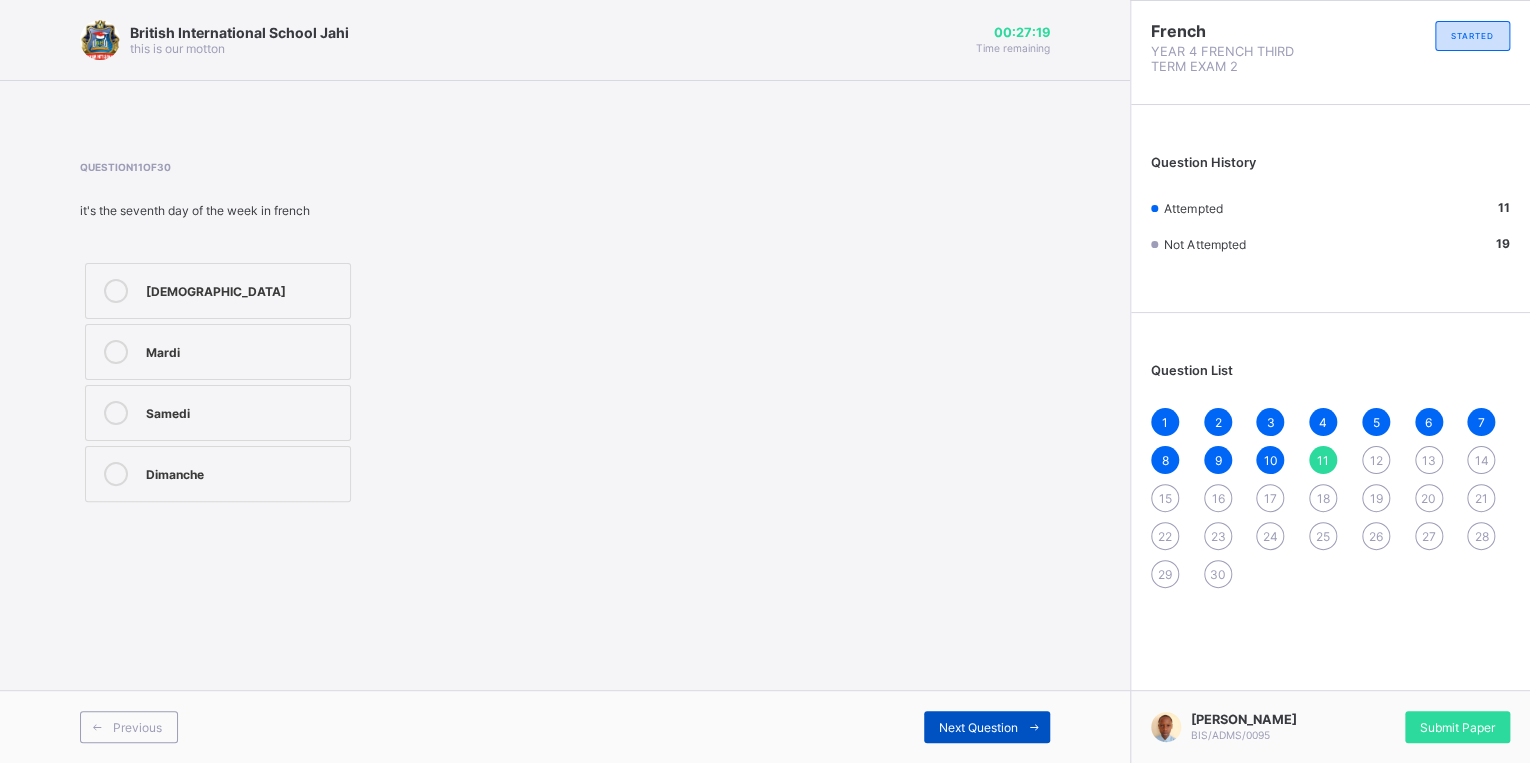 click on "Next Question" at bounding box center [987, 727] 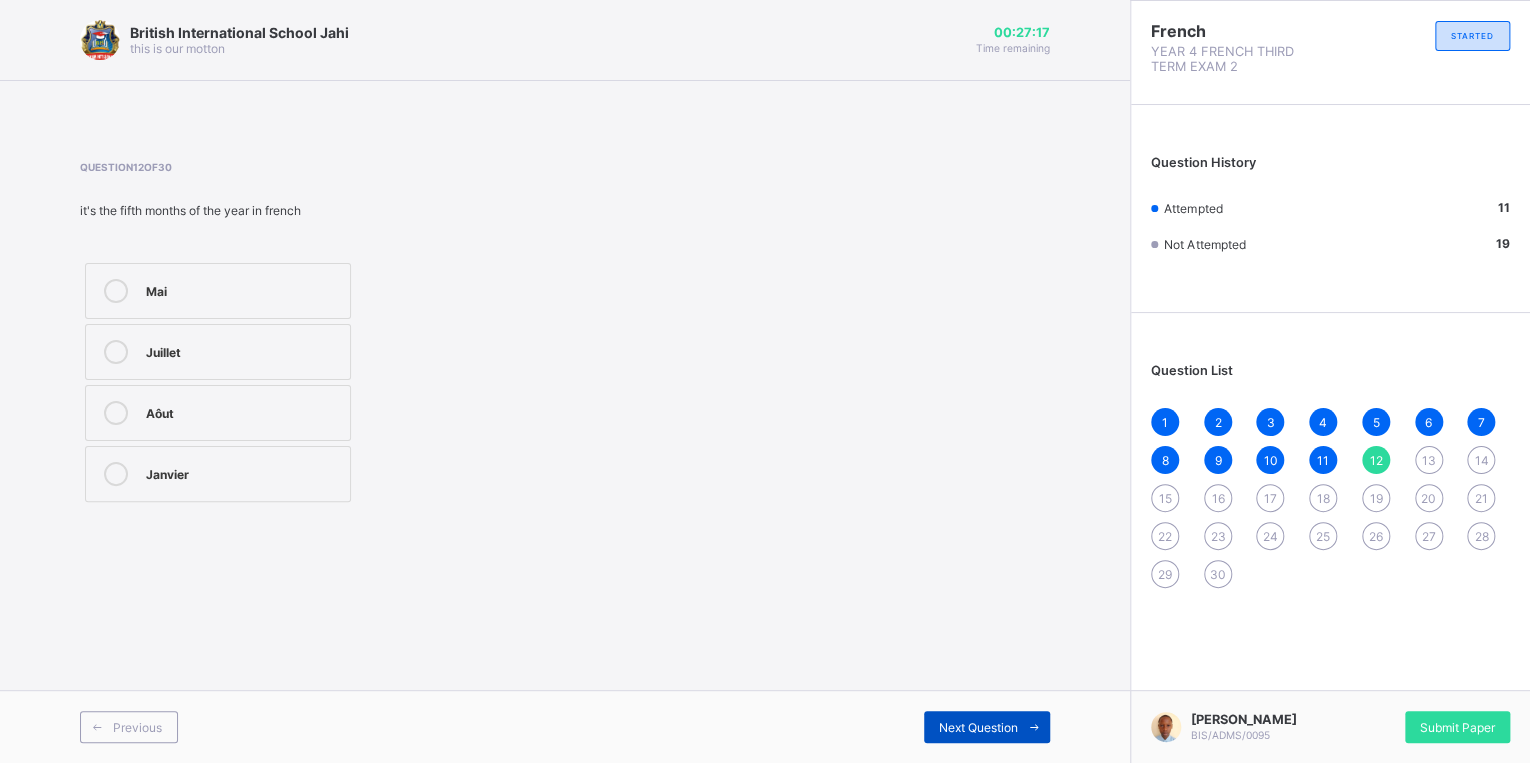 click on "Next Question" at bounding box center (978, 727) 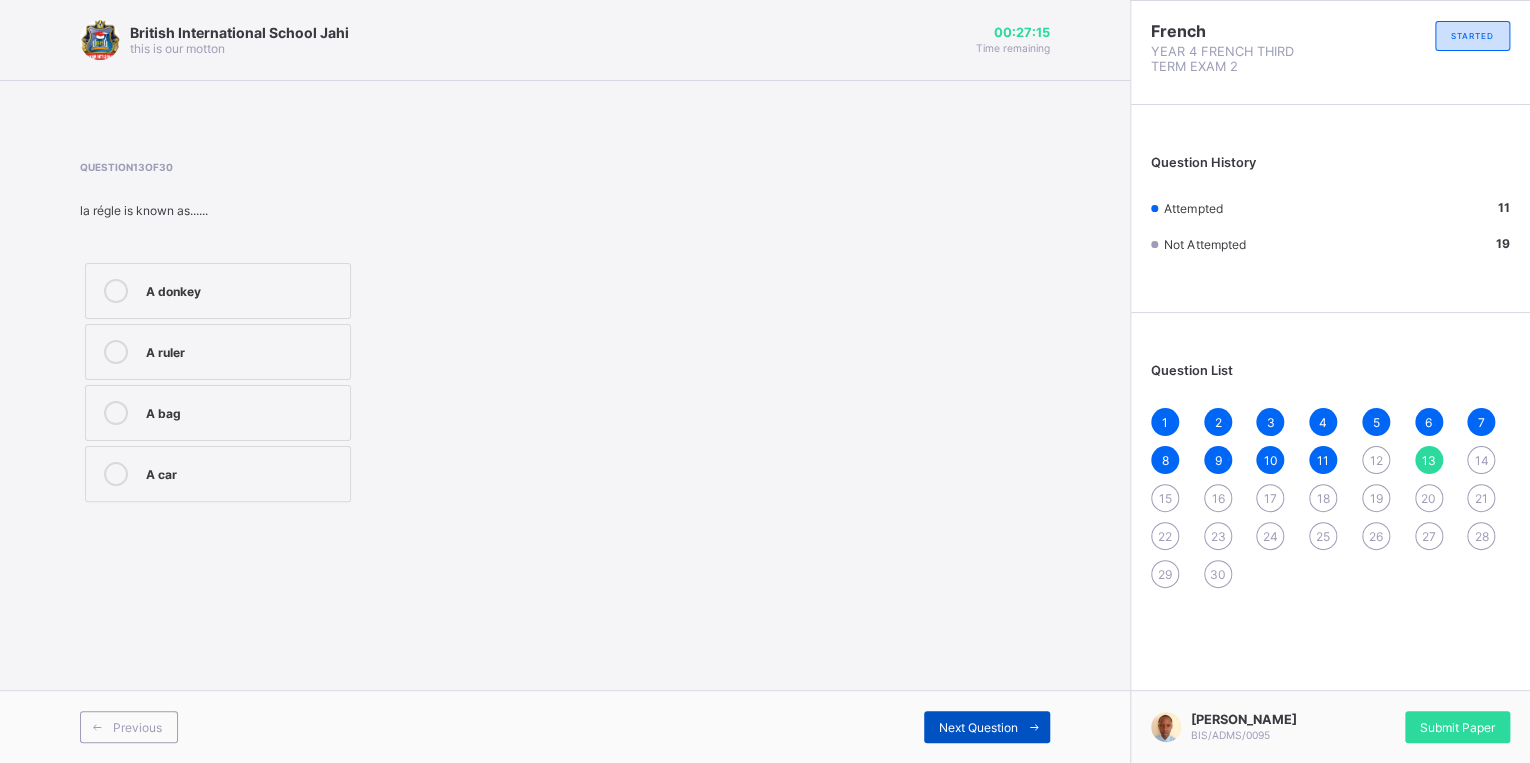 click on "Next Question" at bounding box center (978, 727) 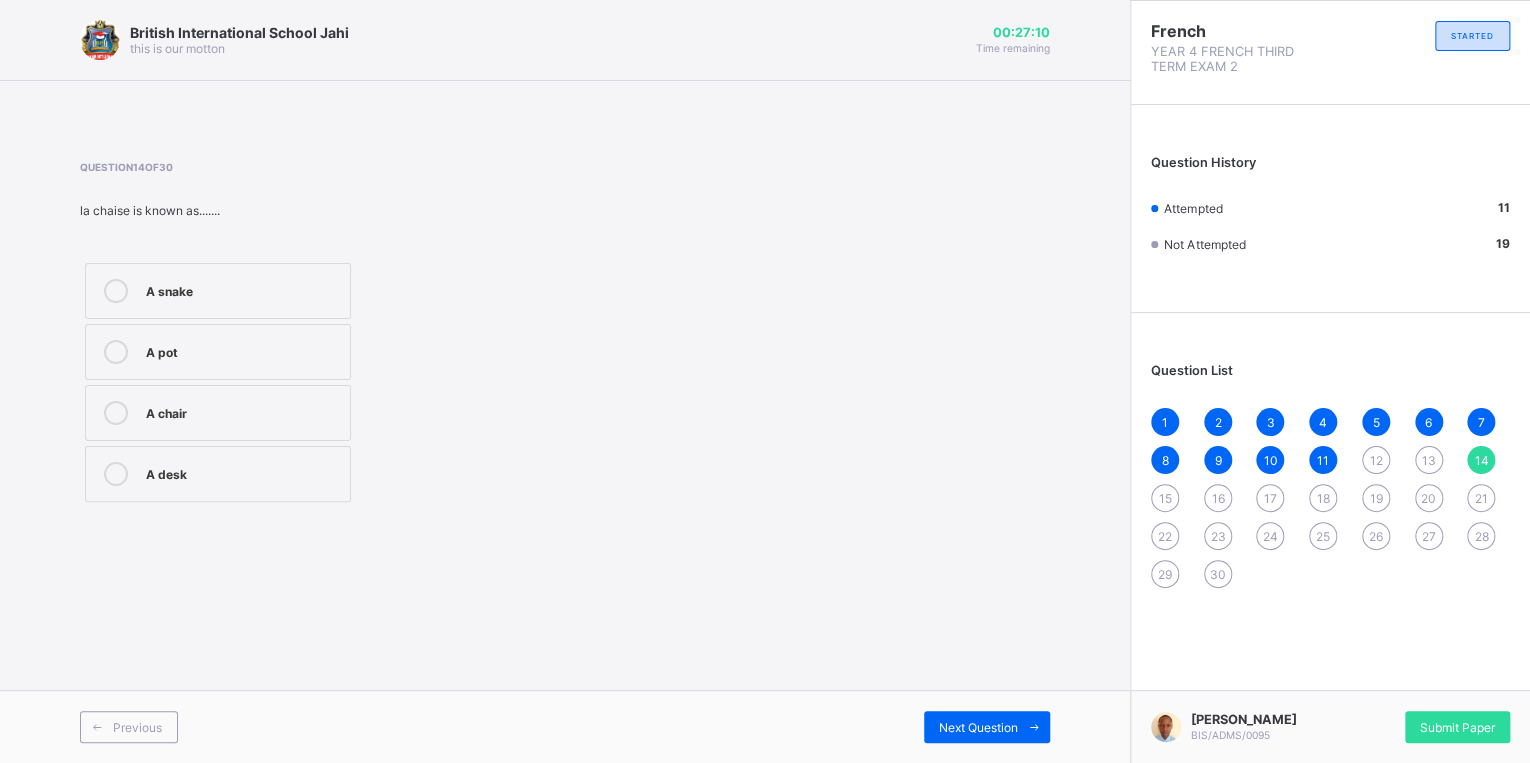 click on "12" at bounding box center (1376, 460) 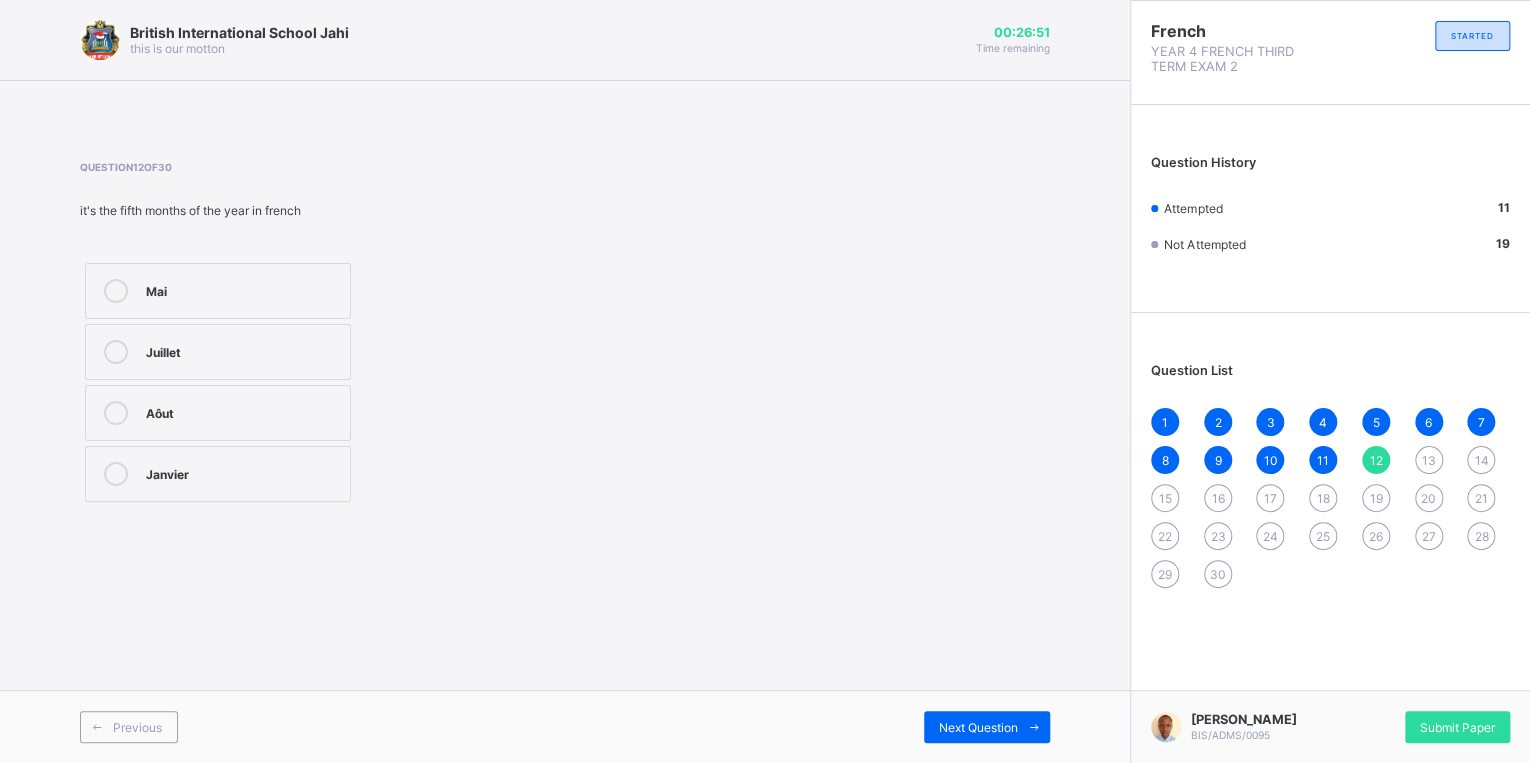 click on "Mai" at bounding box center (218, 291) 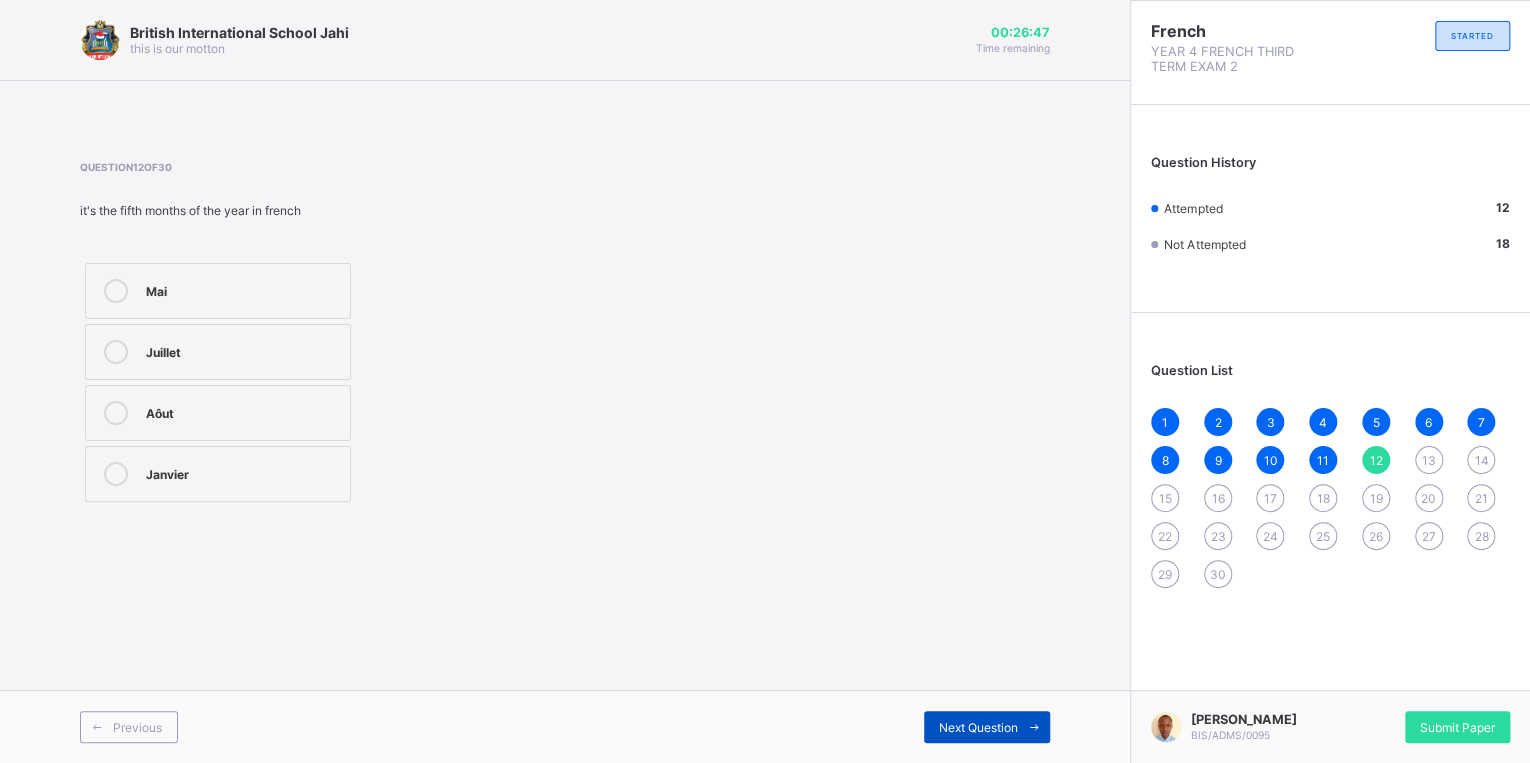 click on "Next Question" at bounding box center [987, 727] 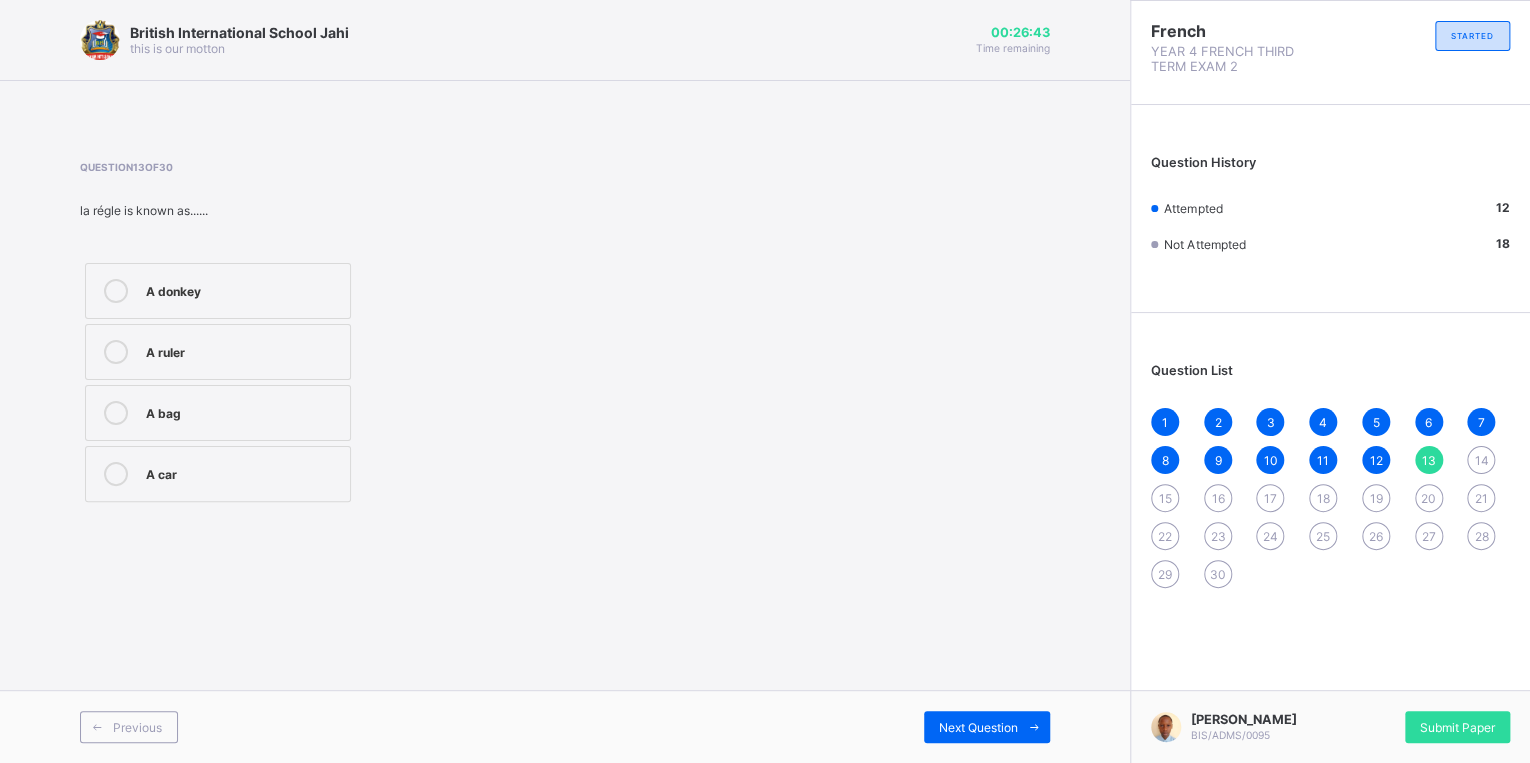 click on "A ruler" at bounding box center [218, 352] 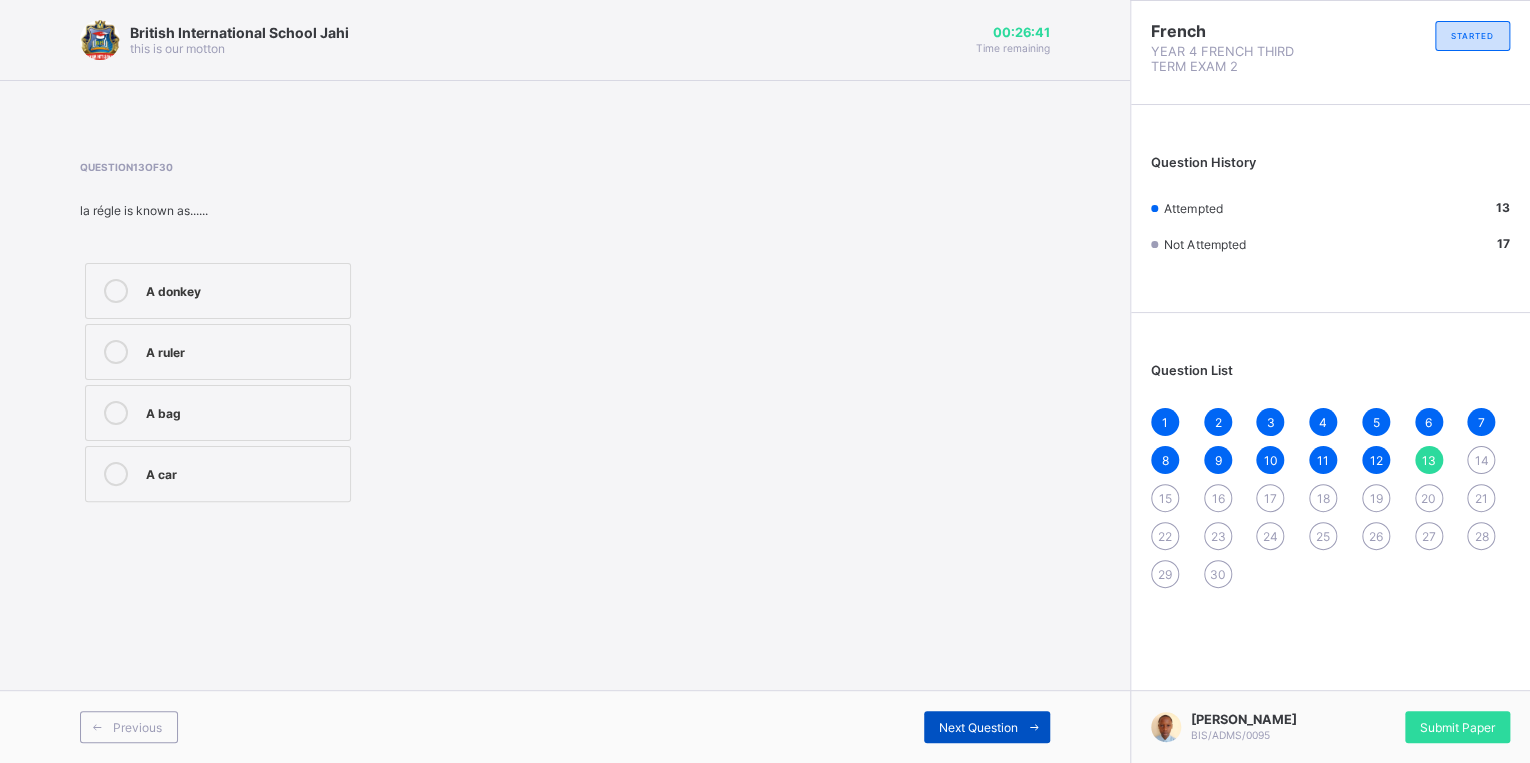 click on "Next Question" at bounding box center (978, 727) 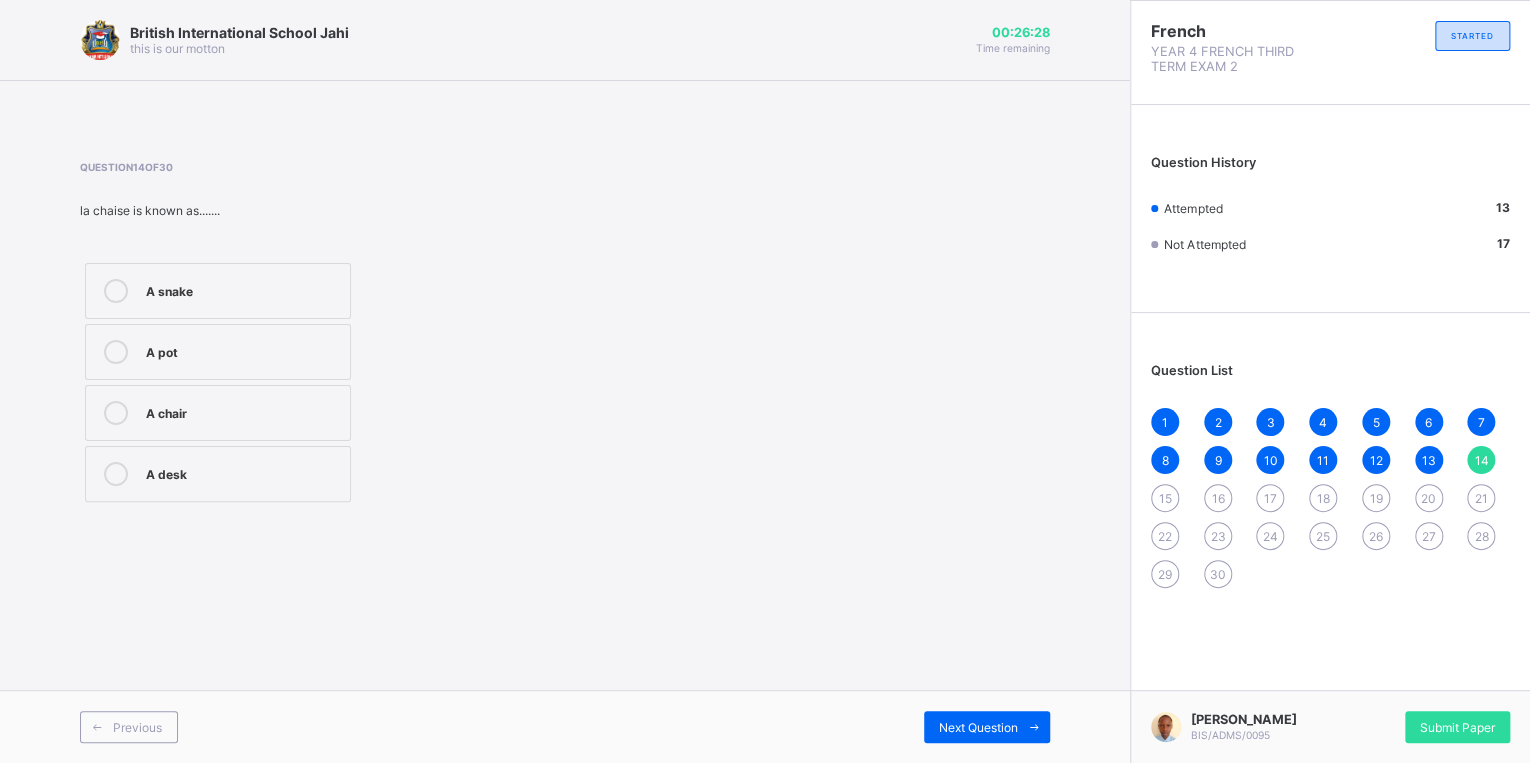 click on "A chair" at bounding box center [218, 413] 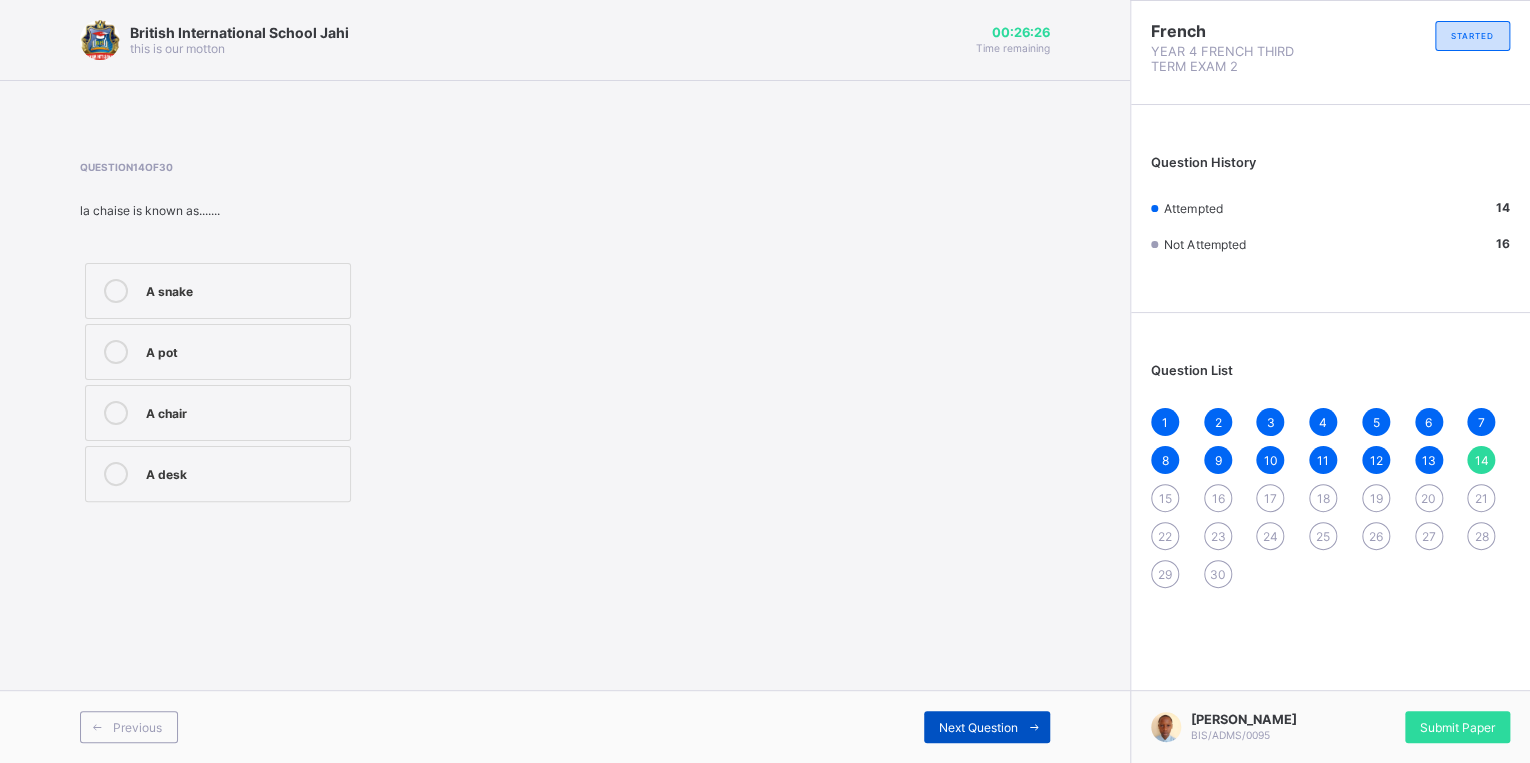 click on "Next Question" at bounding box center [987, 727] 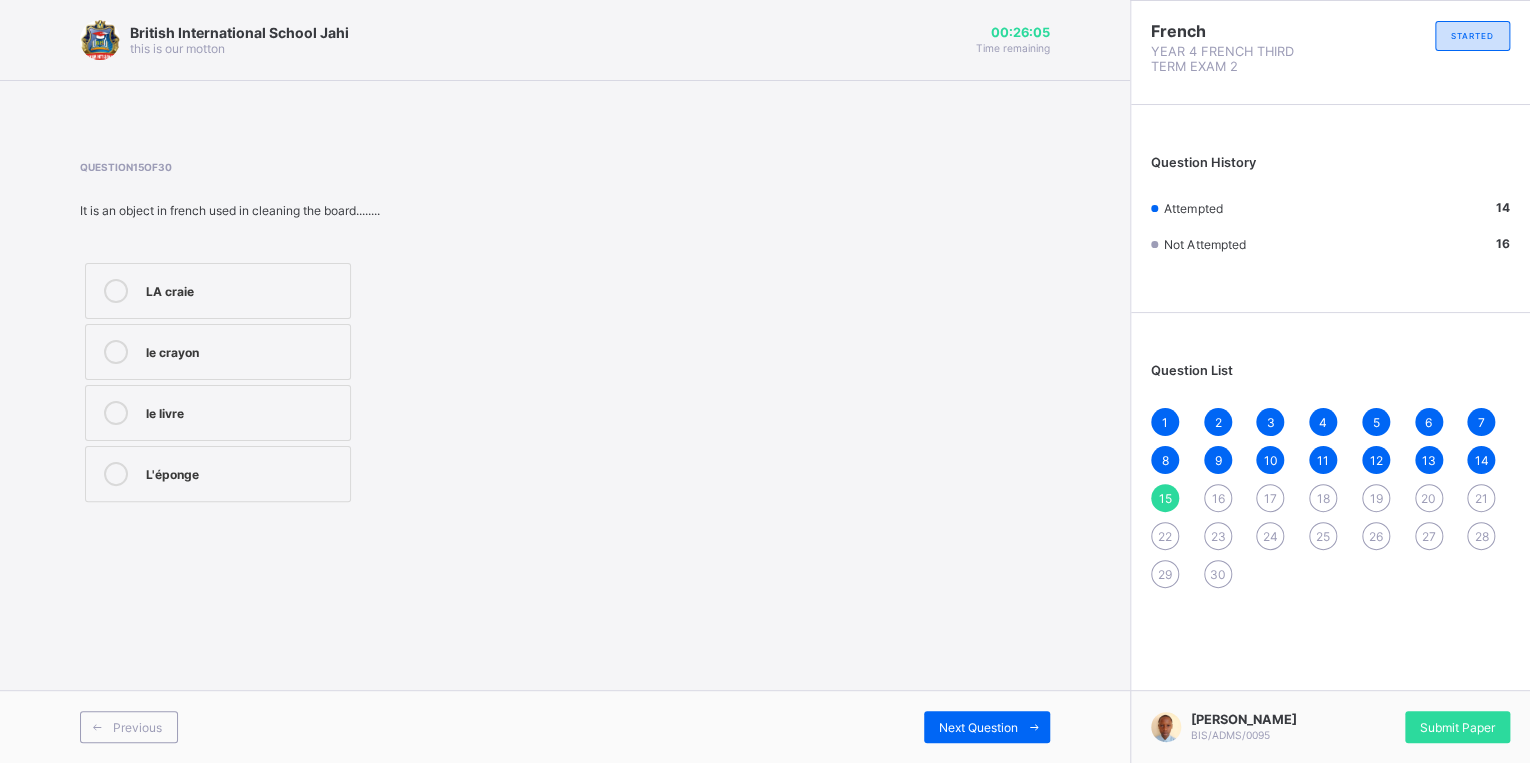 click on "le crayon" at bounding box center (243, 350) 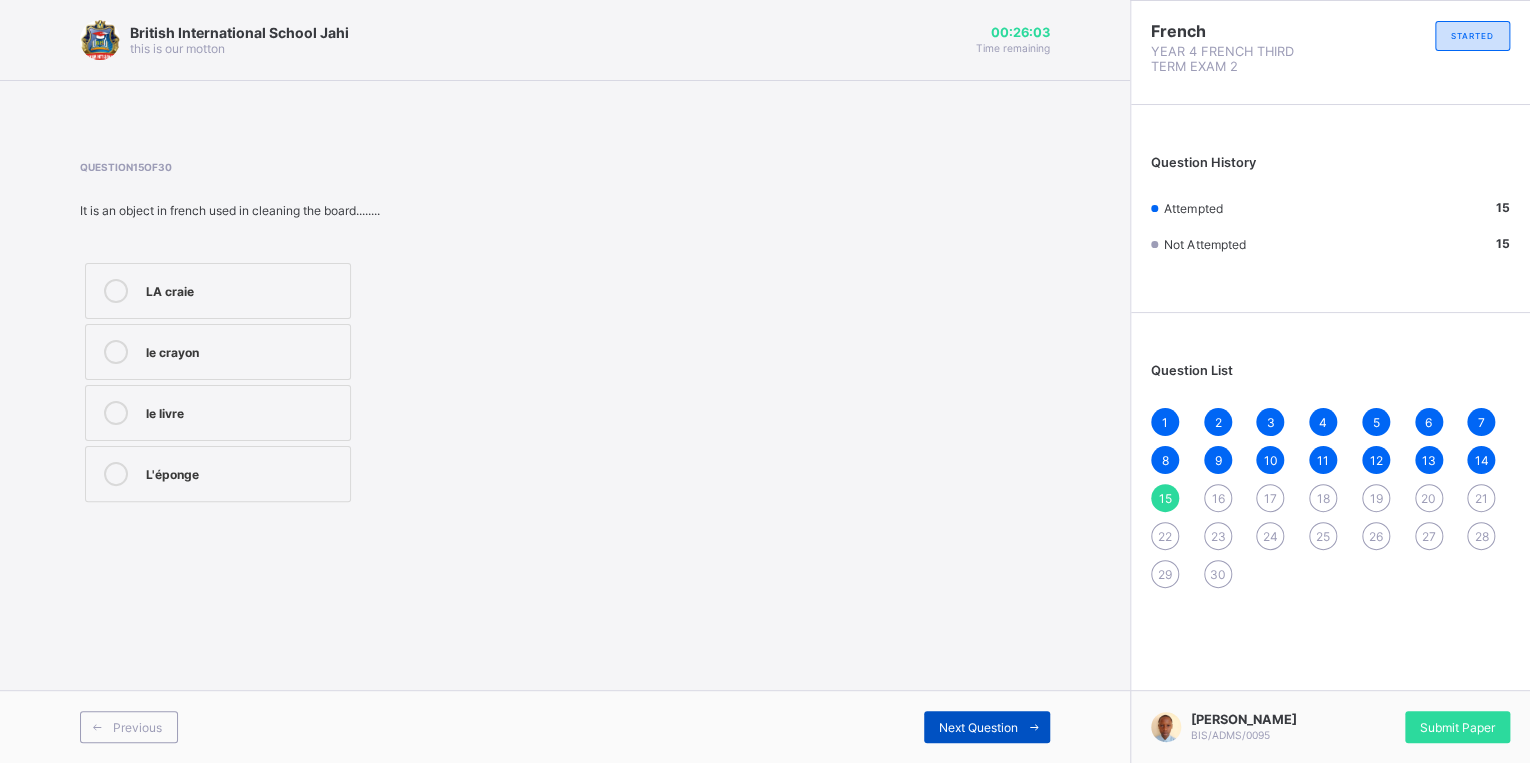 click on "Next Question" at bounding box center (978, 727) 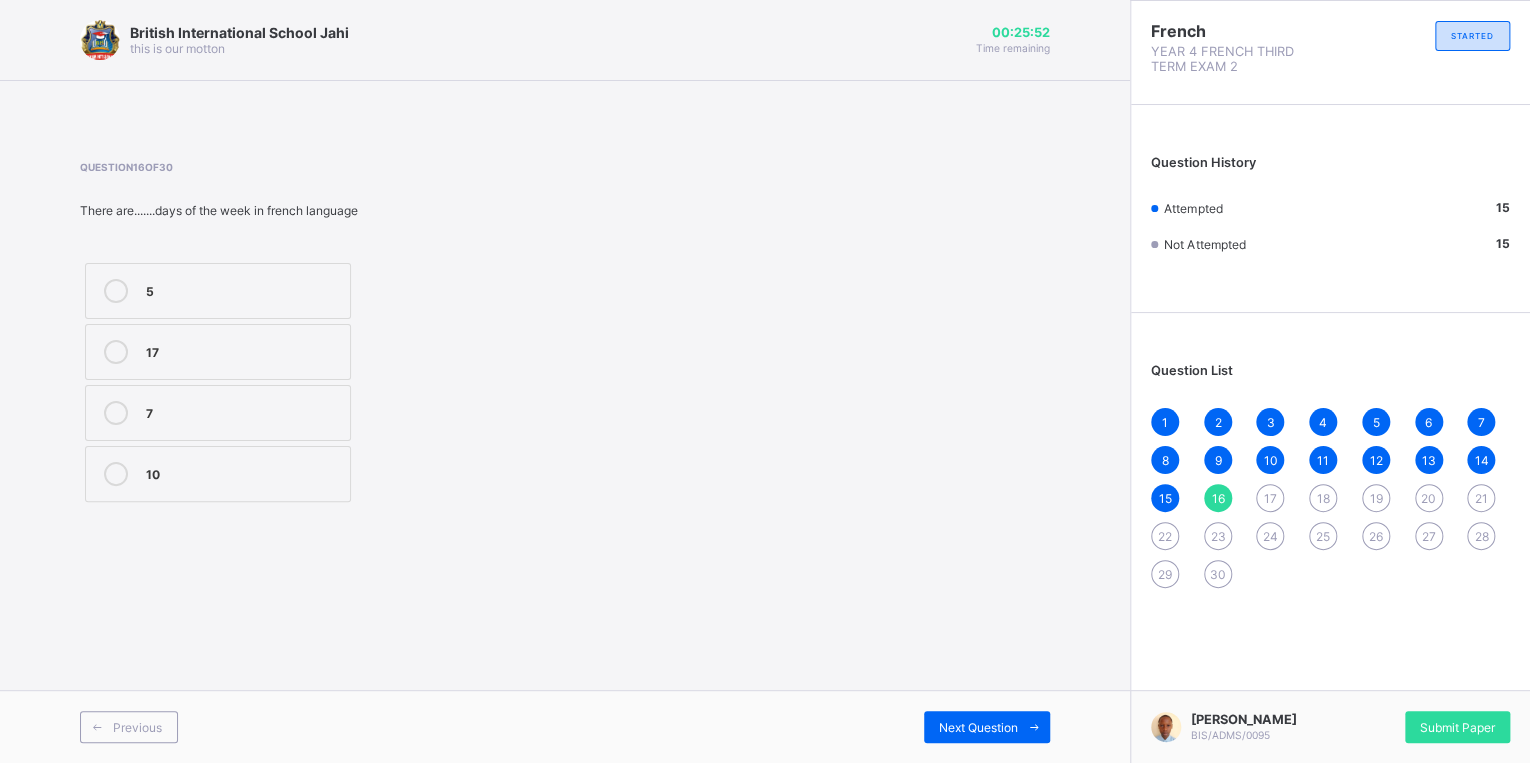 click on "5" at bounding box center (243, 291) 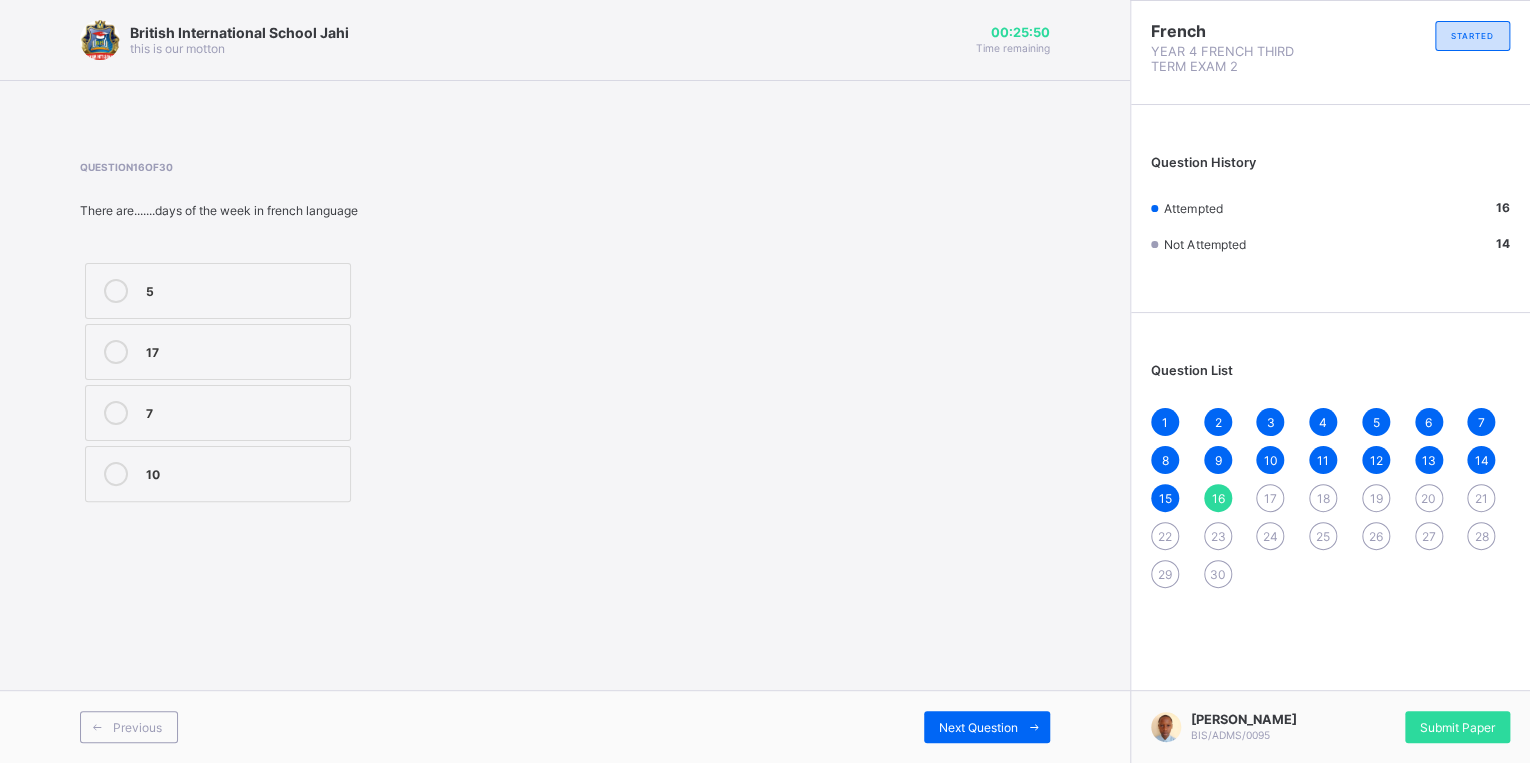 click on "7" at bounding box center (243, 411) 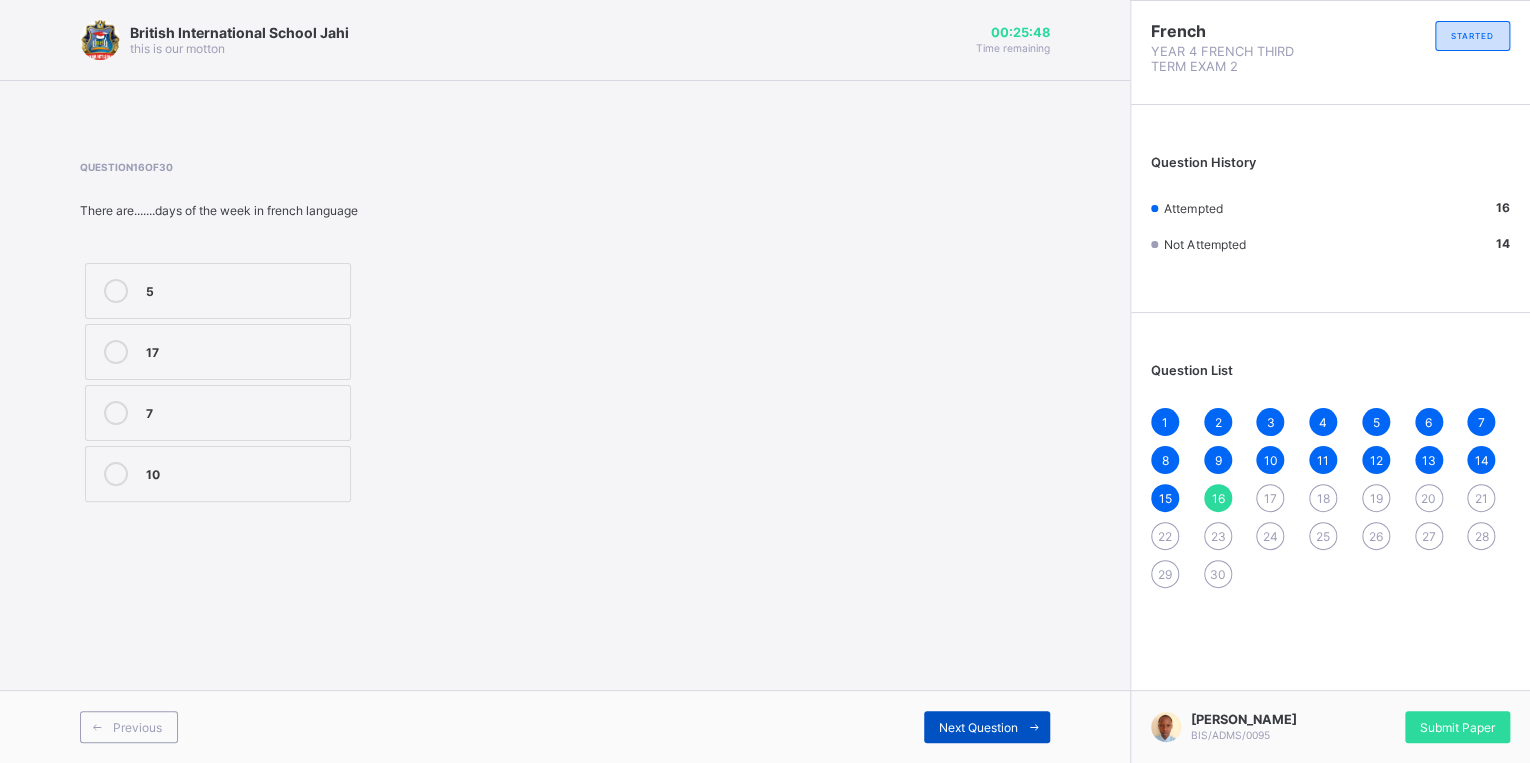 click on "Next Question" at bounding box center [987, 727] 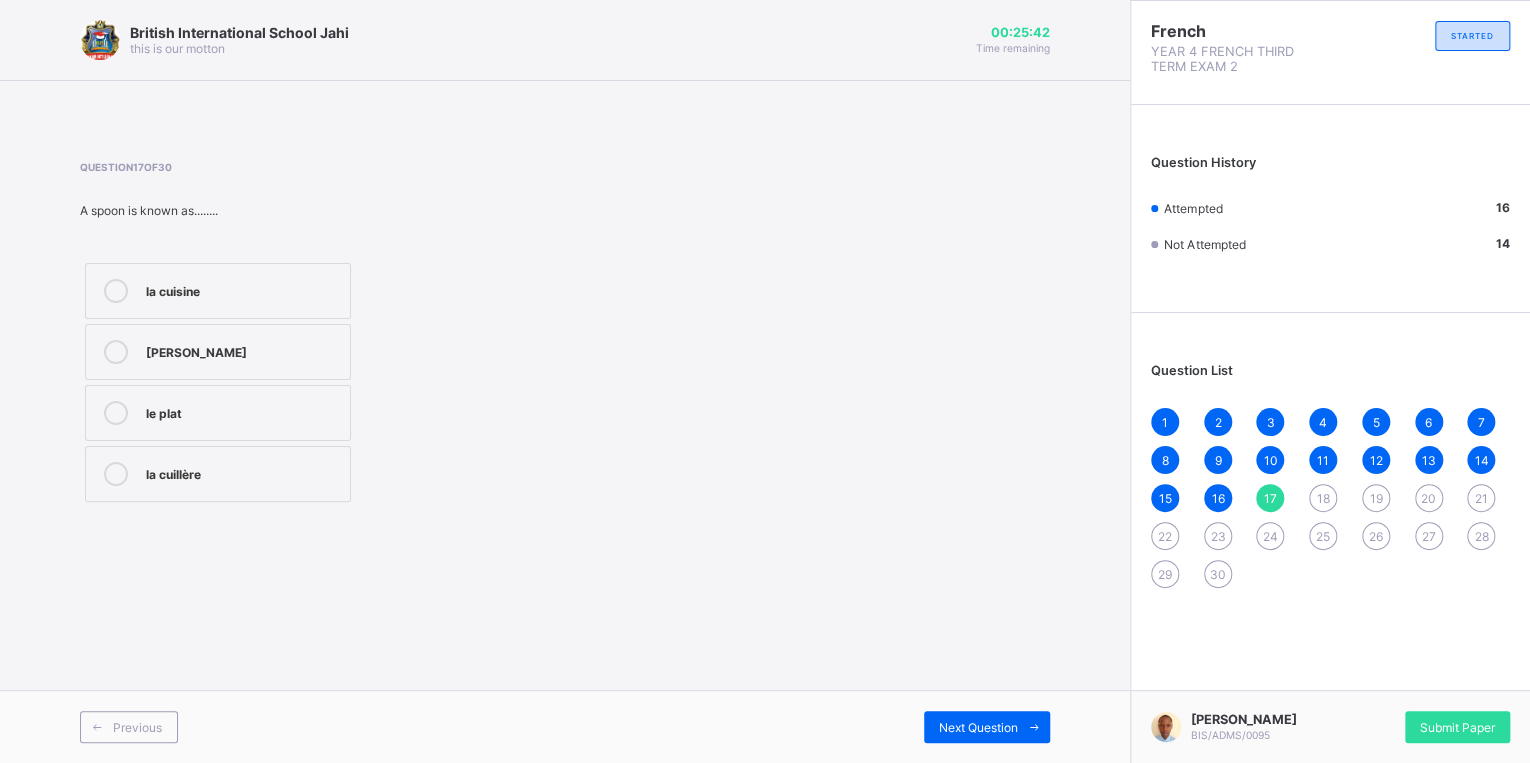 click on "le plat" at bounding box center [218, 413] 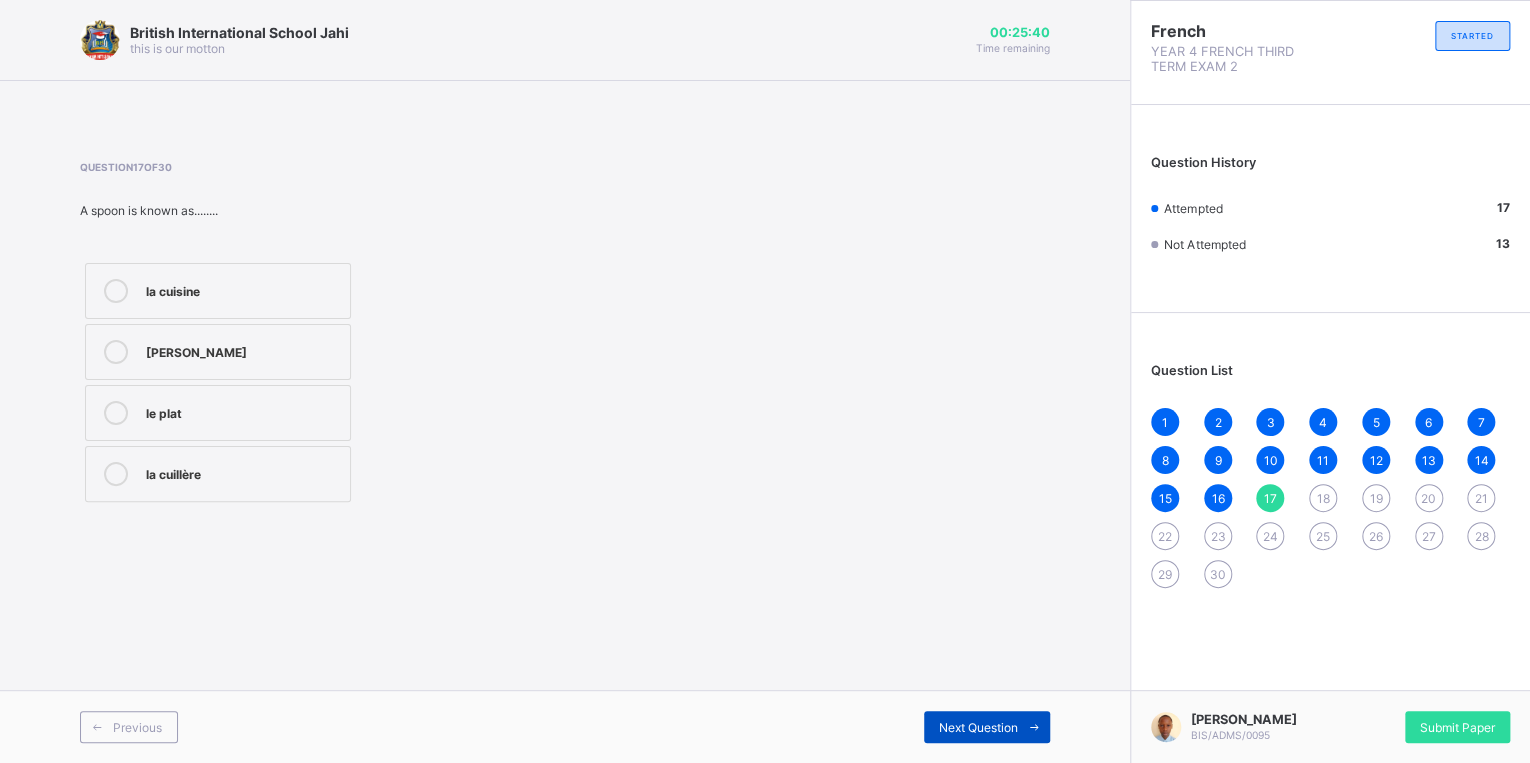 click on "Next Question" at bounding box center [978, 727] 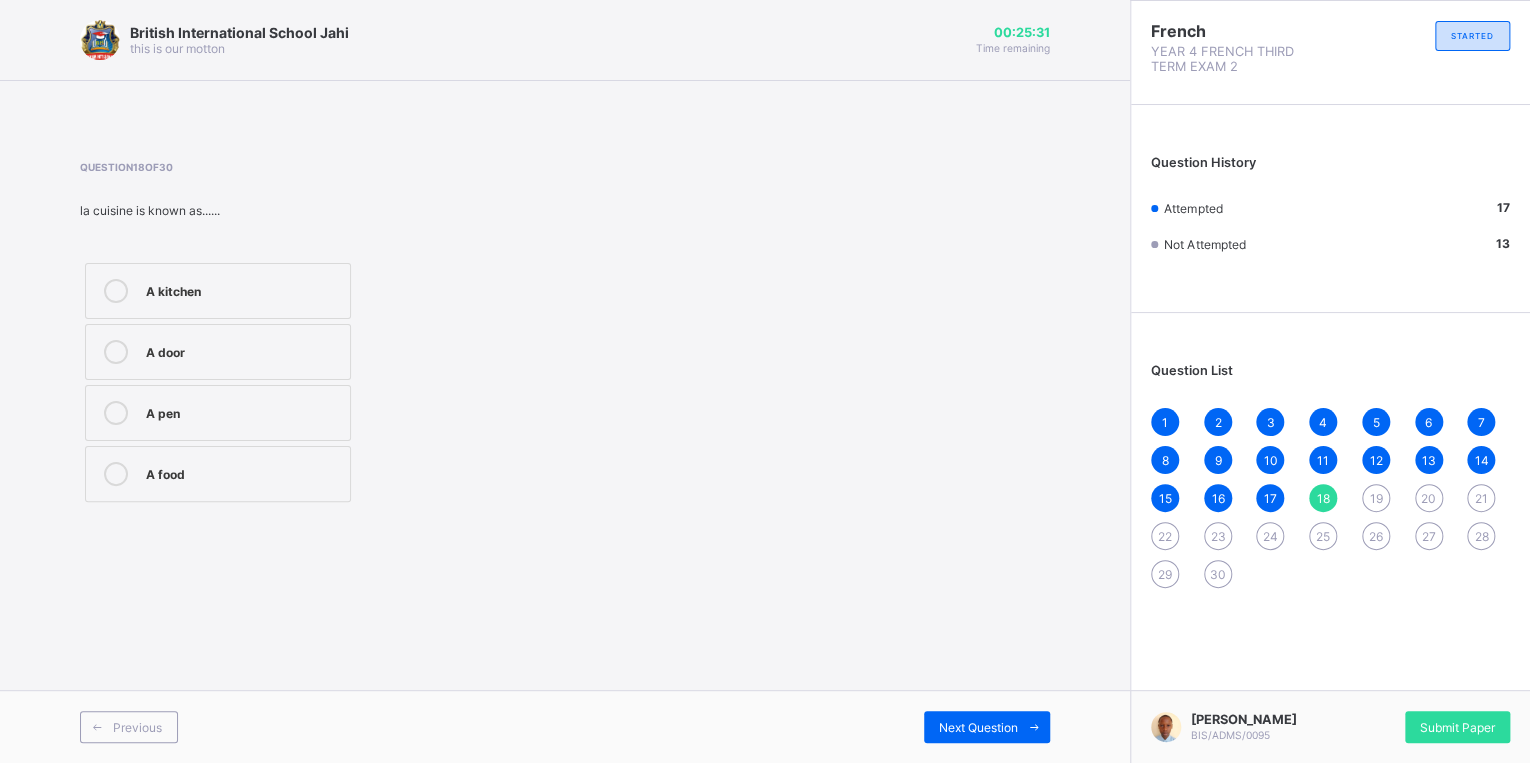 click on "A pen" at bounding box center [243, 411] 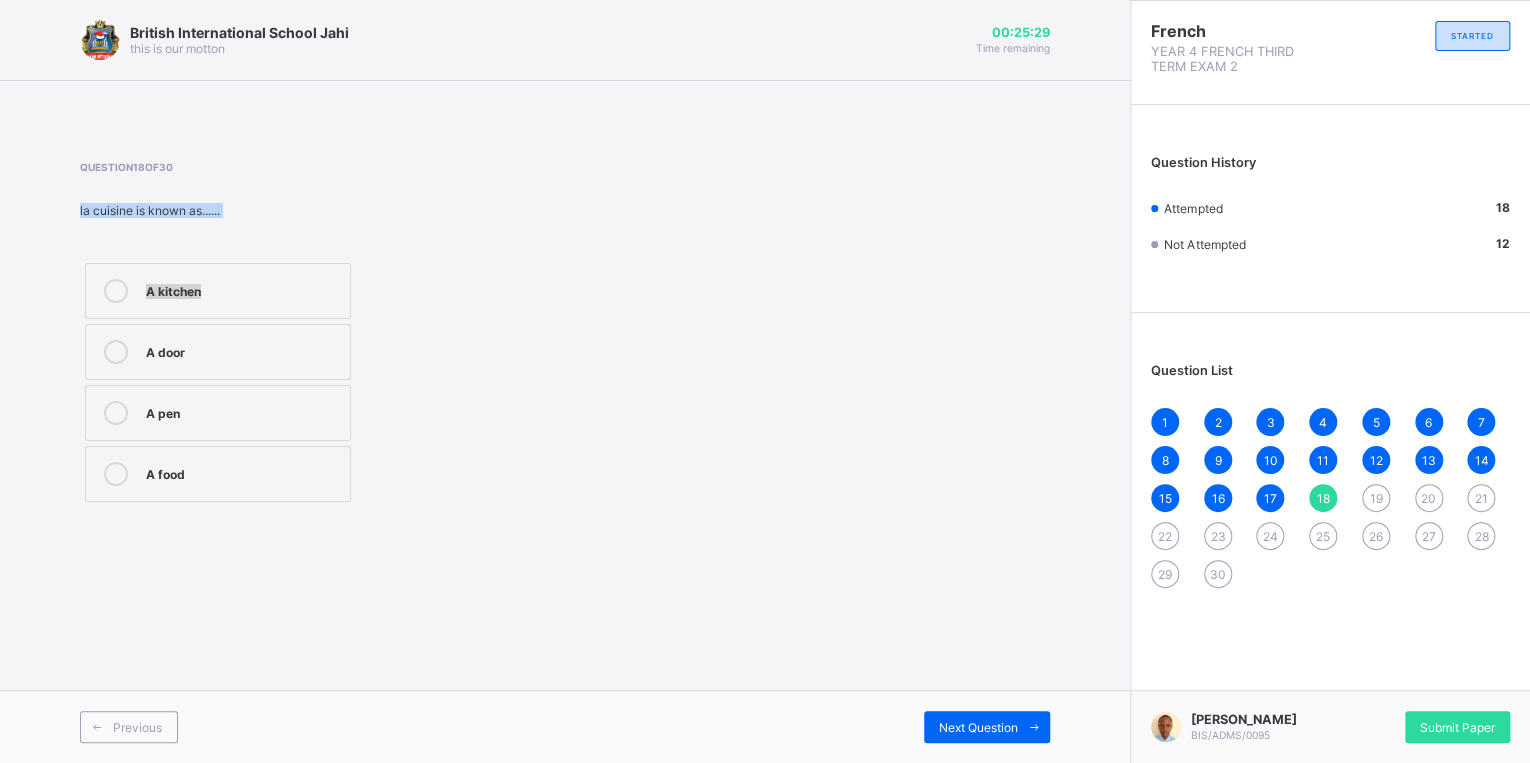 drag, startPoint x: 219, startPoint y: 189, endPoint x: 213, endPoint y: 276, distance: 87.20665 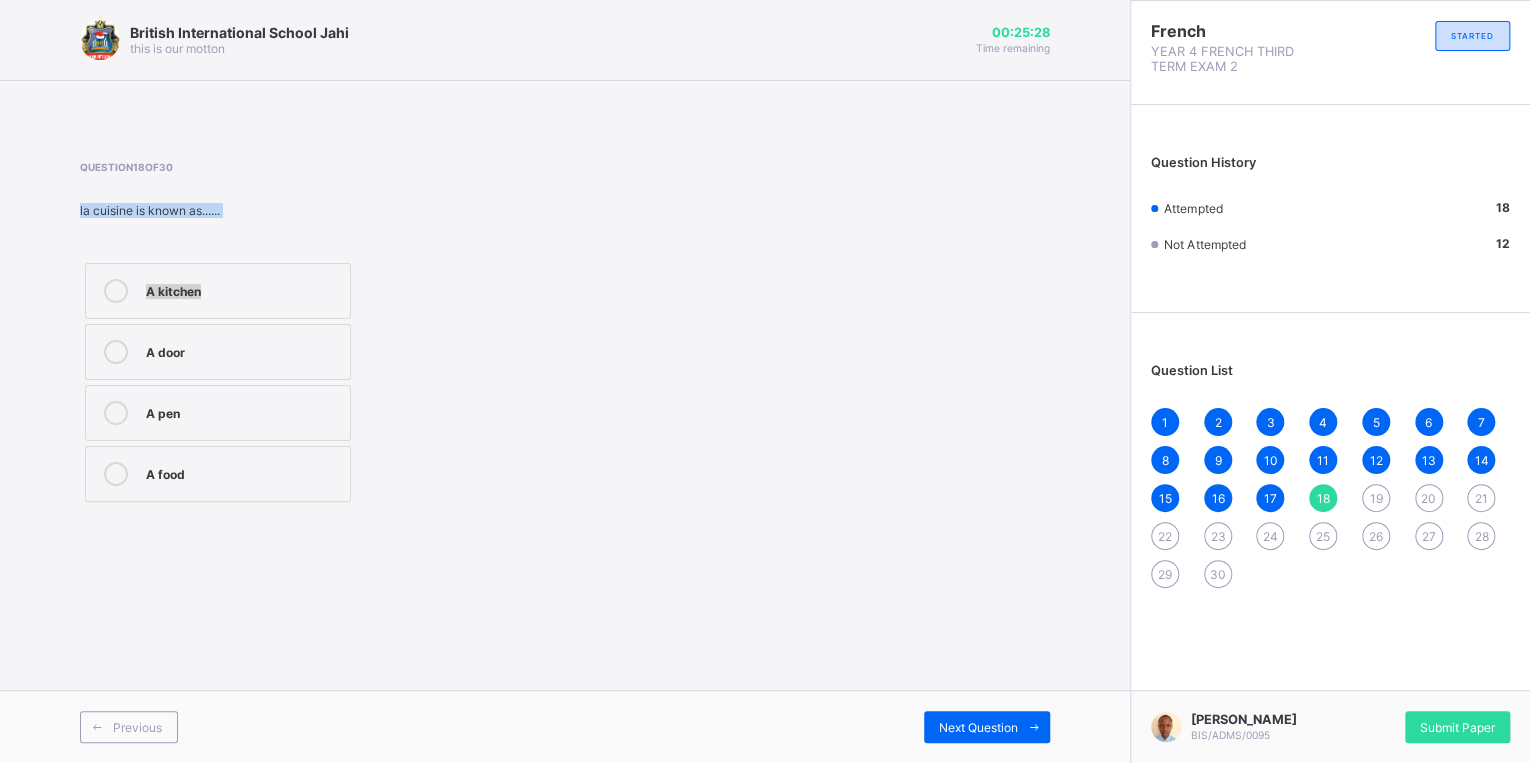 drag, startPoint x: 213, startPoint y: 276, endPoint x: 225, endPoint y: 308, distance: 34.176014 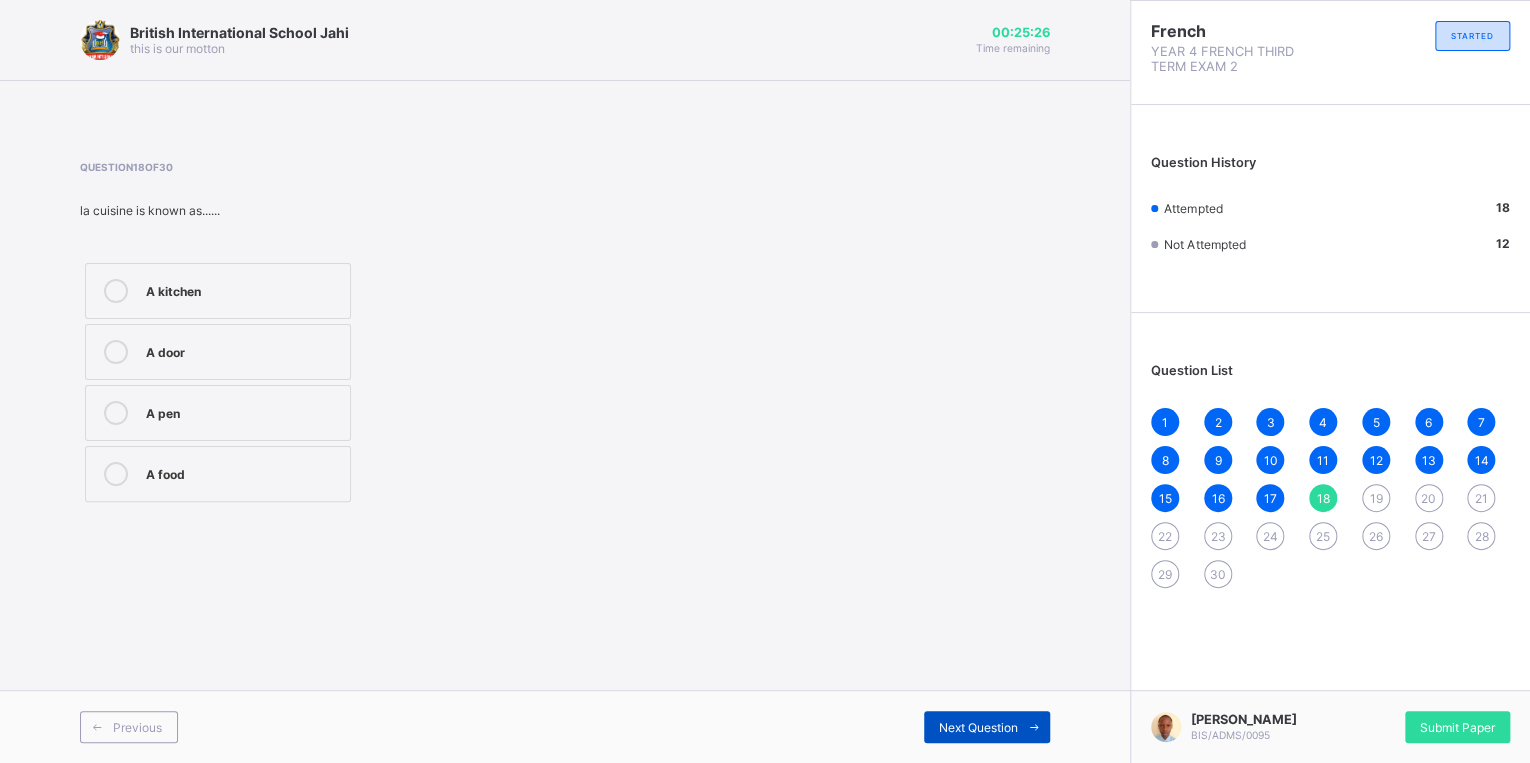 click on "Next Question" at bounding box center (987, 727) 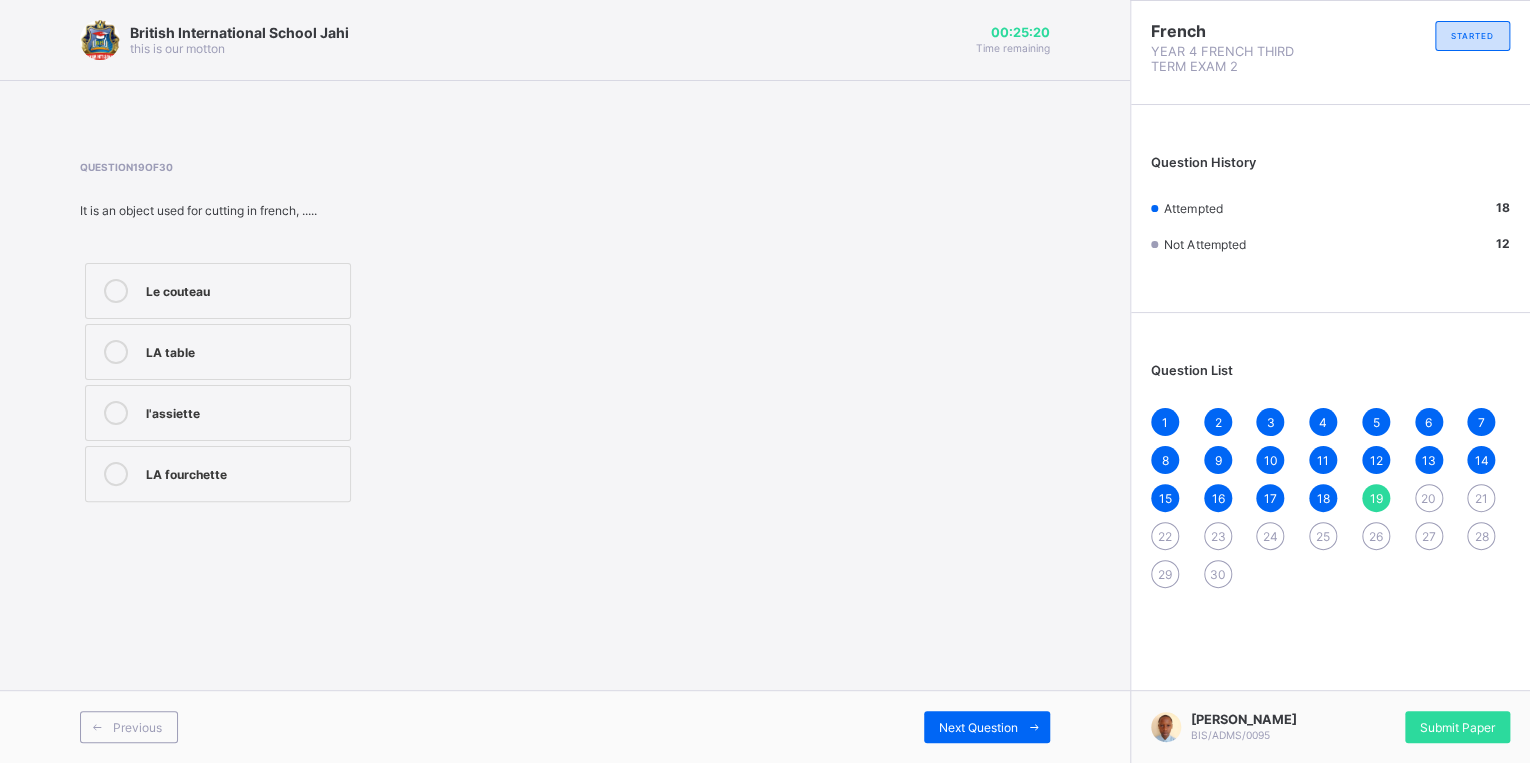 click on "l'assiette" at bounding box center (218, 413) 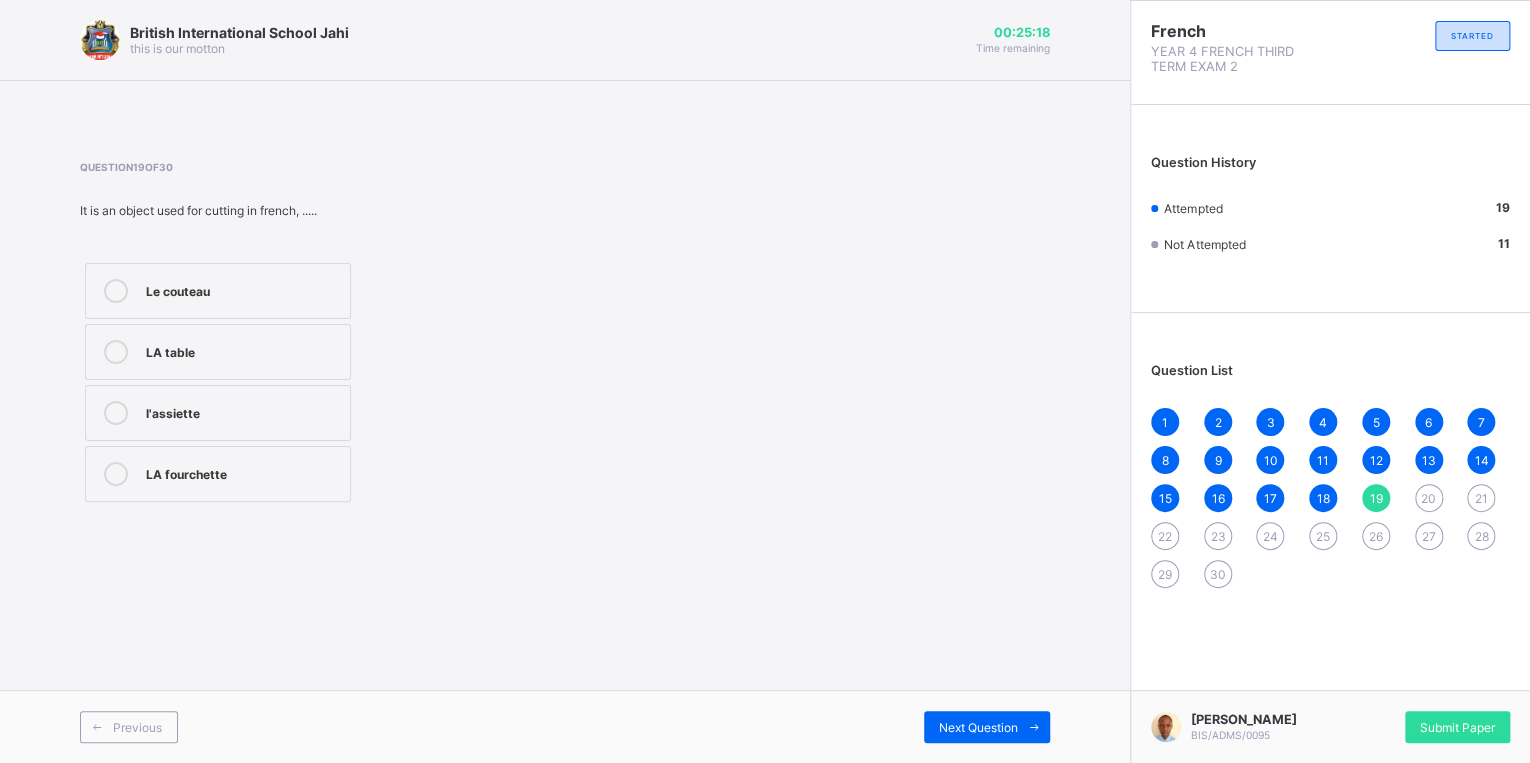 drag, startPoint x: 988, startPoint y: 716, endPoint x: 986, endPoint y: 705, distance: 11.18034 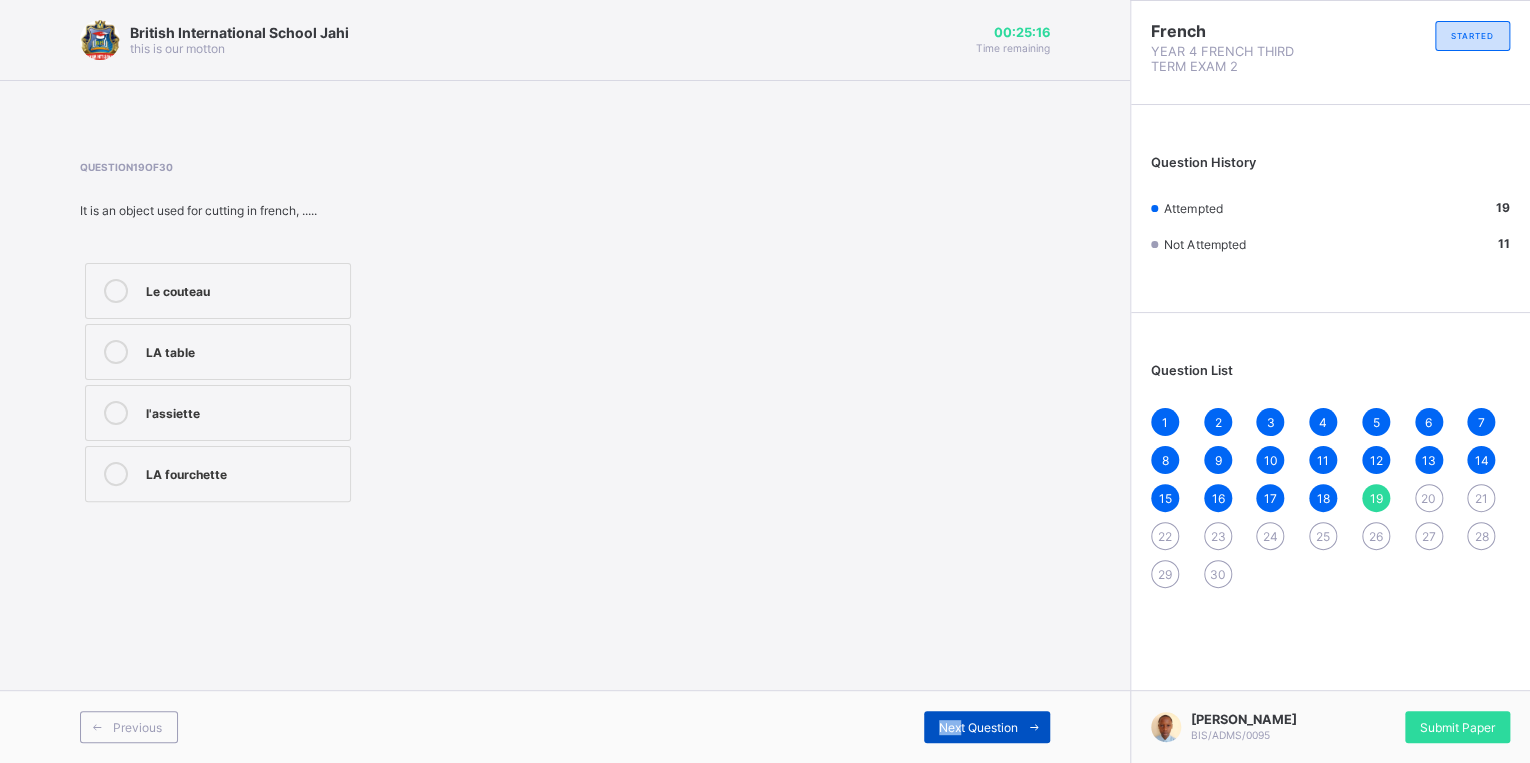 click on "Previous Next Question" at bounding box center (565, 726) 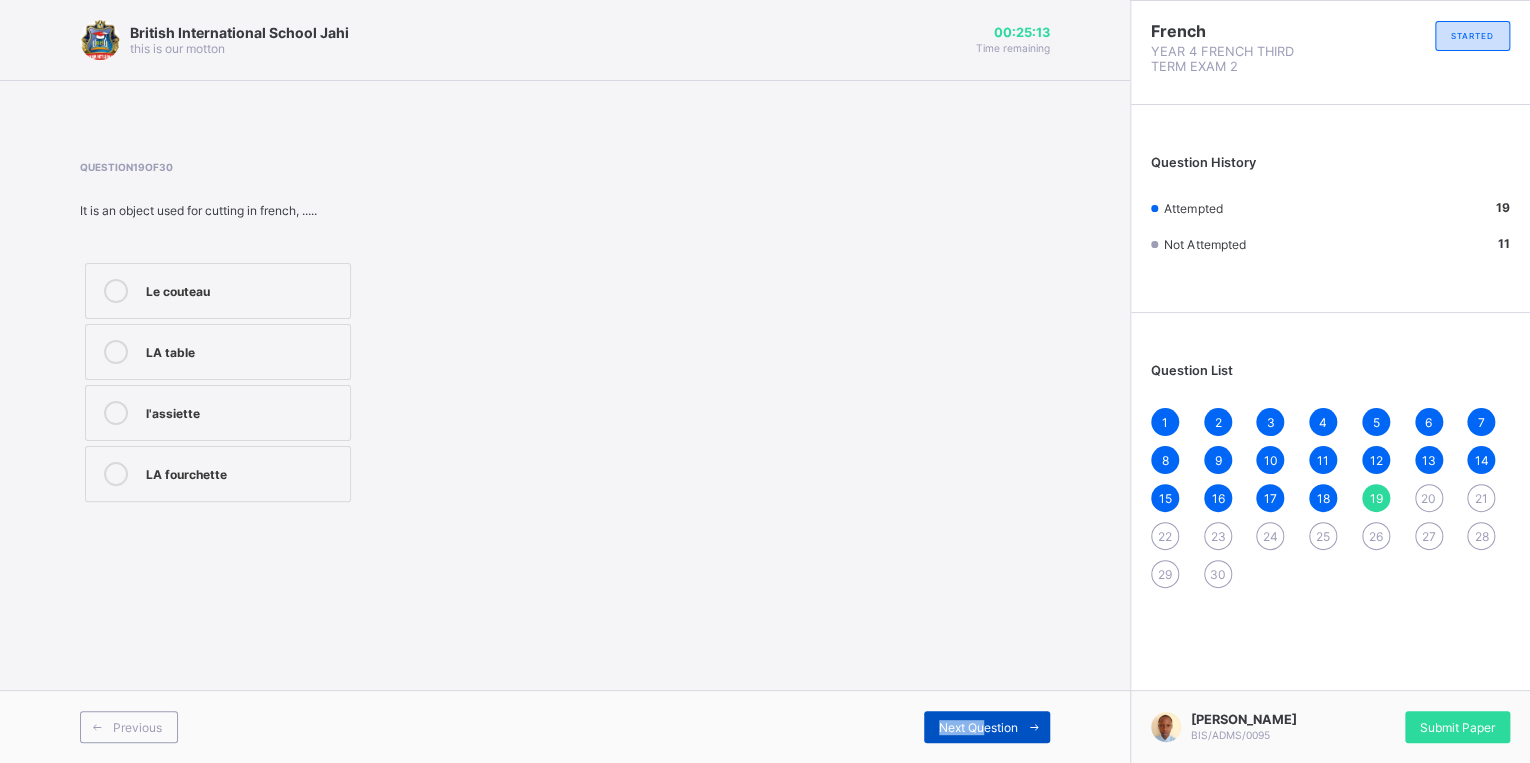 drag, startPoint x: 959, startPoint y: 715, endPoint x: 984, endPoint y: 713, distance: 25.079872 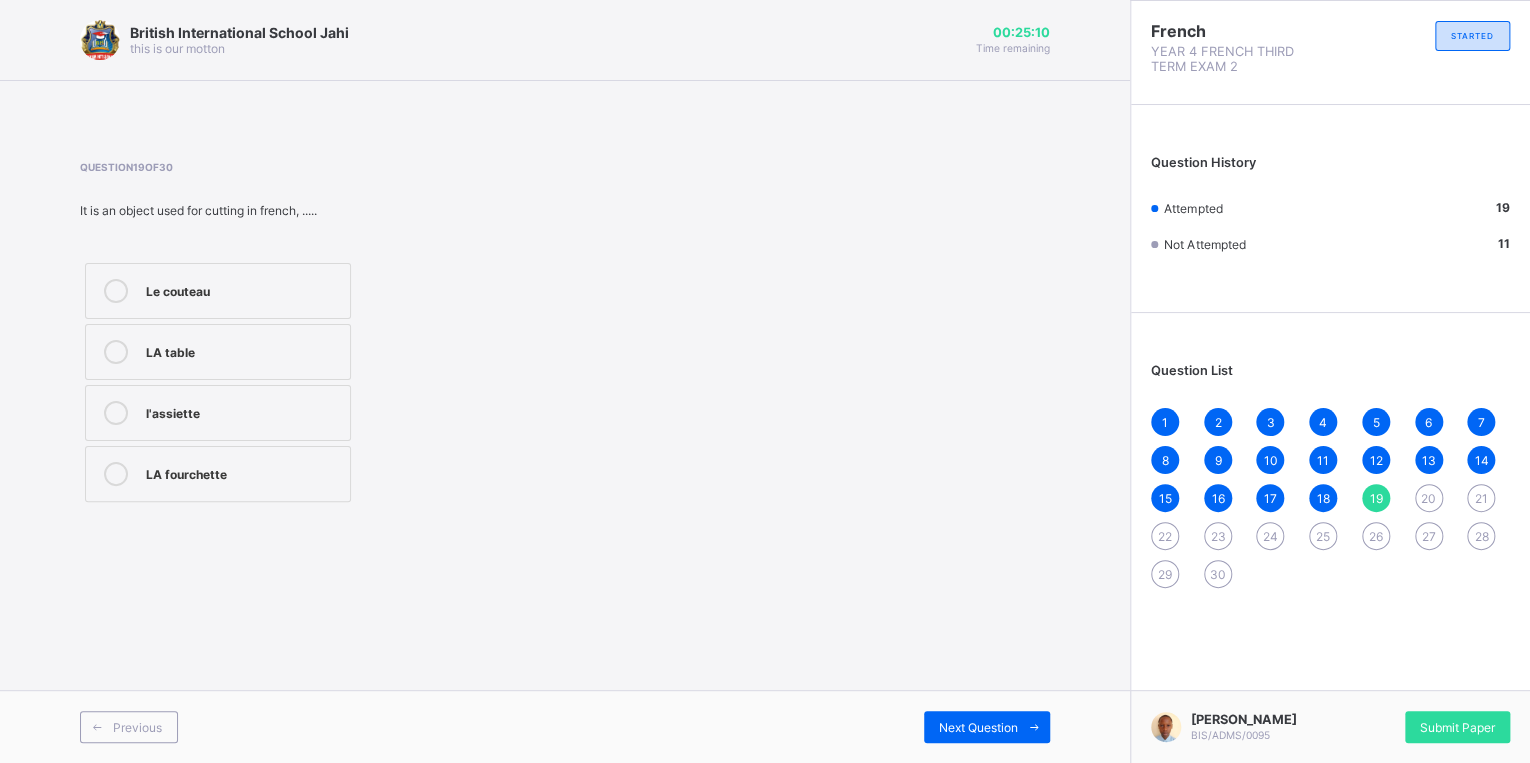 click on "20" at bounding box center (1429, 498) 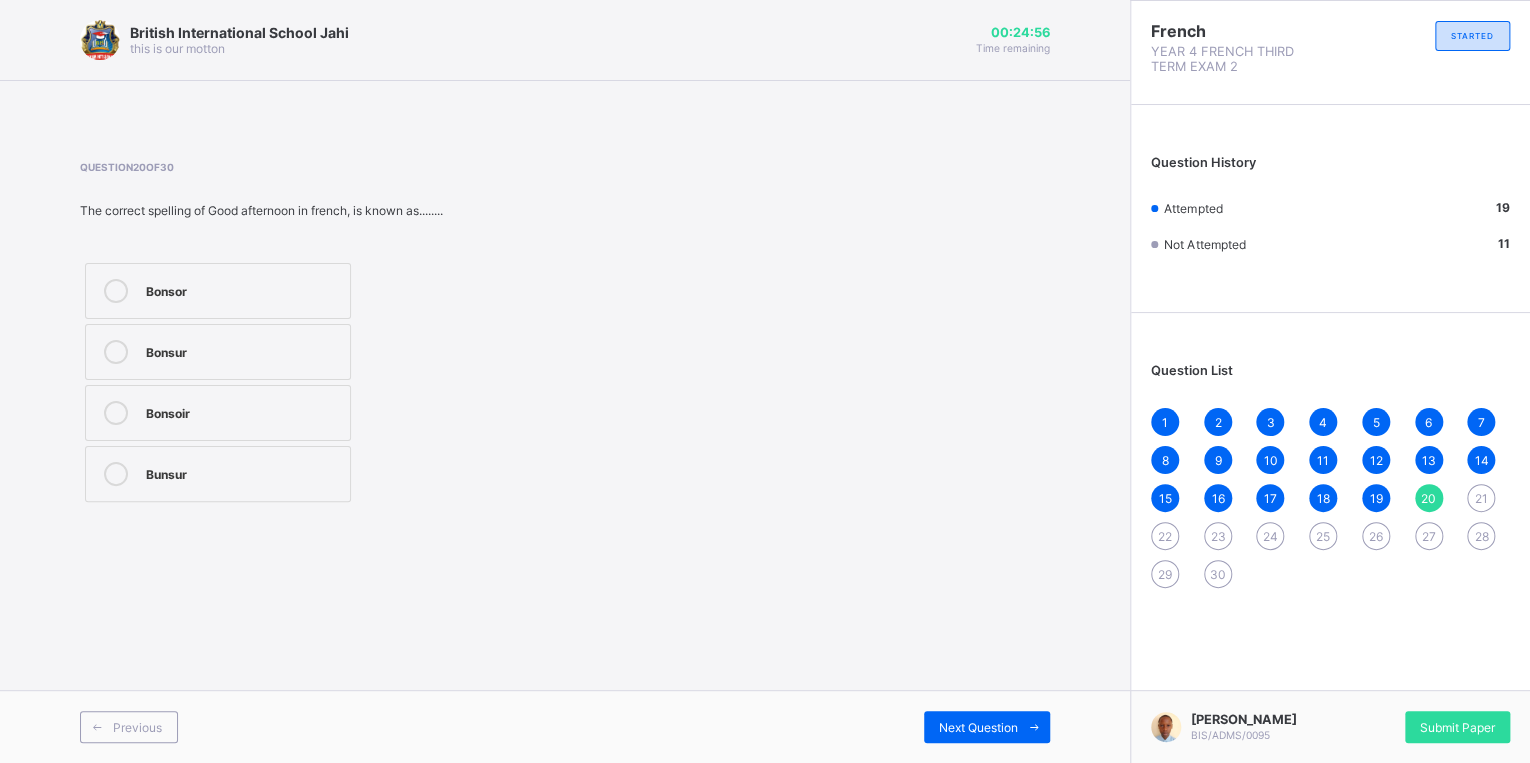 click on "Bonsur" at bounding box center [243, 352] 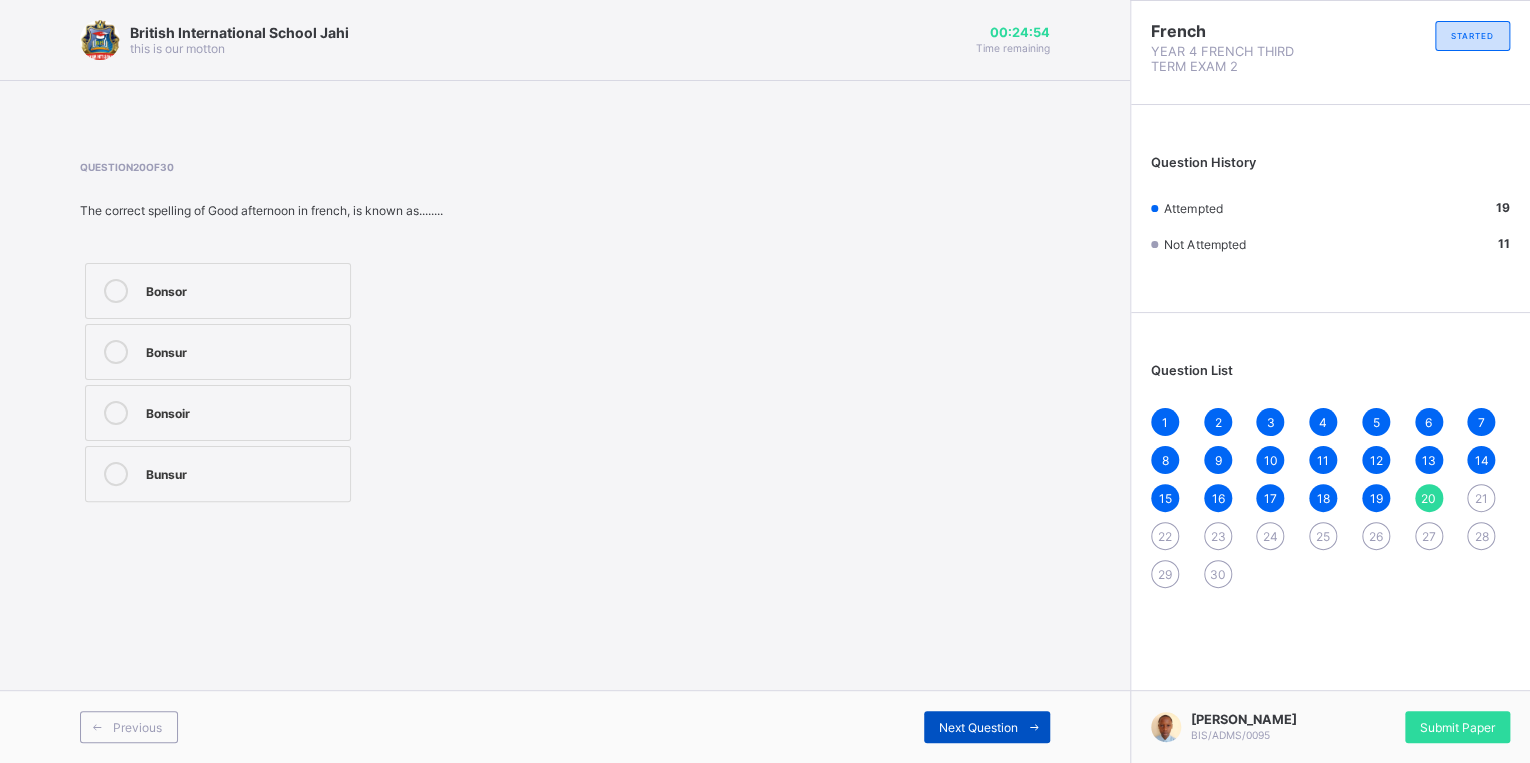 click on "Next Question" at bounding box center (987, 727) 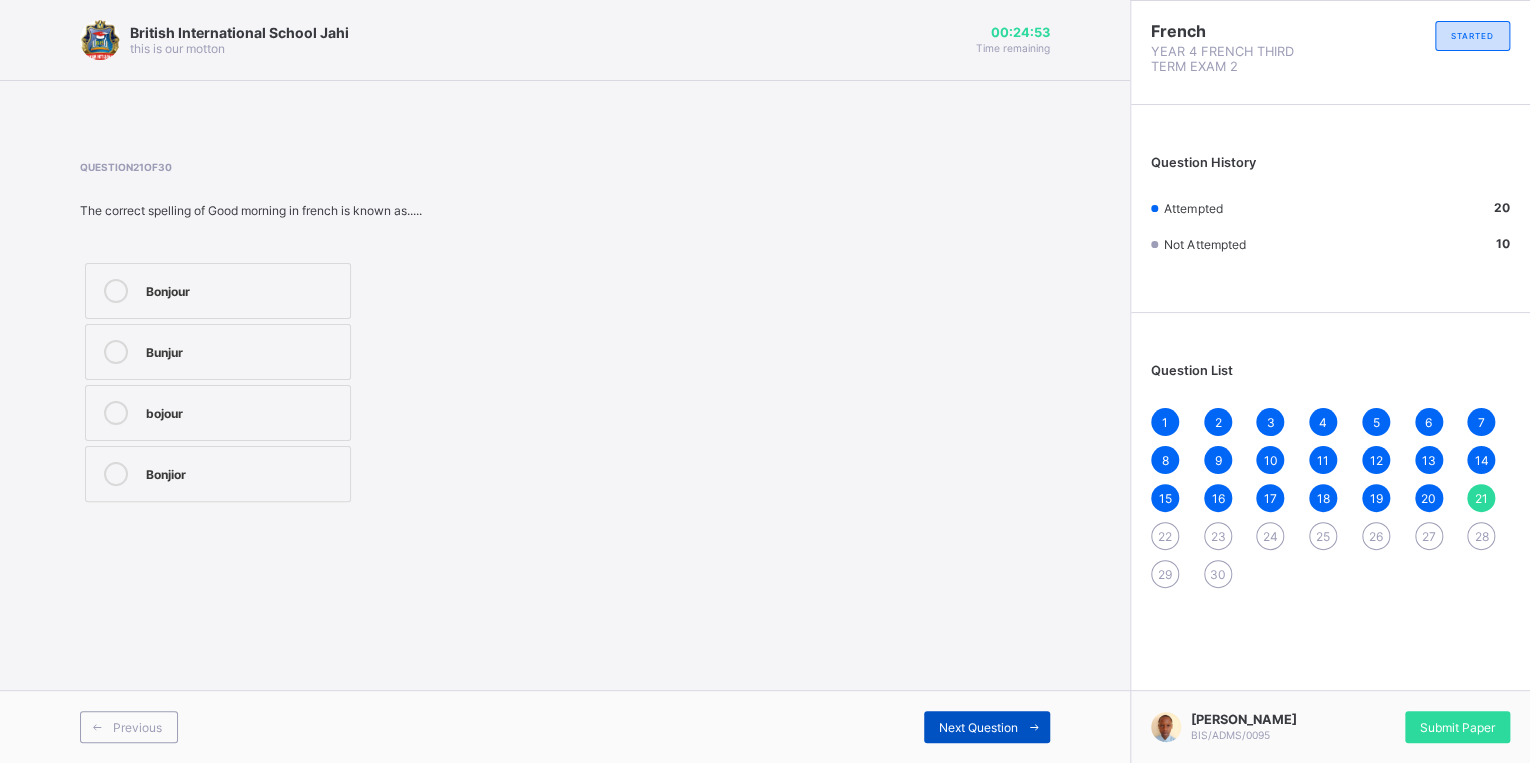 click on "Next Question" at bounding box center [978, 727] 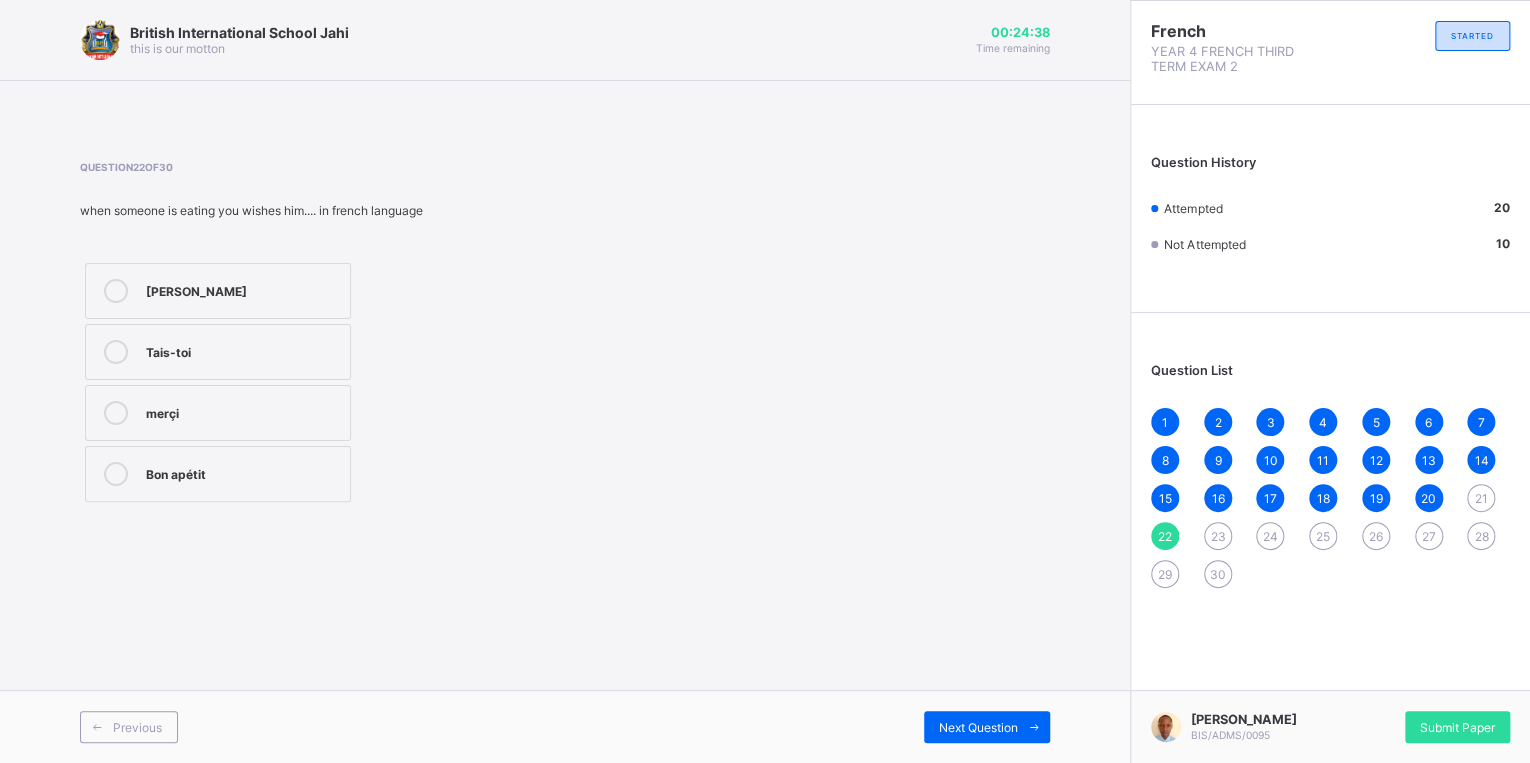 click on "Bon apétit" at bounding box center [243, 472] 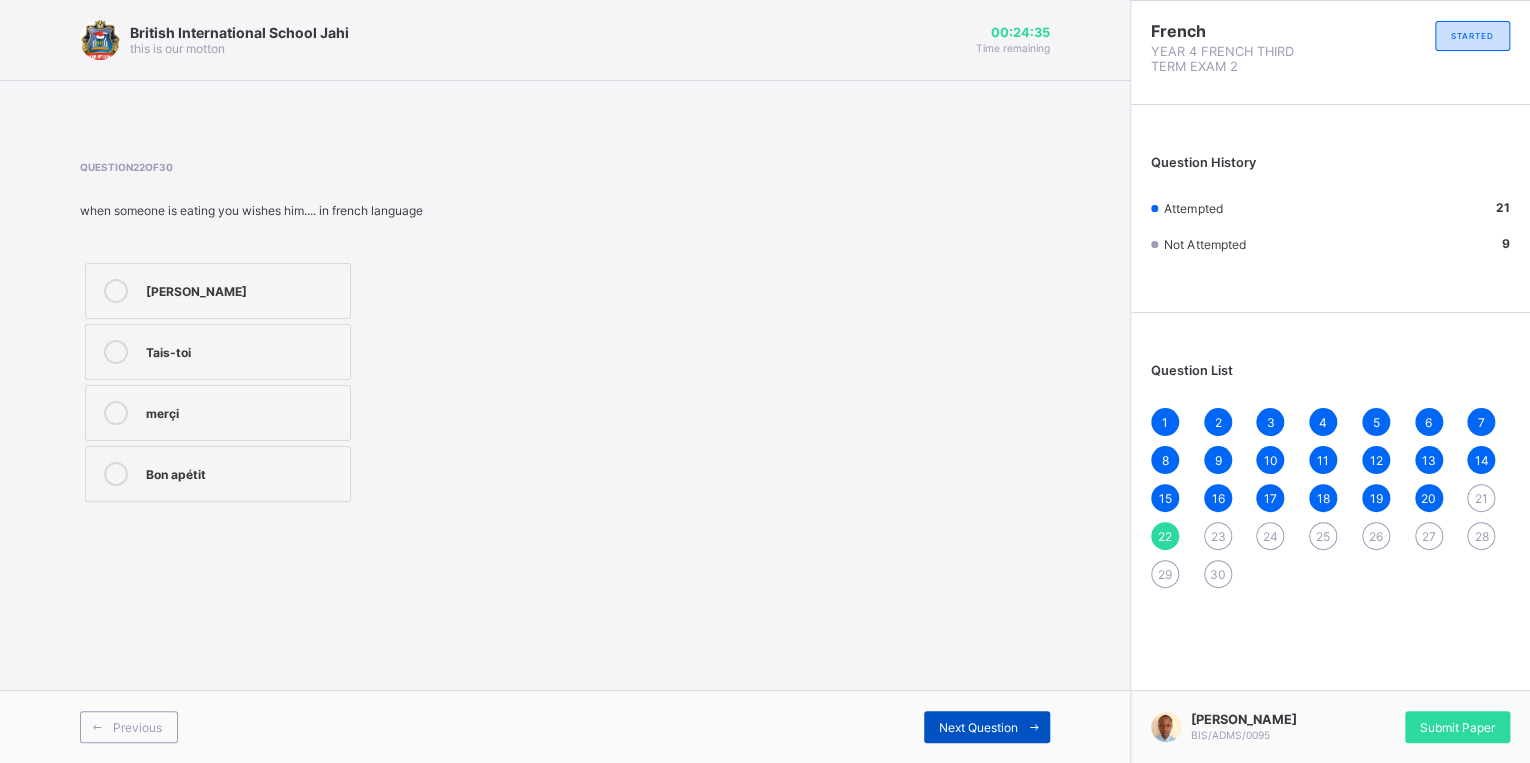click on "Next Question" at bounding box center (978, 727) 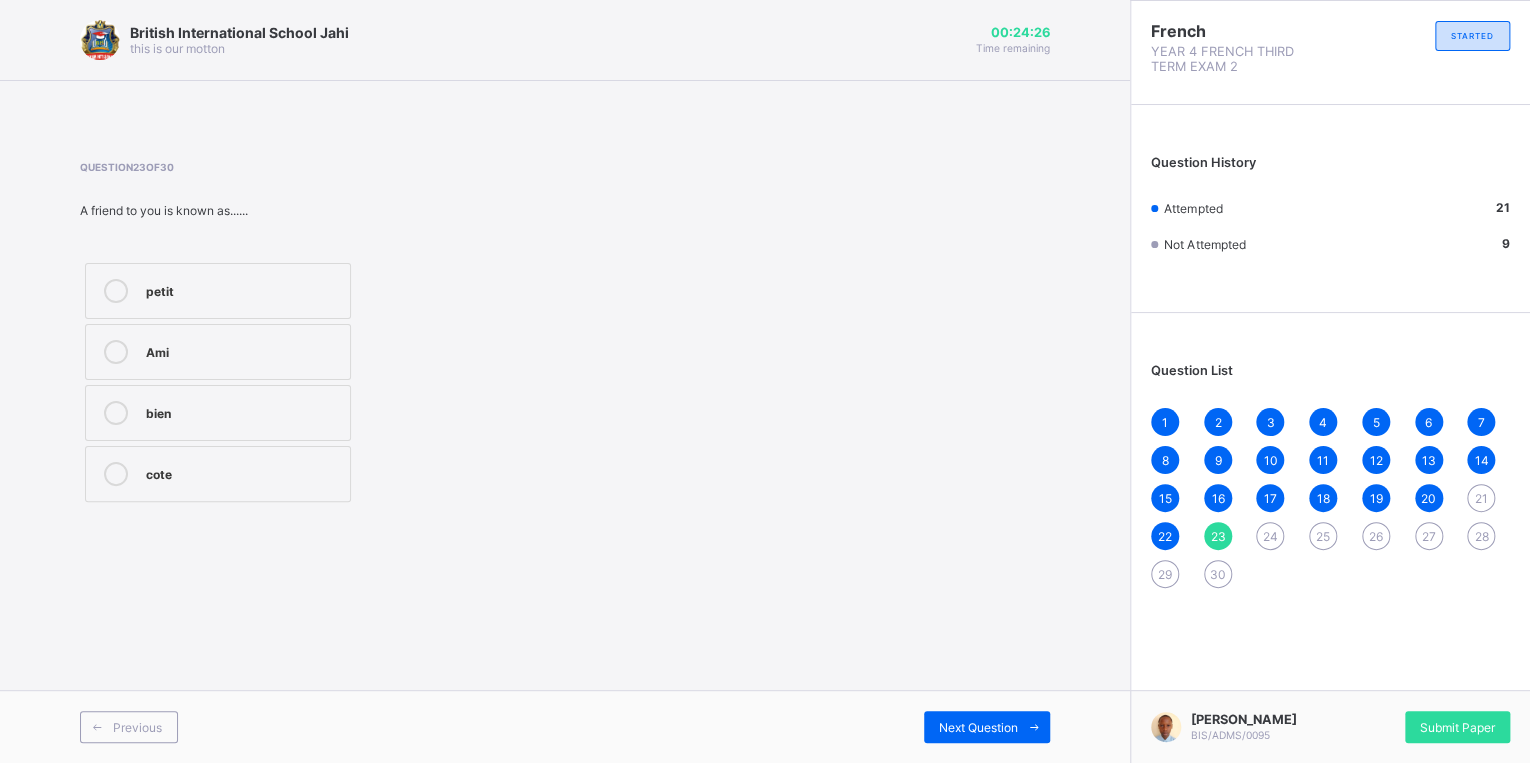 click on "bien" at bounding box center [218, 413] 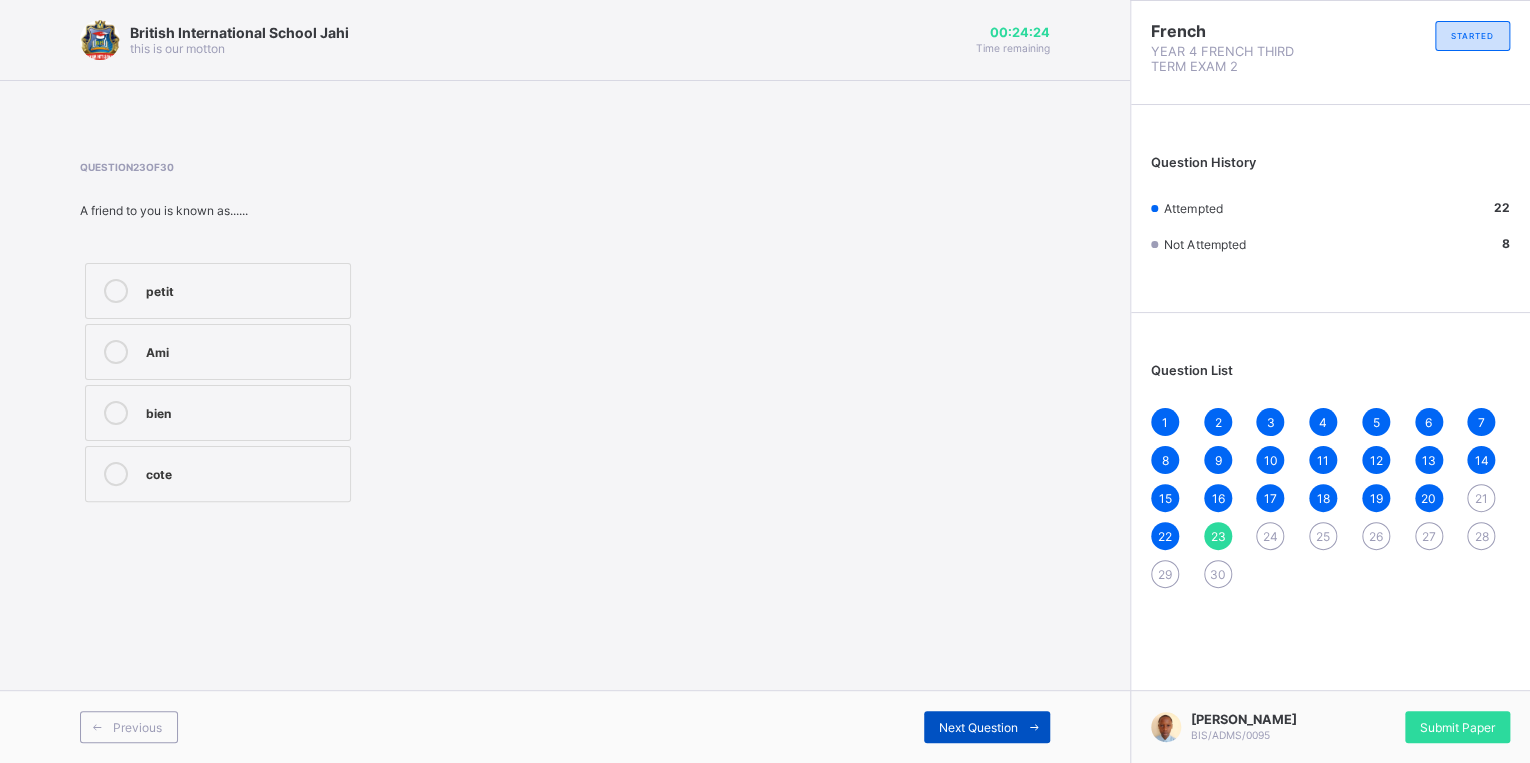 click on "Next Question" at bounding box center [978, 727] 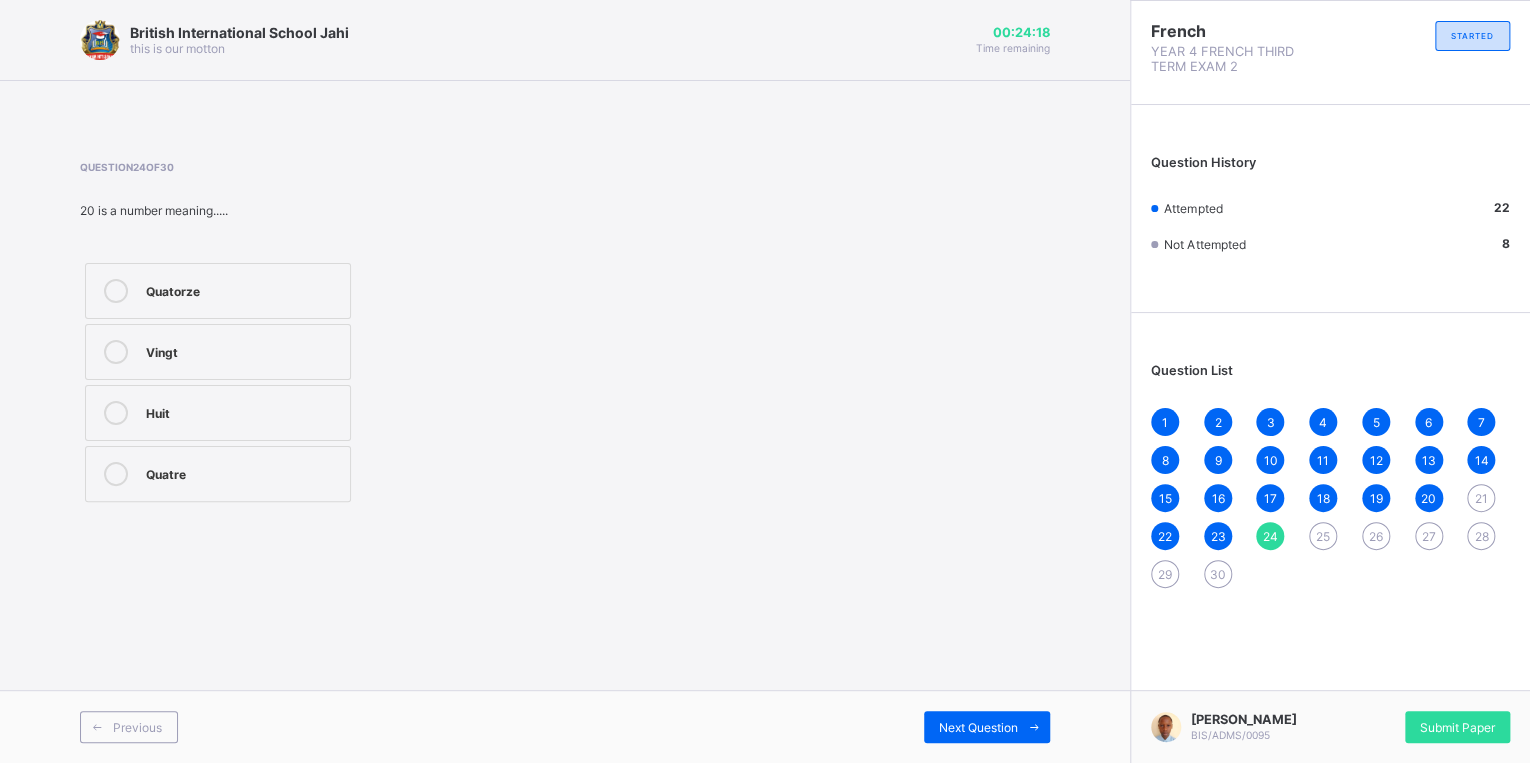 click on "Vingt" at bounding box center (243, 350) 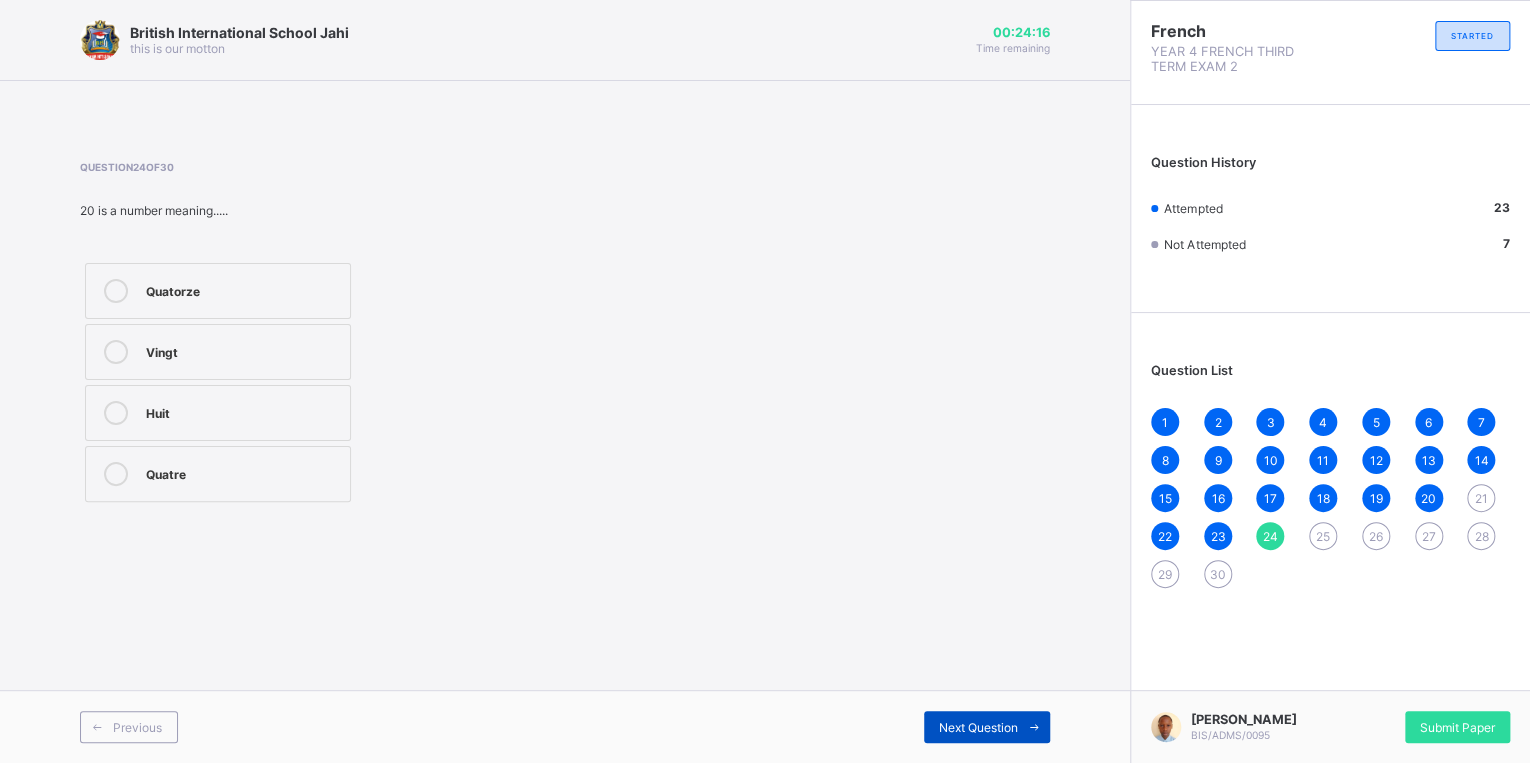 drag, startPoint x: 922, startPoint y: 720, endPoint x: 945, endPoint y: 711, distance: 24.698177 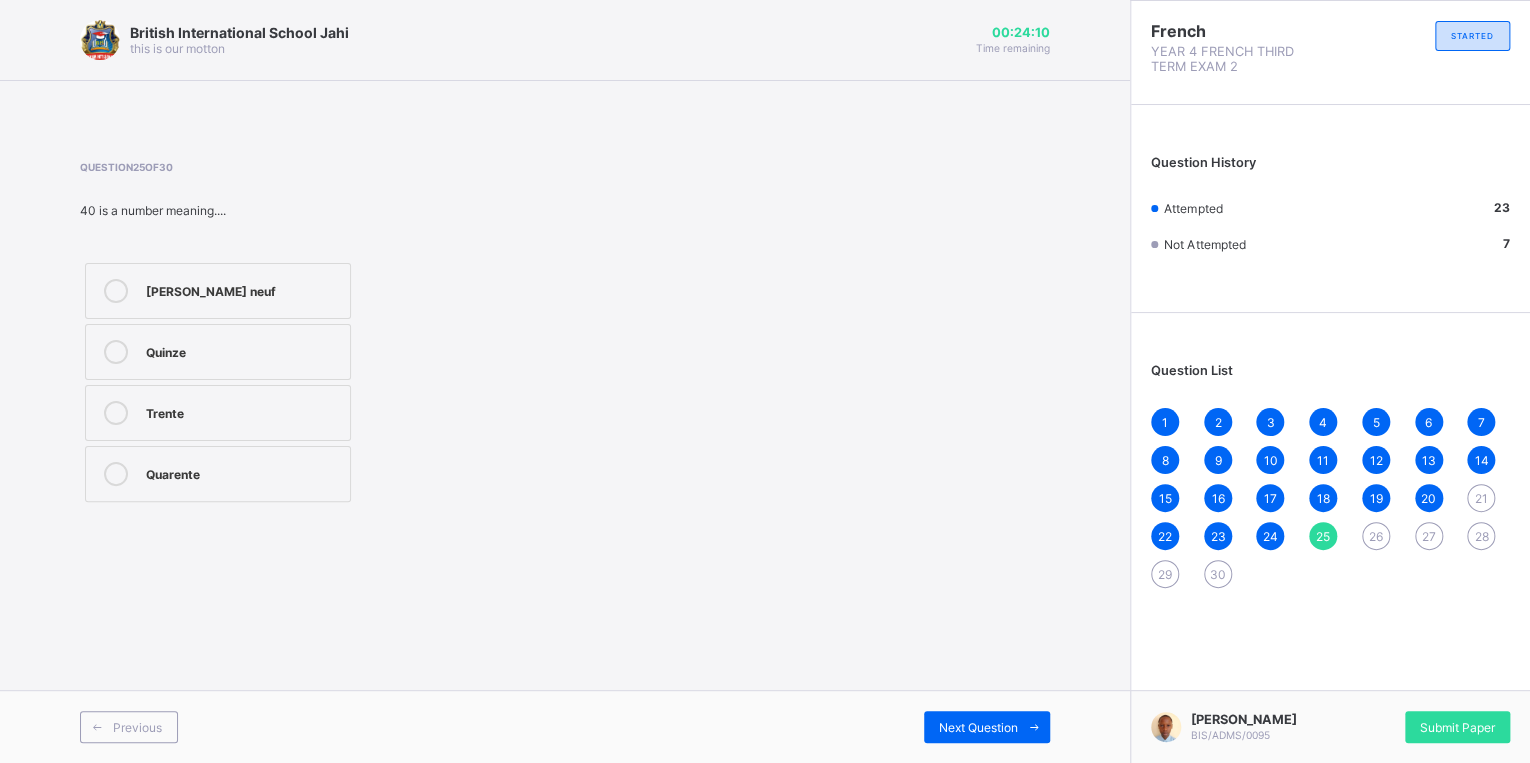 click on "Trente" at bounding box center [218, 413] 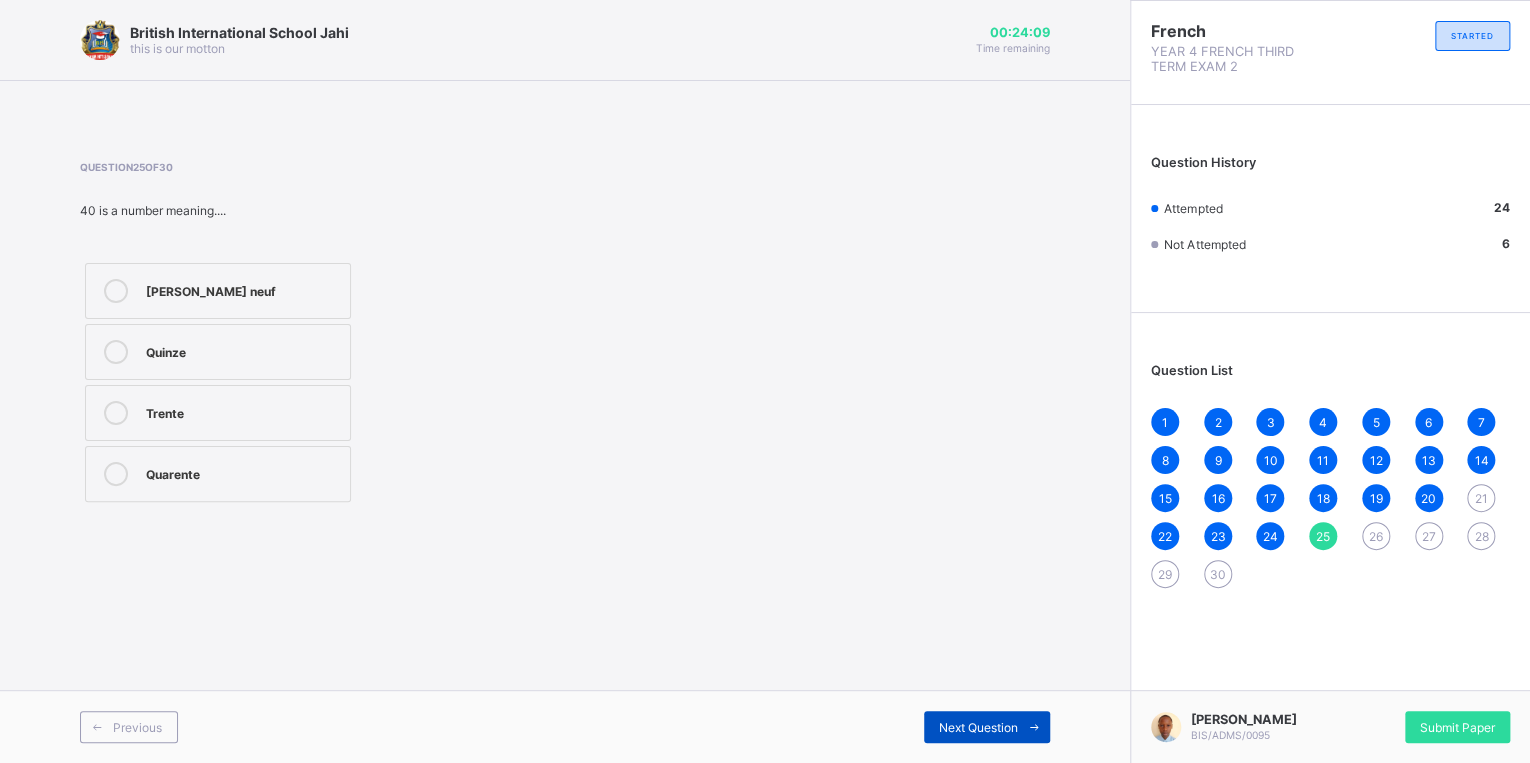 click on "Next Question" at bounding box center [978, 727] 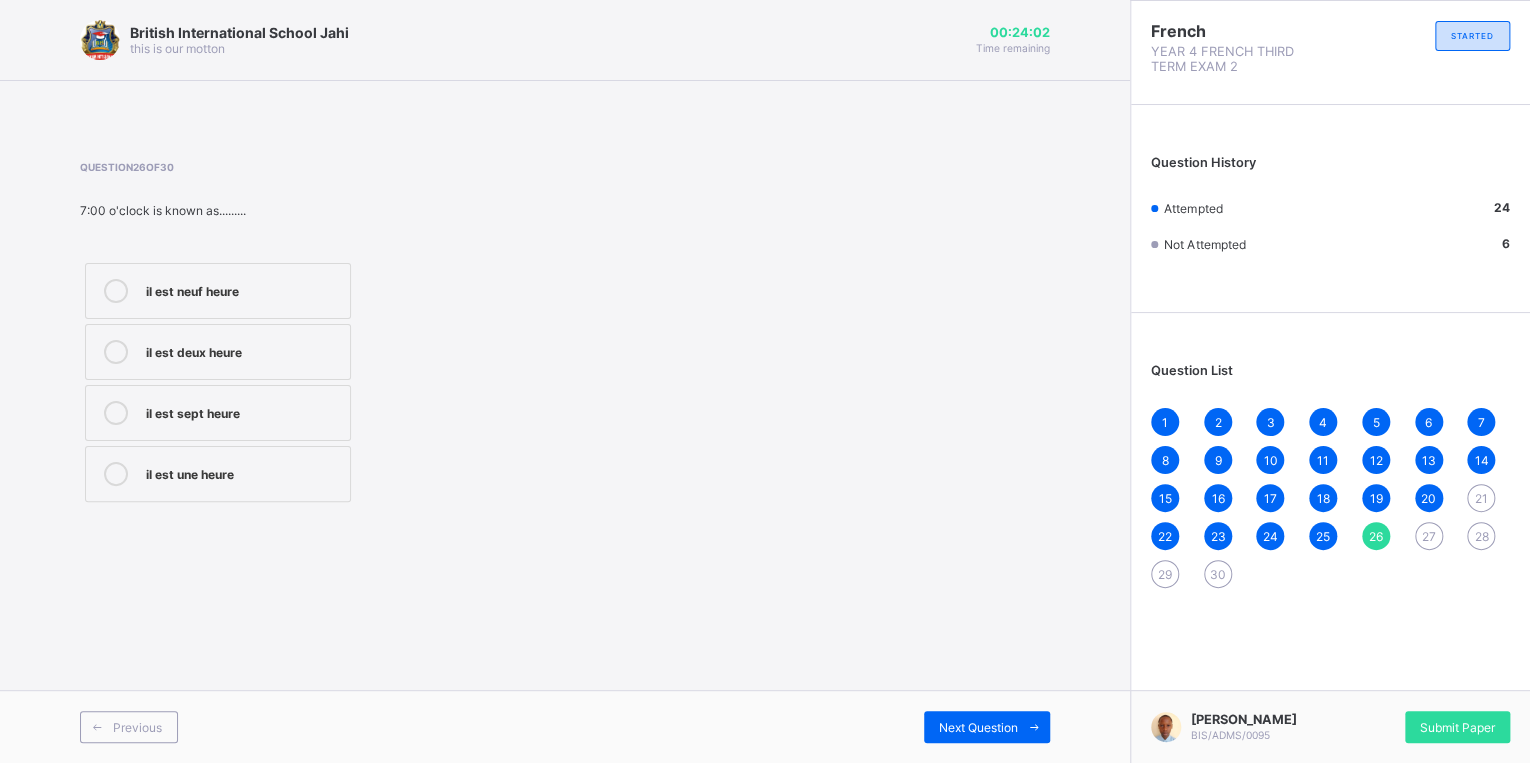 click on "il est neuf heure" at bounding box center [243, 289] 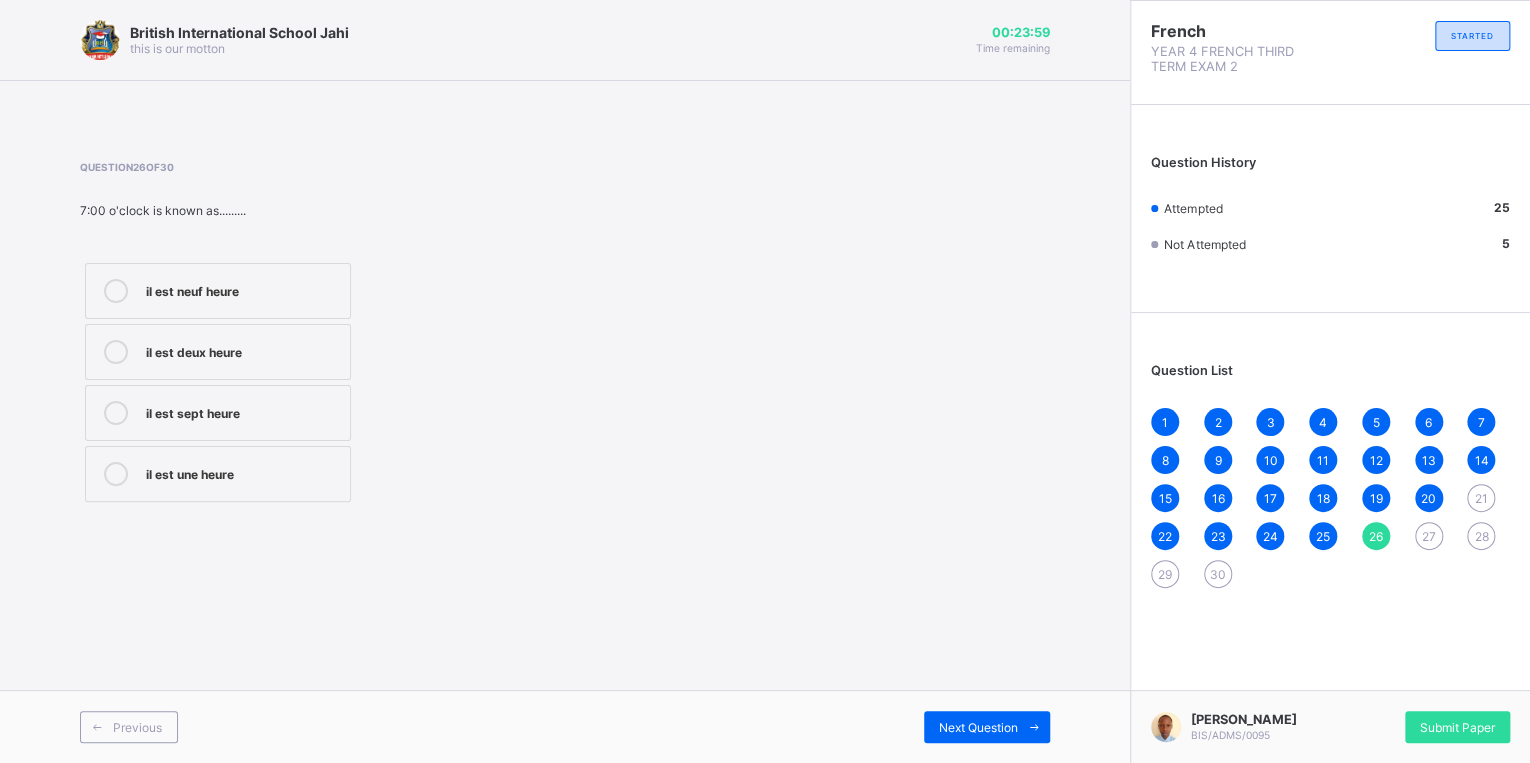 drag, startPoint x: 1018, startPoint y: 704, endPoint x: 1000, endPoint y: 701, distance: 18.248287 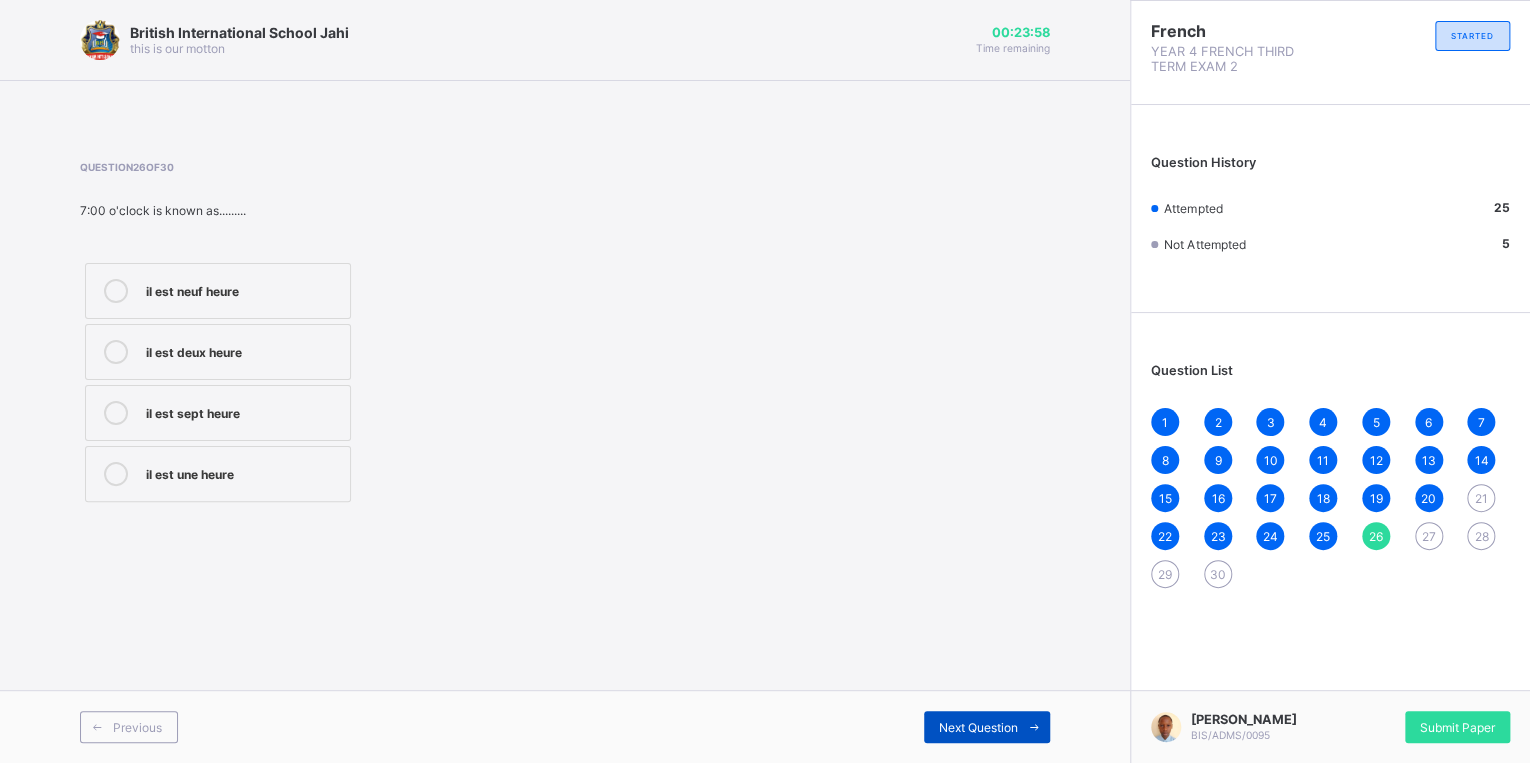 click on "Next Question" at bounding box center (987, 727) 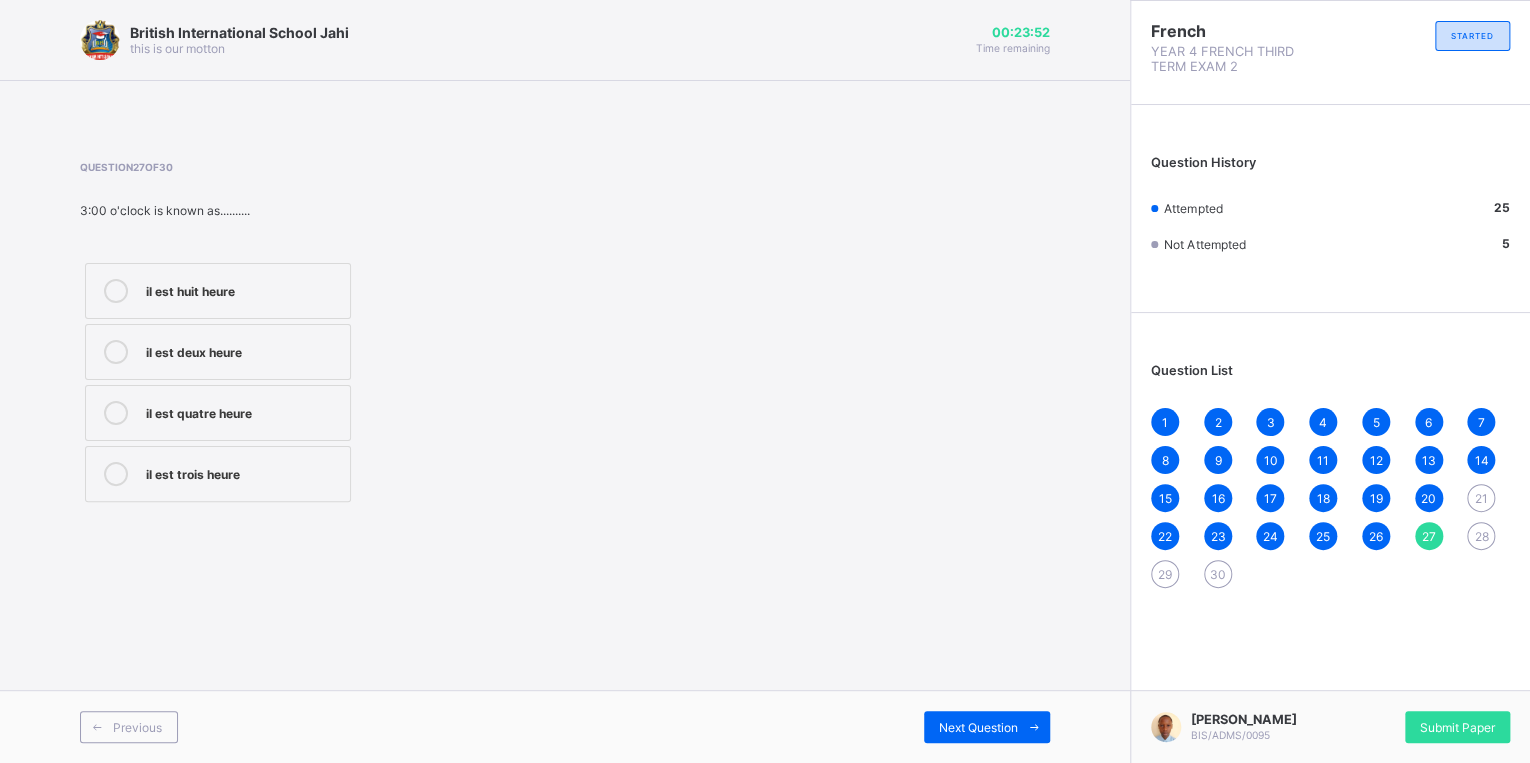 click on "il est quatre heure" at bounding box center [243, 411] 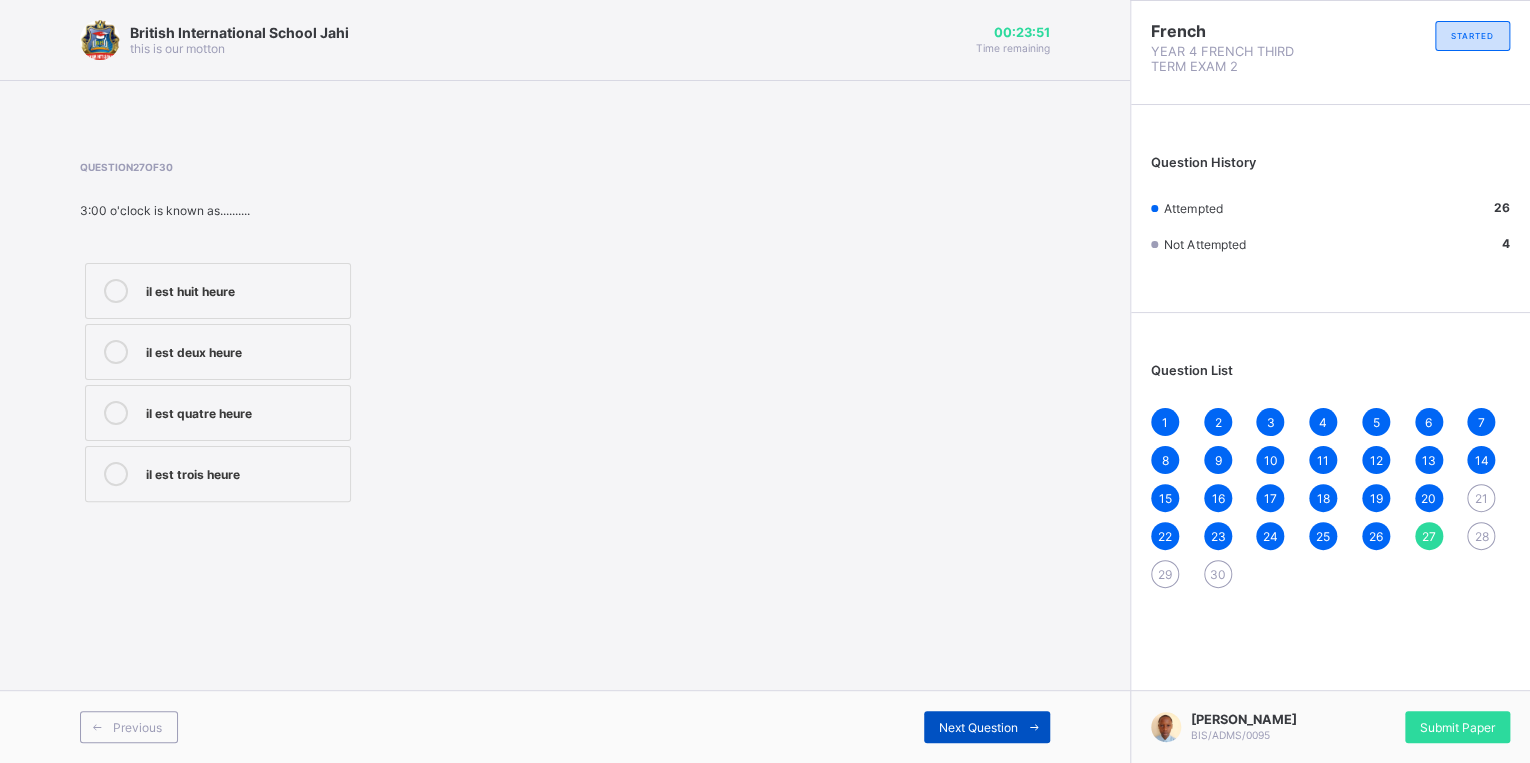 click on "Next Question" at bounding box center (978, 727) 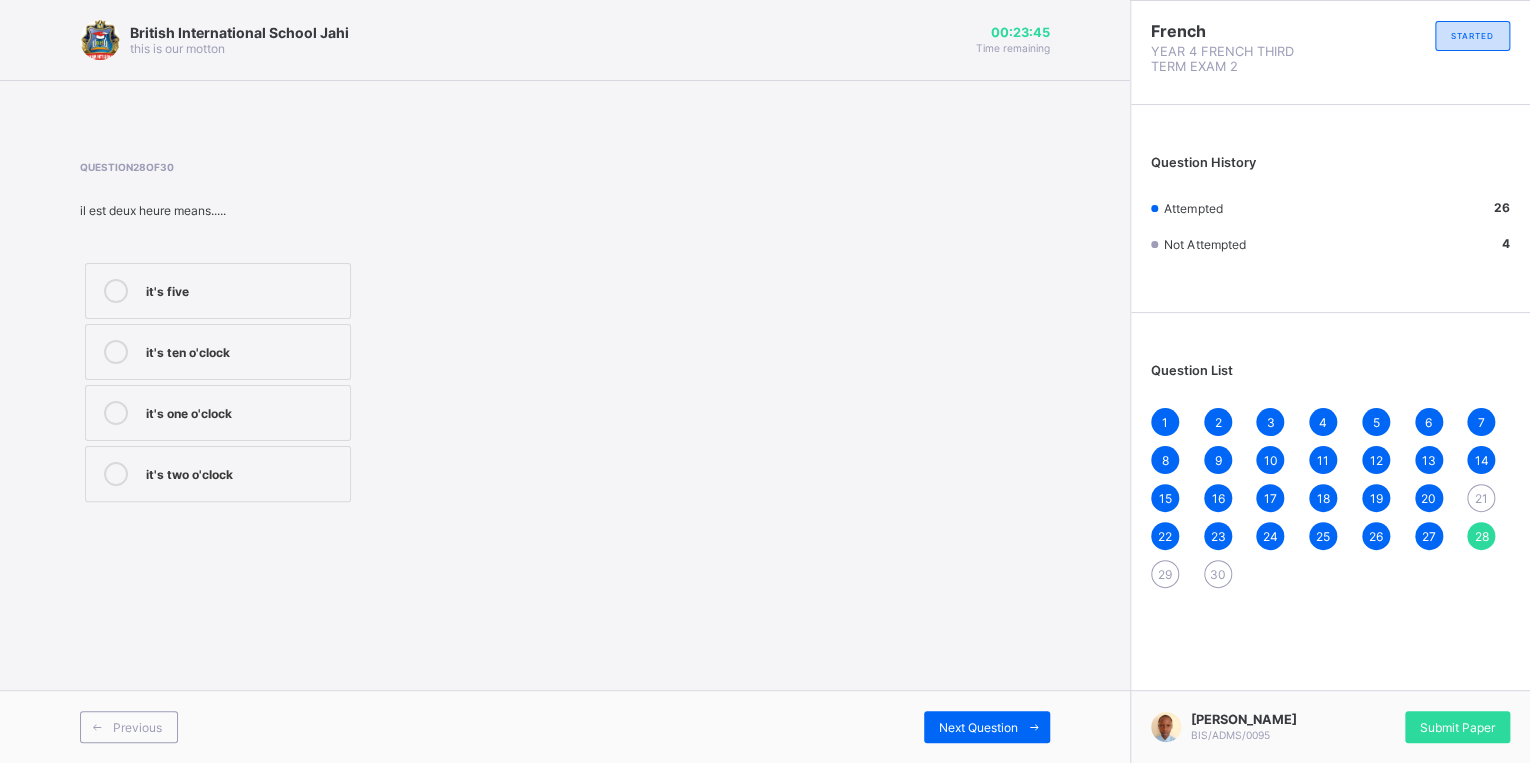 click on "21" at bounding box center [1481, 498] 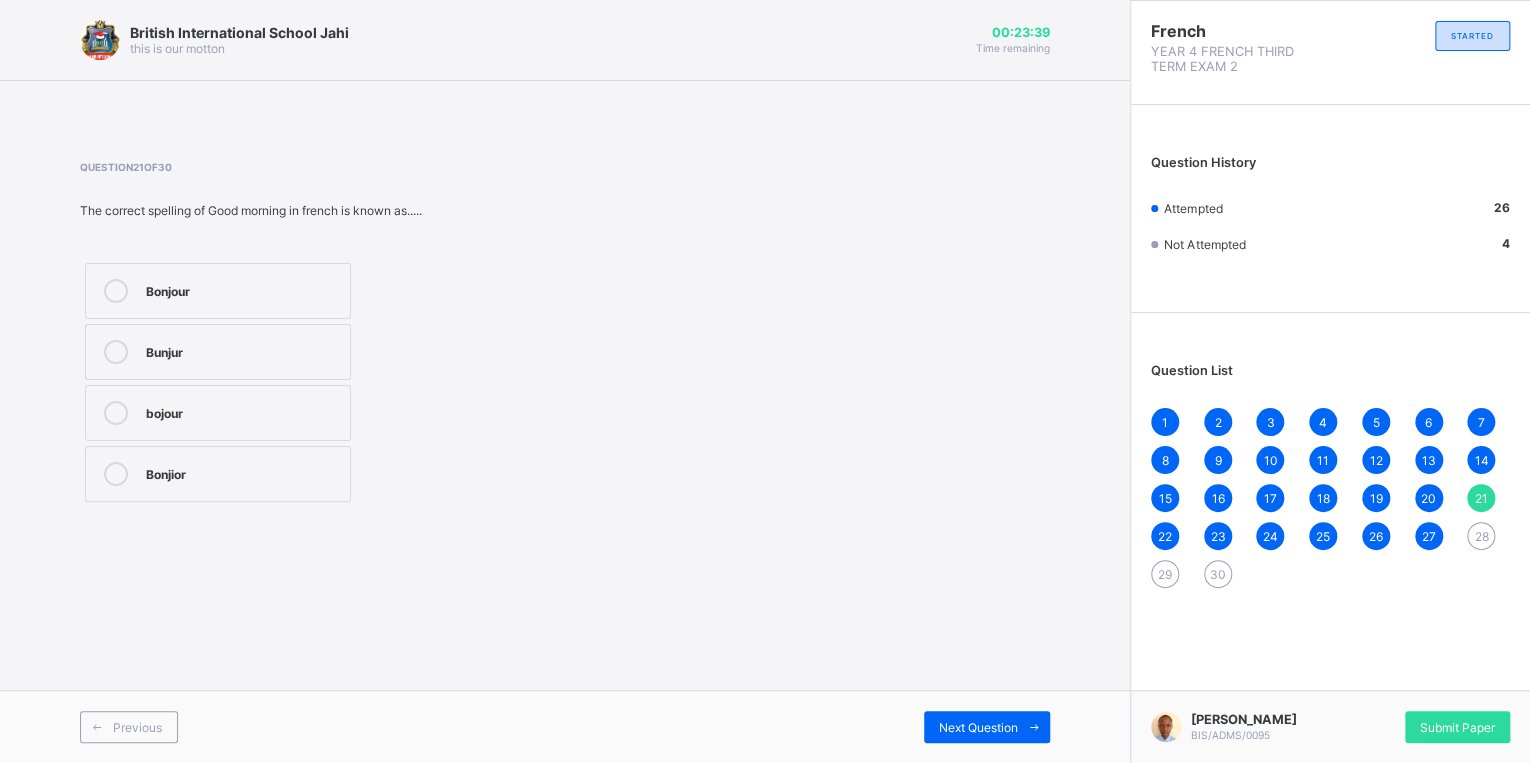 click on "Bunjur" at bounding box center (243, 350) 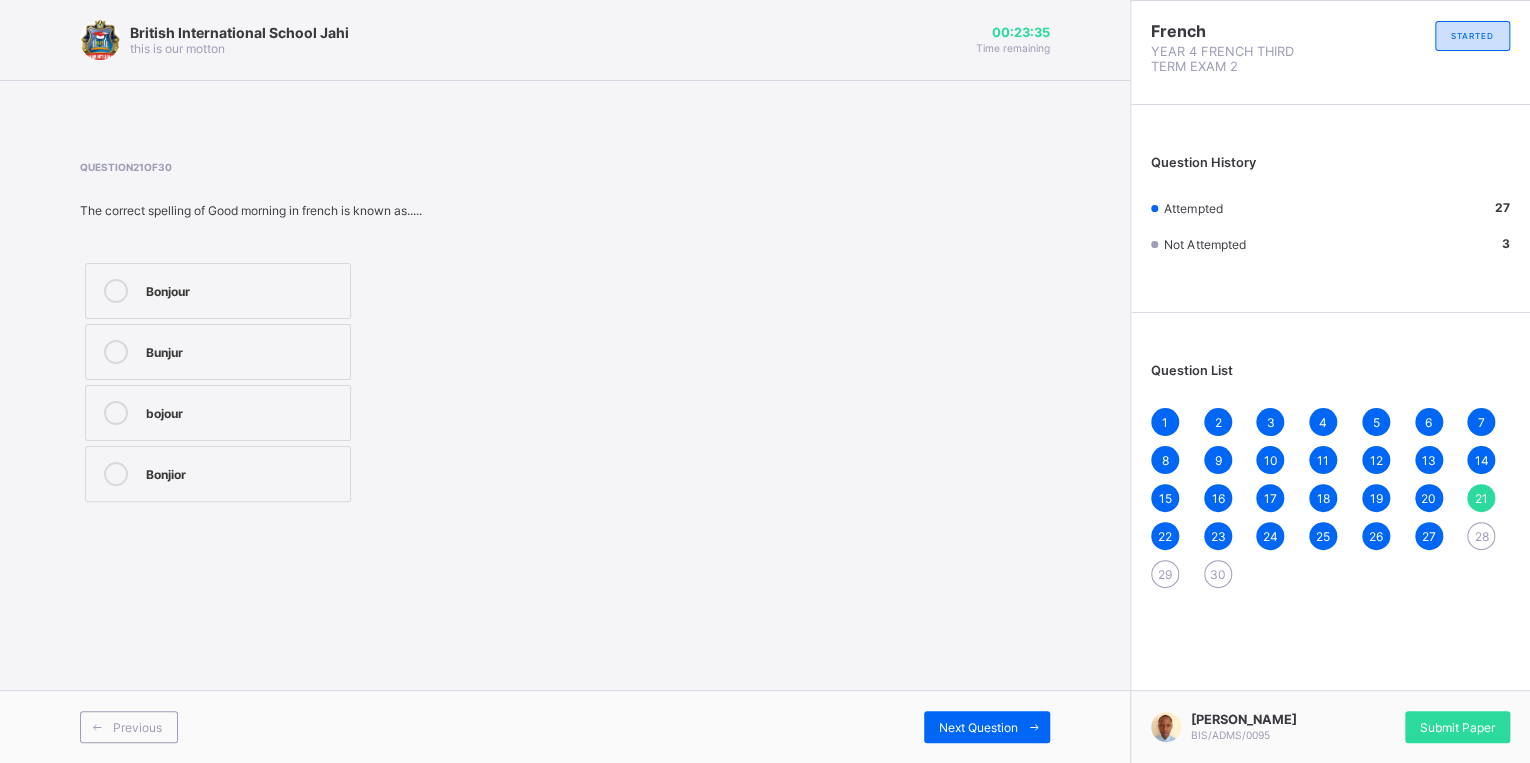 click on "28" at bounding box center [1481, 536] 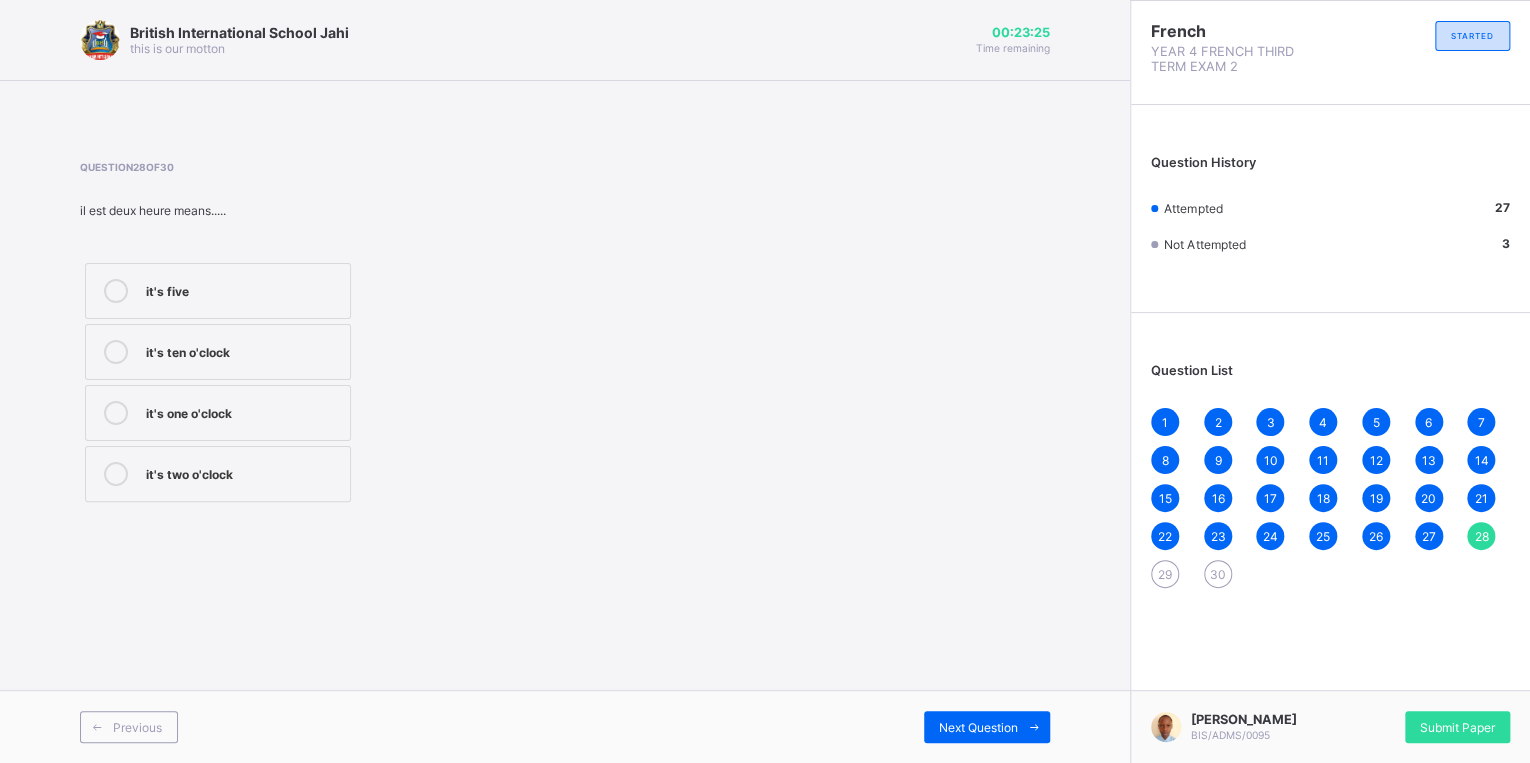 click on "it's ten o'clock" at bounding box center (243, 350) 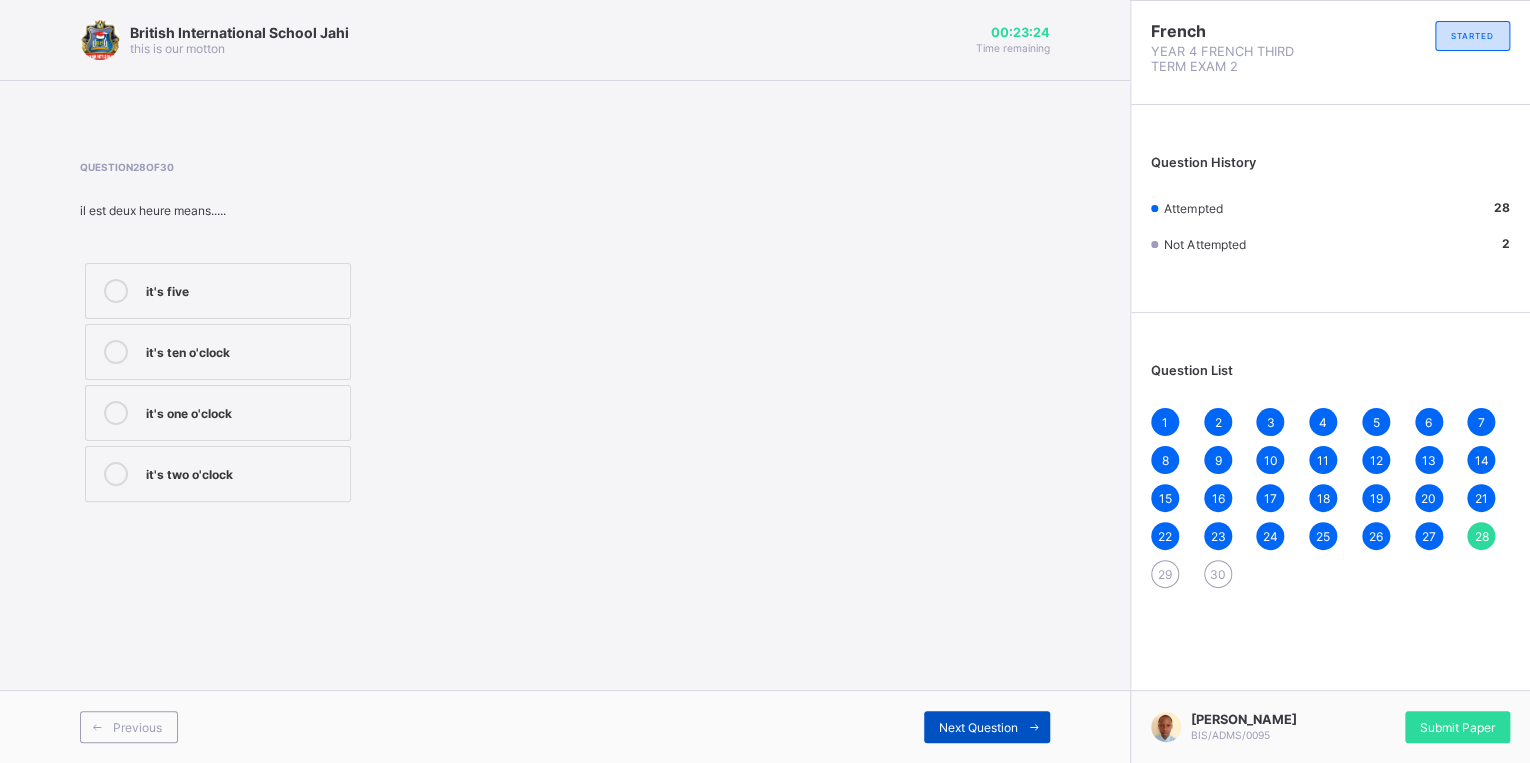 click on "Next Question" at bounding box center [978, 727] 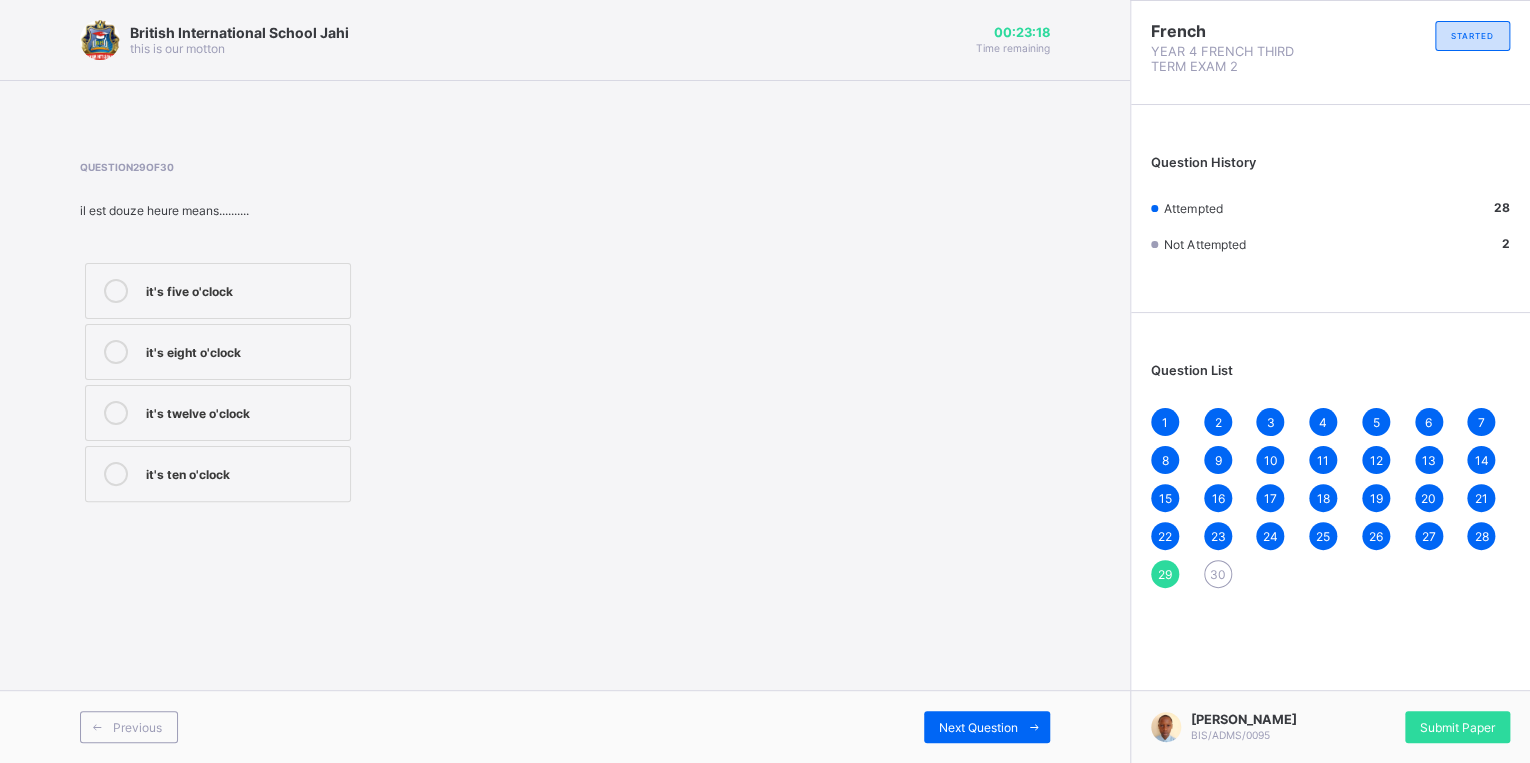 click on "it's eight o'clock" at bounding box center [243, 350] 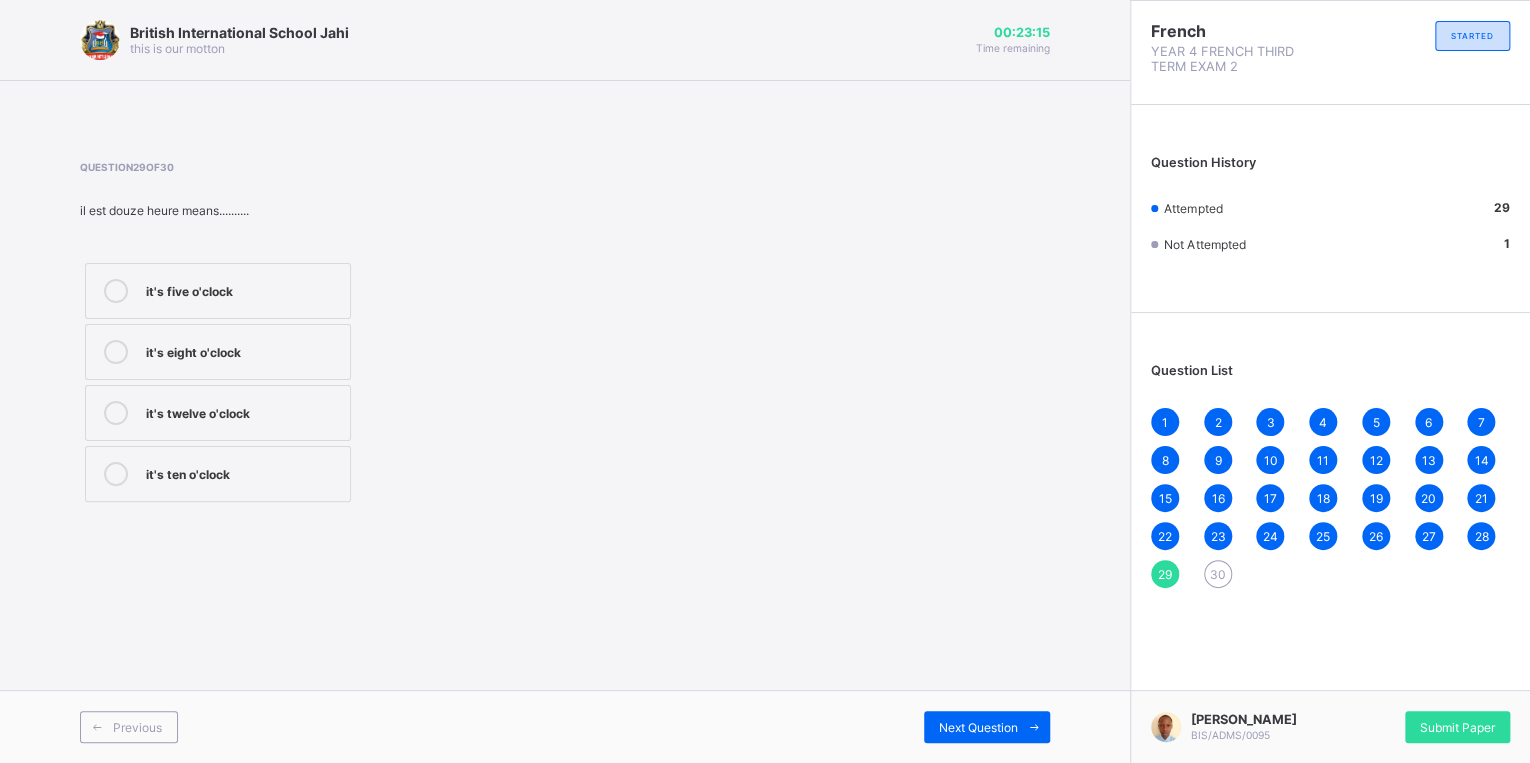 click on "30" at bounding box center (1218, 574) 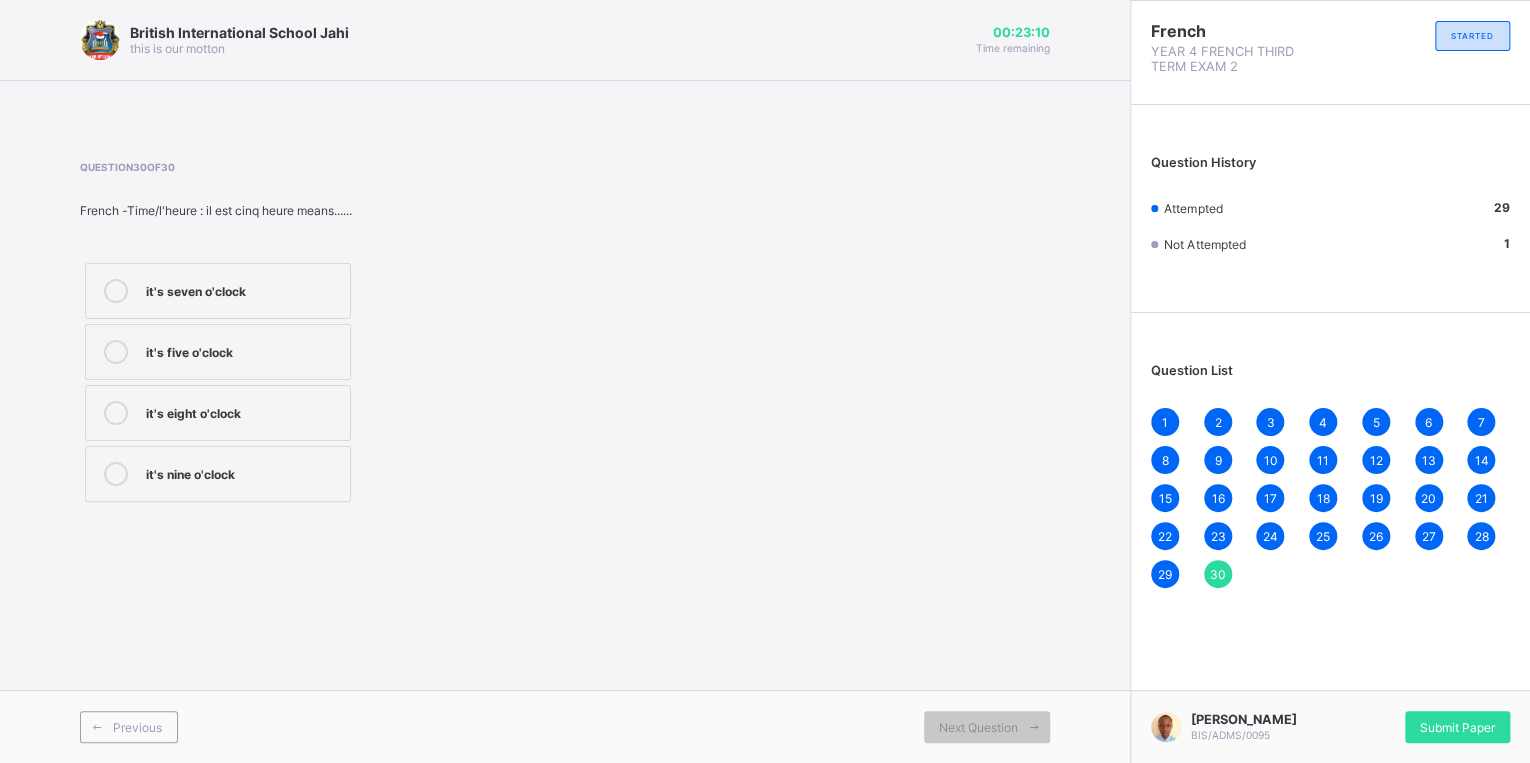 drag, startPoint x: 148, startPoint y: 368, endPoint x: 160, endPoint y: 370, distance: 12.165525 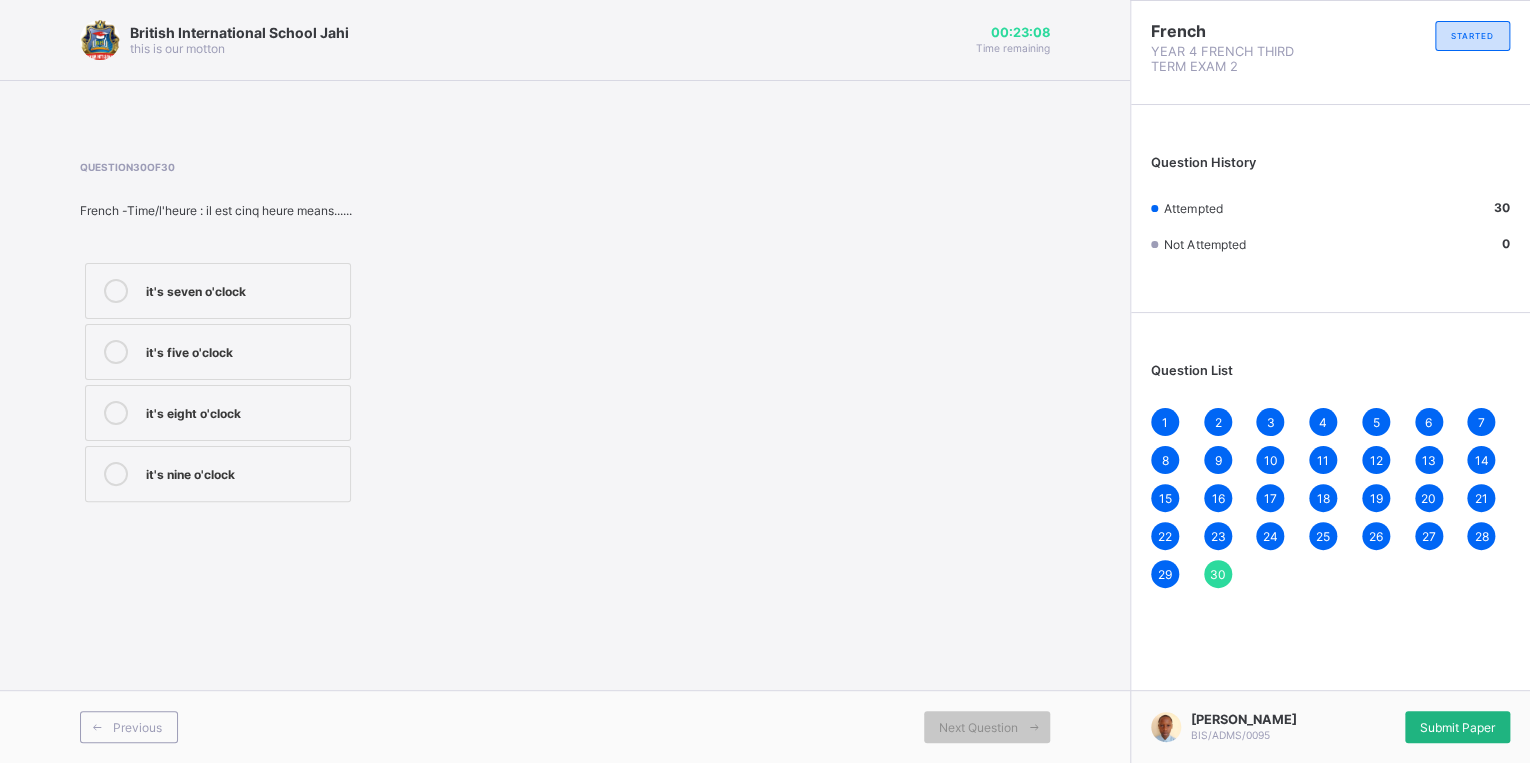 click on "Submit Paper" at bounding box center (1457, 727) 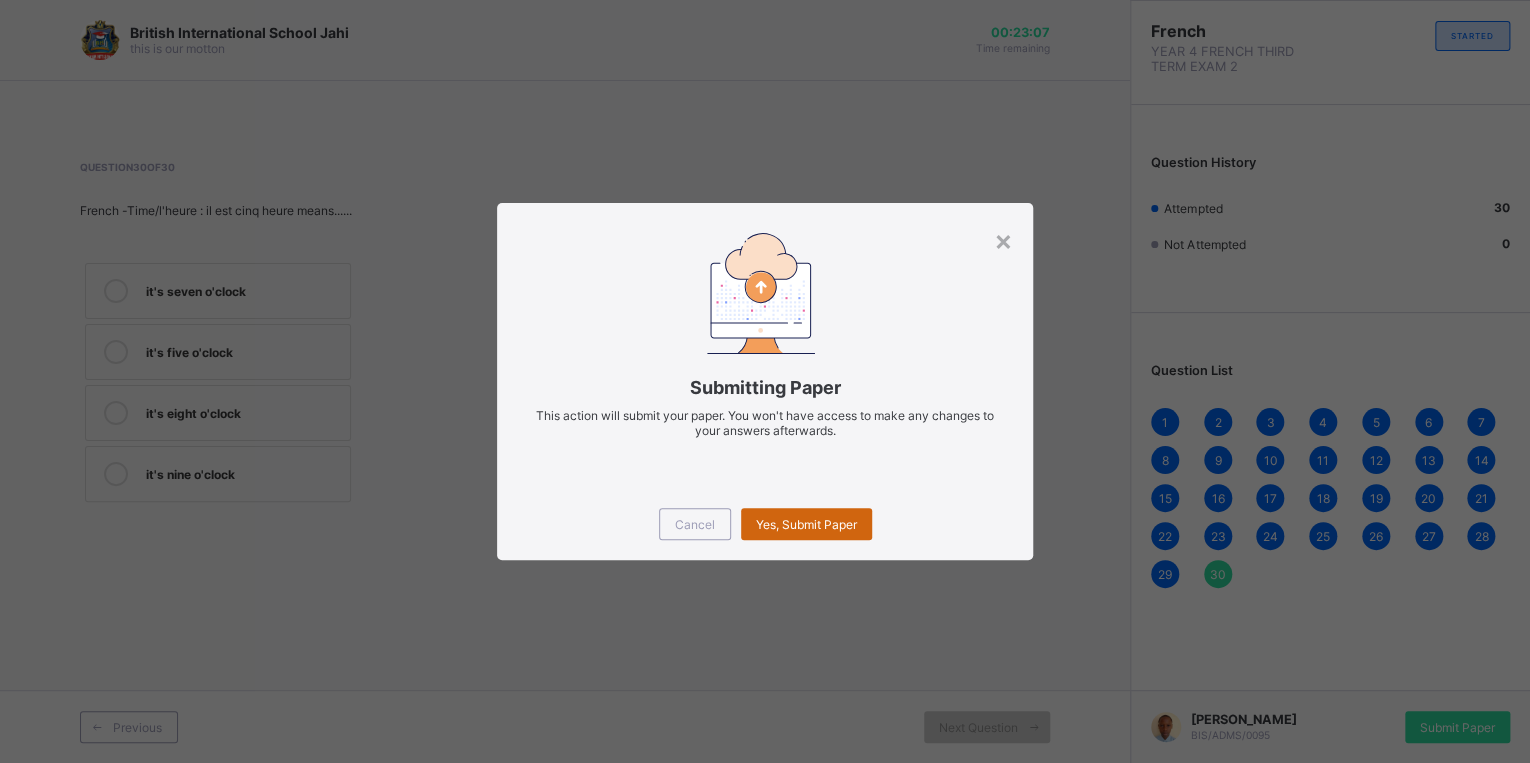 click on "Yes, Submit Paper" at bounding box center [806, 524] 